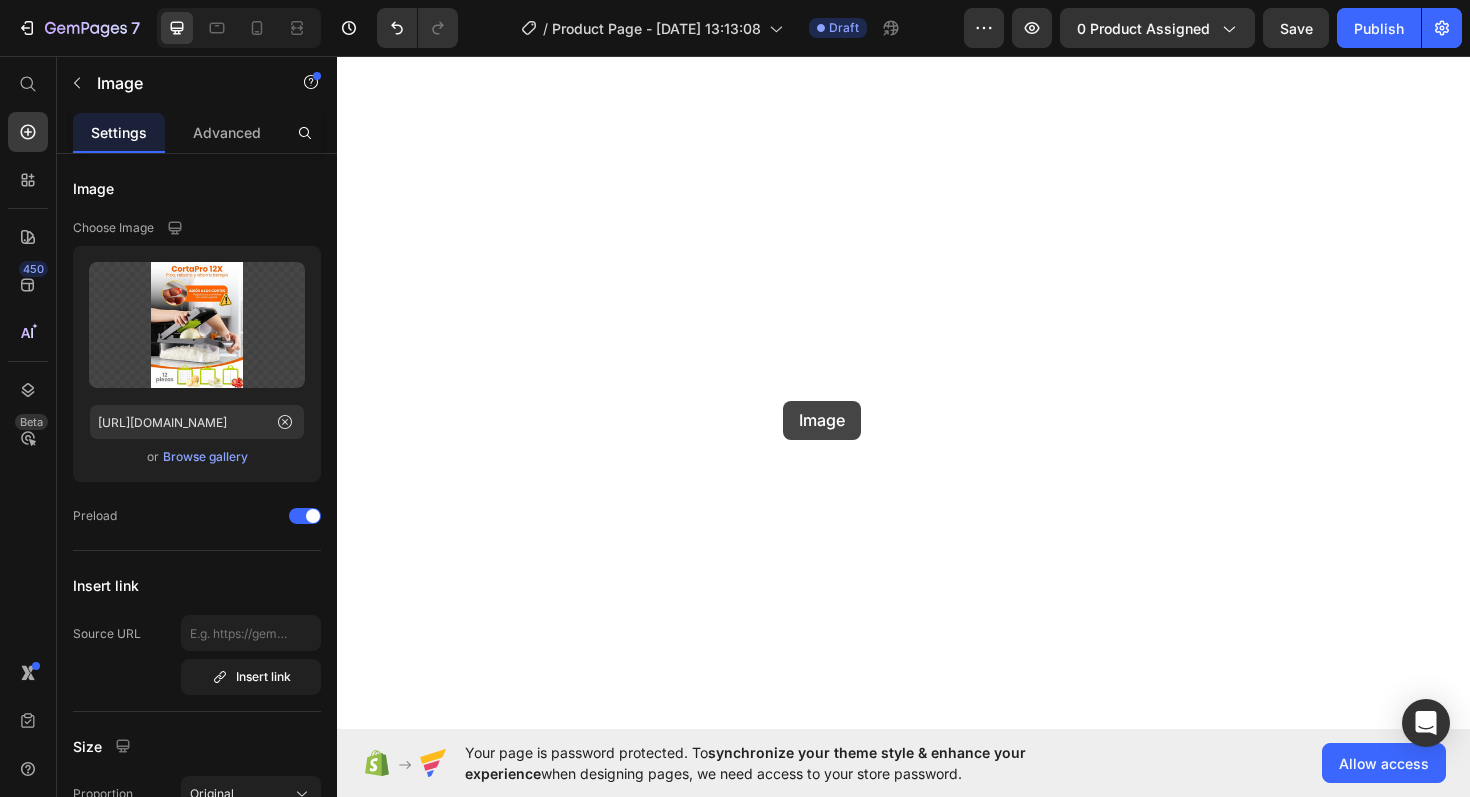 scroll, scrollTop: 0, scrollLeft: 0, axis: both 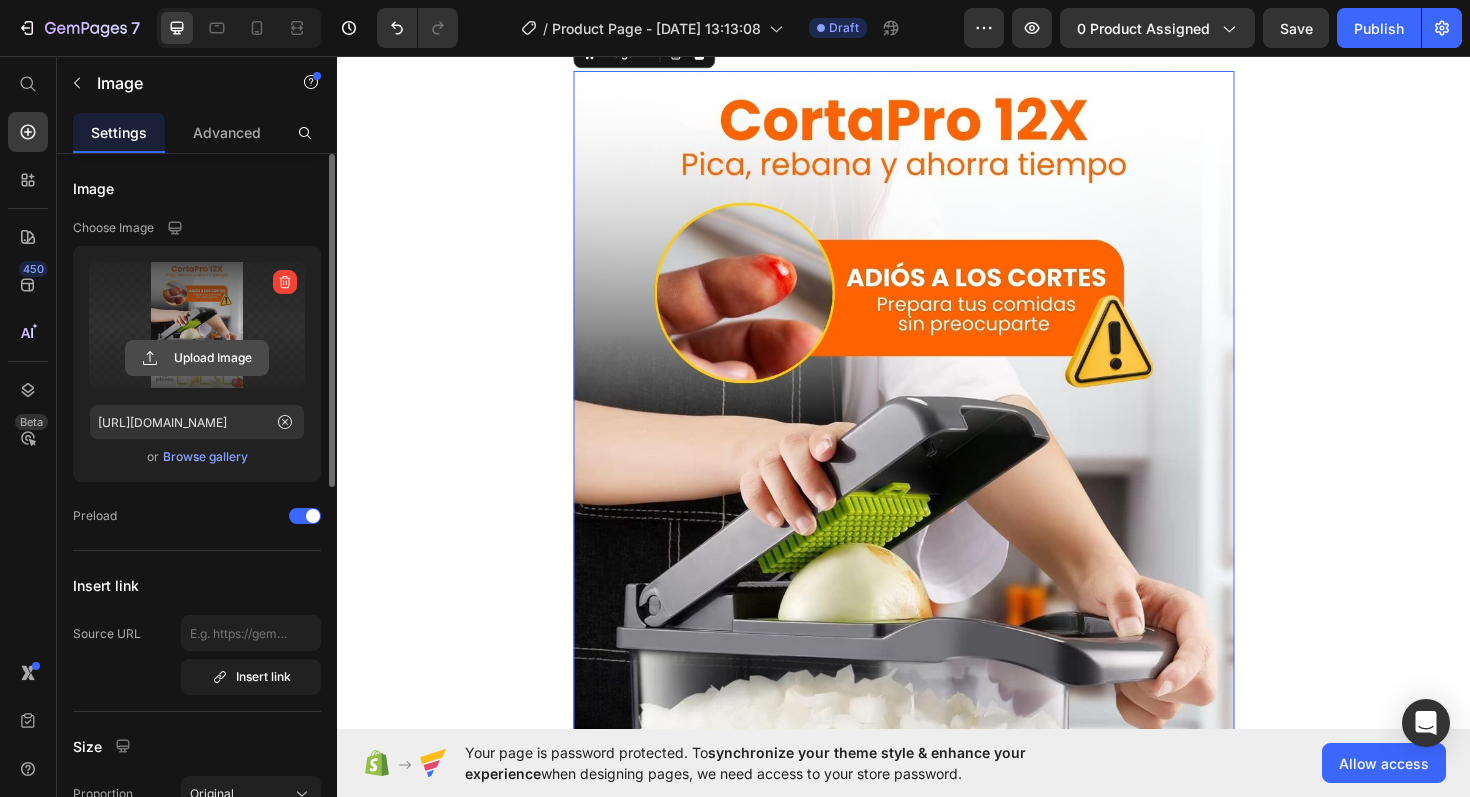 click 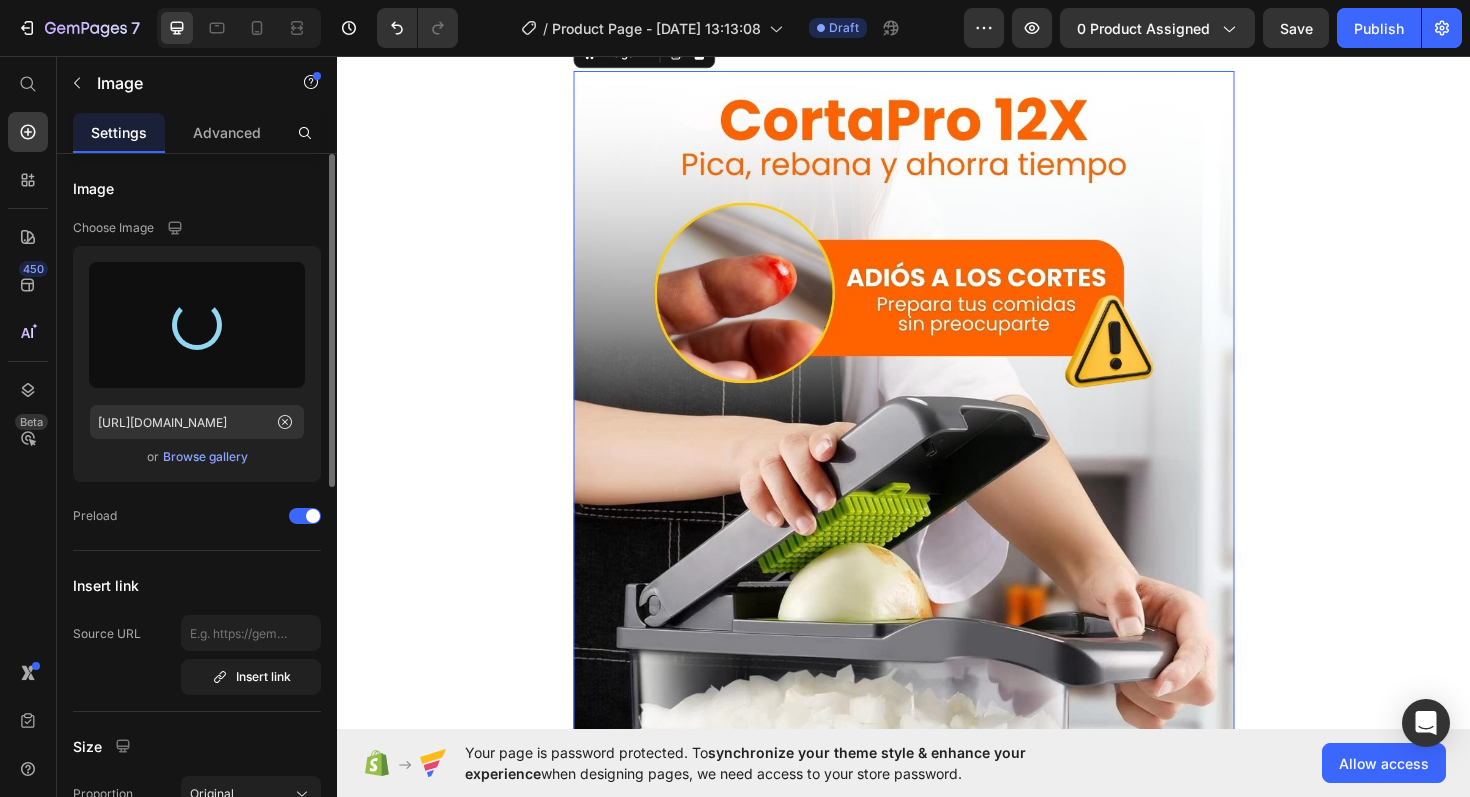 type on "[URL][DOMAIN_NAME]" 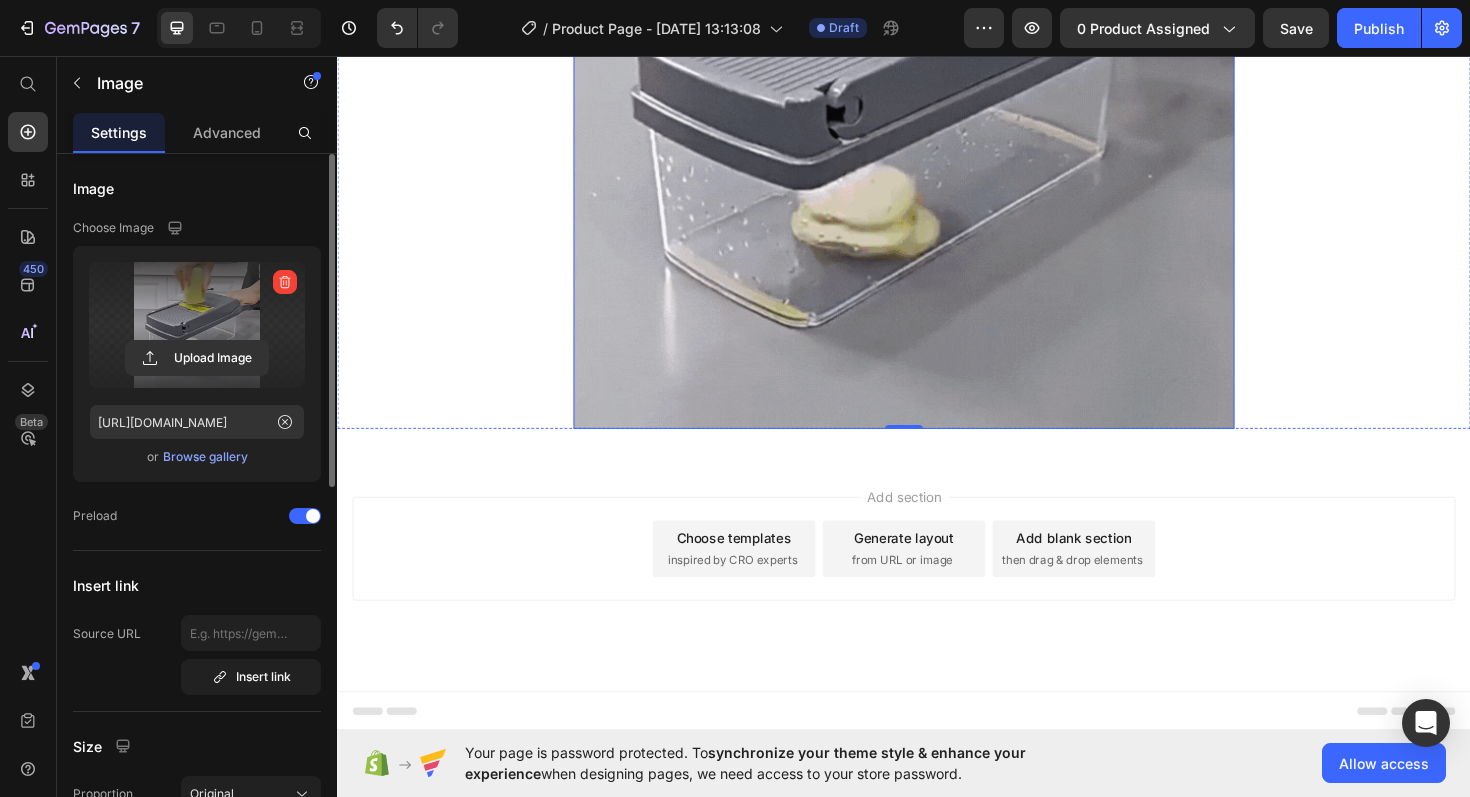 scroll, scrollTop: 1186, scrollLeft: 0, axis: vertical 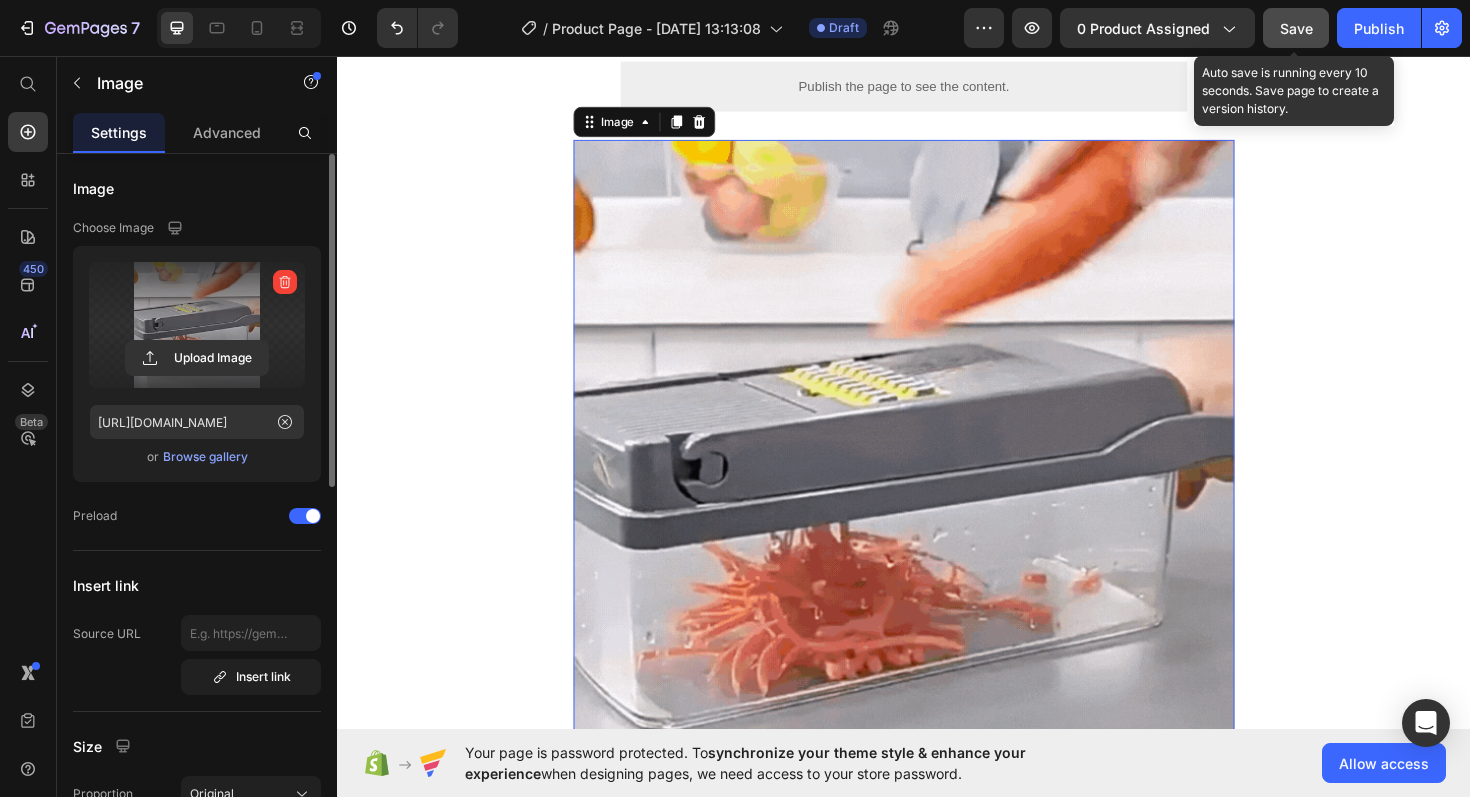 click on "Save" 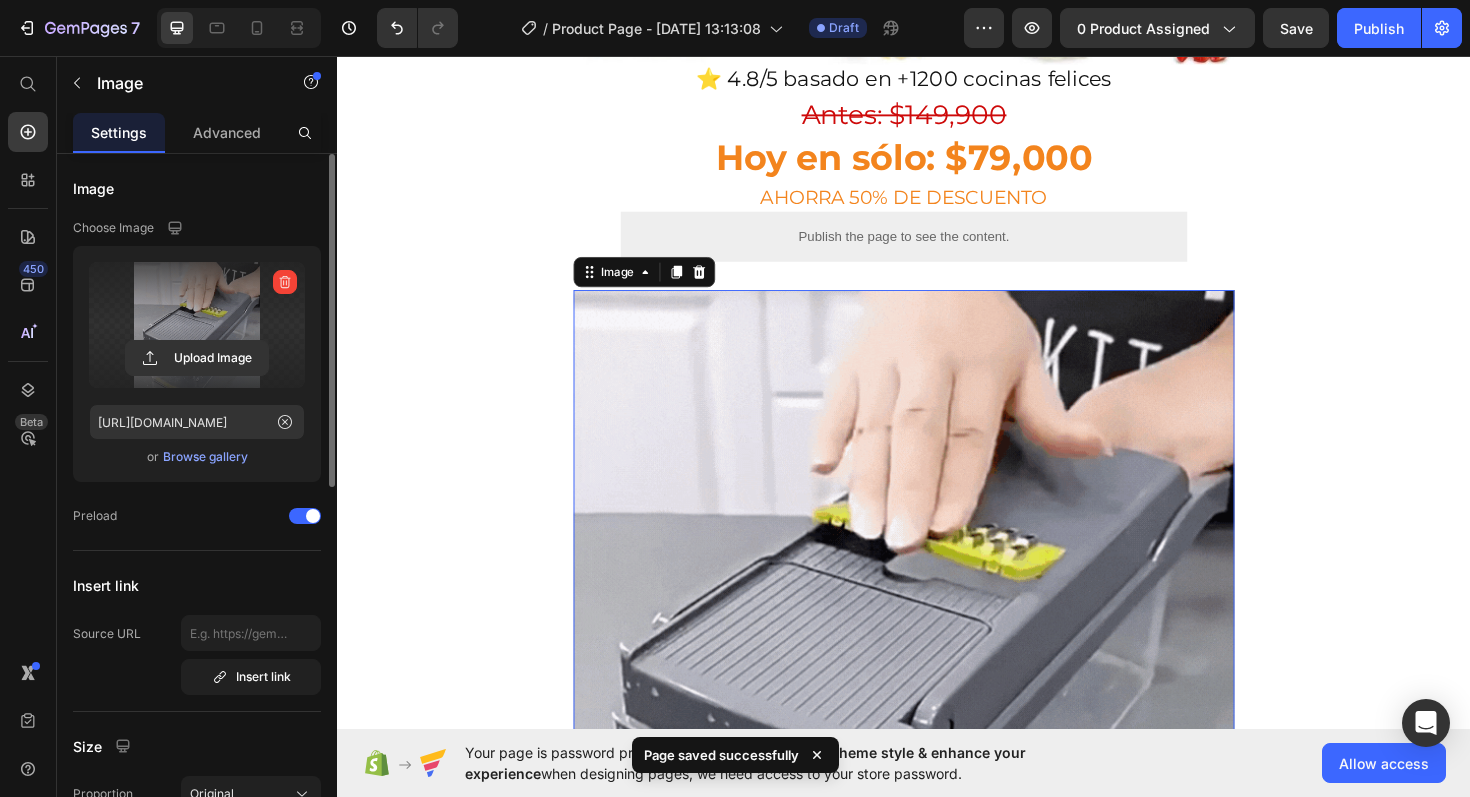 scroll, scrollTop: 1246, scrollLeft: 0, axis: vertical 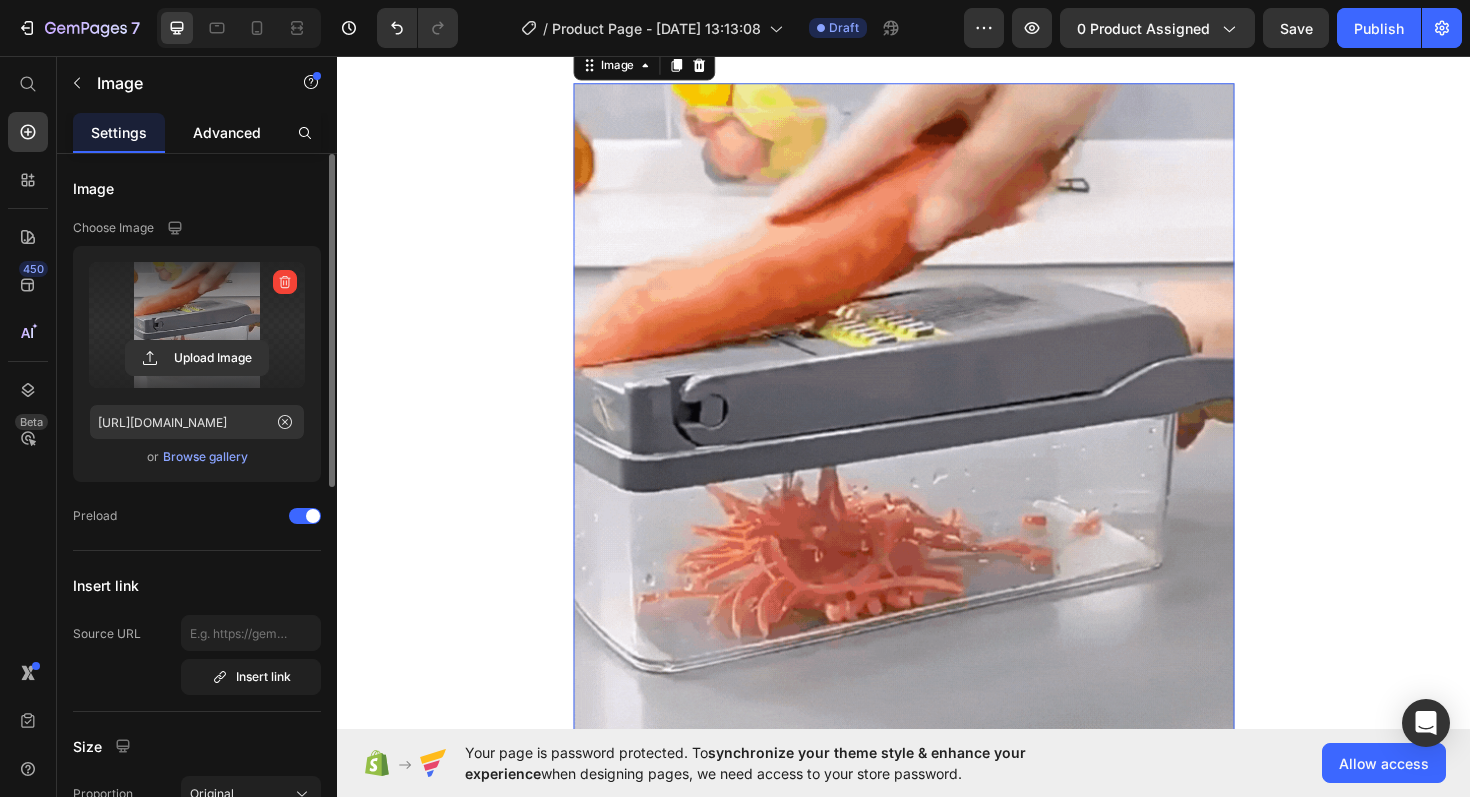 click on "Advanced" at bounding box center (227, 132) 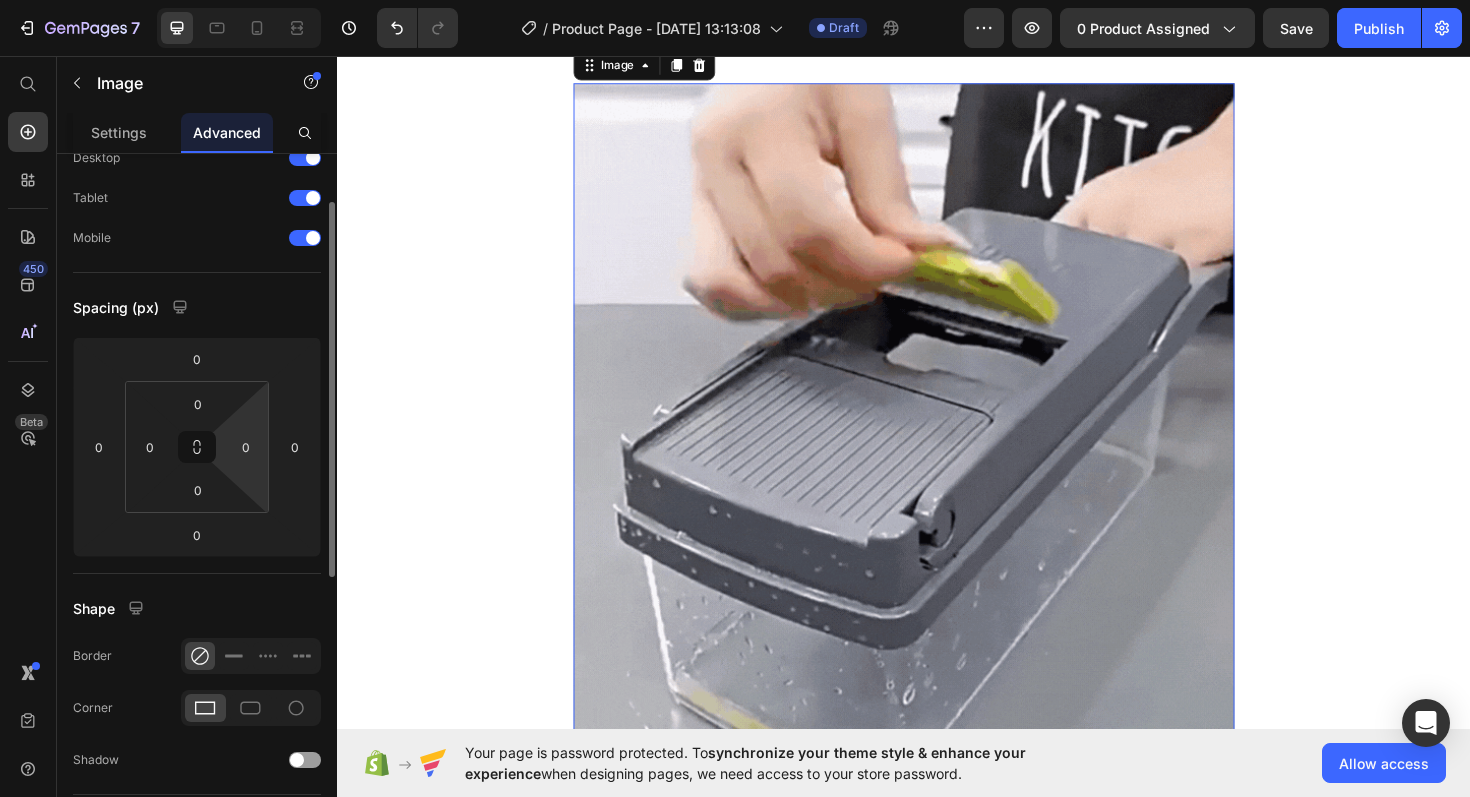 scroll, scrollTop: 337, scrollLeft: 0, axis: vertical 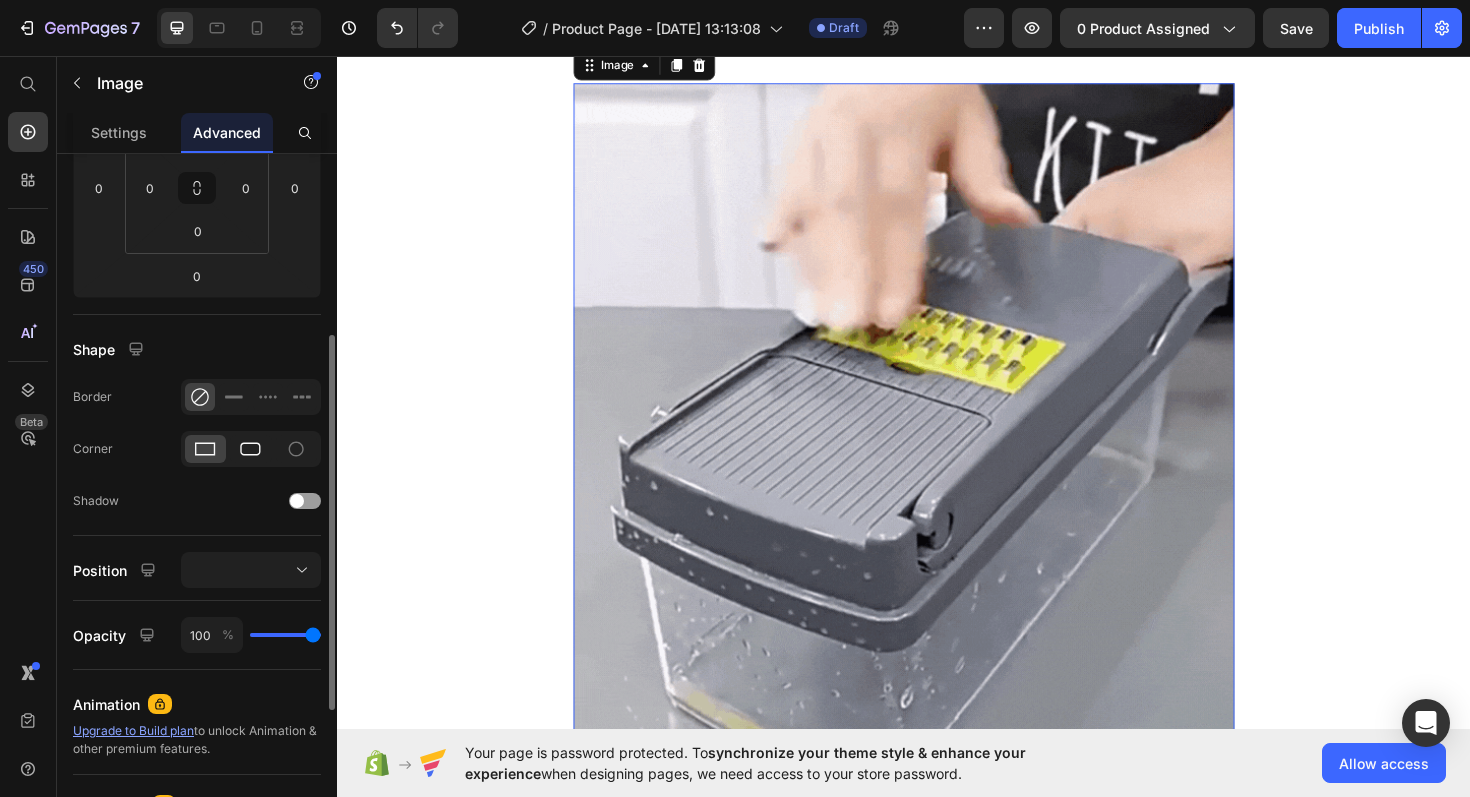 click 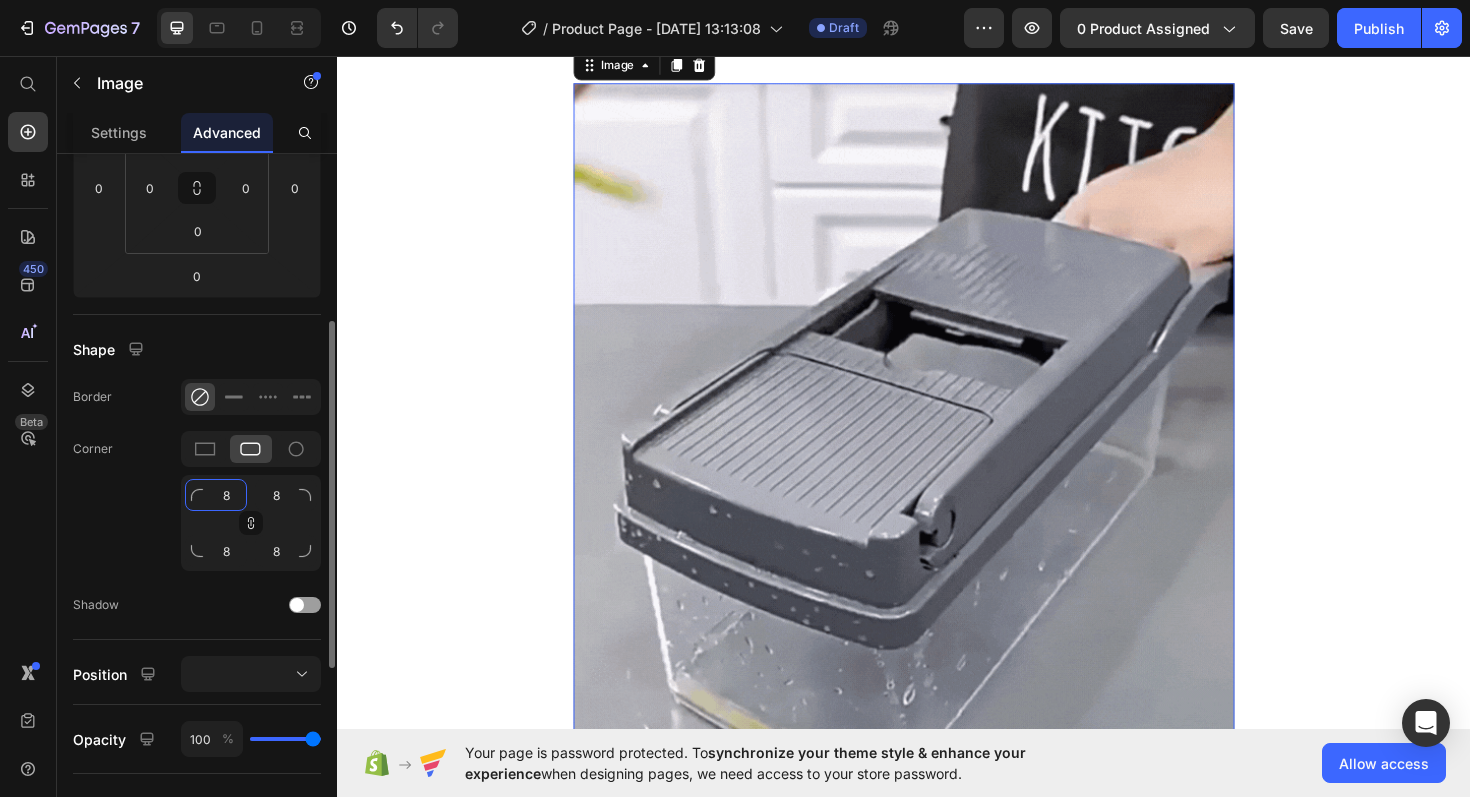 click on "8" 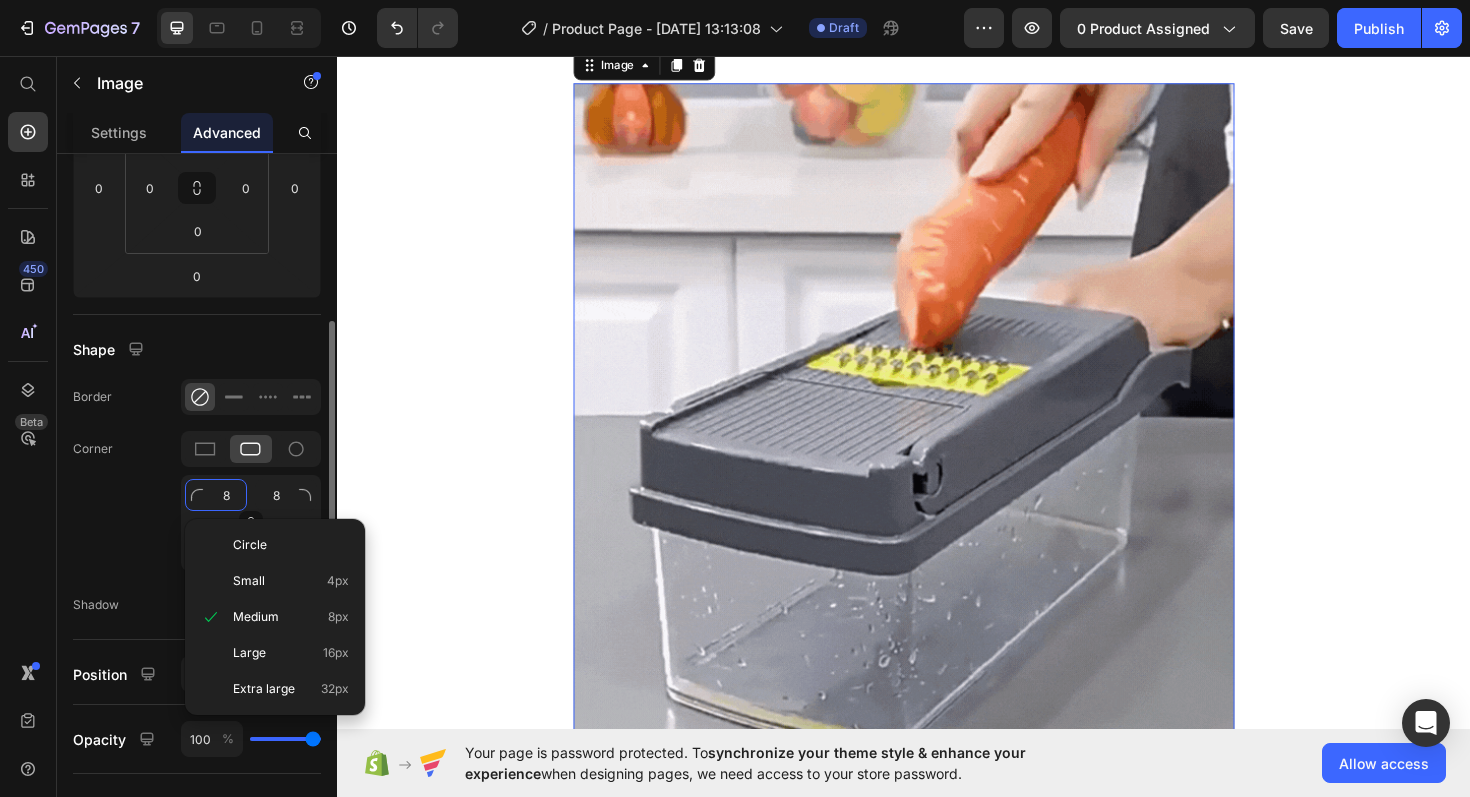 click on "8" 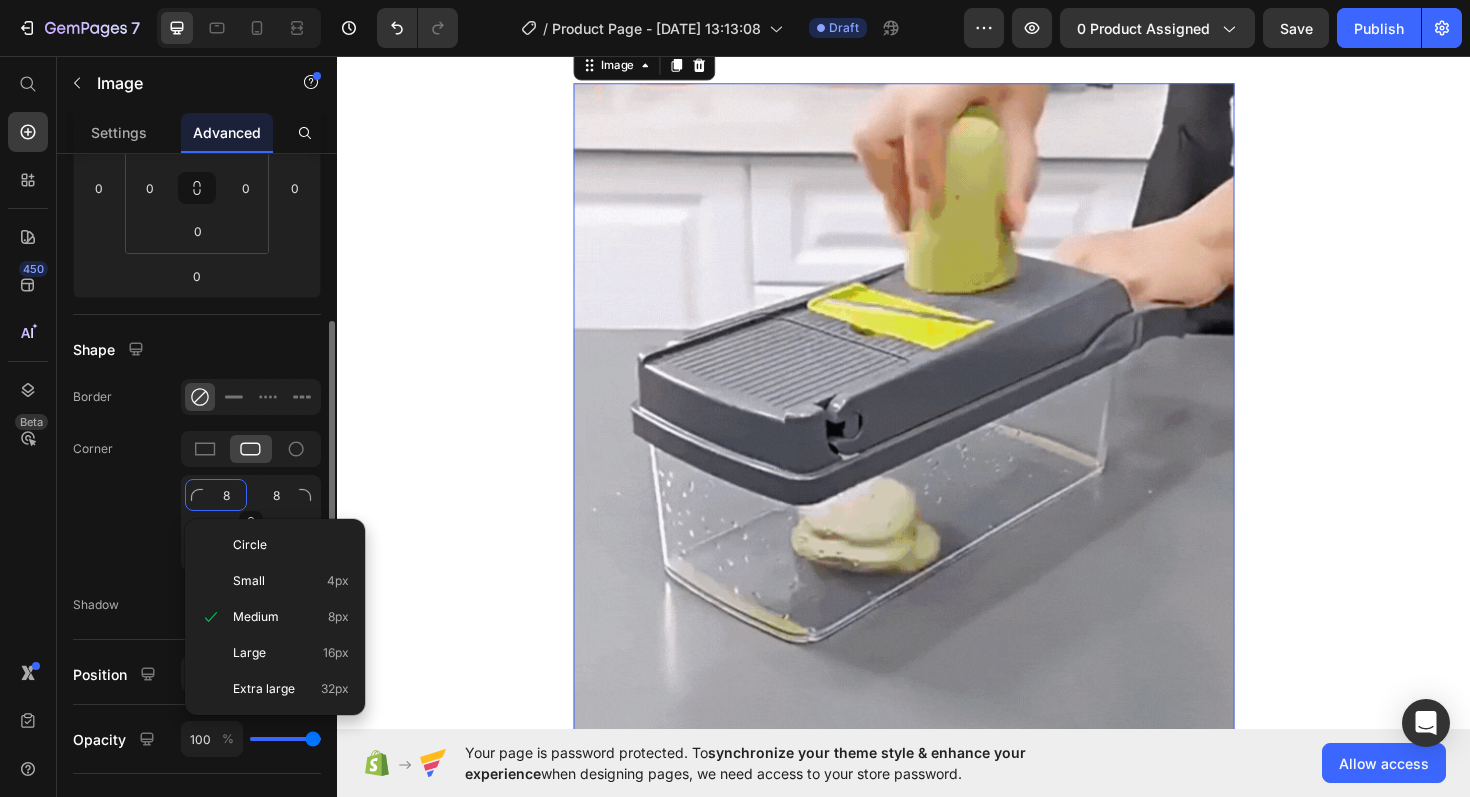 type on "2" 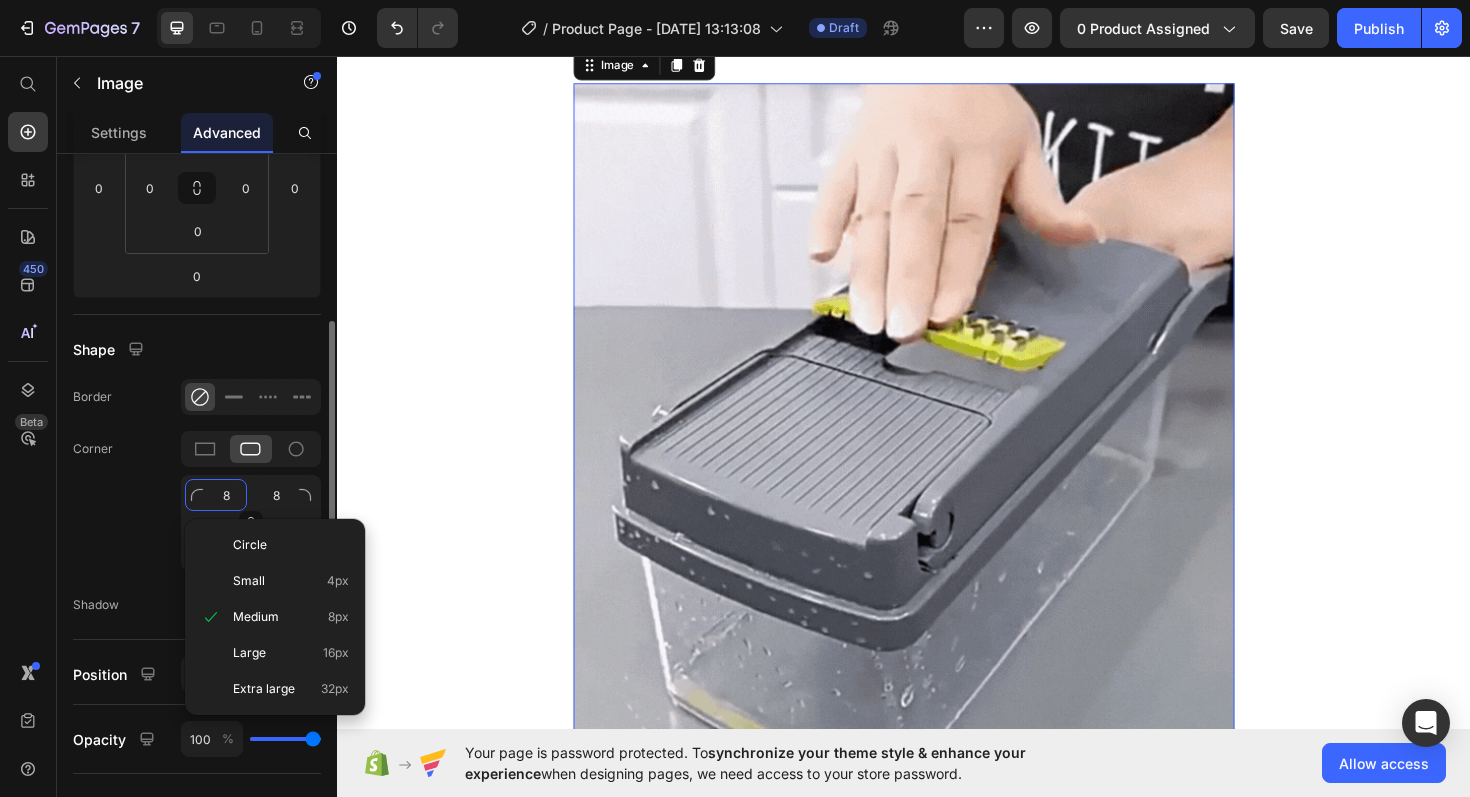 type on "2" 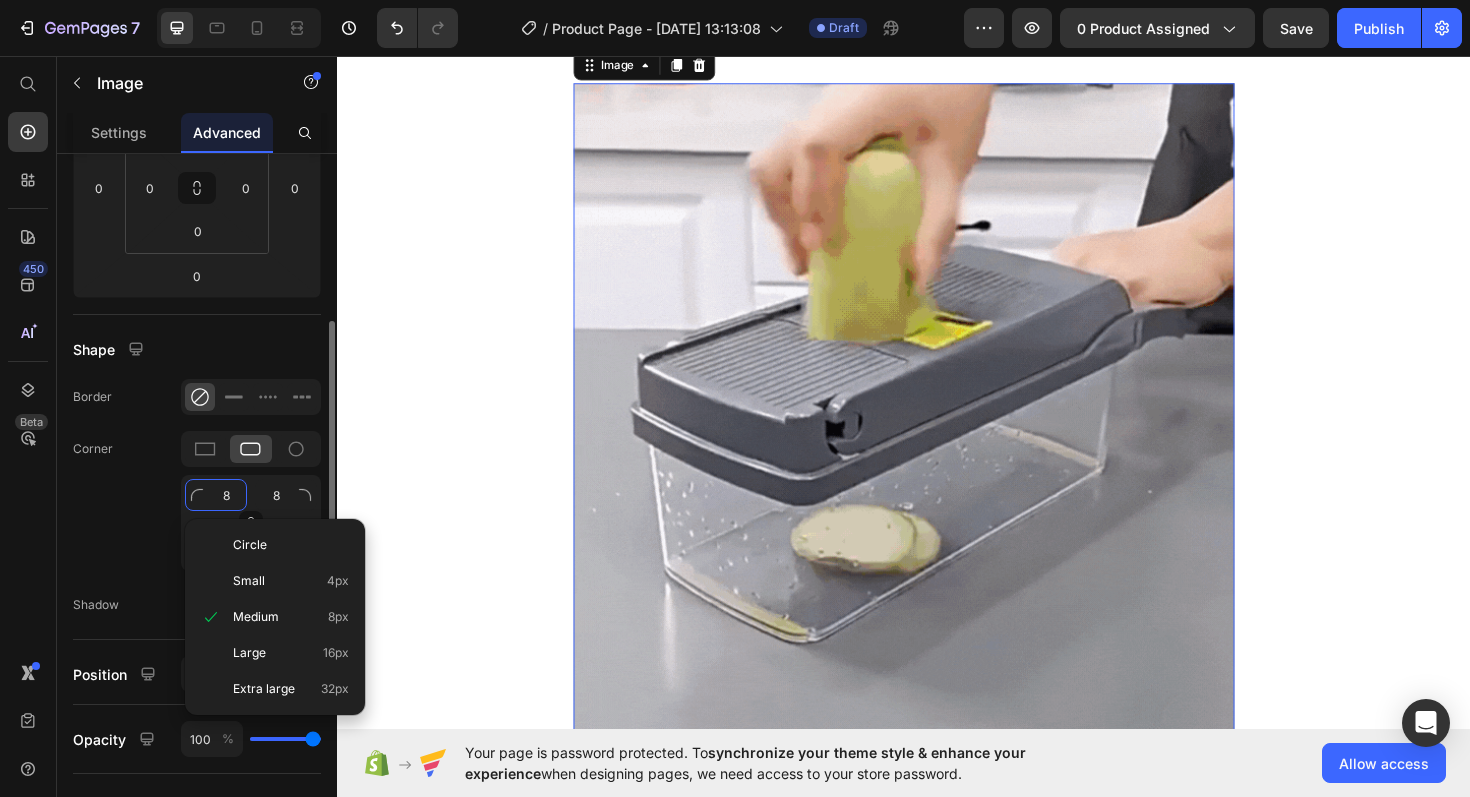 type on "2" 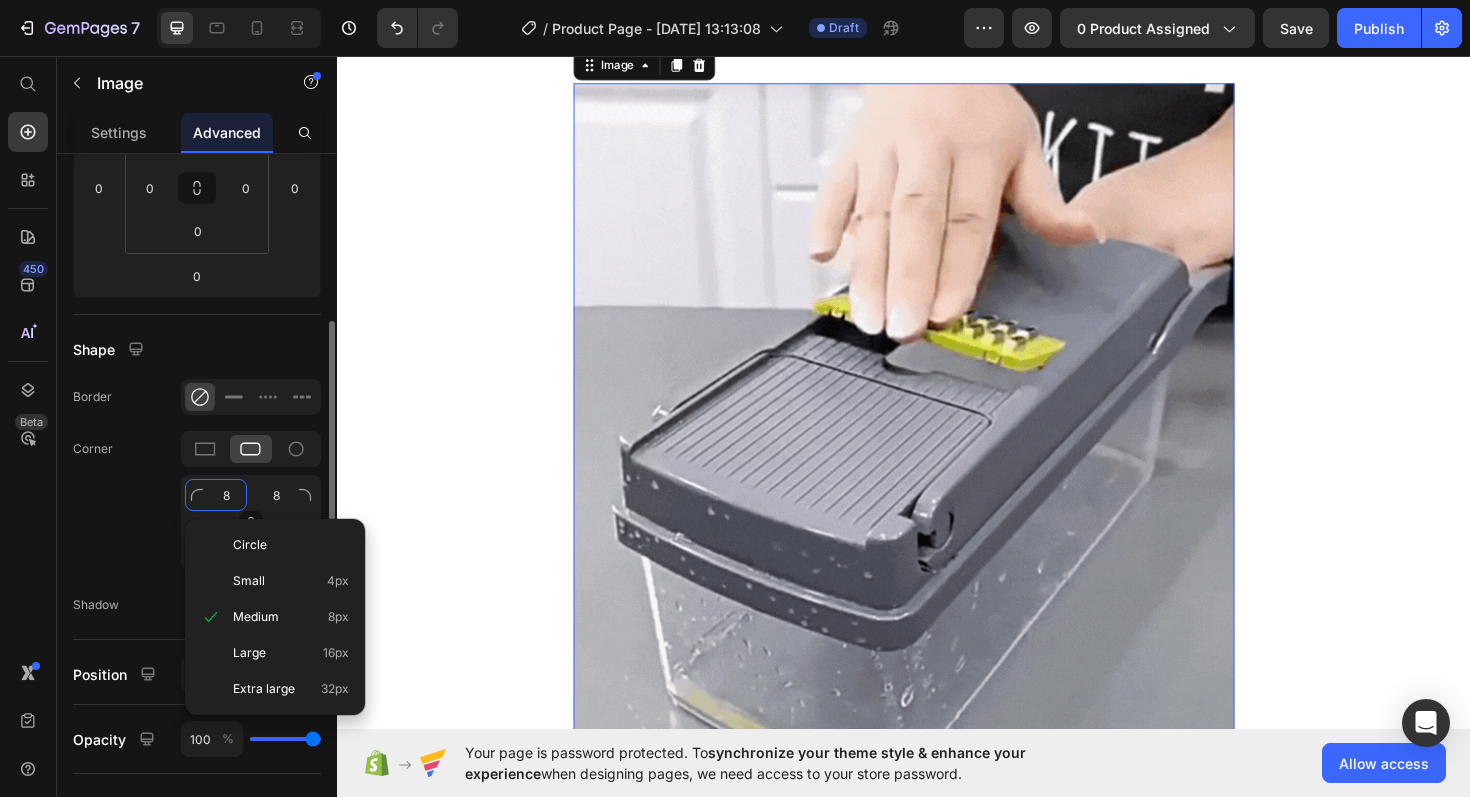 type on "2" 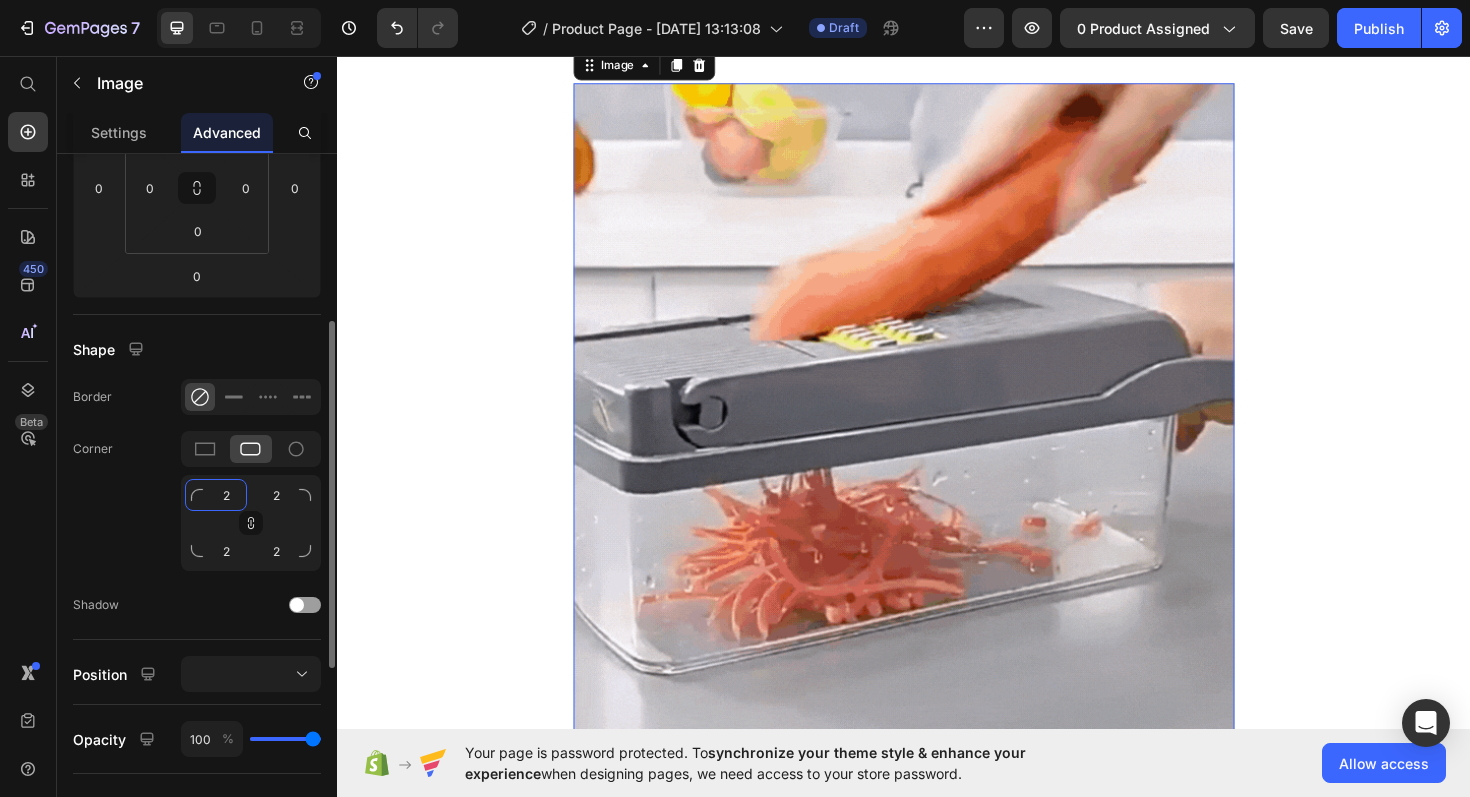 type on "20" 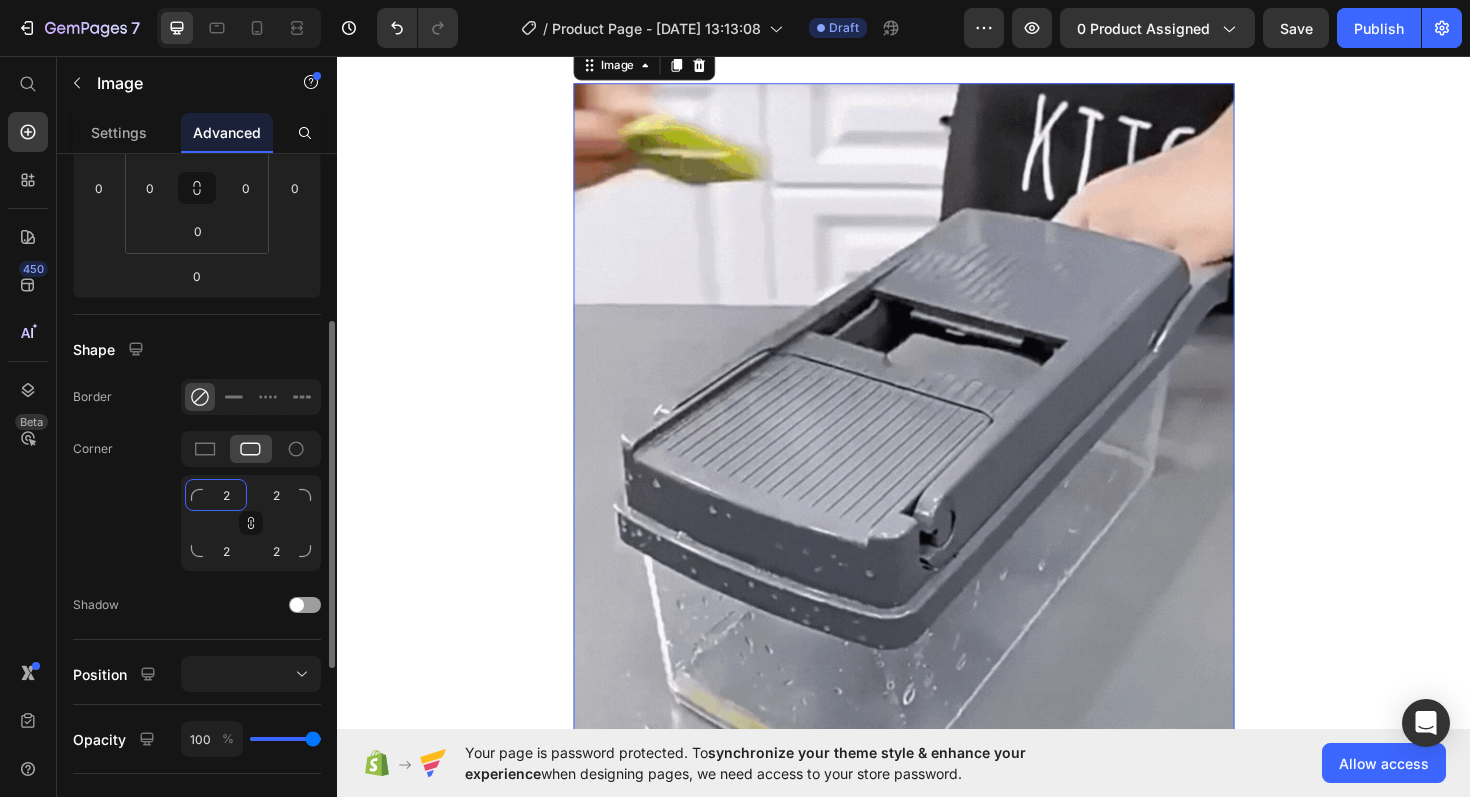 type on "20" 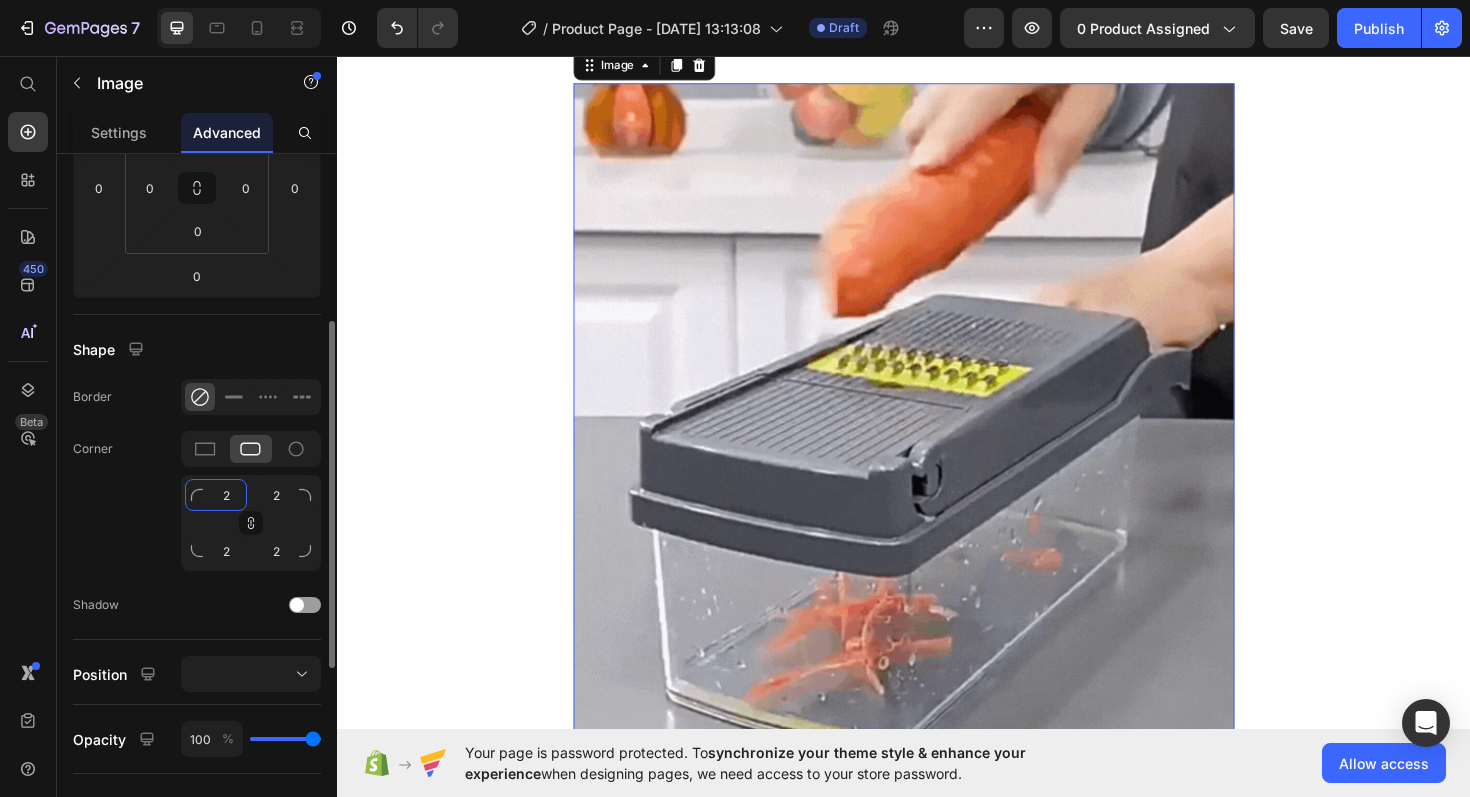 type on "20" 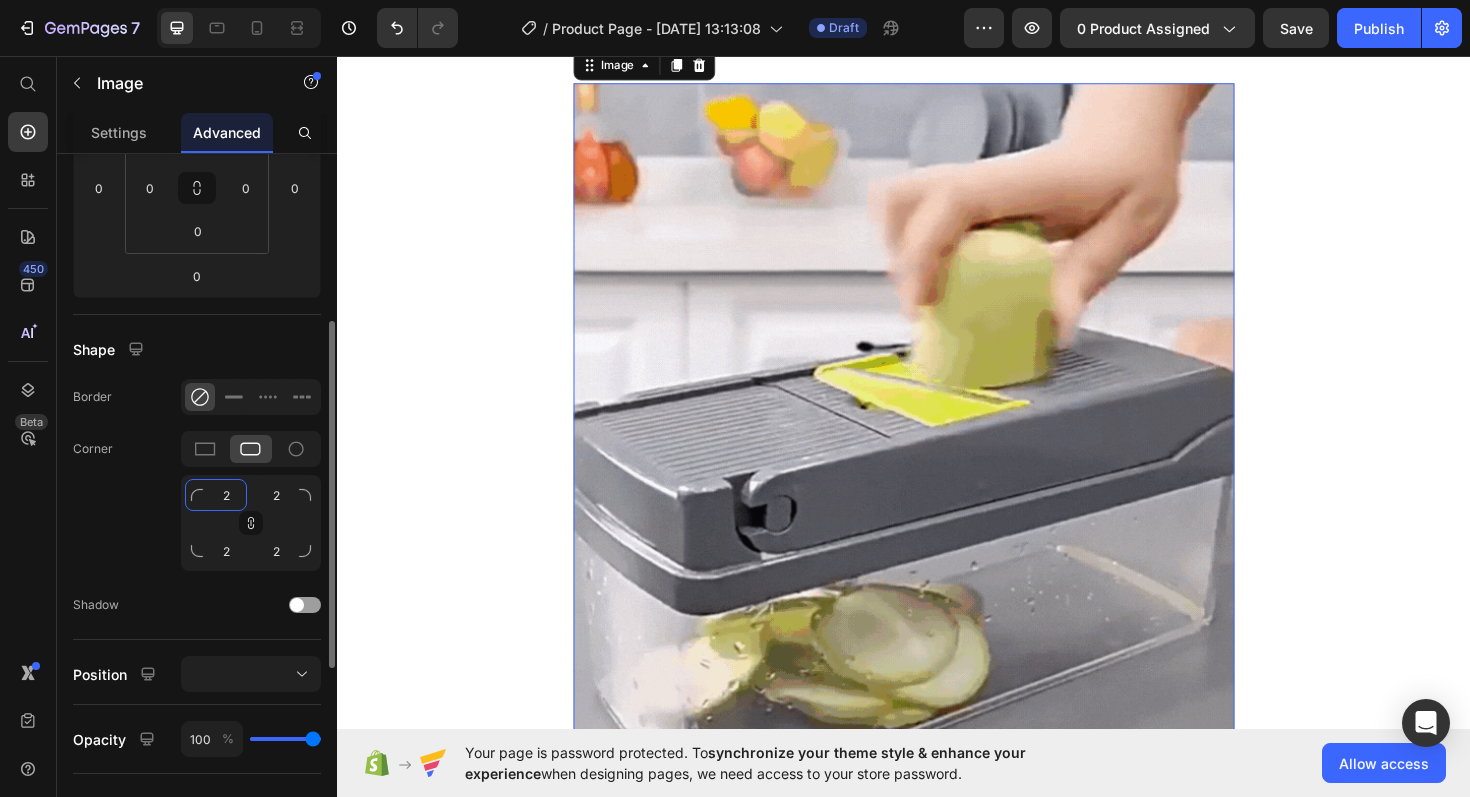 type on "20" 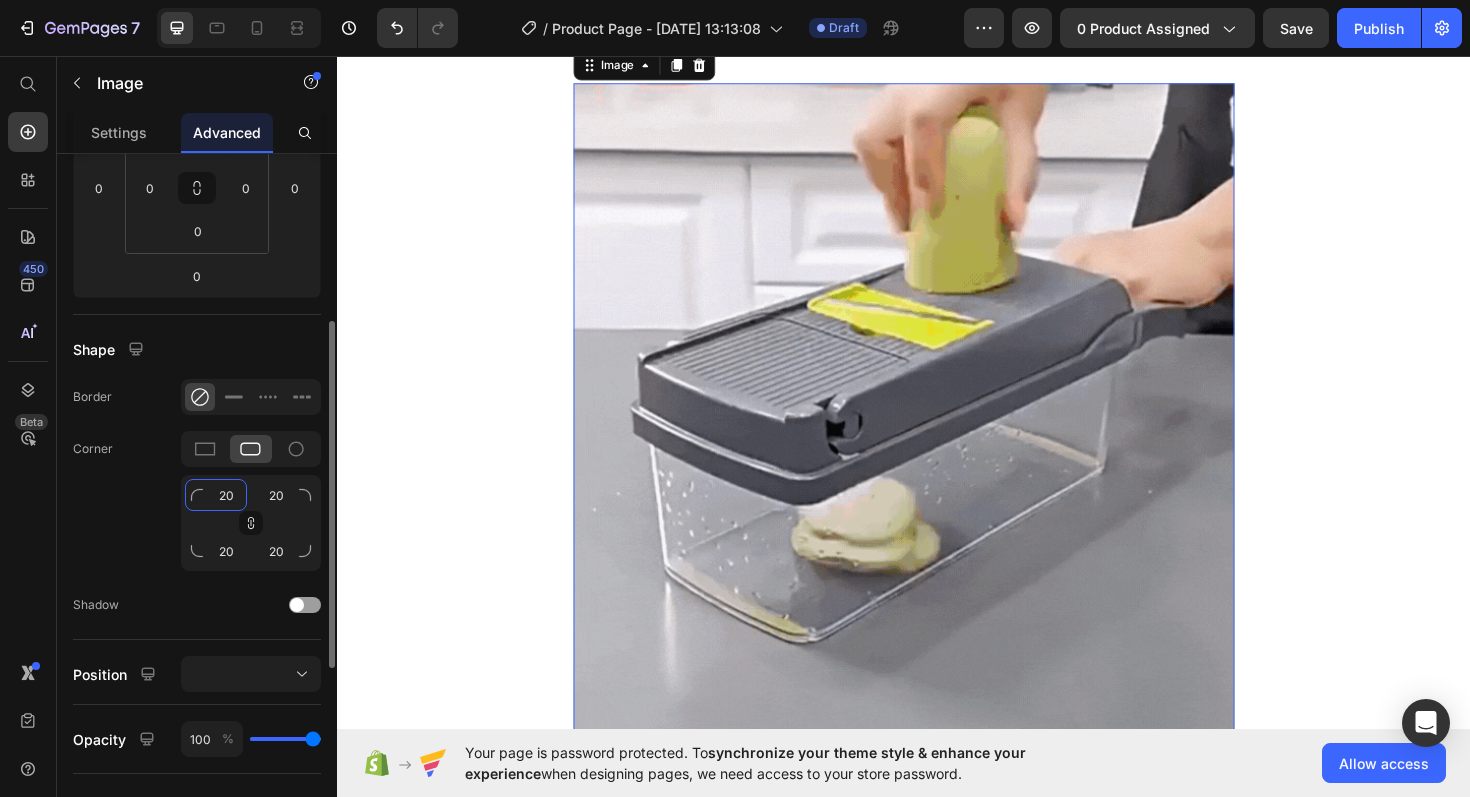 type on "20" 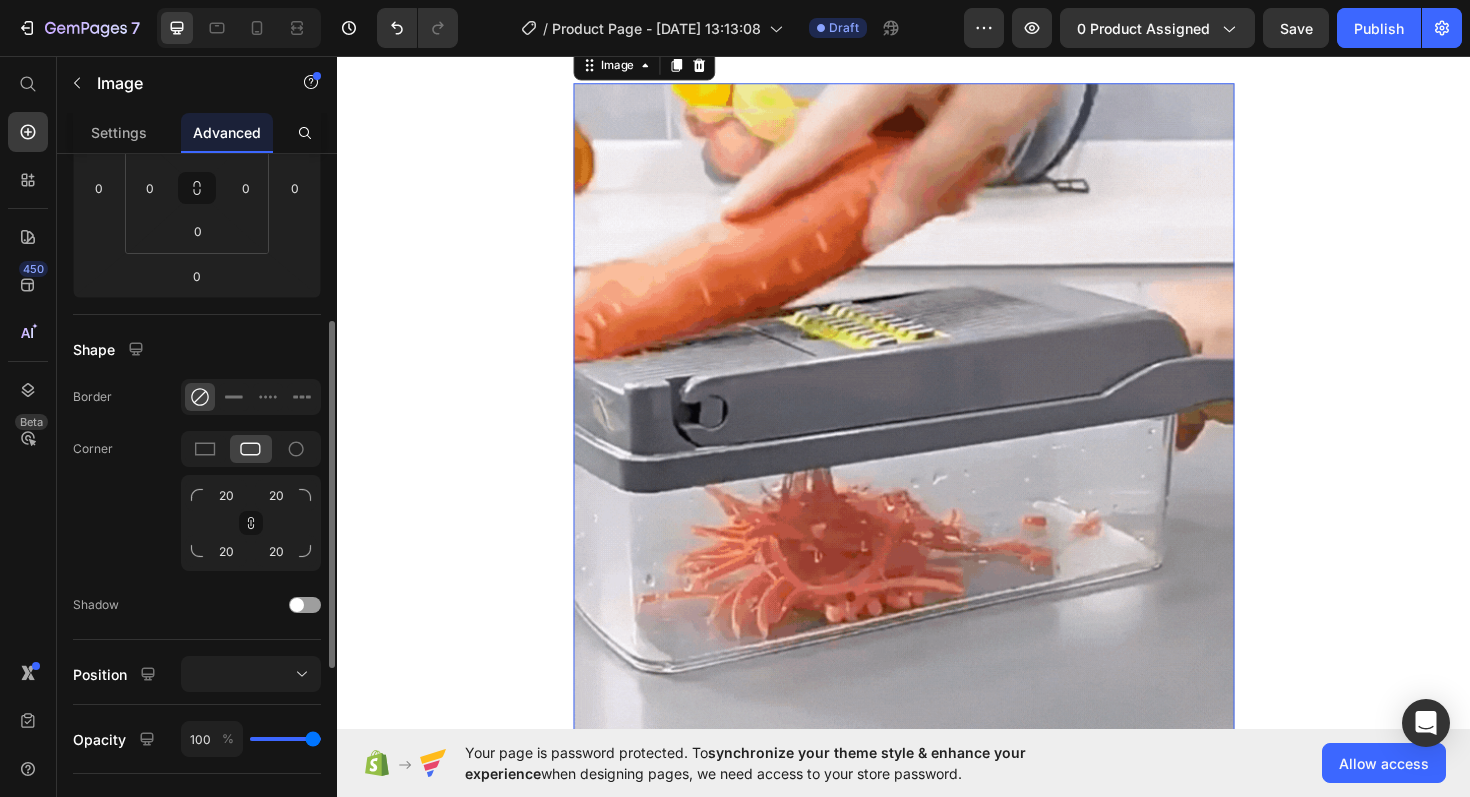 click on "Corner 20 20 20 20" 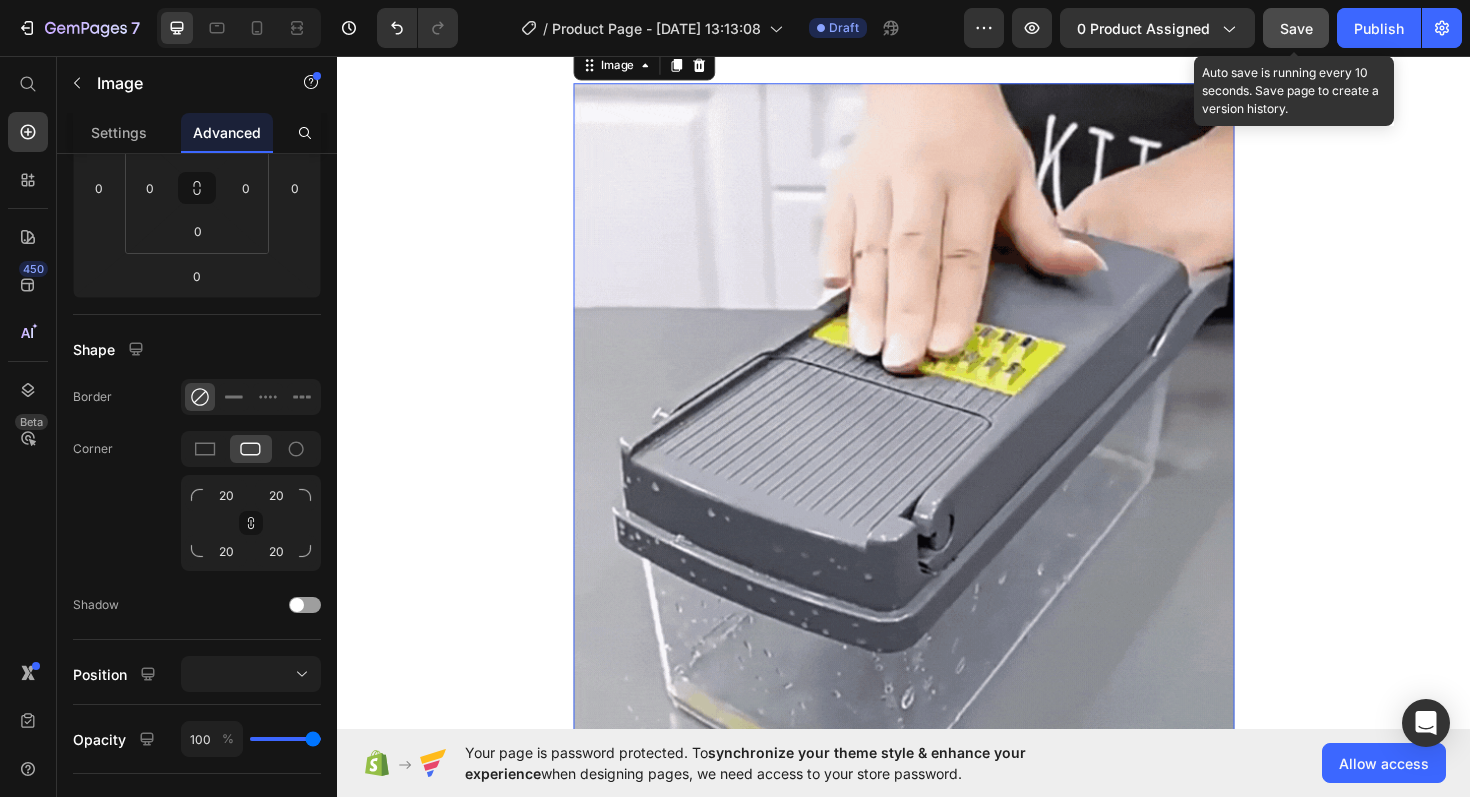 click on "Save" 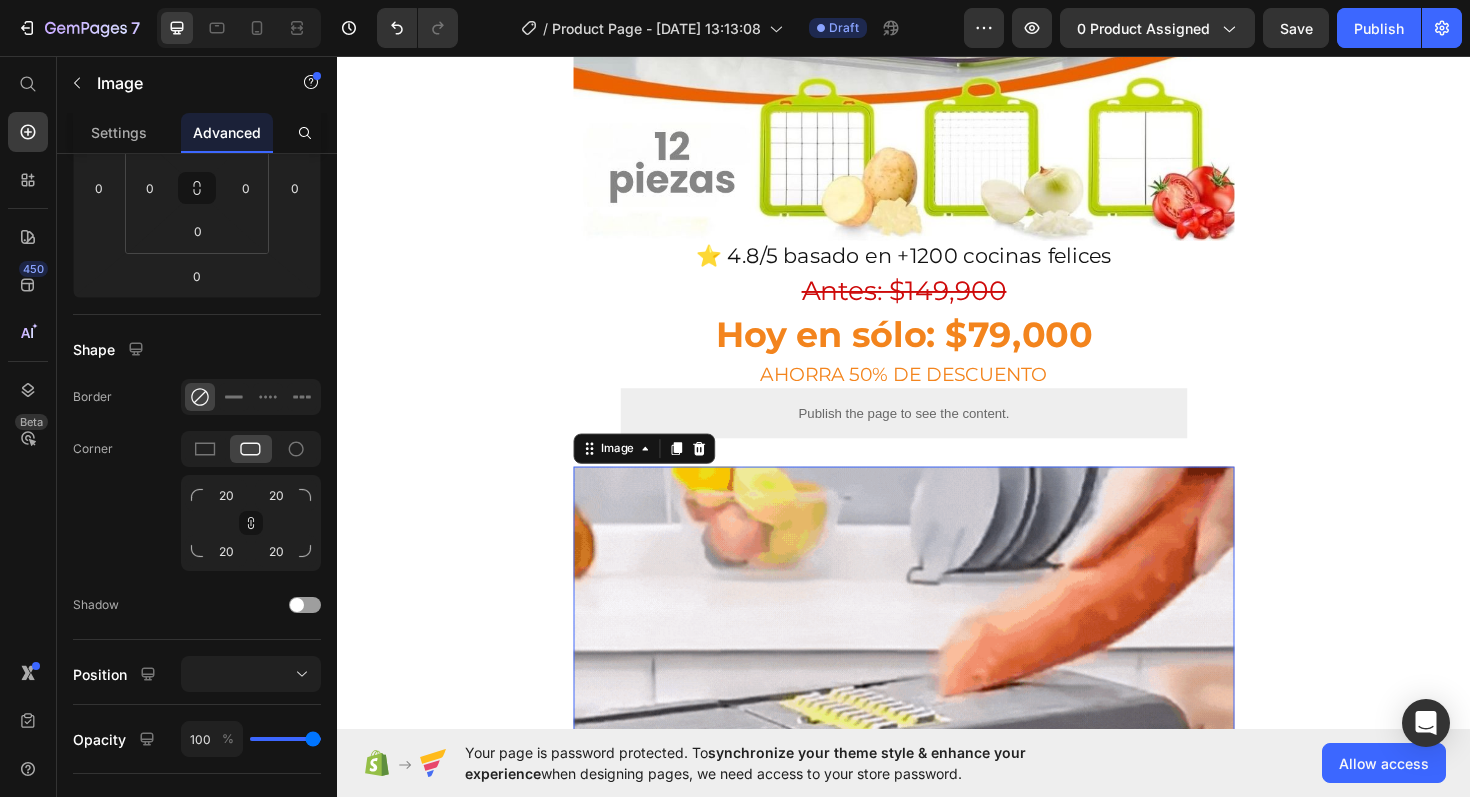 scroll, scrollTop: 829, scrollLeft: 0, axis: vertical 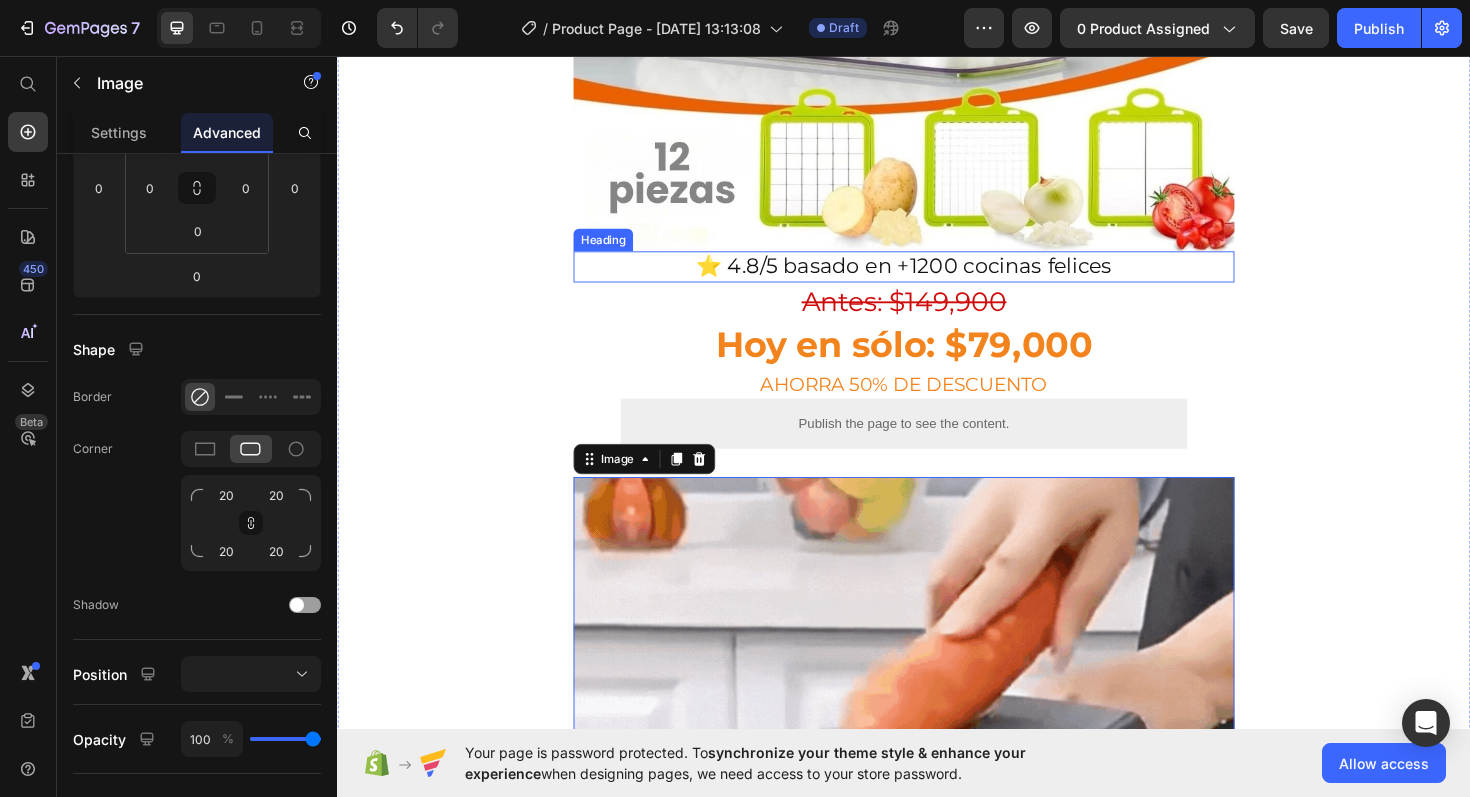 click on "⭐ 4.8/5 basado en +1200 cocinas felices" at bounding box center [937, 279] 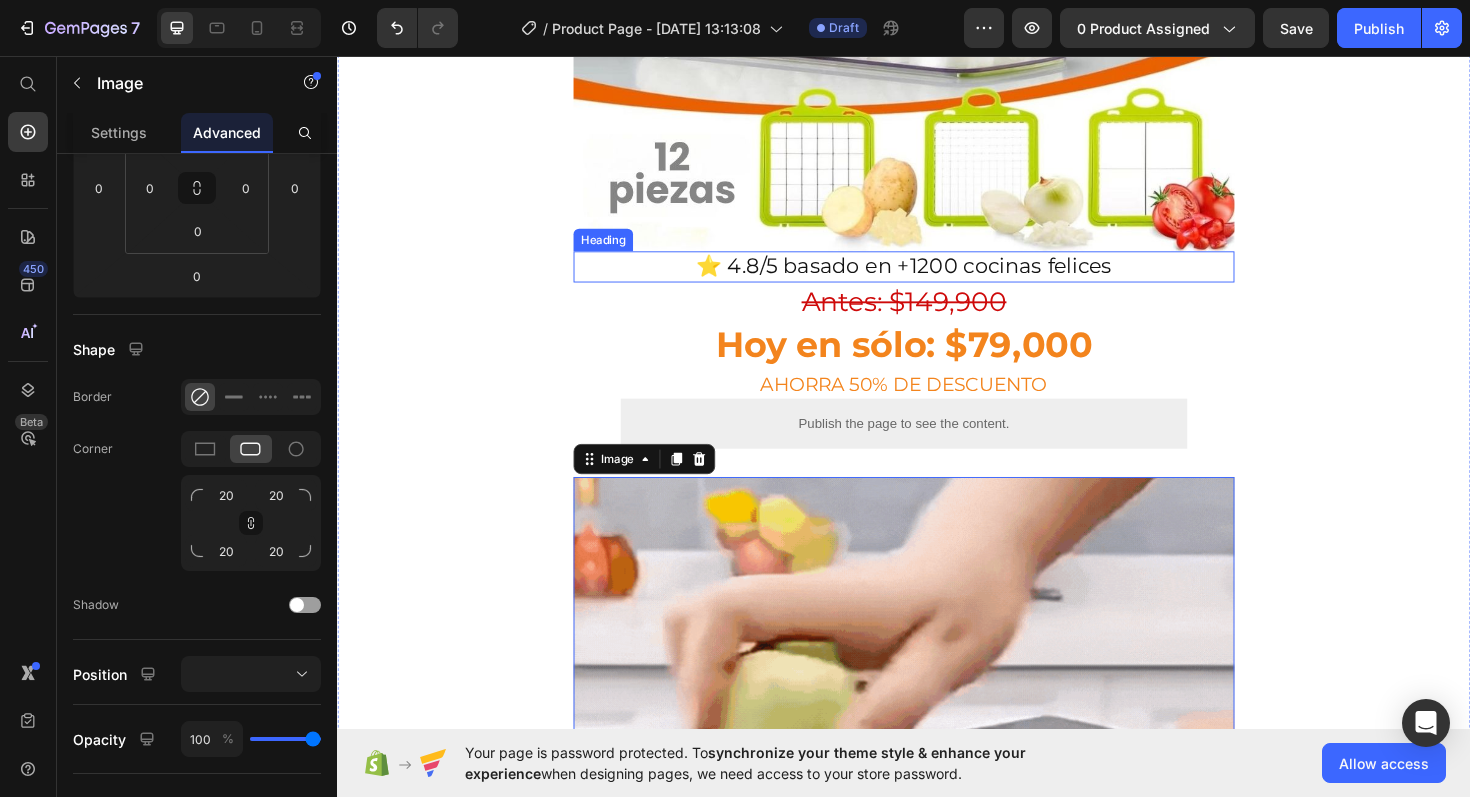 scroll, scrollTop: 0, scrollLeft: 0, axis: both 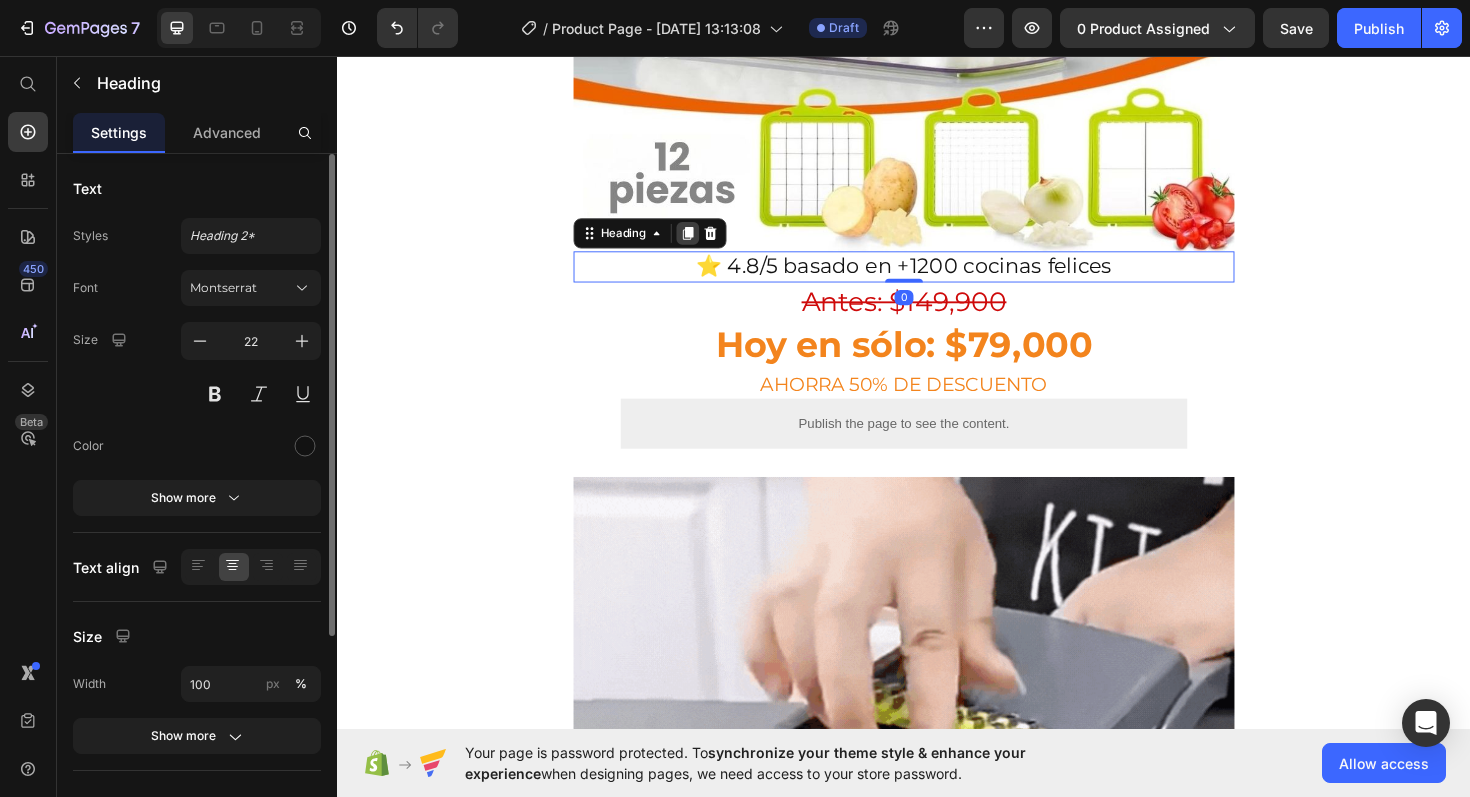 click at bounding box center (708, 244) 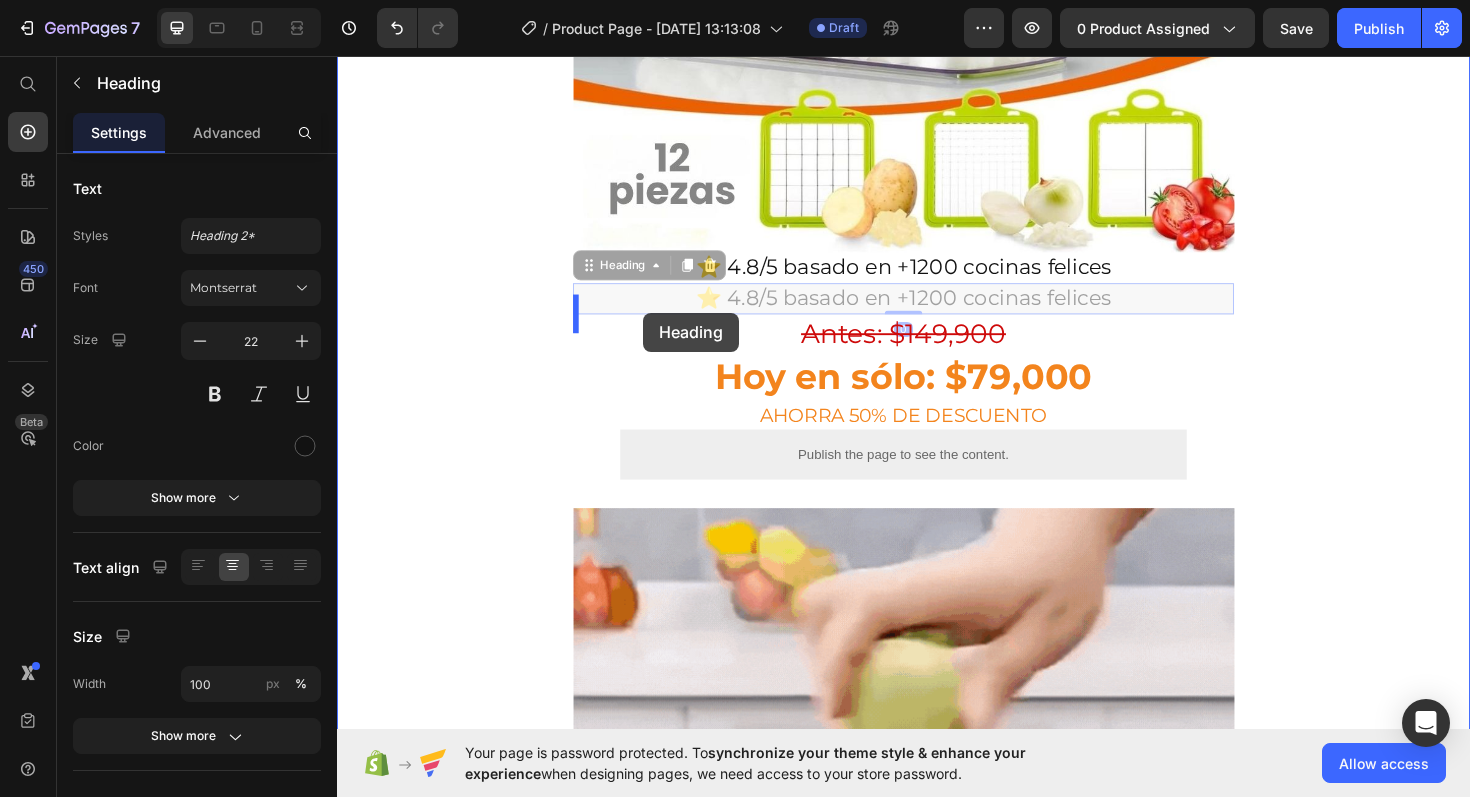 scroll, scrollTop: 1576, scrollLeft: 0, axis: vertical 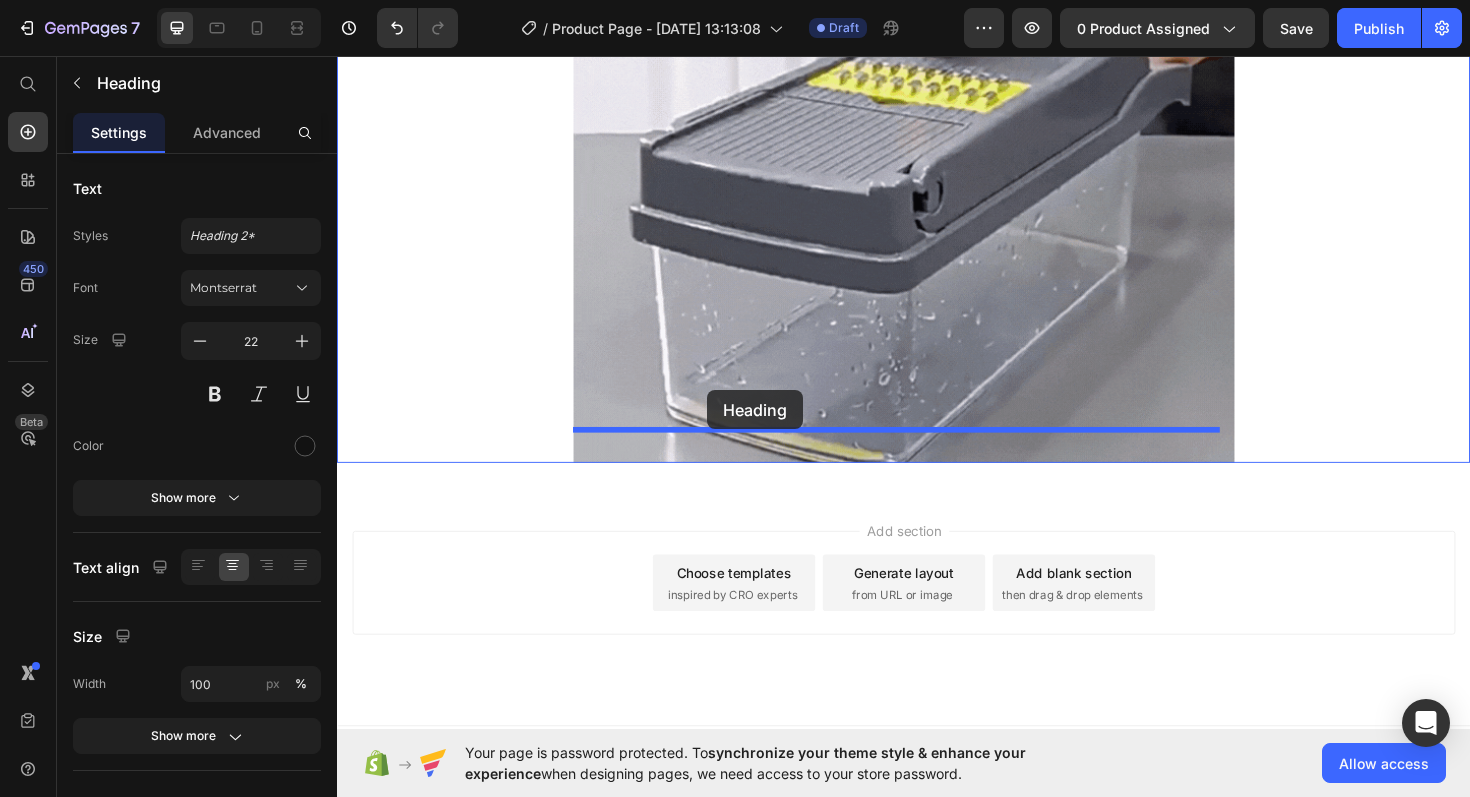 drag, startPoint x: 603, startPoint y: 263, endPoint x: 729, endPoint y: 410, distance: 193.61043 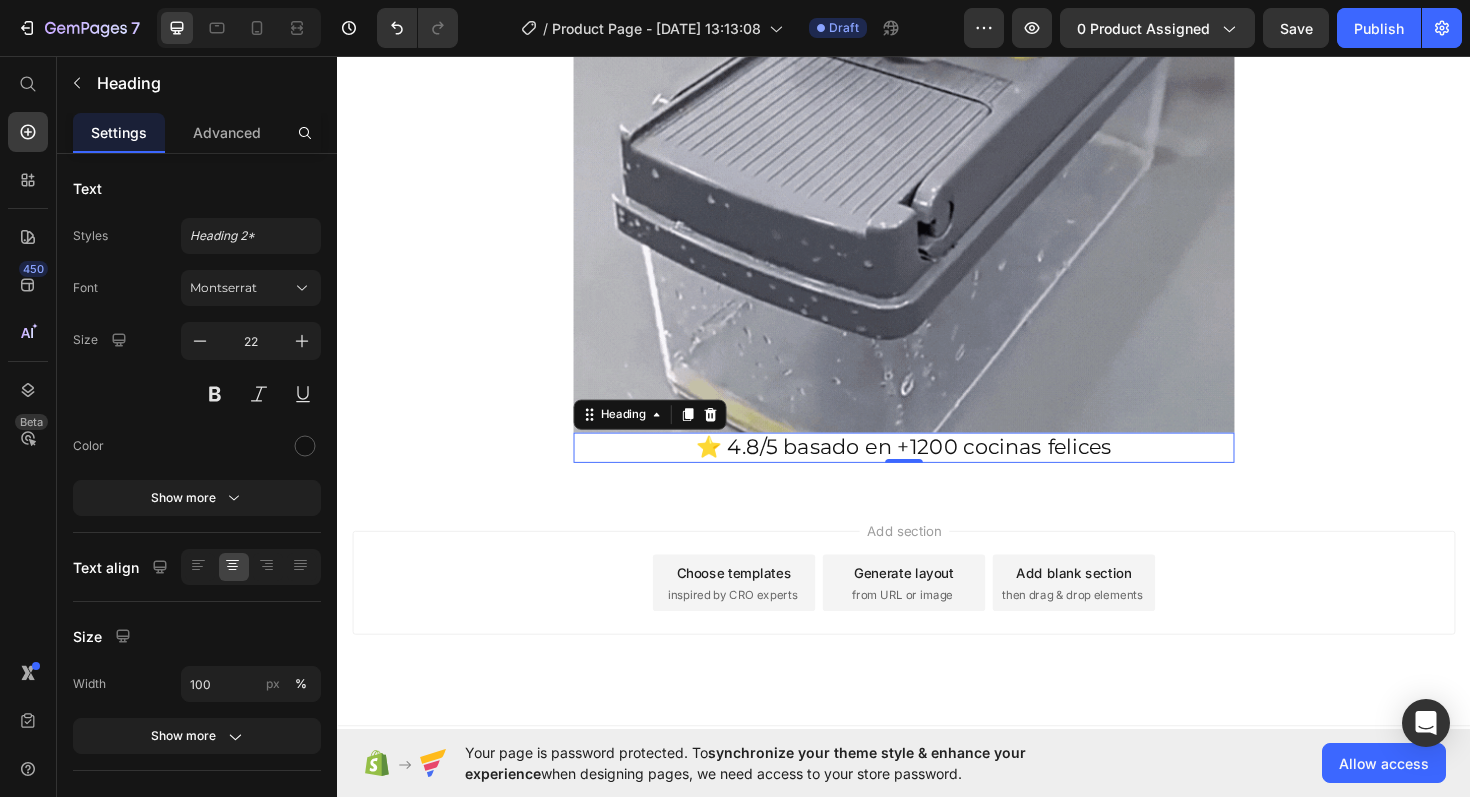 scroll, scrollTop: 1544, scrollLeft: 0, axis: vertical 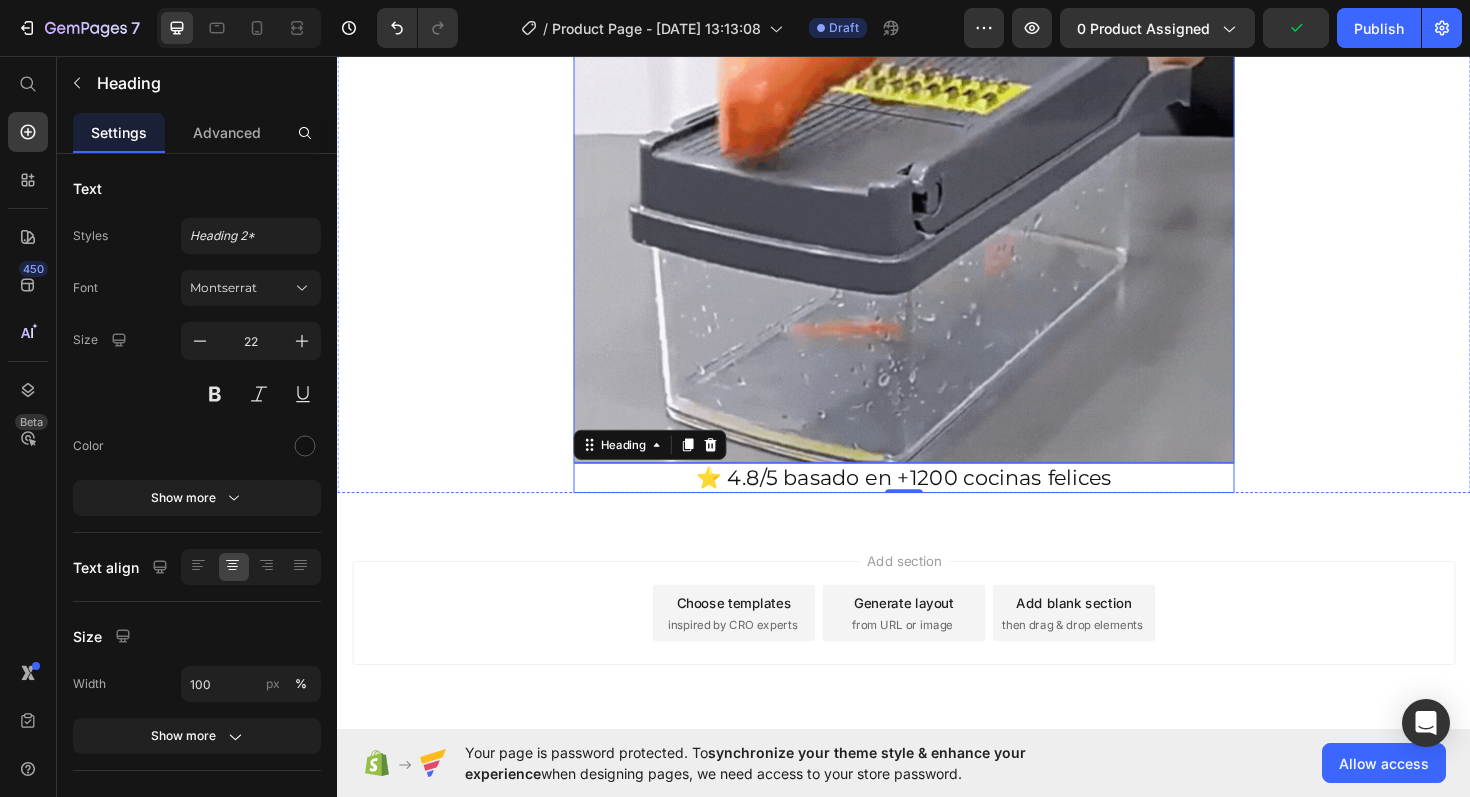 click on "⭐ 4.8/5 basado en +1200 cocinas felices" at bounding box center (937, 503) 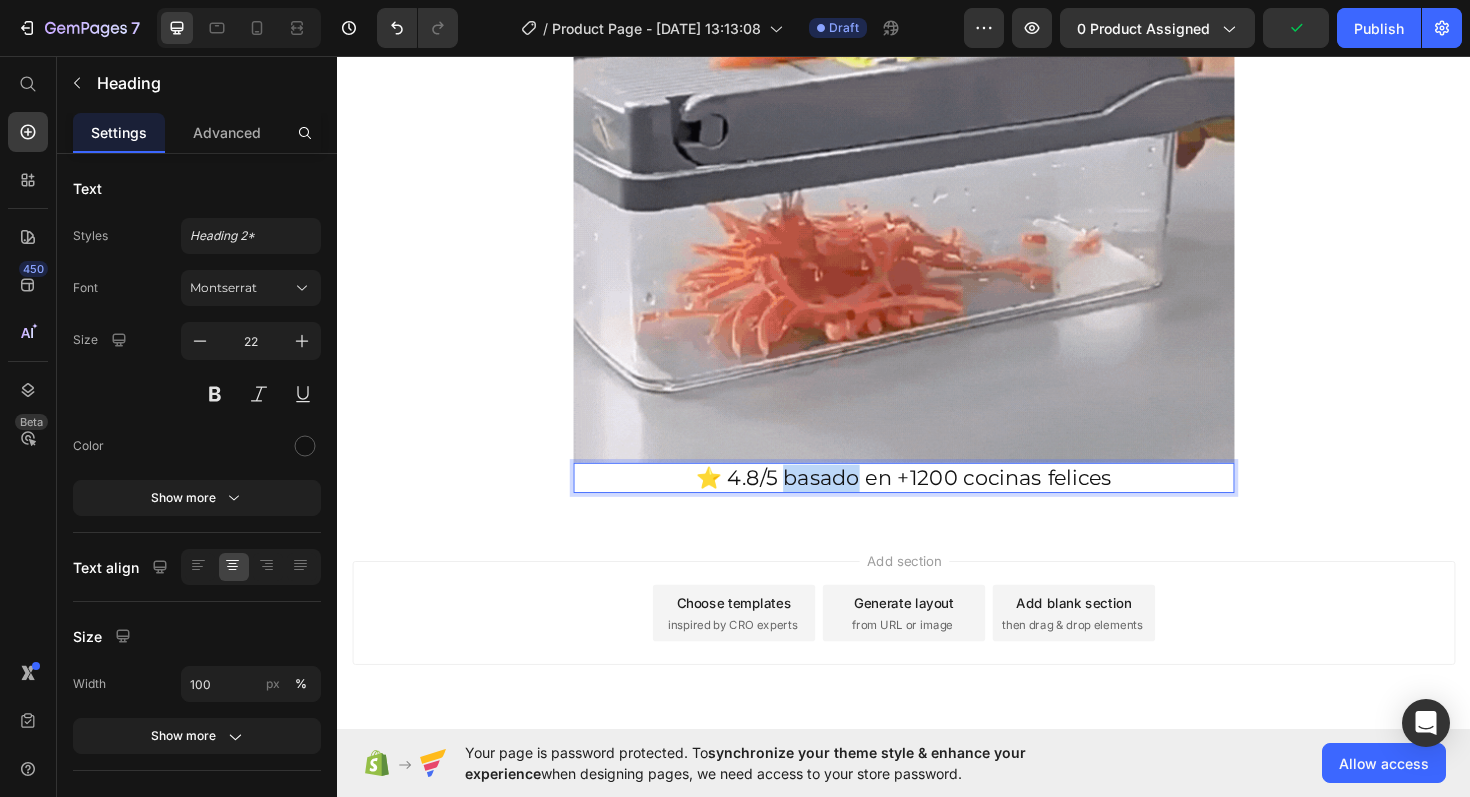 click on "⭐ 4.8/5 basado en +1200 cocinas felices" at bounding box center (937, 503) 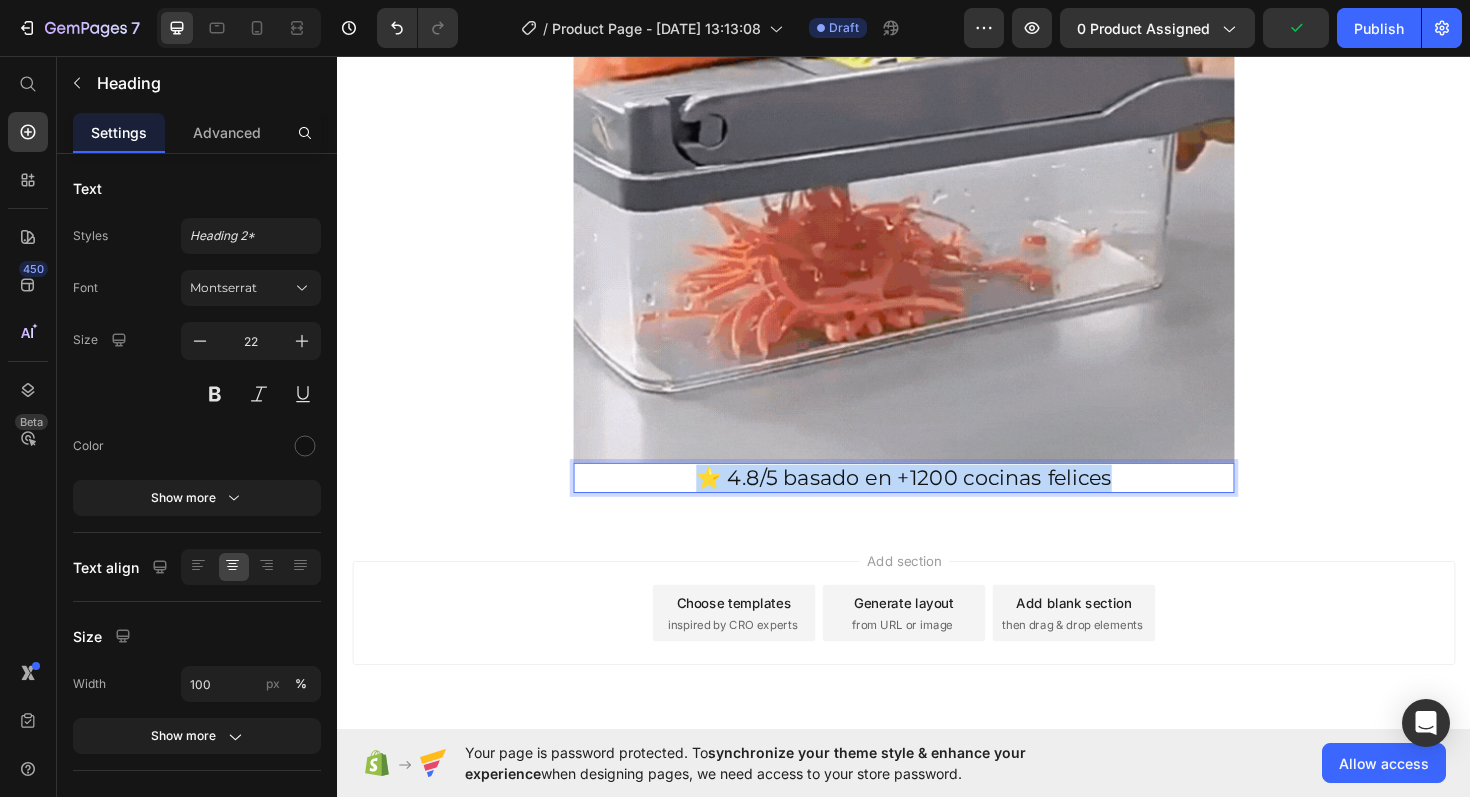 click on "⭐ 4.8/5 basado en +1200 cocinas felices" at bounding box center [937, 503] 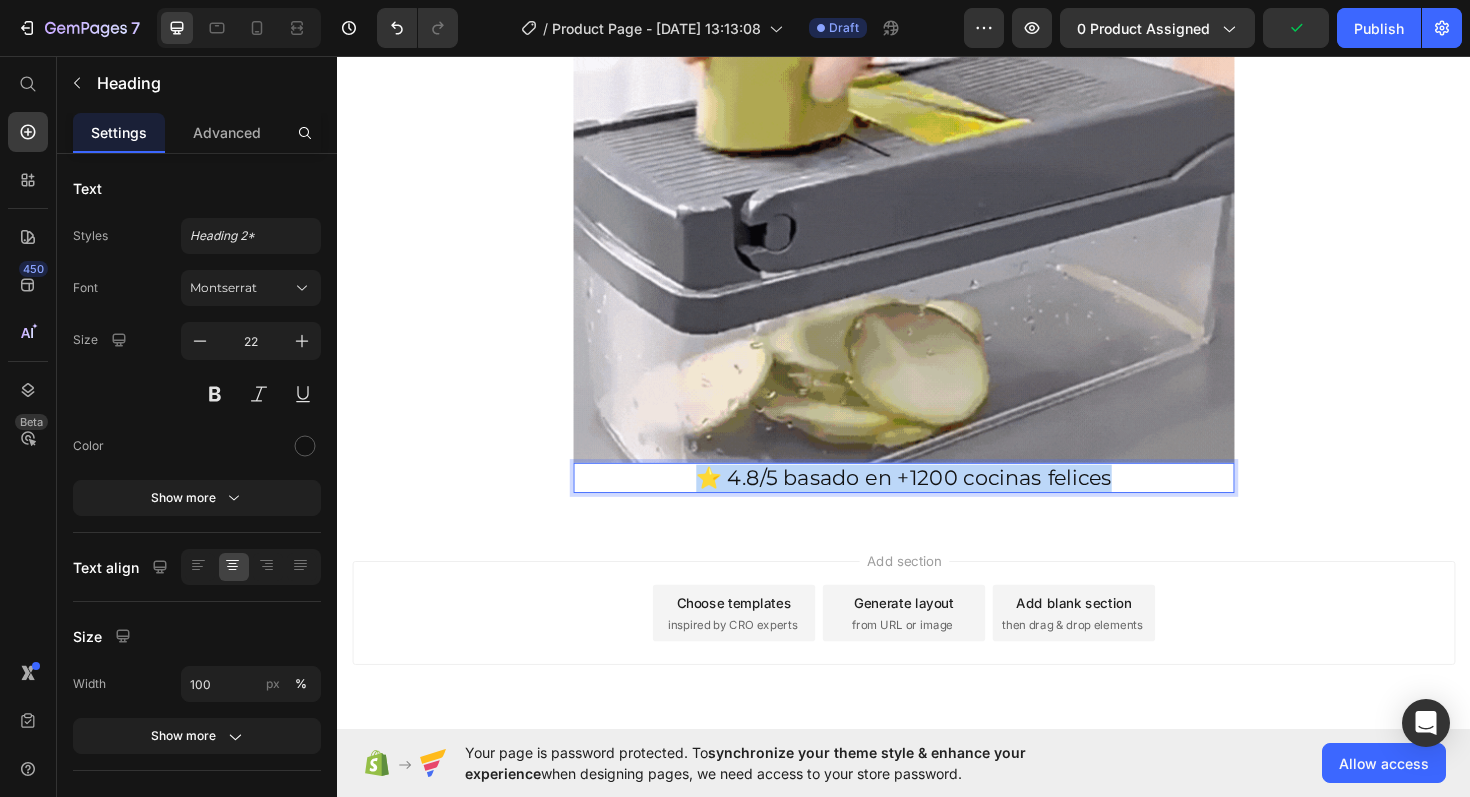 click on "⭐ 4.8/5 basado en +1200 cocinas felices" at bounding box center [937, 503] 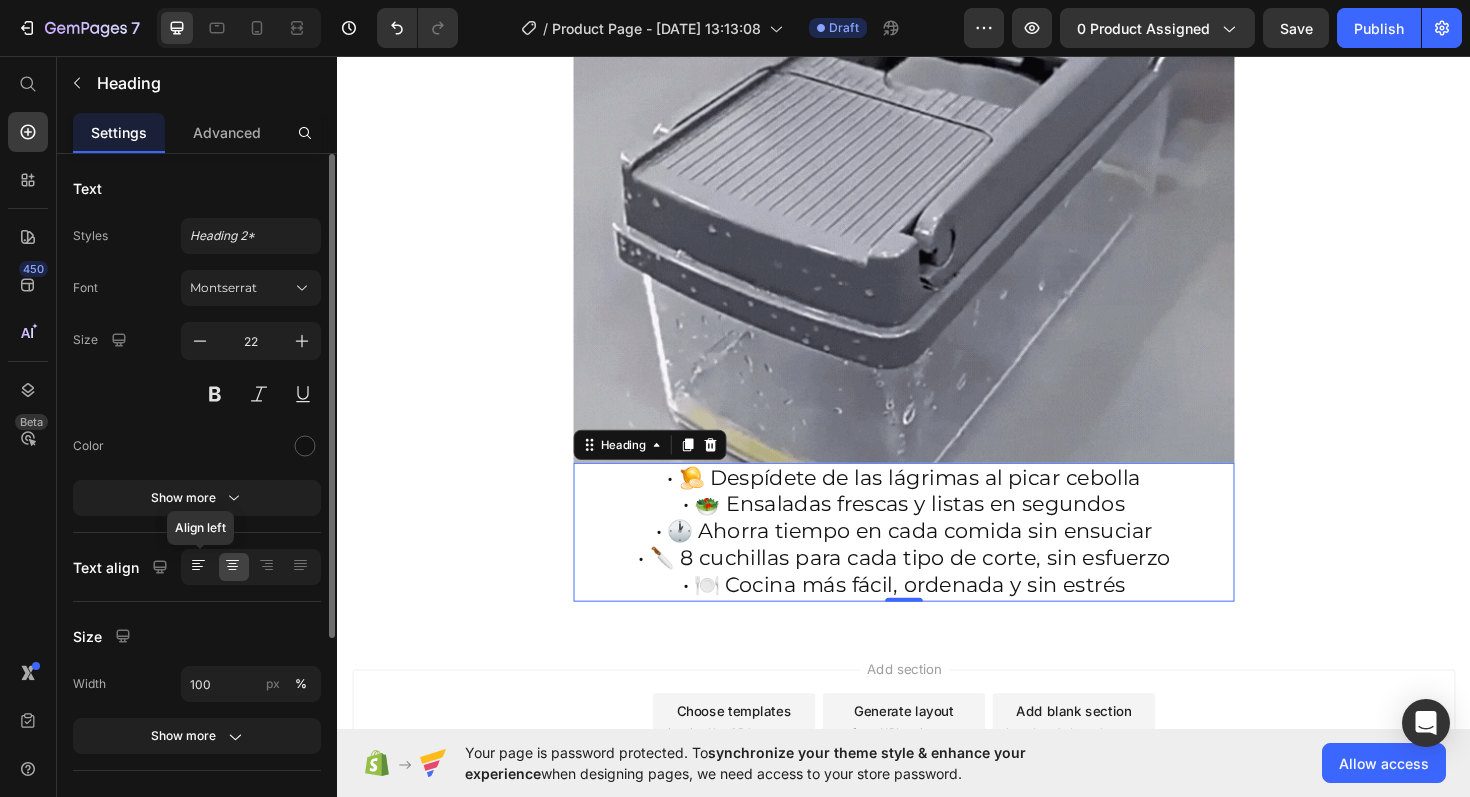 click 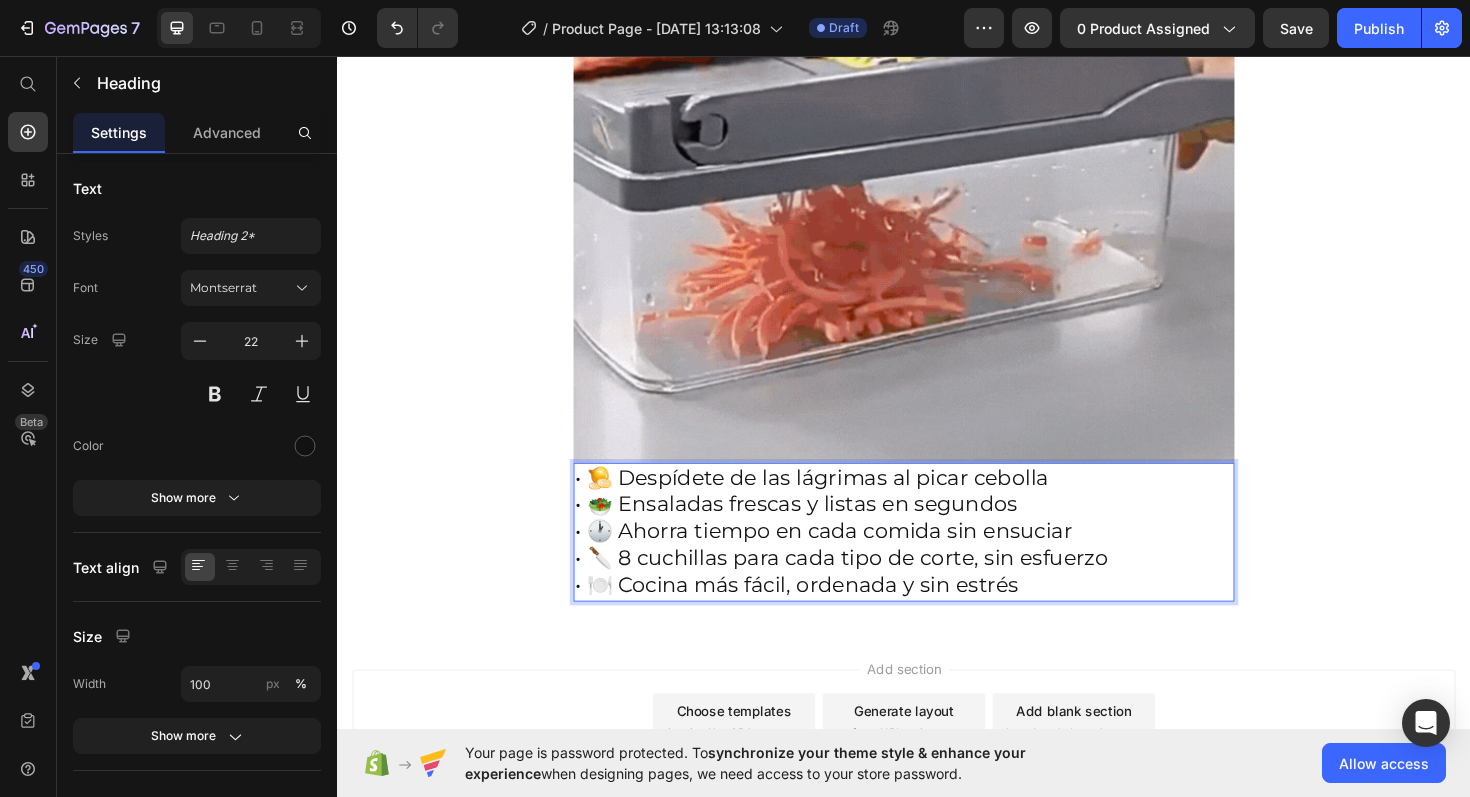 click on "• 🧅 Despídete de las lágrimas al picar cebolla • 🥗 Ensaladas frescas y listas en segundos • 🕐 Ahorra tiempo en cada comida sin ensuciar • 🔪 8 cuchillas para cada tipo de corte, sin esfuerzo • 🍽️ Cocina más fácil, ordenada y sin estrés" at bounding box center [937, 560] 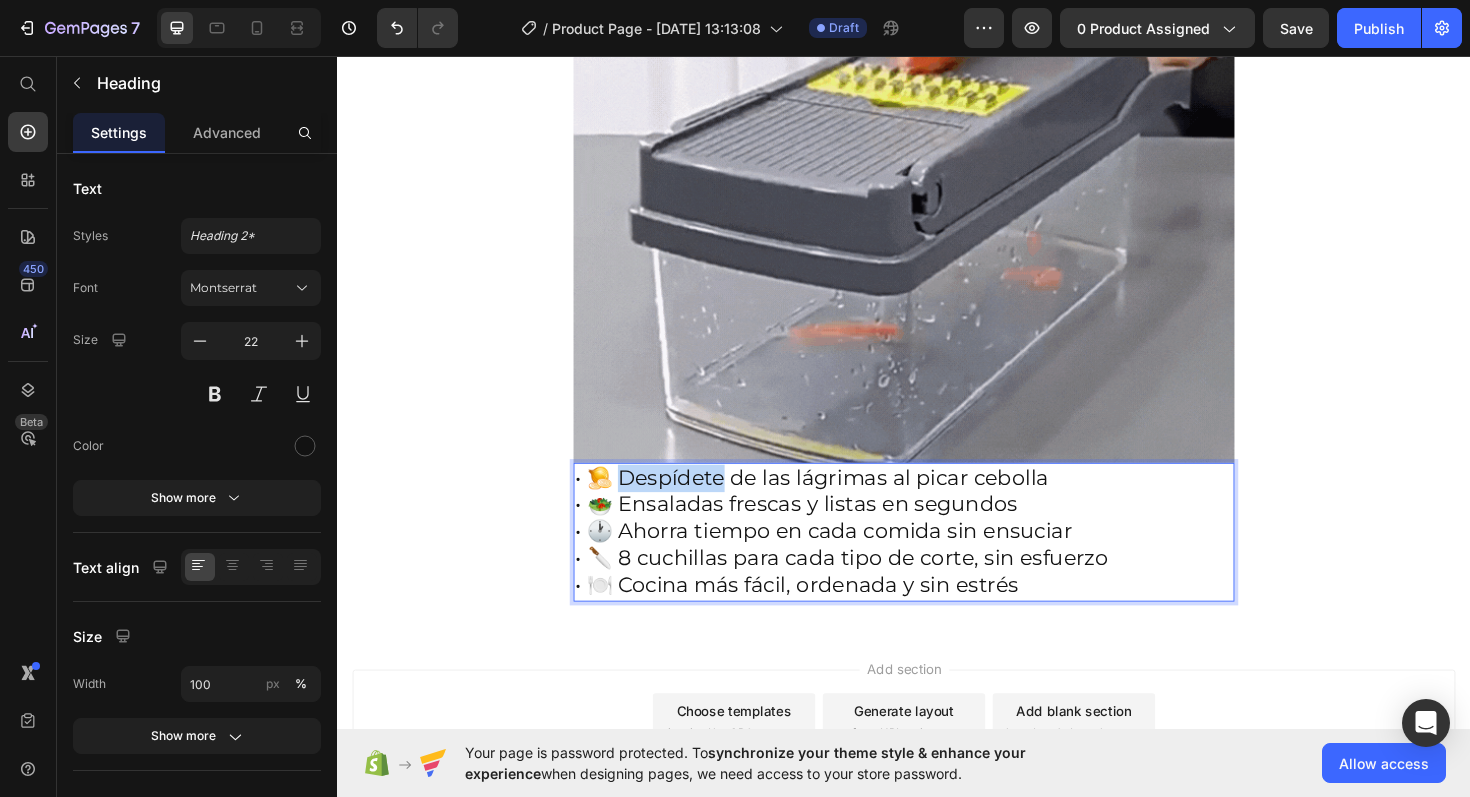 click on "• 🧅 Despídete de las lágrimas al picar cebolla • 🥗 Ensaladas frescas y listas en segundos • 🕐 Ahorra tiempo en cada comida sin ensuciar • 🔪 8 cuchillas para cada tipo de corte, sin esfuerzo • 🍽️ Cocina más fácil, ordenada y sin estrés" at bounding box center (937, 560) 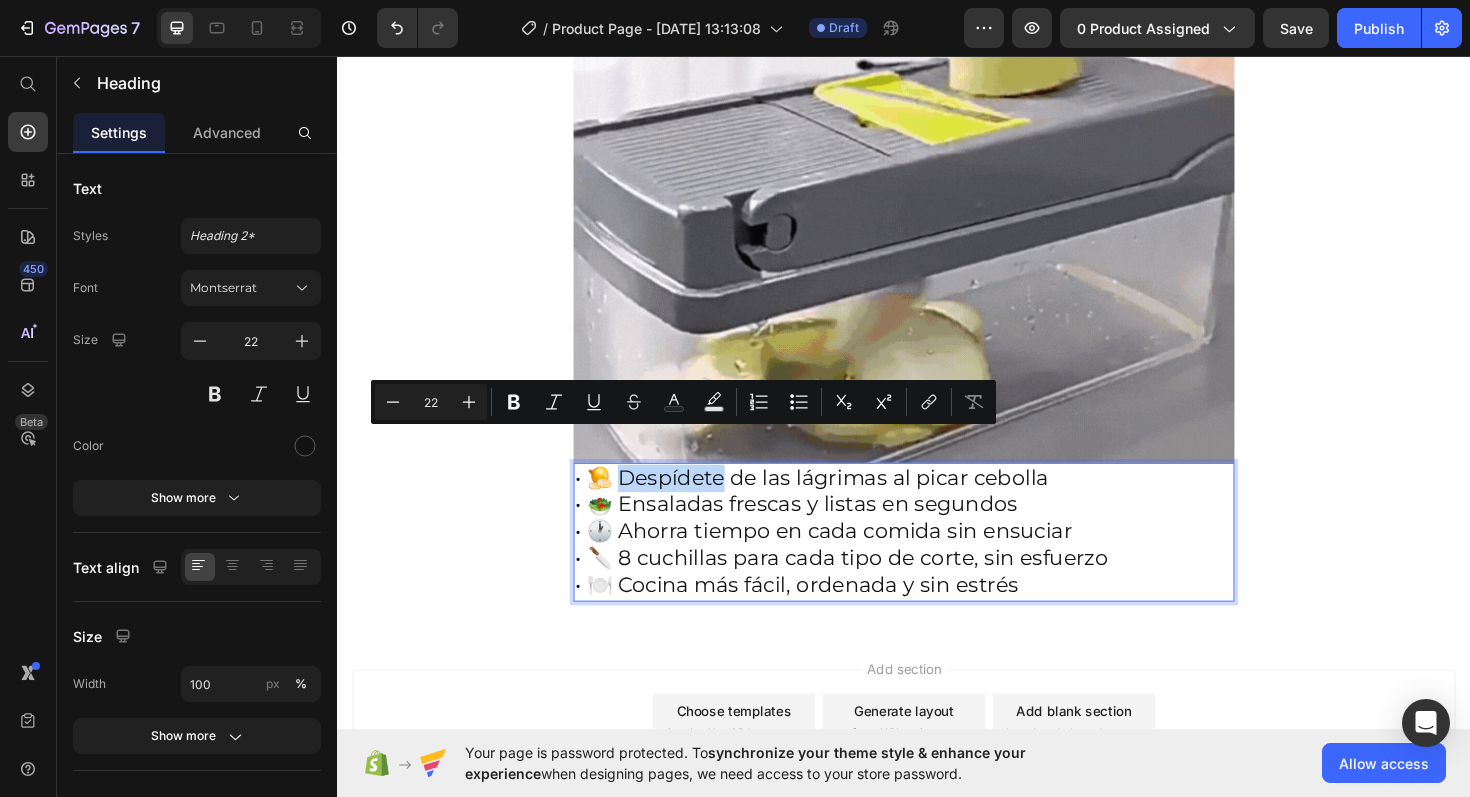 click on "• 🧅 Despídete de las lágrimas al picar cebolla • 🥗 Ensaladas frescas y listas en segundos • 🕐 Ahorra tiempo en cada comida sin ensuciar • 🔪 8 cuchillas para cada tipo de corte, sin esfuerzo • 🍽️ Cocina más fácil, ordenada y sin estrés" at bounding box center (937, 560) 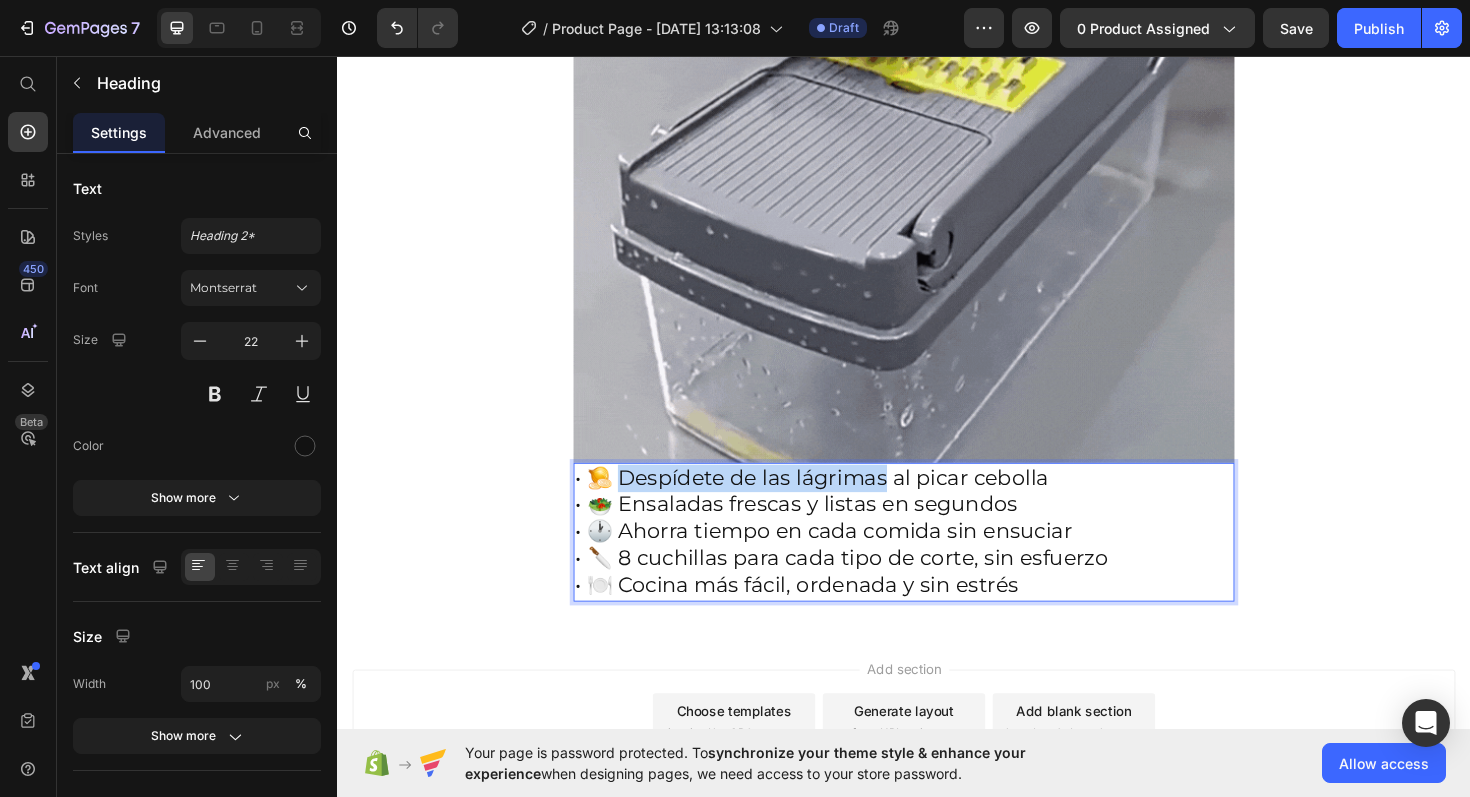 drag, startPoint x: 633, startPoint y: 469, endPoint x: 909, endPoint y: 469, distance: 276 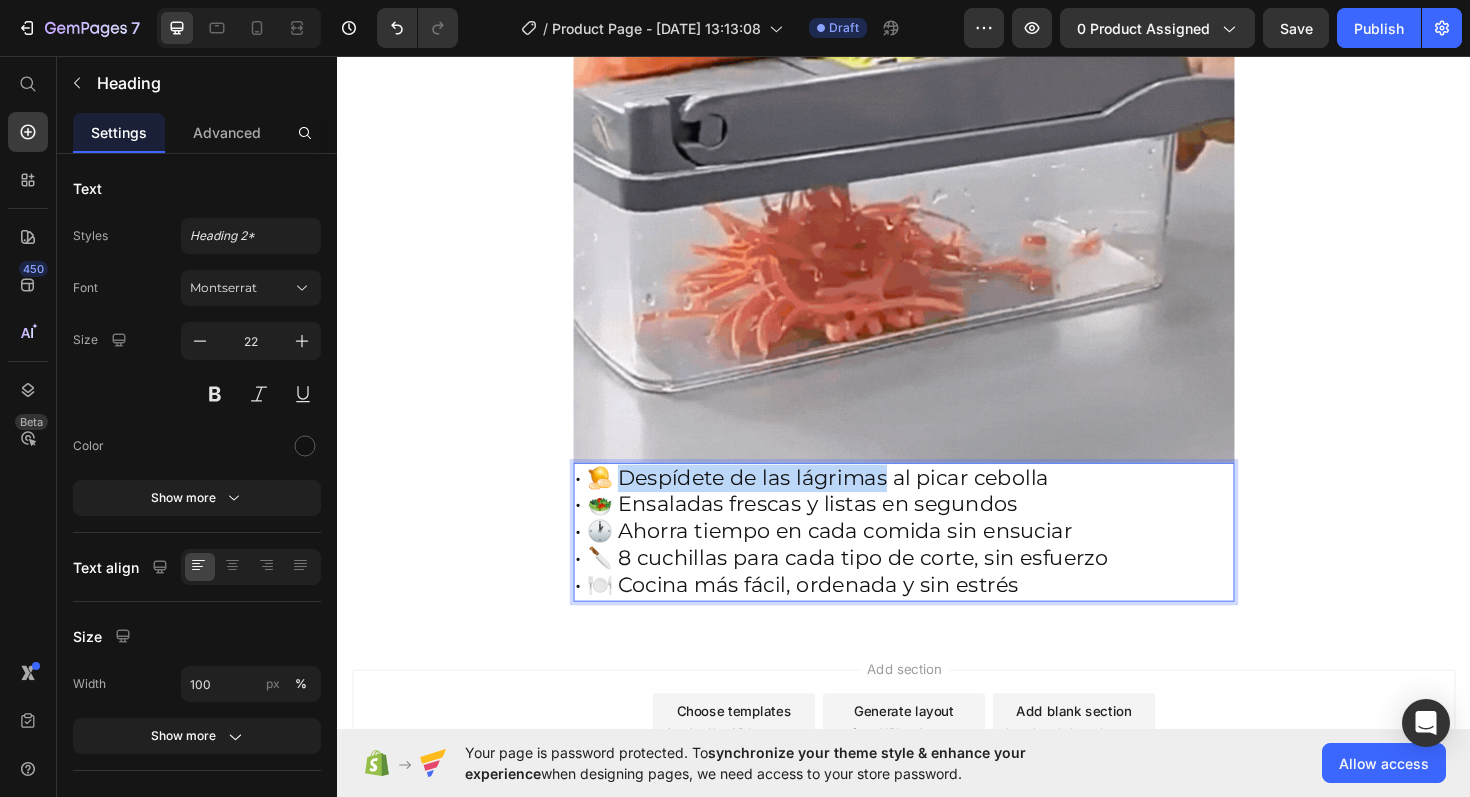 click on "• 🧅 Despídete de las lágrimas al picar cebolla • 🥗 Ensaladas frescas y listas en segundos • 🕐 Ahorra tiempo en cada comida sin ensuciar • 🔪 8 cuchillas para cada tipo de corte, sin esfuerzo • 🍽️ Cocina más fácil, ordenada y sin estrés" at bounding box center [937, 560] 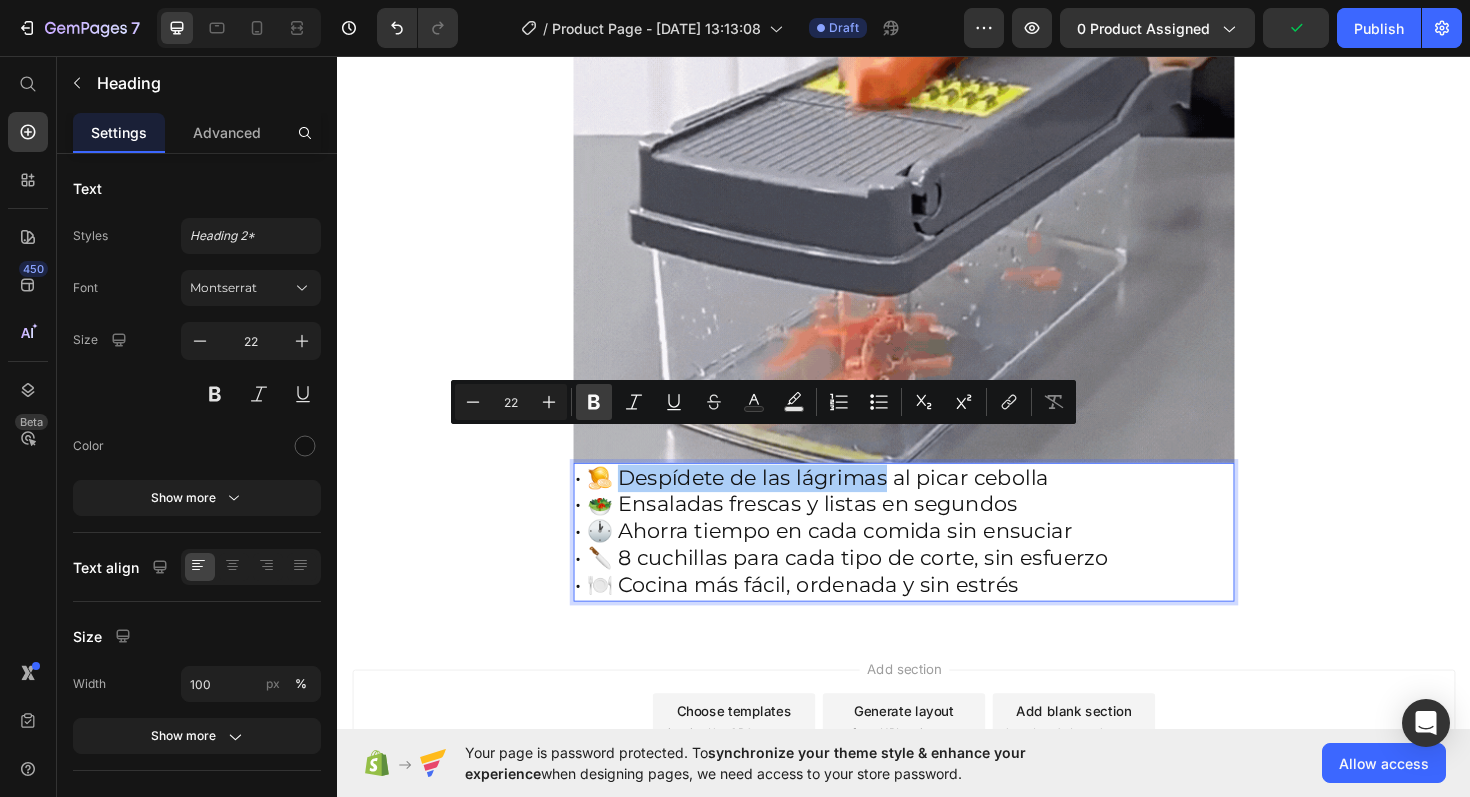 click 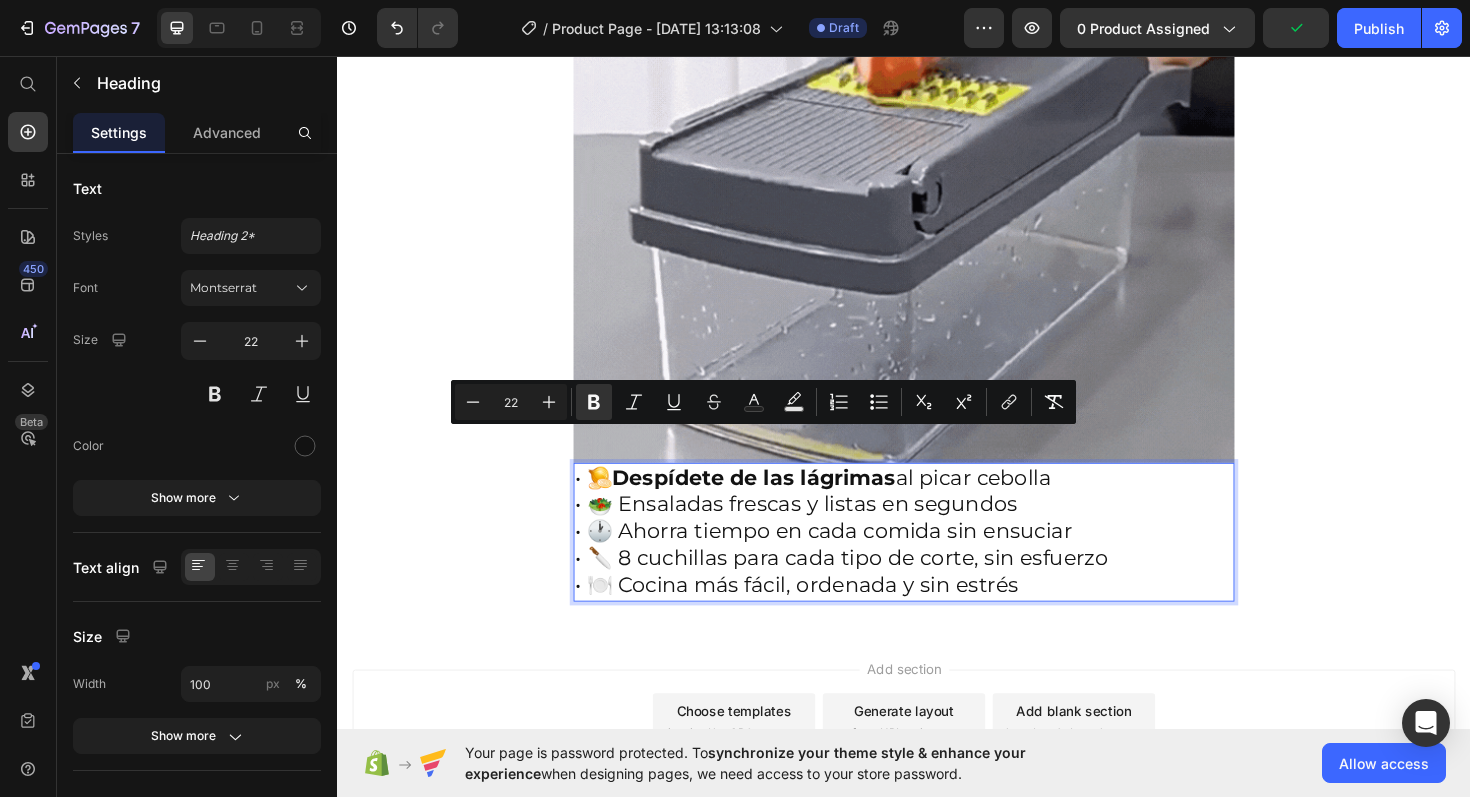 click on "• 🧅  Despídete de las lágrimas  al picar cebolla • 🥗 Ensaladas frescas y listas en segundos • 🕐 Ahorra tiempo en cada comida sin ensuciar • 🔪 8 cuchillas para cada tipo de corte, sin esfuerzo • 🍽️ Cocina más fácil, ordenada y sin estrés" at bounding box center [937, 560] 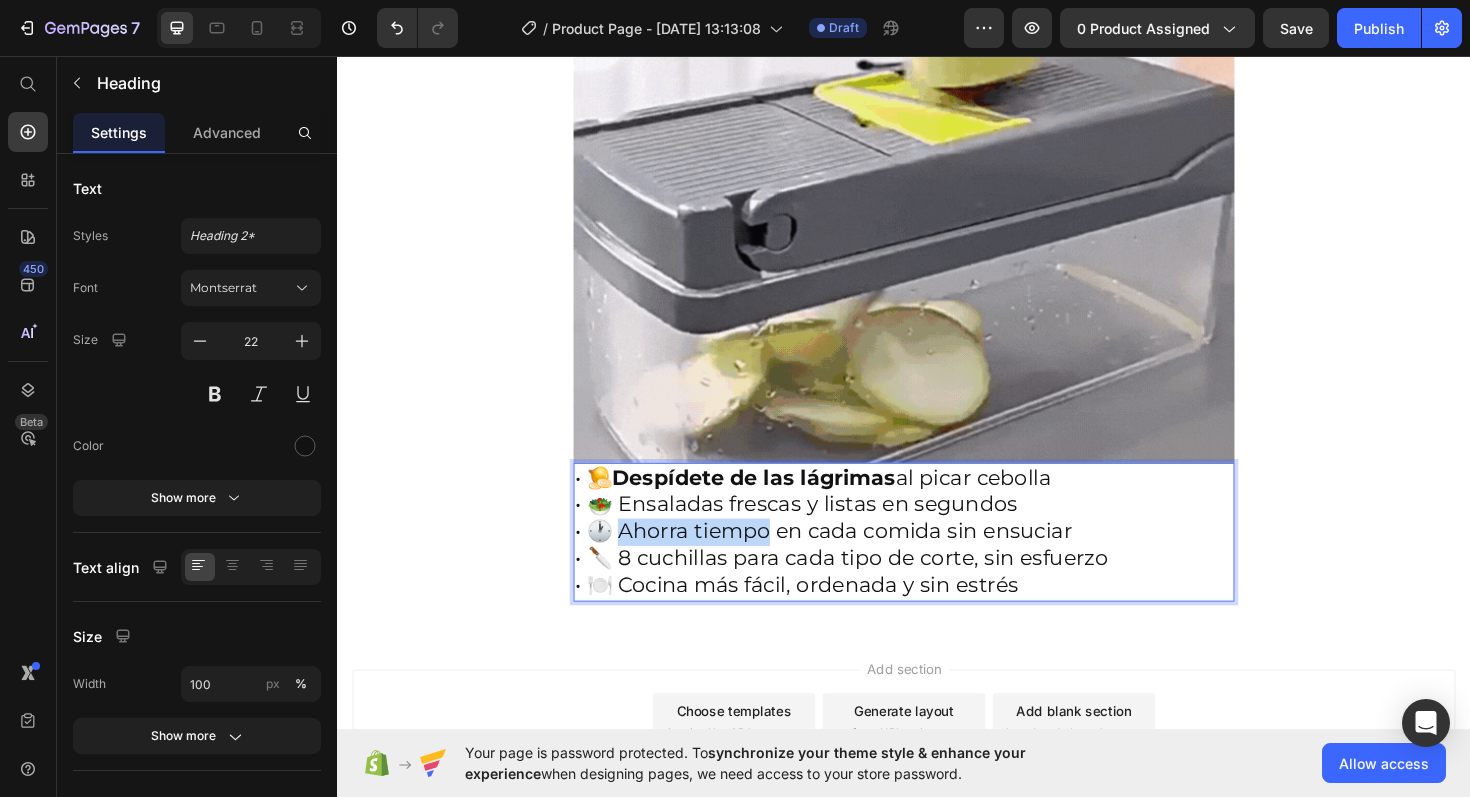 drag, startPoint x: 631, startPoint y: 524, endPoint x: 789, endPoint y: 533, distance: 158.25612 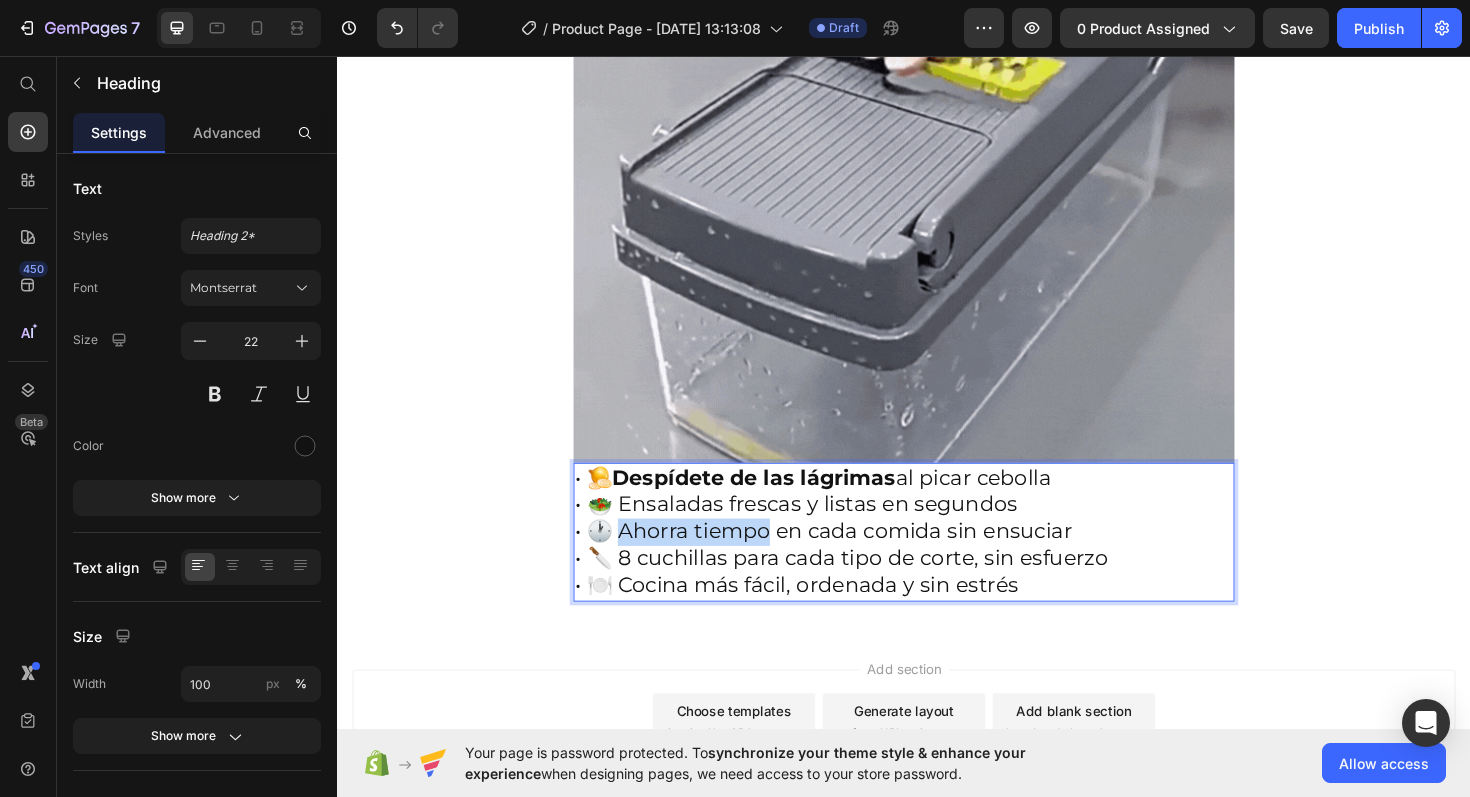 click on "• 🧅  Despídete de las lágrimas  al picar cebolla • 🥗 Ensaladas frescas y listas en segundos • 🕐 Ahorra tiempo en cada comida sin ensuciar • 🔪 8 cuchillas para cada tipo de corte, sin esfuerzo • 🍽️ Cocina más fácil, ordenada y sin estrés" at bounding box center [937, 560] 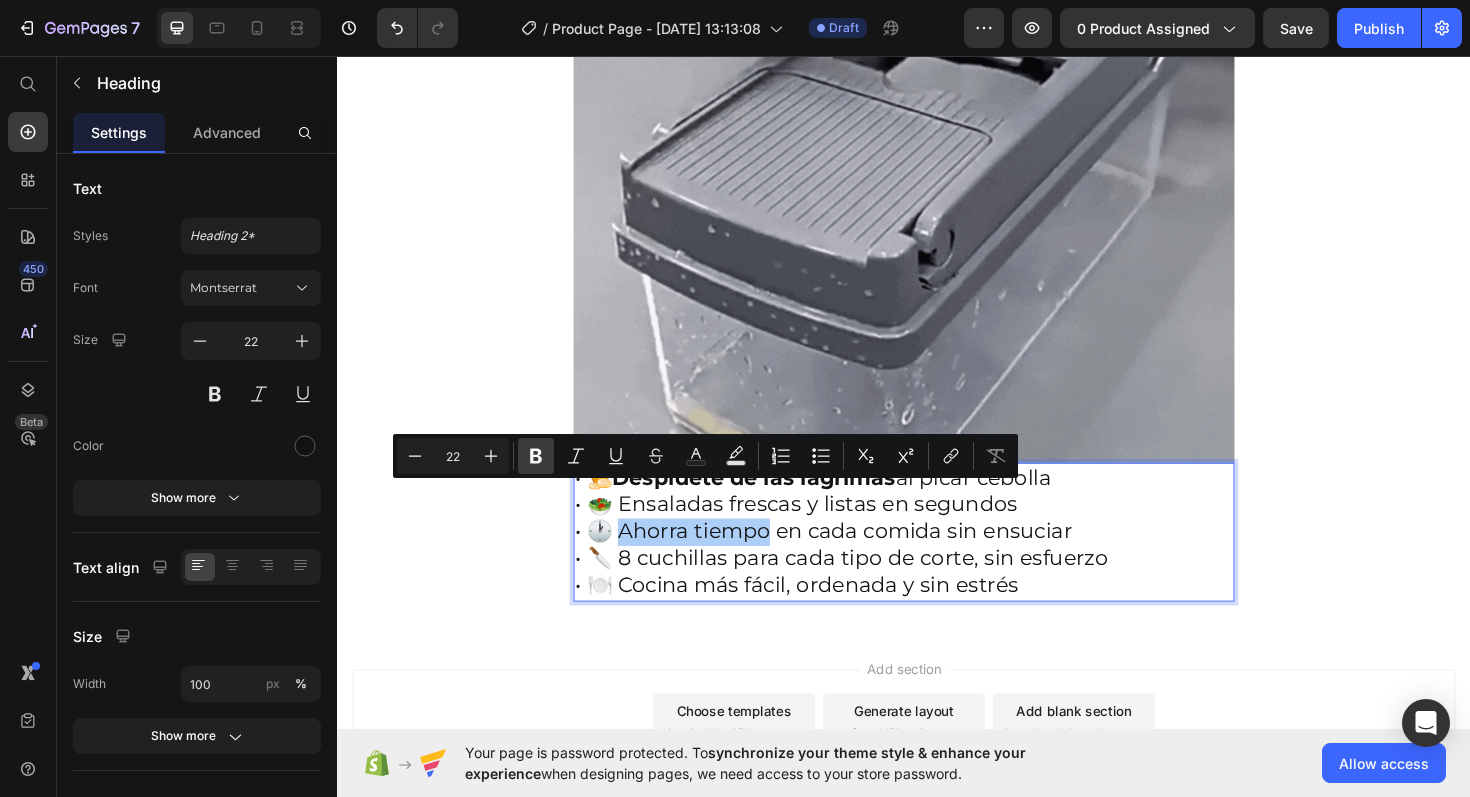 click 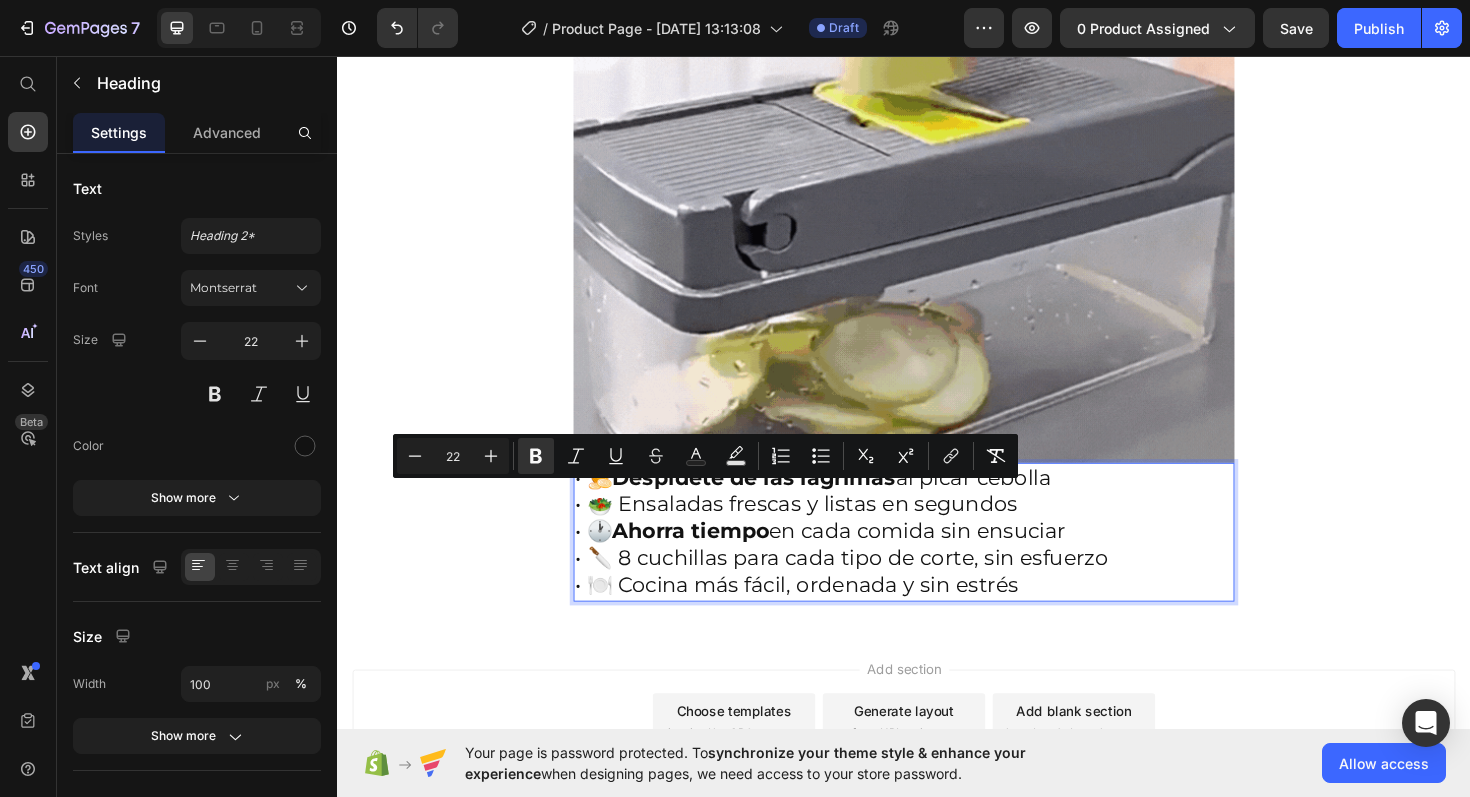 click on "• 🧅  Despídete de las lágrimas  al picar cebolla • 🥗 Ensaladas frescas y listas en segundos • 🕐  Ahorra tiempo  en cada comida sin ensuciar • 🔪 8 cuchillas para cada tipo de corte, sin esfuerzo • 🍽️ Cocina más fácil, ordenada y sin estrés" at bounding box center (937, 560) 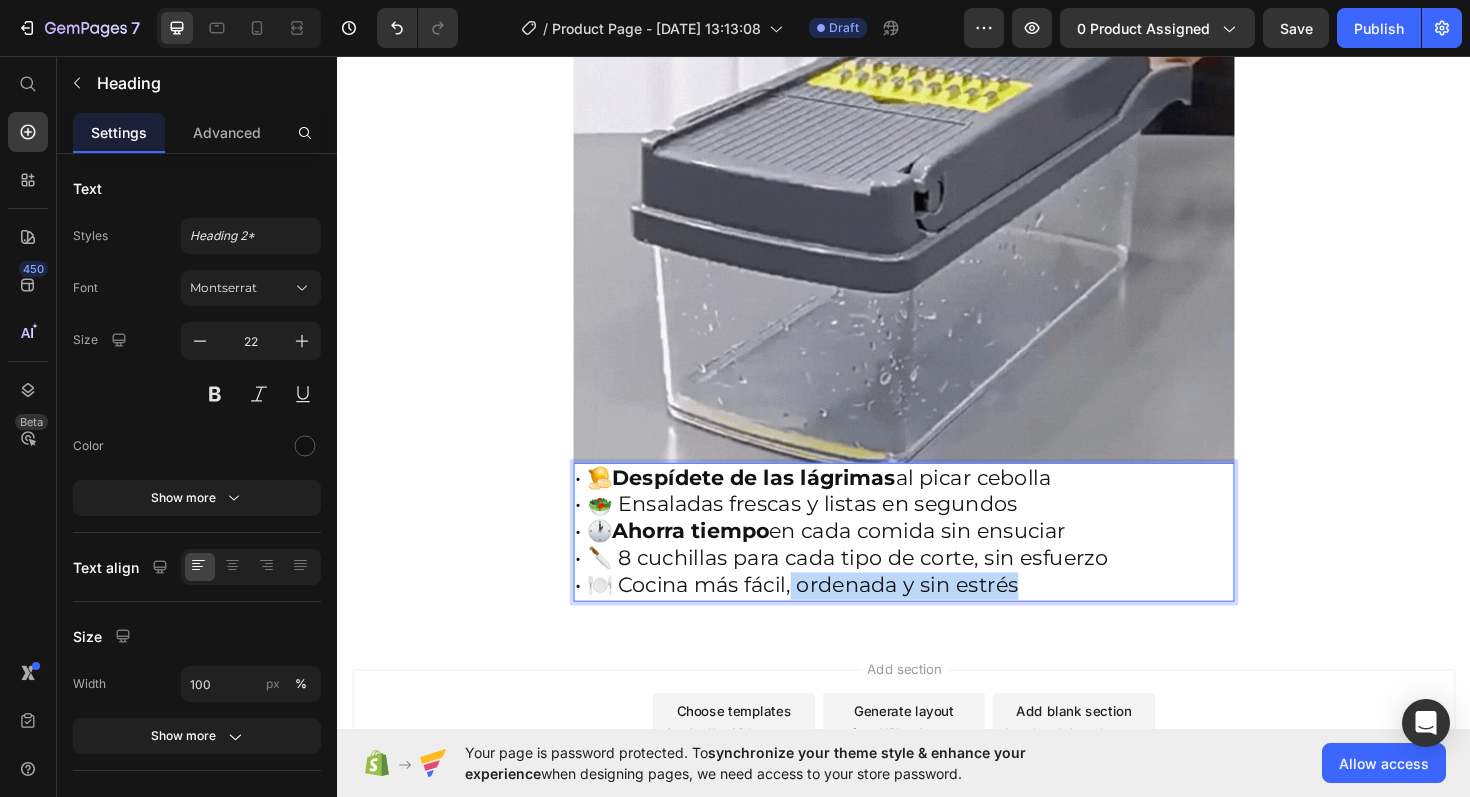 drag, startPoint x: 812, startPoint y: 583, endPoint x: 1046, endPoint y: 585, distance: 234.00854 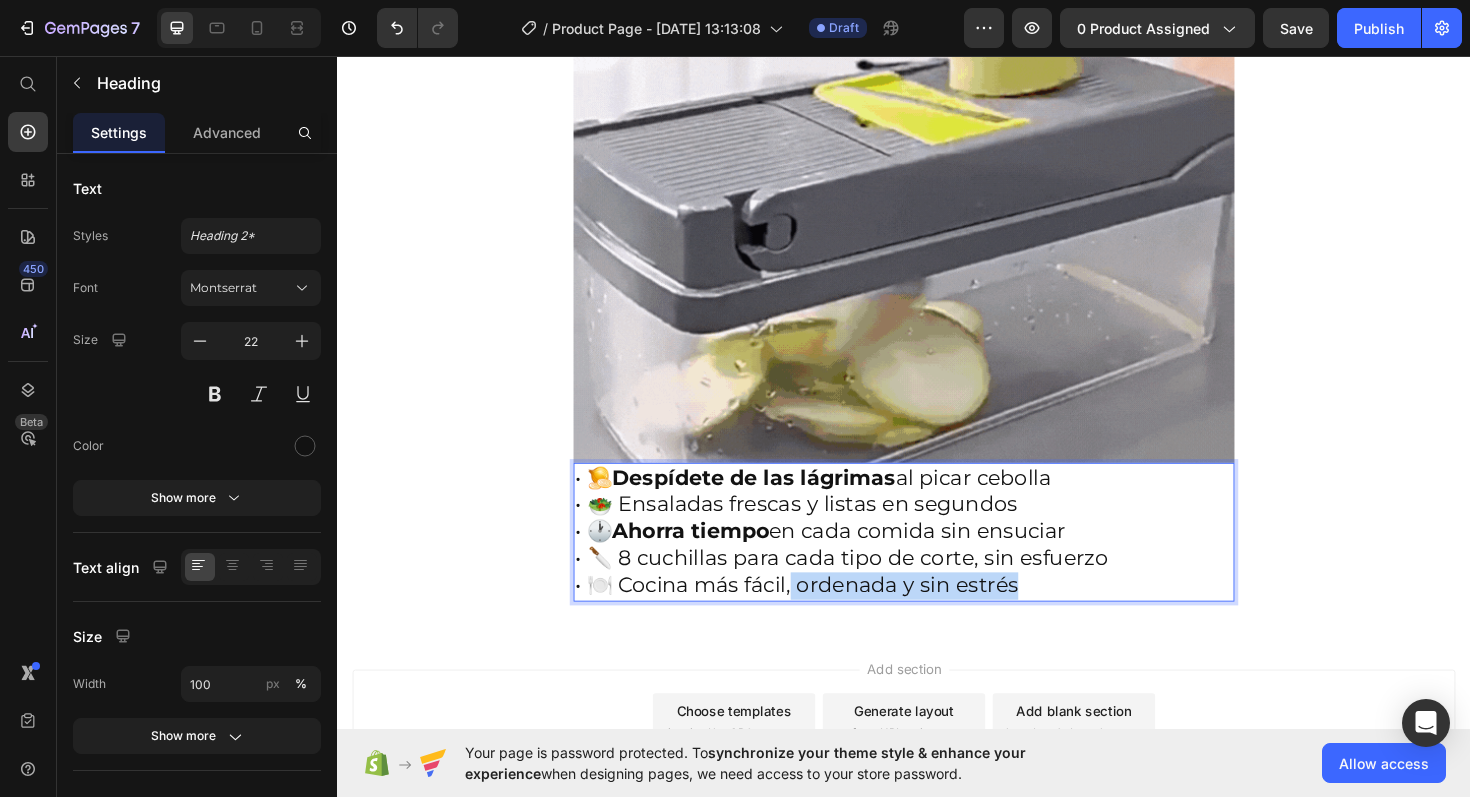click on "• 🧅  Despídete de las lágrimas  al picar cebolla • 🥗 Ensaladas frescas y listas en segundos • 🕐  Ahorra tiempo  en cada comida sin ensuciar • 🔪 8 cuchillas para cada tipo de corte, sin esfuerzo • 🍽️ Cocina más fácil, ordenada y sin estrés" at bounding box center (937, 560) 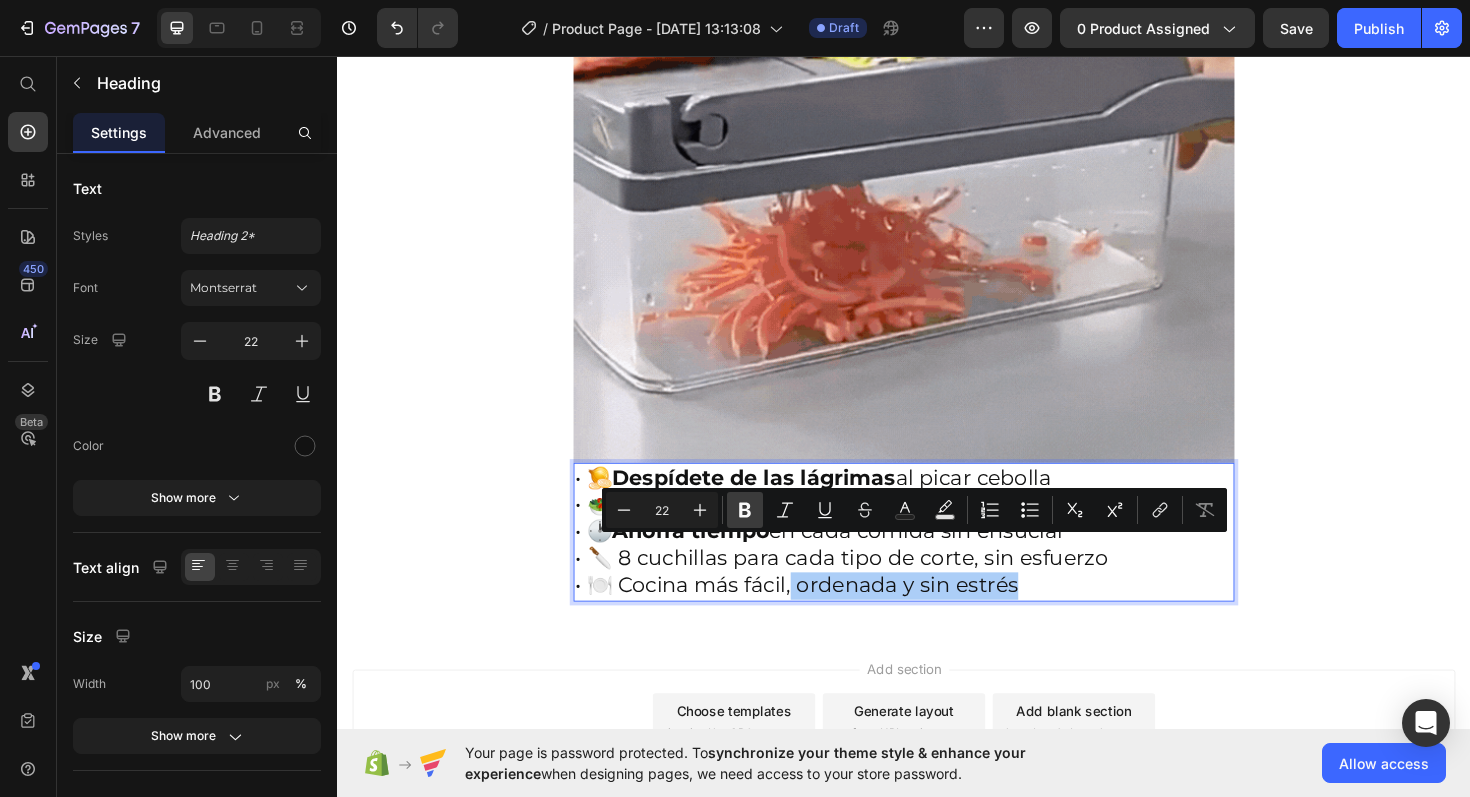 click on "Bold" at bounding box center [745, 510] 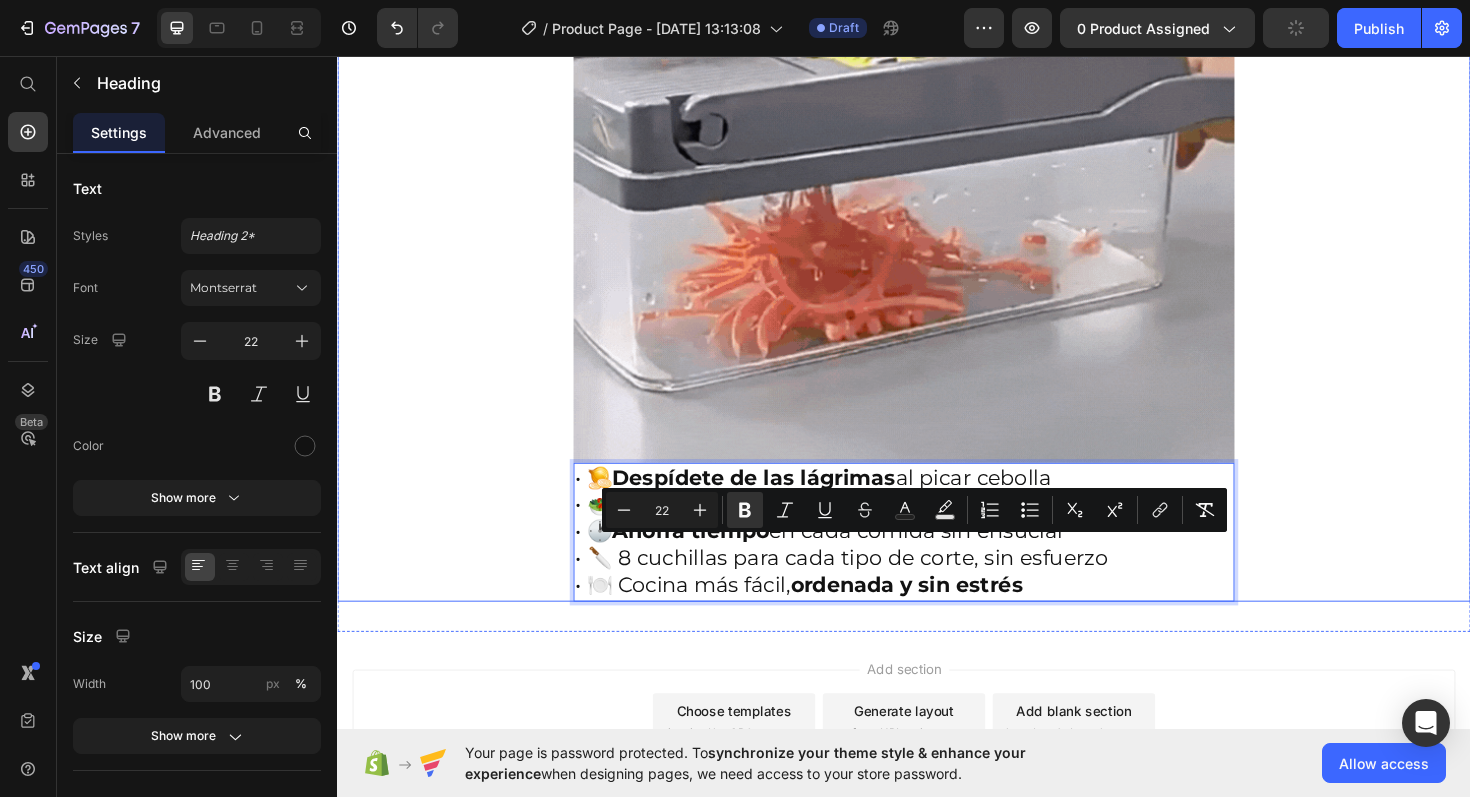 click on "Envío gratis a Toda Colombia  🚚 Heading Image ⭐ 4.8/5 basado en +1200 cocinas felices Heading ⁠⁠⁠⁠⁠⁠⁠ Antes: $149,900 Heading Hoy en sólo: $79,000 Heading AHORRA 50% DE DESCUENTO Heading
Publish the page to see the content.
Custom Code Image • 🧅  Despídete de las lágrimas  al picar cebolla • 🥗 Ensaladas frescas y listas en segundos • 🕐  Ahorra tiempo  en cada comida sin ensuciar • 🔪 8 cuchillas para cada tipo de corte, sin esfuerzo • 🍽️ Cocina más fácil,  ordenada y sin estrés Heading   0 Row" at bounding box center [937, -408] 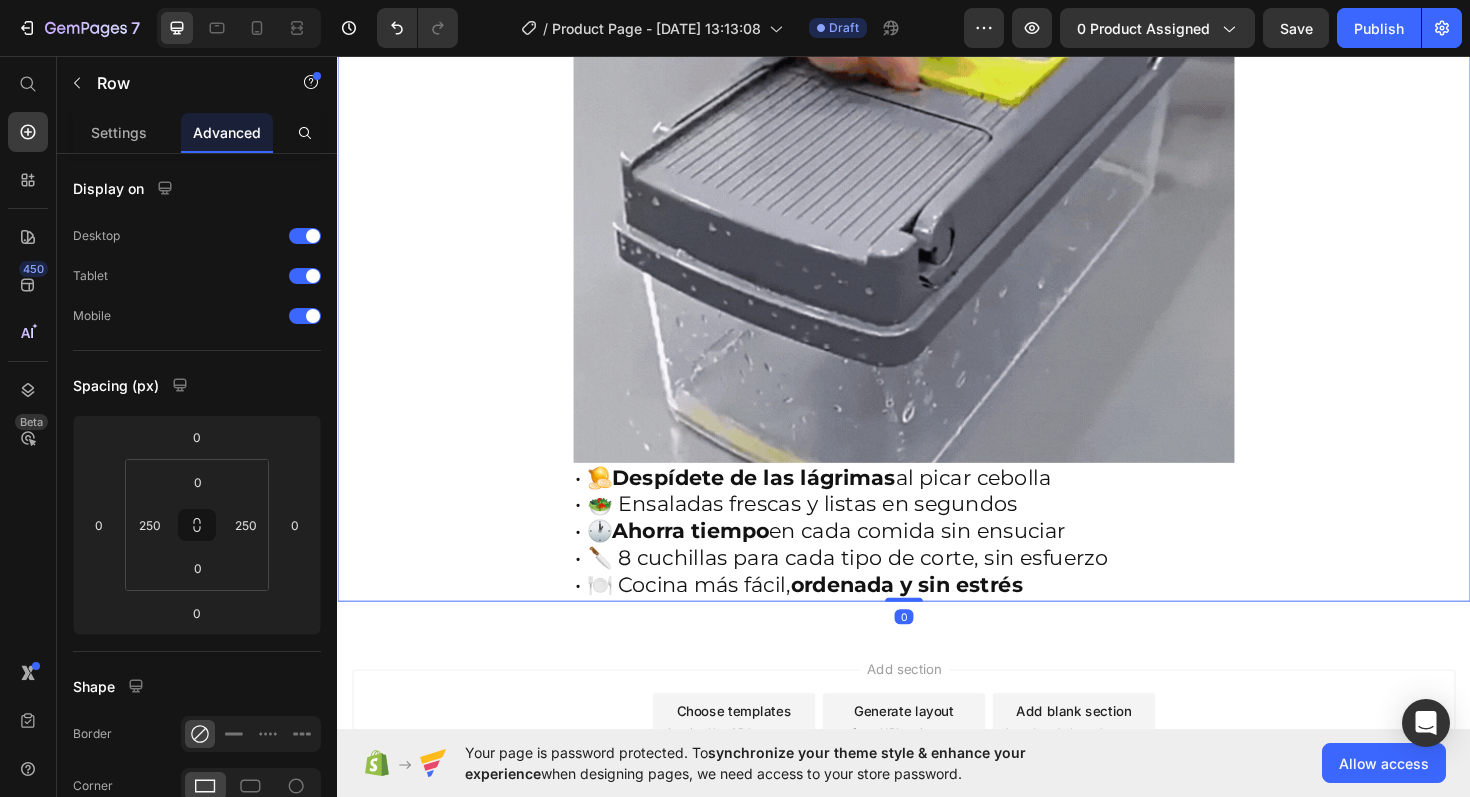 click on "Envío gratis a Toda Colombia  🚚 Heading Image ⭐ 4.8/5 basado en +1200 cocinas felices Heading ⁠⁠⁠⁠⁠⁠⁠ Antes: $149,900 Heading Hoy en sólo: $79,000 Heading AHORRA 50% DE DESCUENTO Heading
Publish the page to see the content.
Custom Code Image • 🧅  Despídete de las lágrimas  al picar cebolla • 🥗 Ensaladas frescas y listas en segundos • 🕐  Ahorra tiempo  en cada comida sin ensuciar • 🔪 8 cuchillas para cada tipo de corte, sin esfuerzo • 🍽️ Cocina más fácil,  ordenada y sin estrés Heading Row   0" at bounding box center (937, -408) 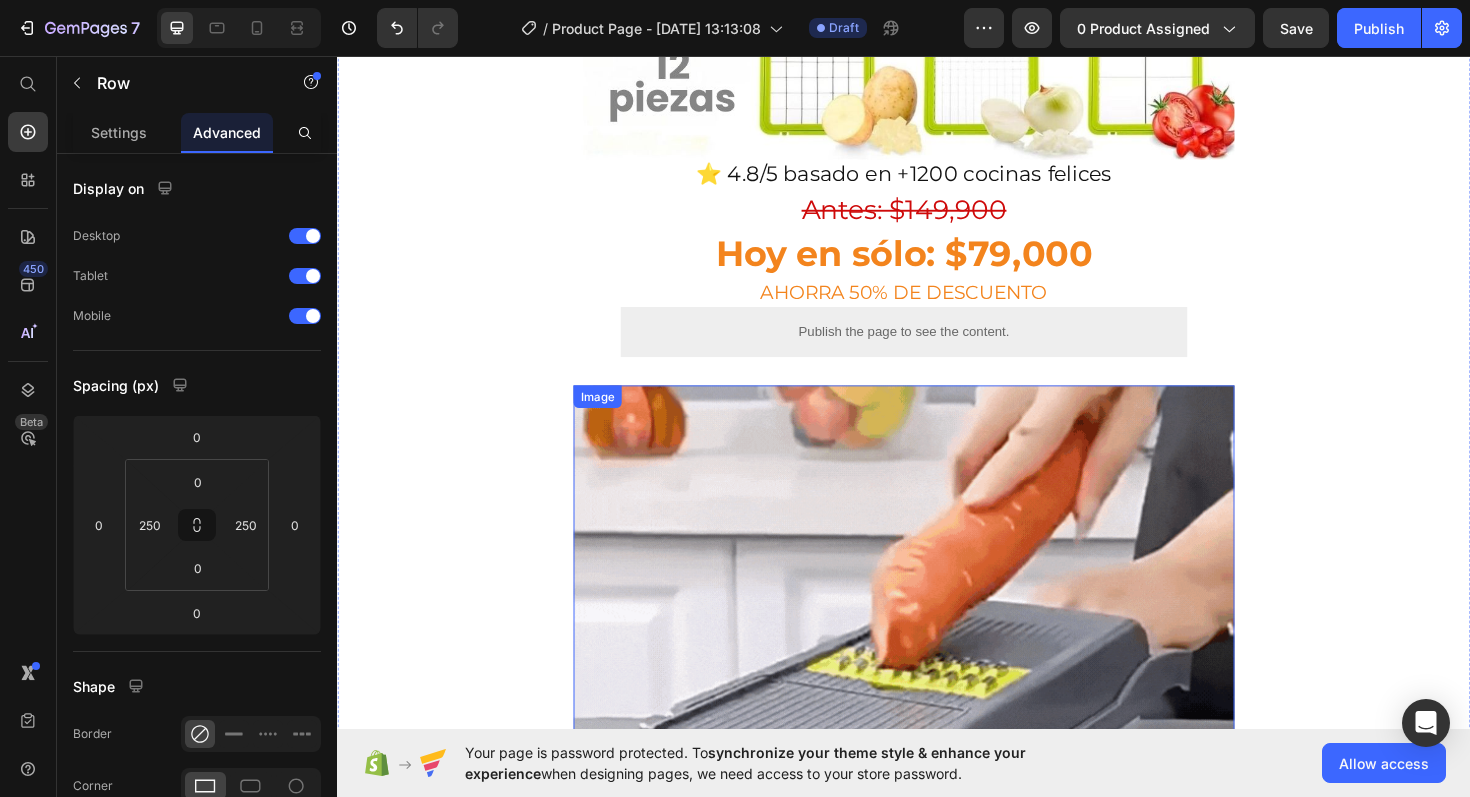 scroll, scrollTop: 871, scrollLeft: 0, axis: vertical 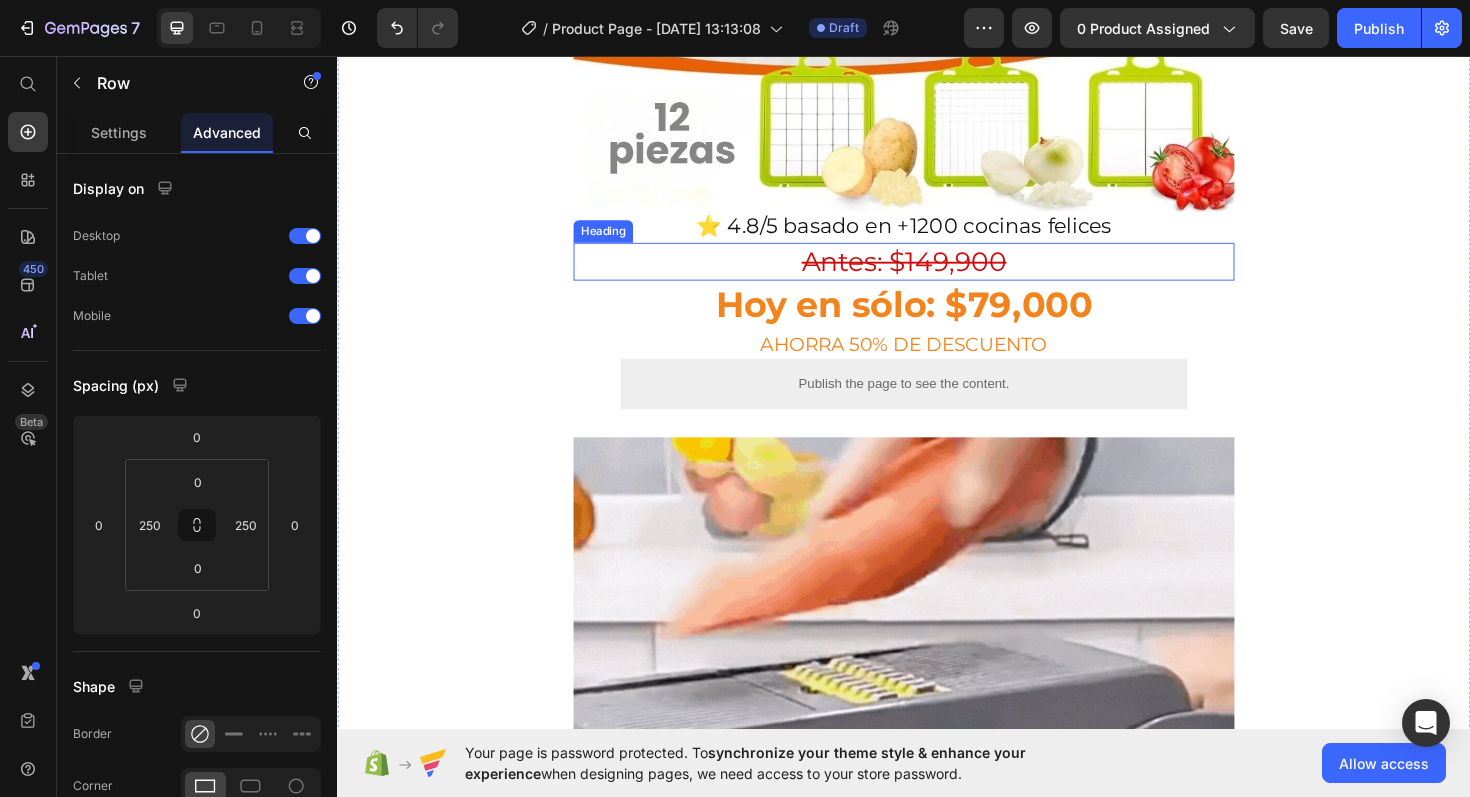 click on "⭐ 4.8/5 basado en +1200 cocinas felices" at bounding box center [937, 237] 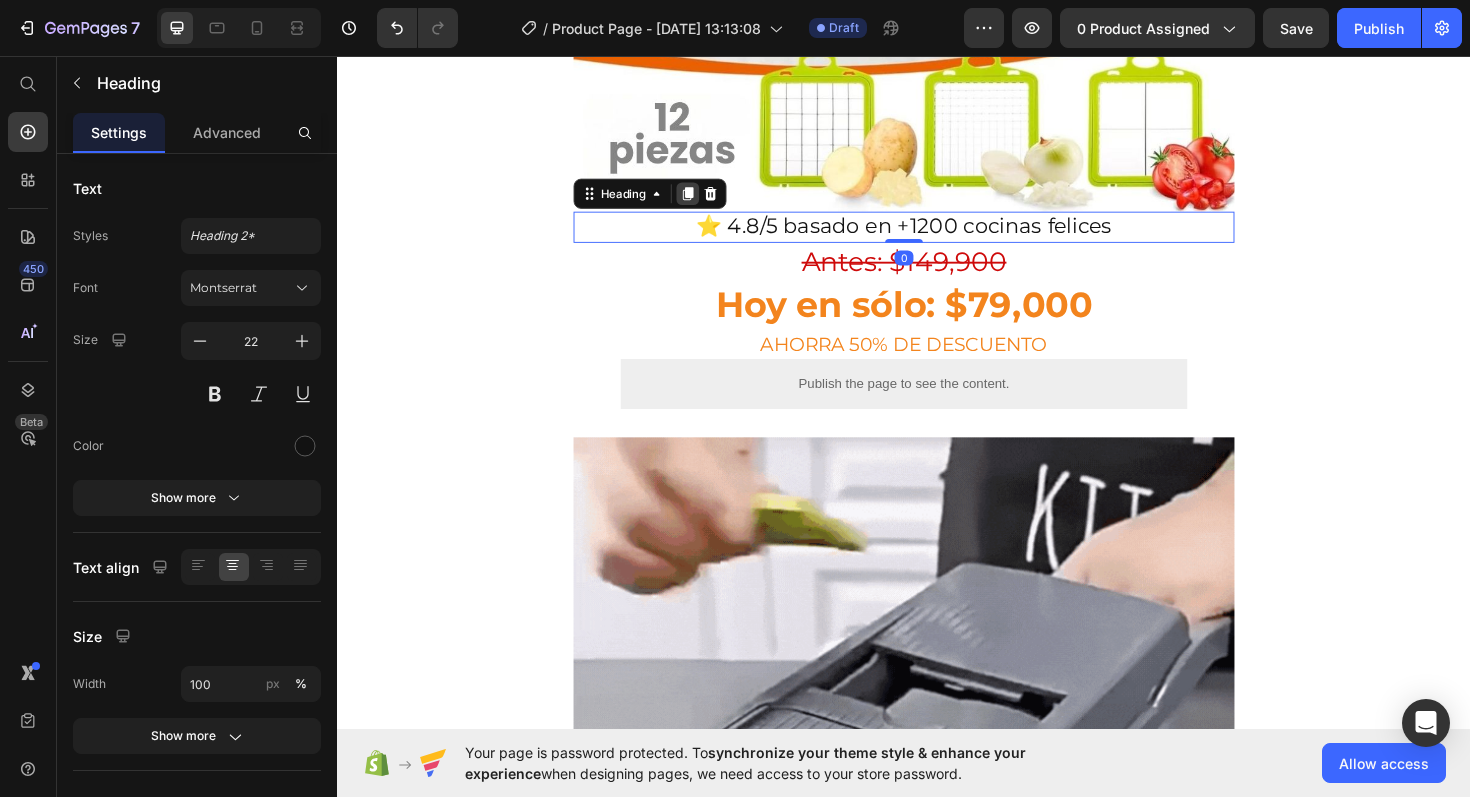 click 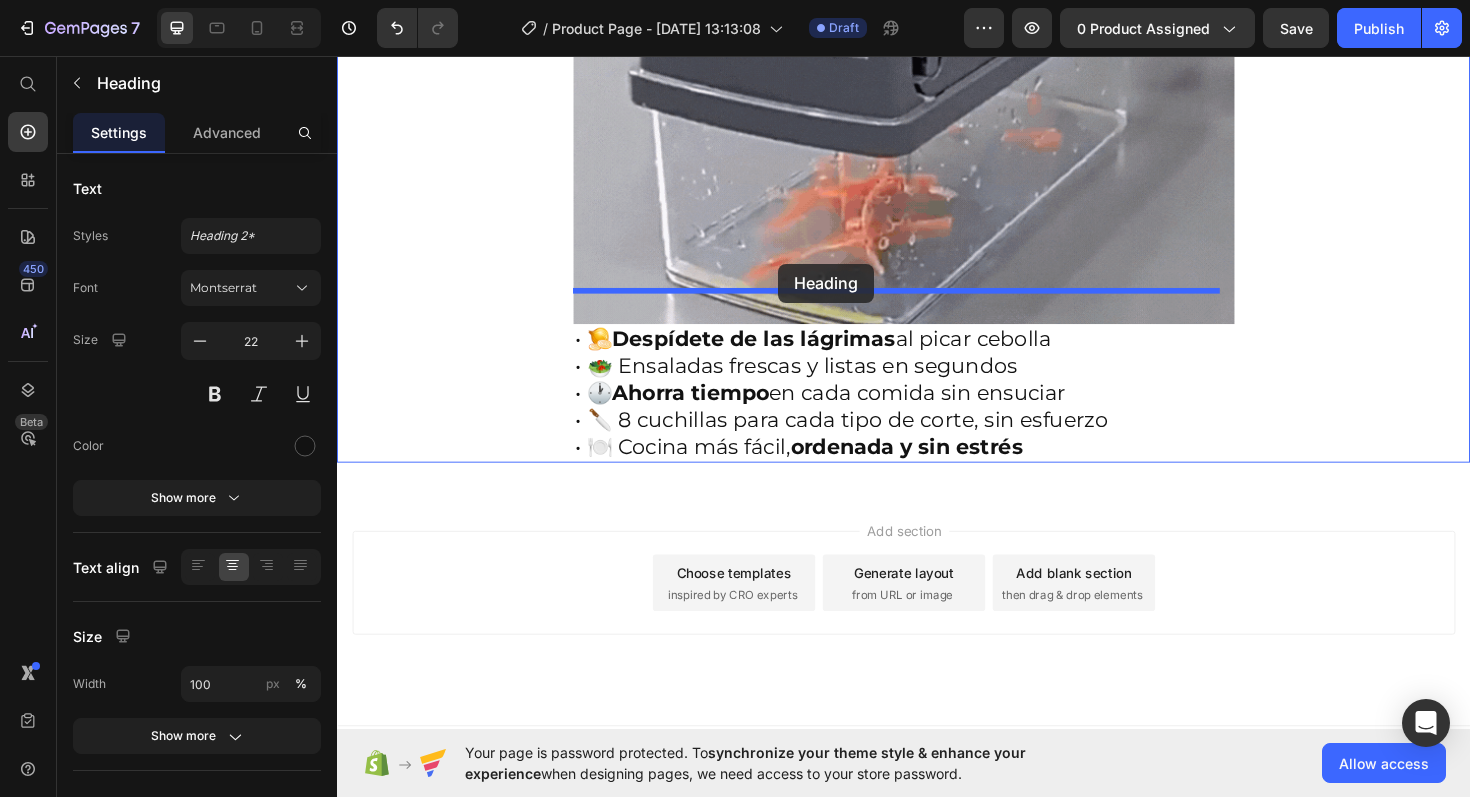 drag, startPoint x: 608, startPoint y: 221, endPoint x: 804, endPoint y: 276, distance: 203.57063 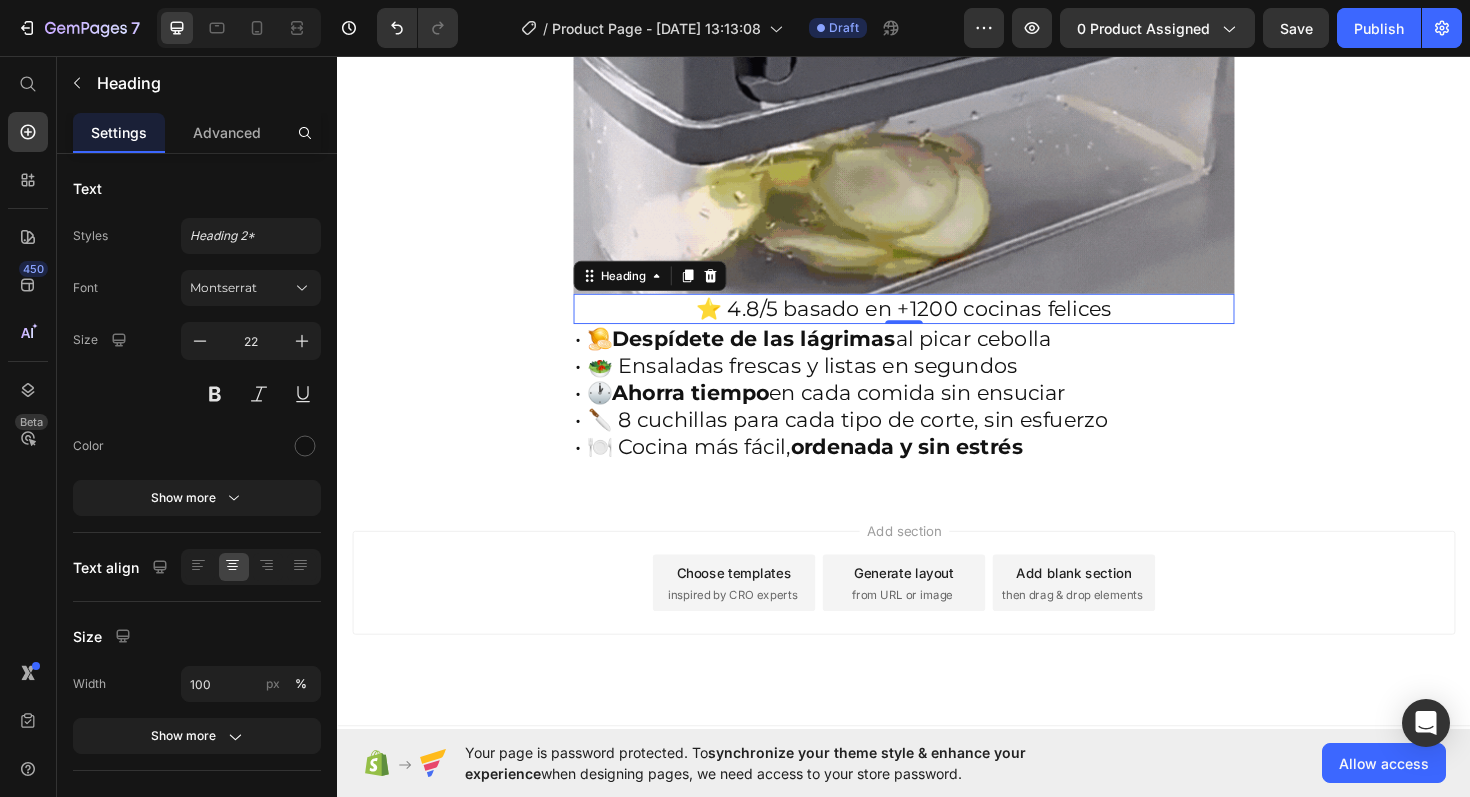 scroll, scrollTop: 1691, scrollLeft: 0, axis: vertical 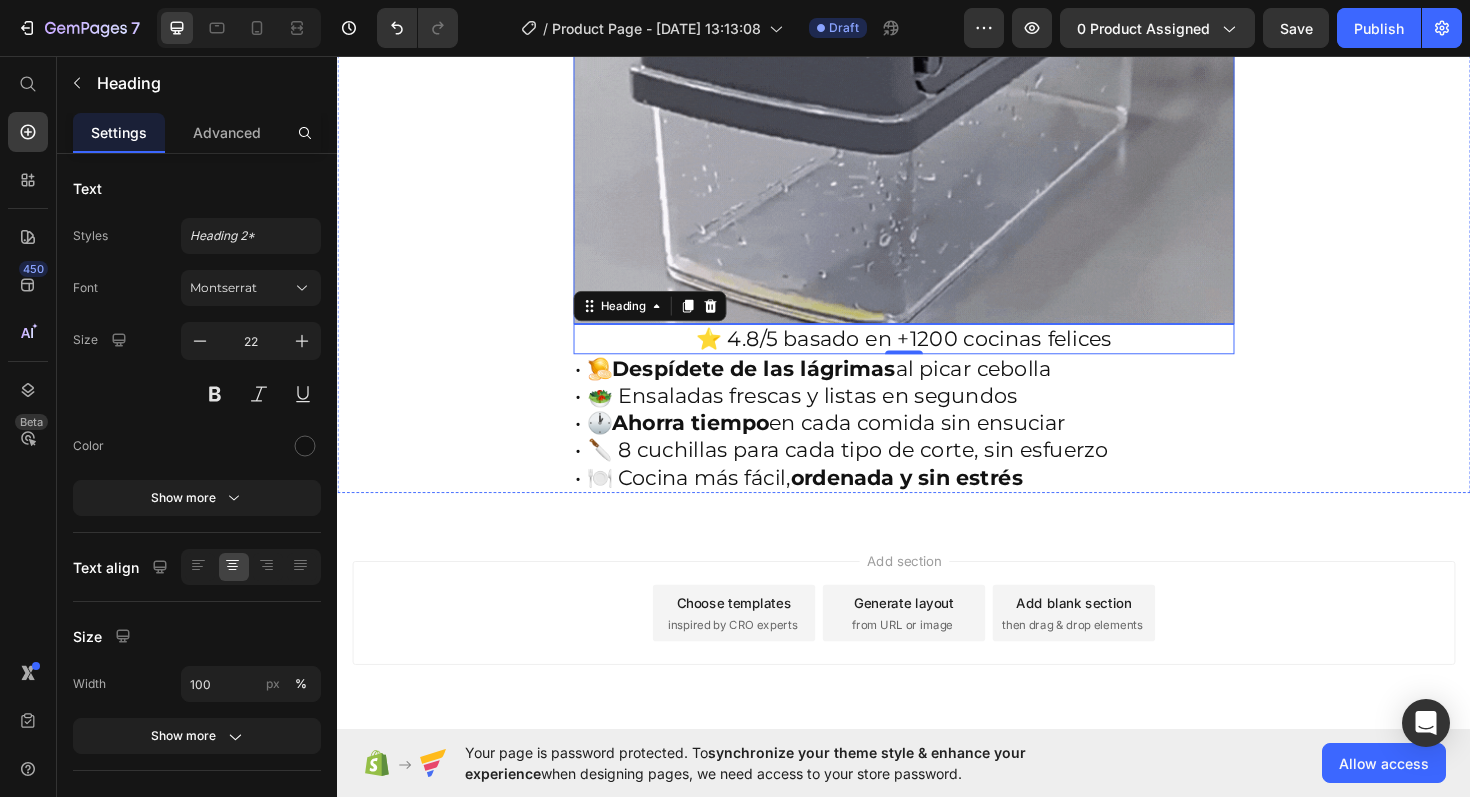 click at bounding box center (937, -10) 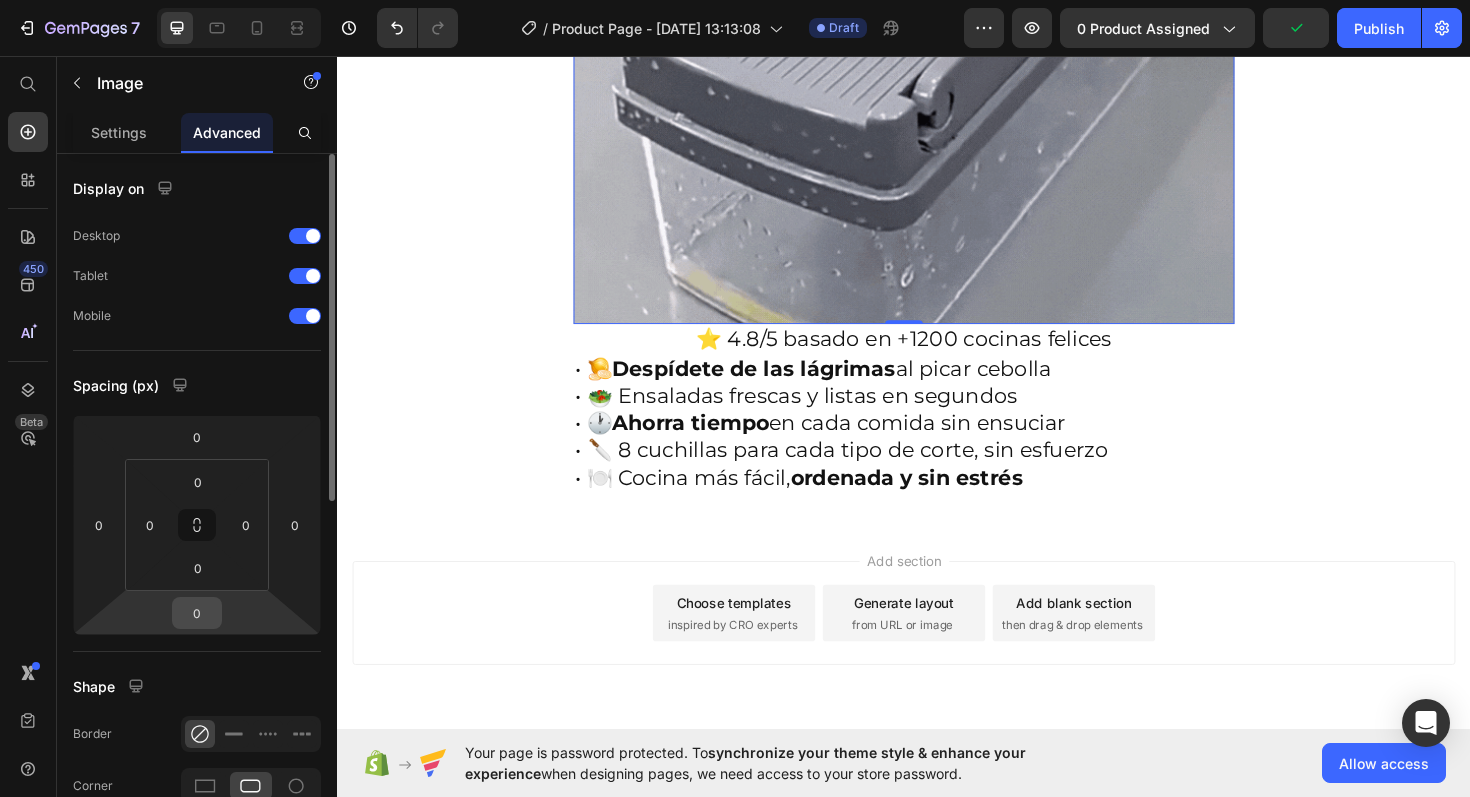 click on "0" at bounding box center (197, 613) 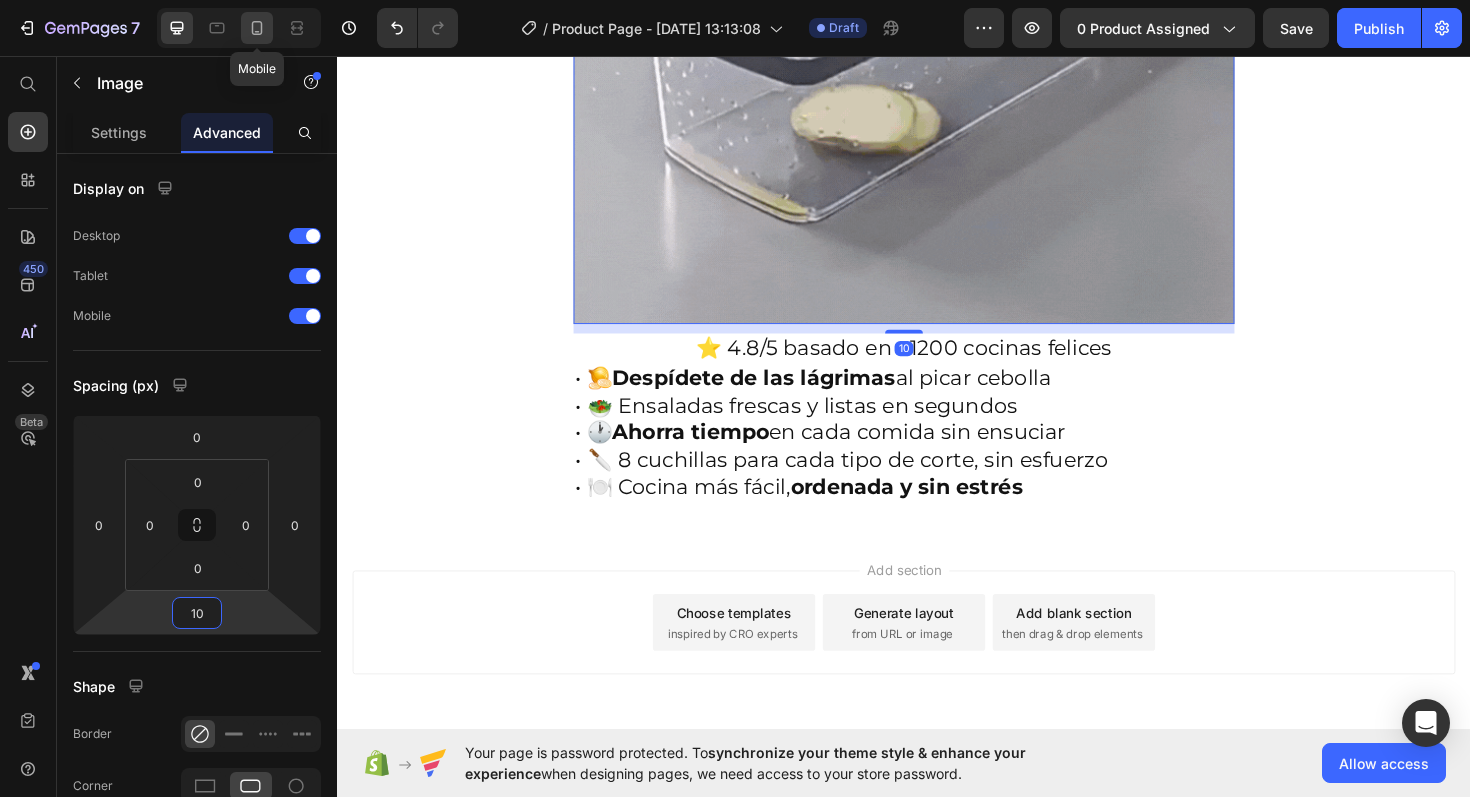 type on "10" 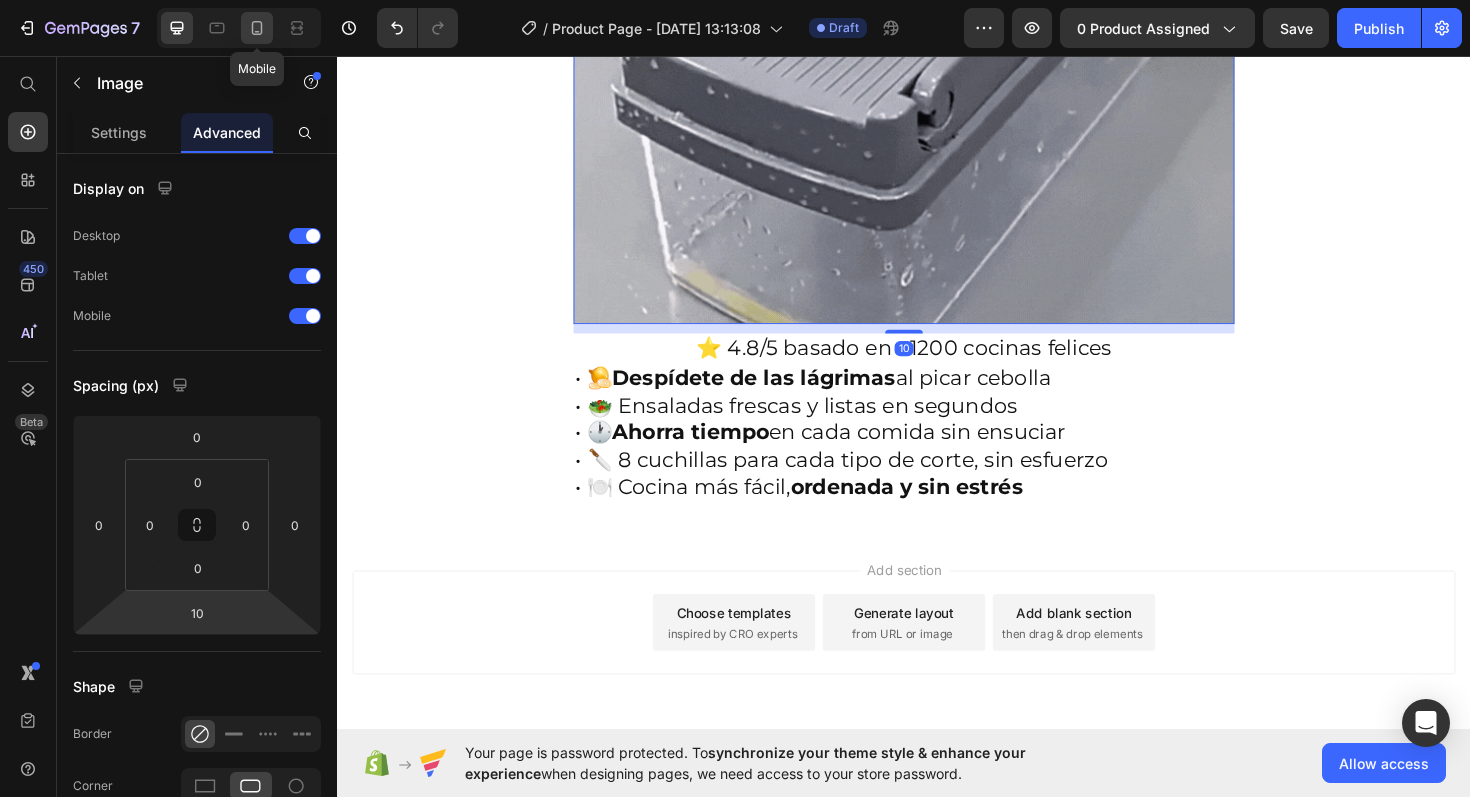 click 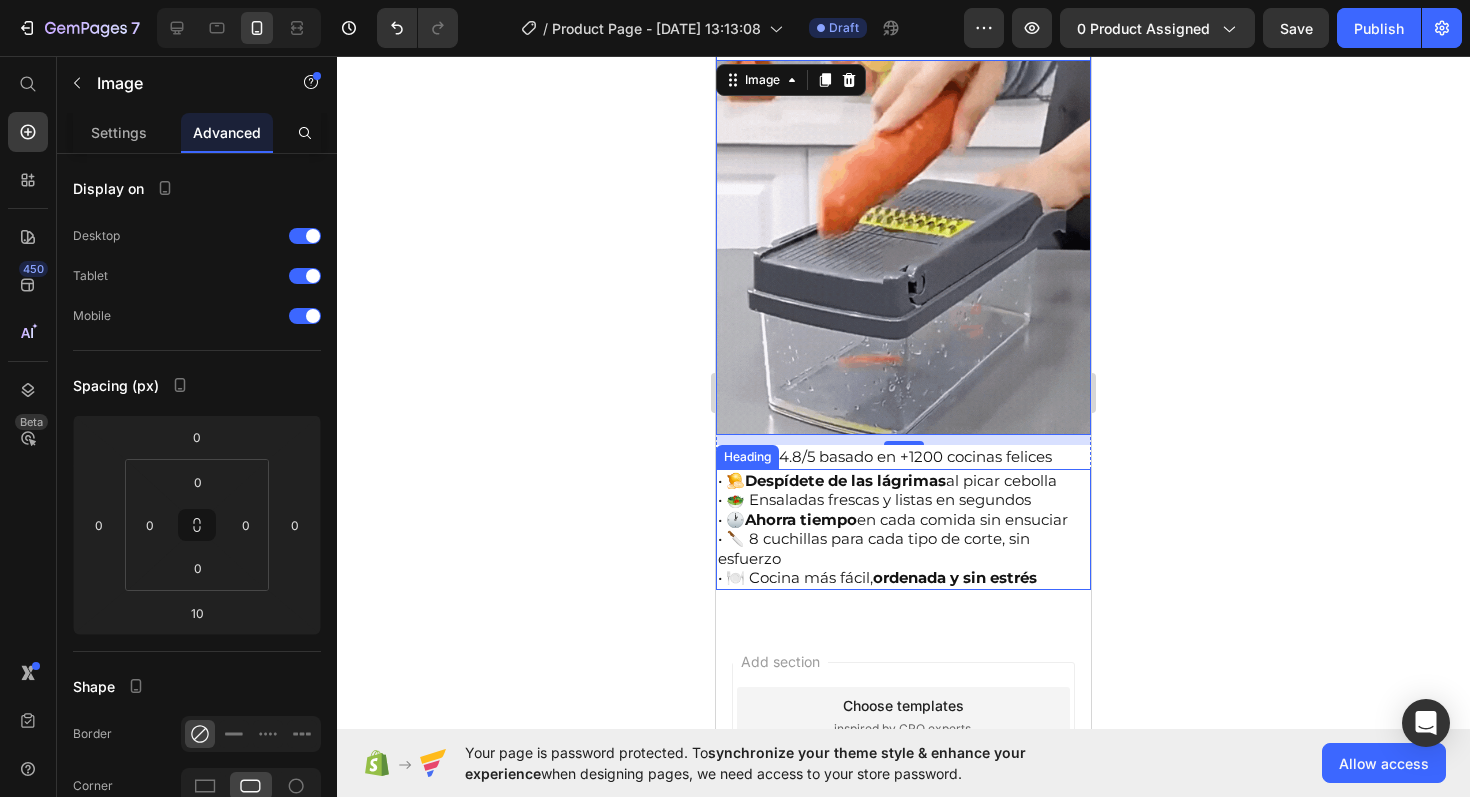 scroll, scrollTop: 762, scrollLeft: 0, axis: vertical 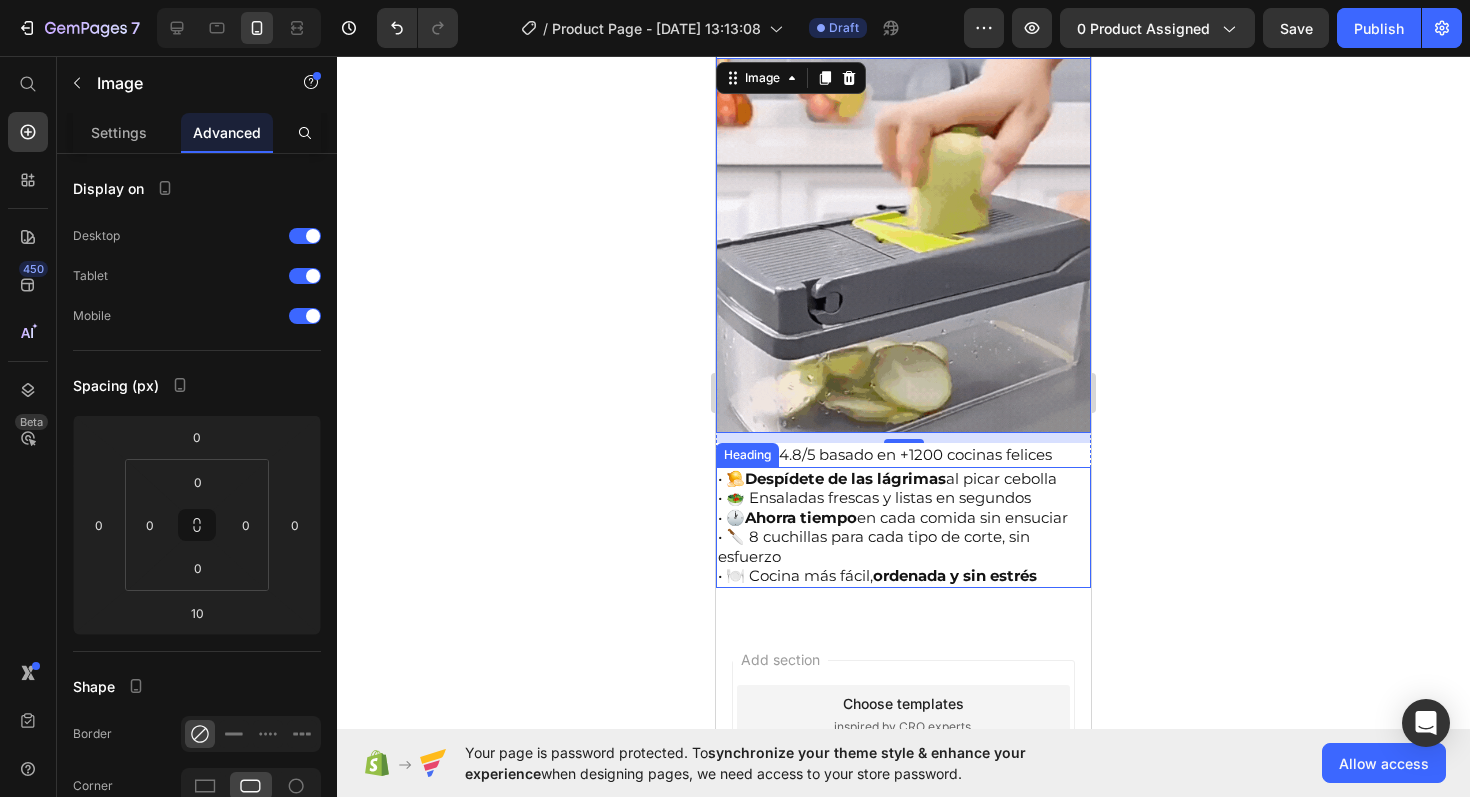 click on "• 🧅  Despídete de las lágrimas  al picar cebolla • 🥗 Ensaladas frescas y listas en segundos • 🕐  Ahorra tiempo  en cada comida sin ensuciar • 🔪 8 cuchillas para cada tipo de corte, sin esfuerzo • 🍽️ Cocina más fácil,  ordenada y sin estrés" at bounding box center [903, 527] 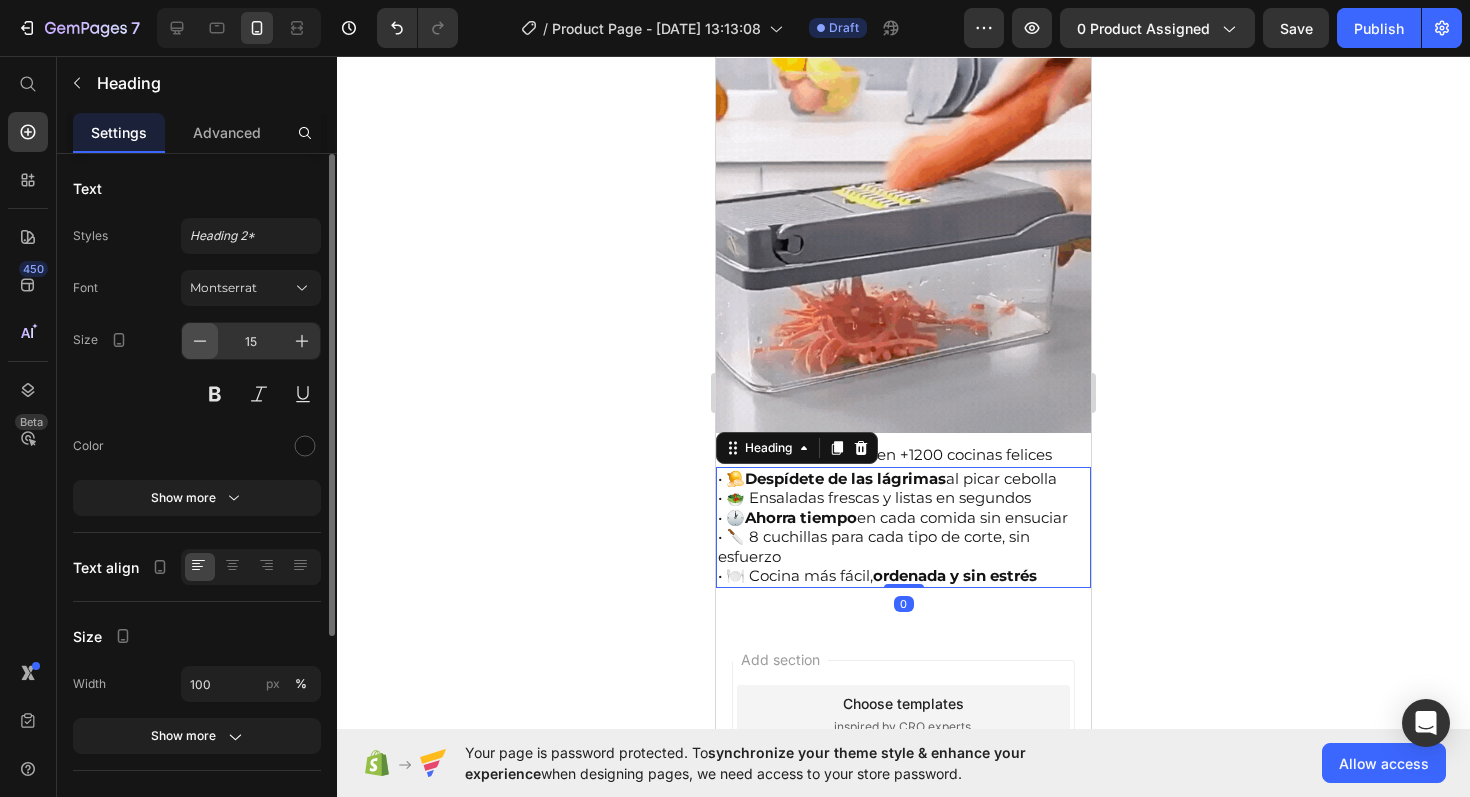 click 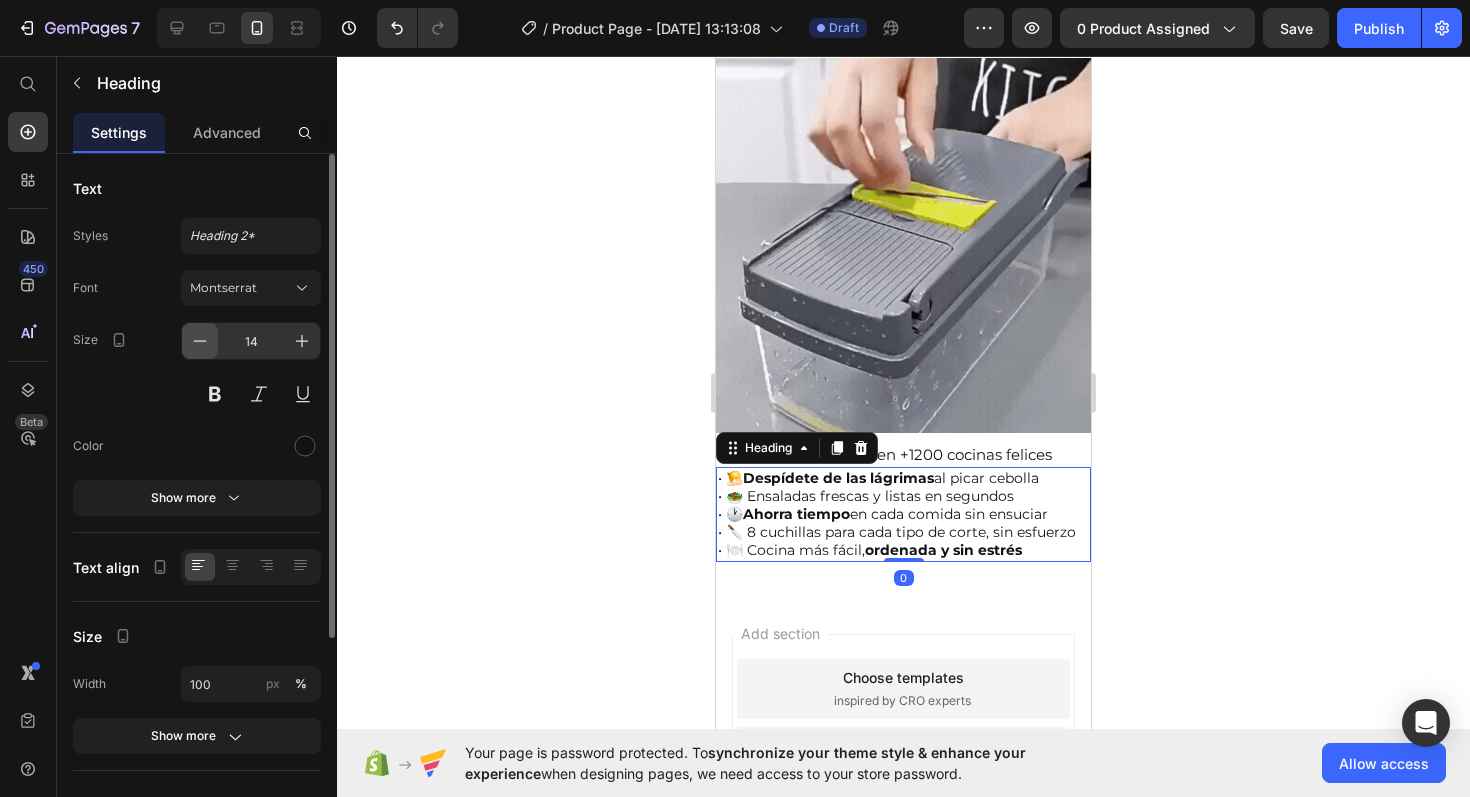 click 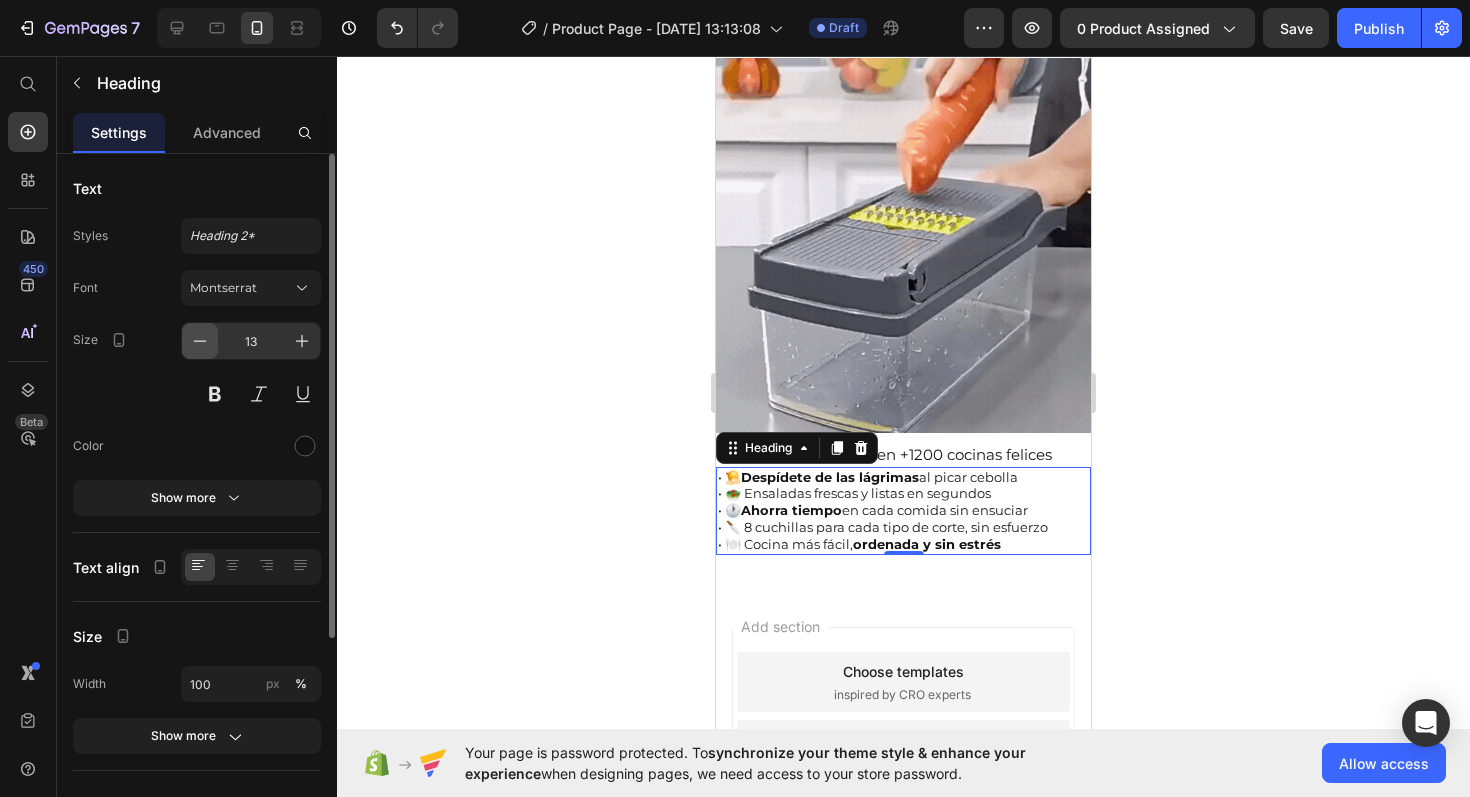 click at bounding box center [200, 341] 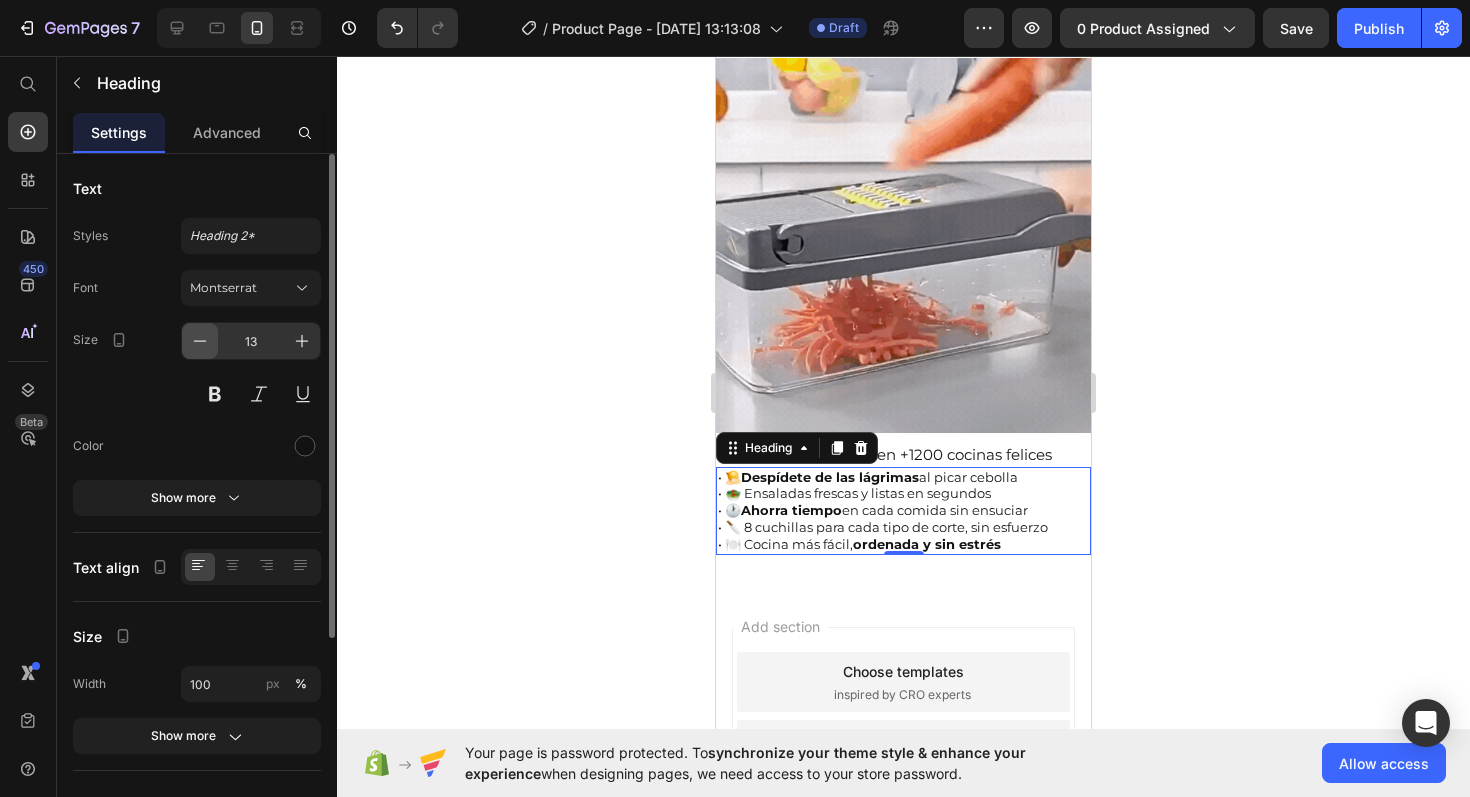type on "12" 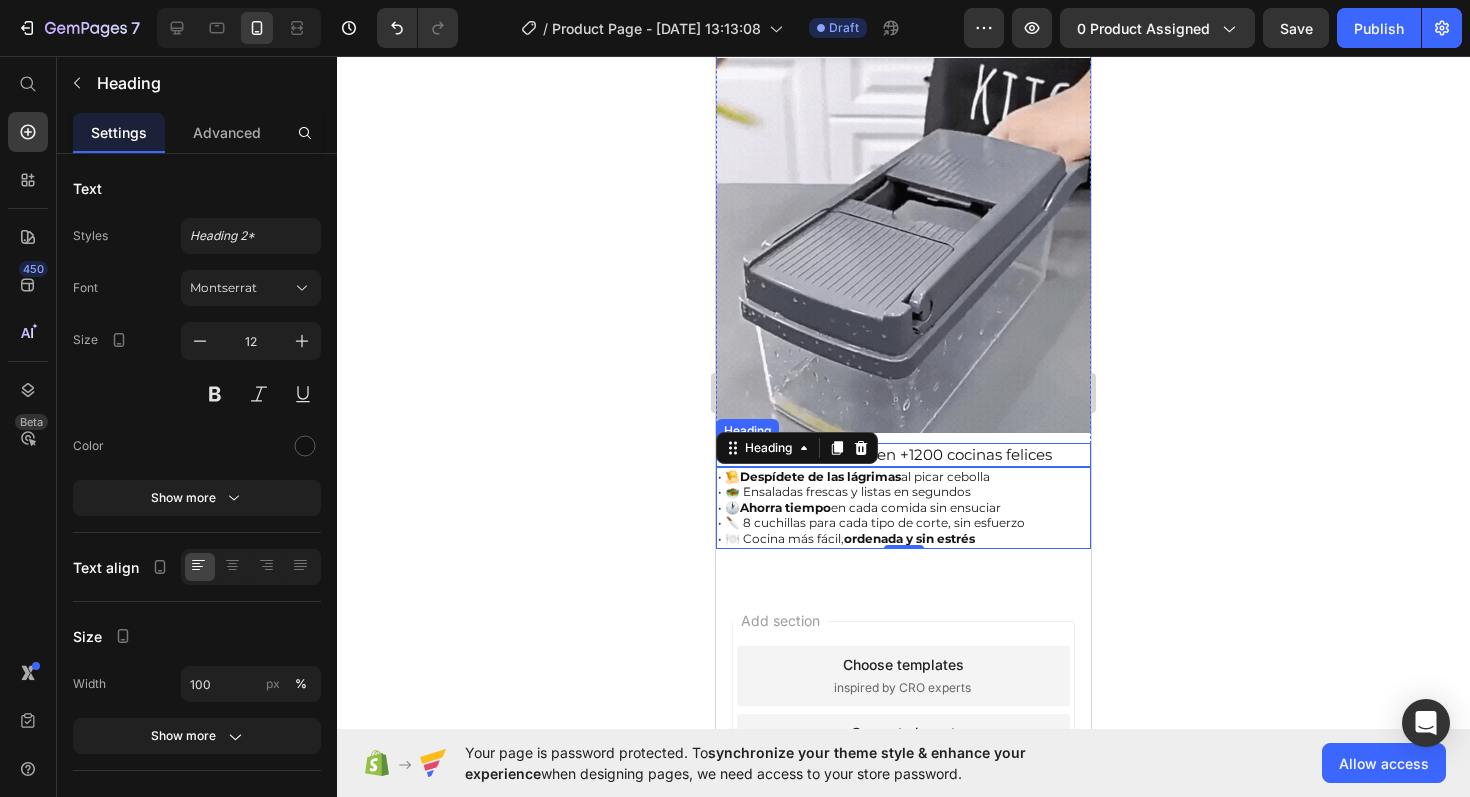 click on "⭐ 4.8/5 basado en +1200 cocinas felices" at bounding box center (903, 455) 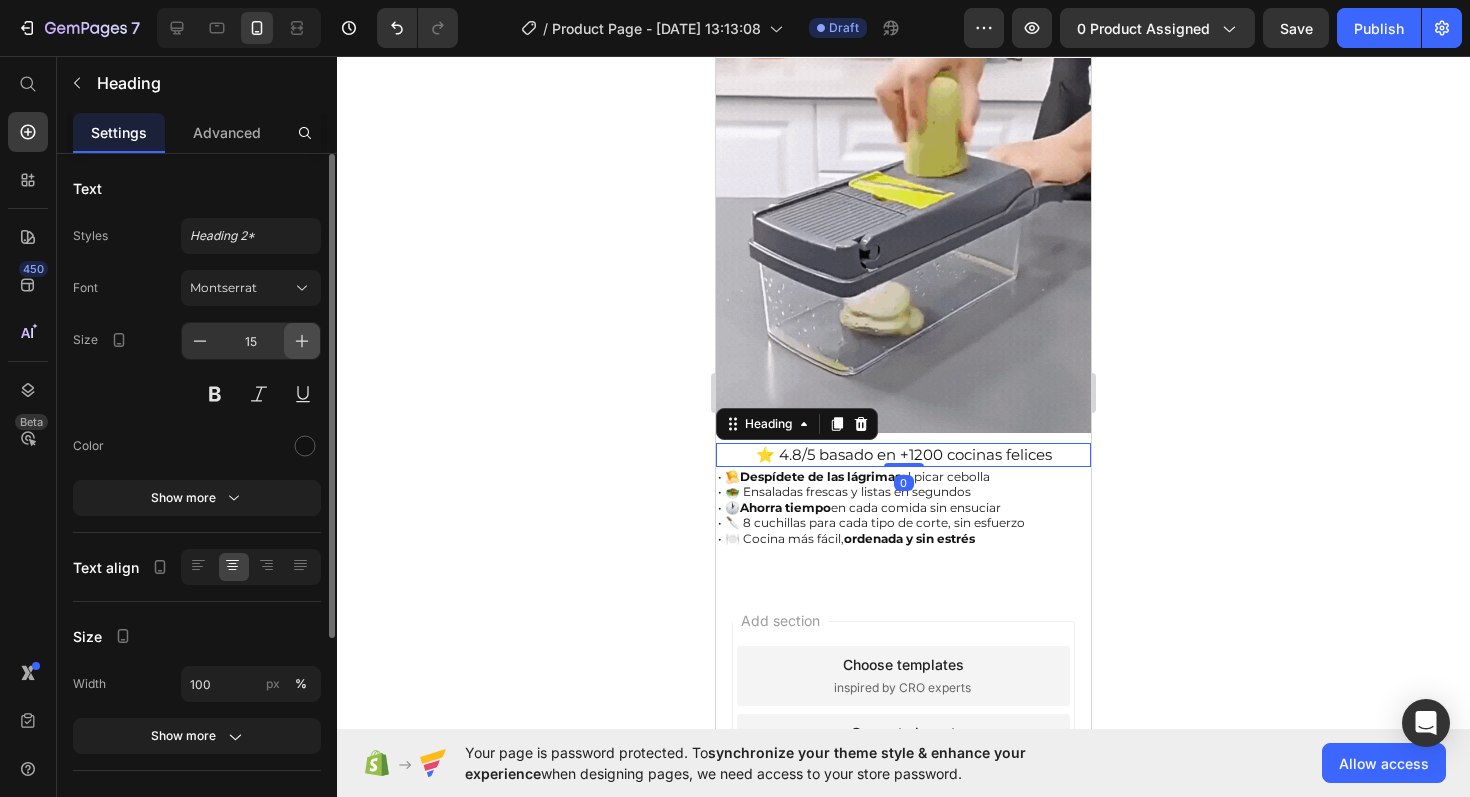 click 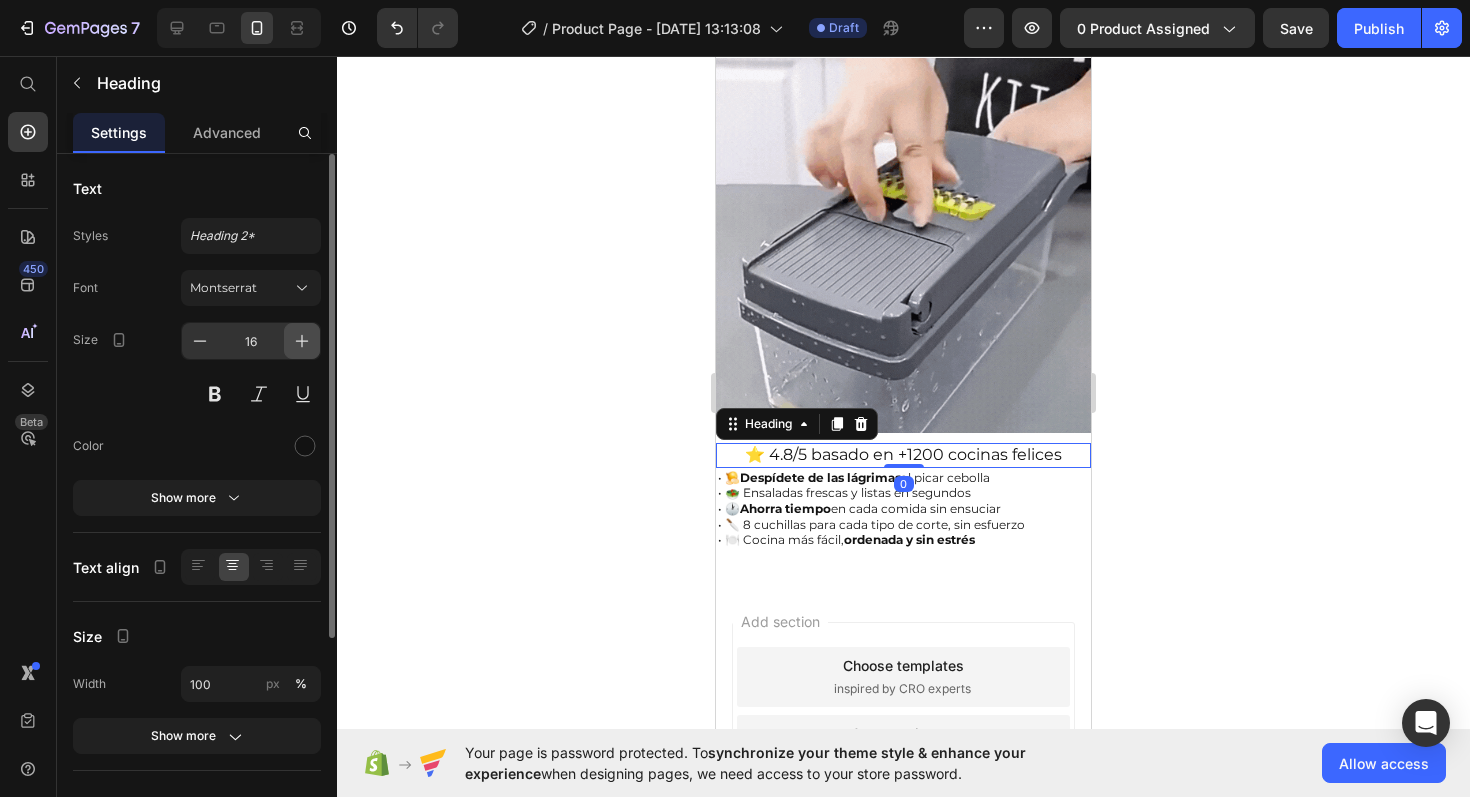 click 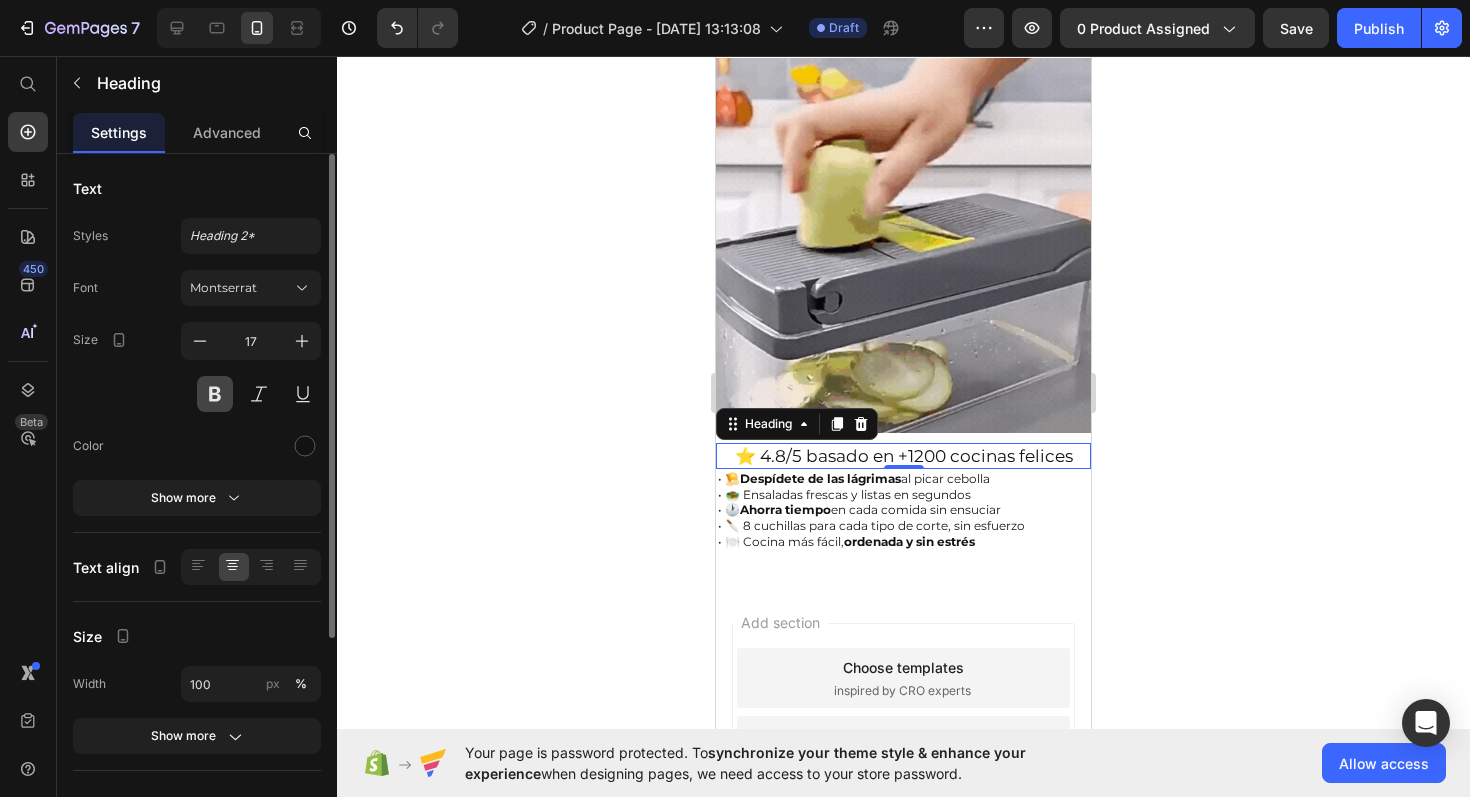 click at bounding box center [215, 394] 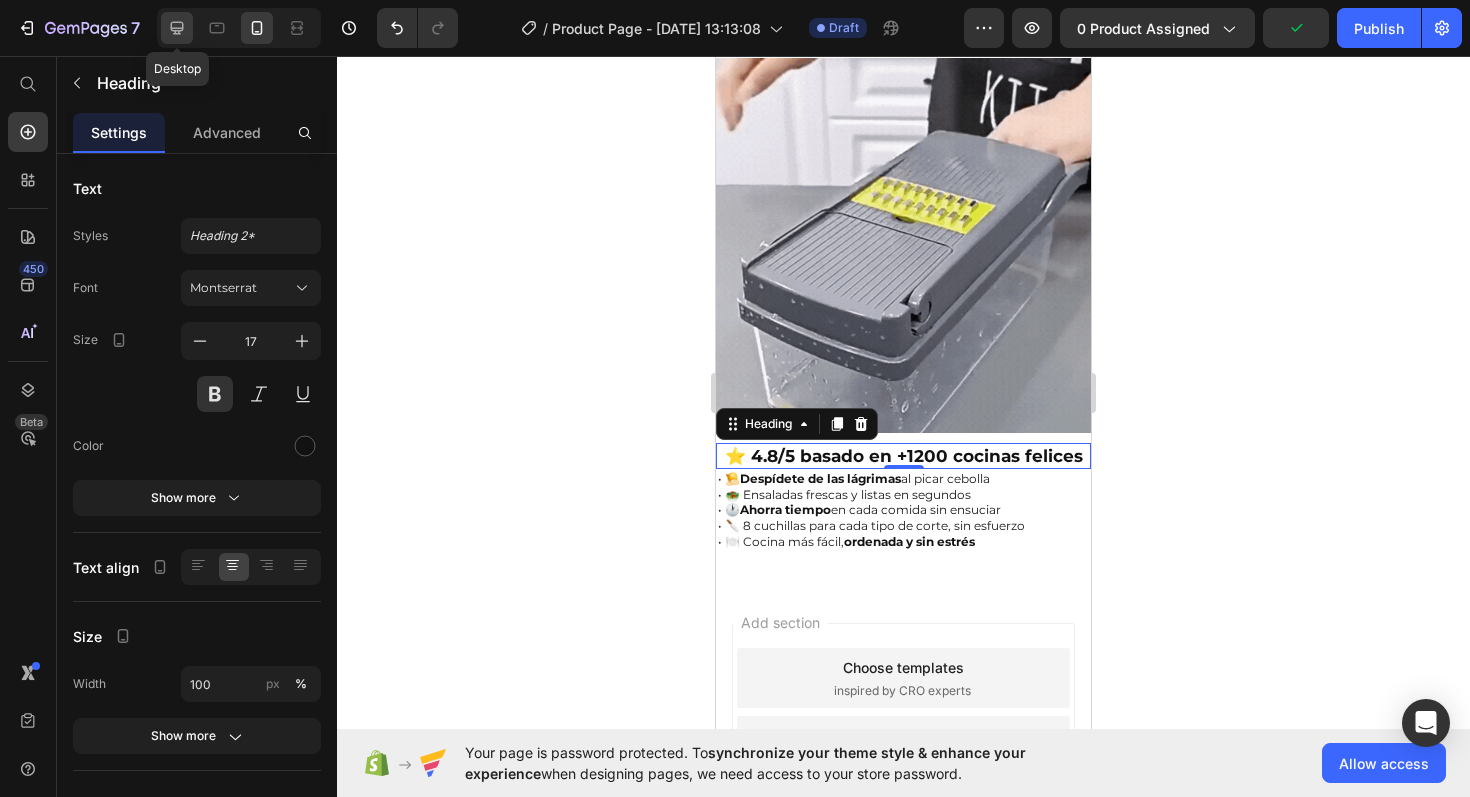 click 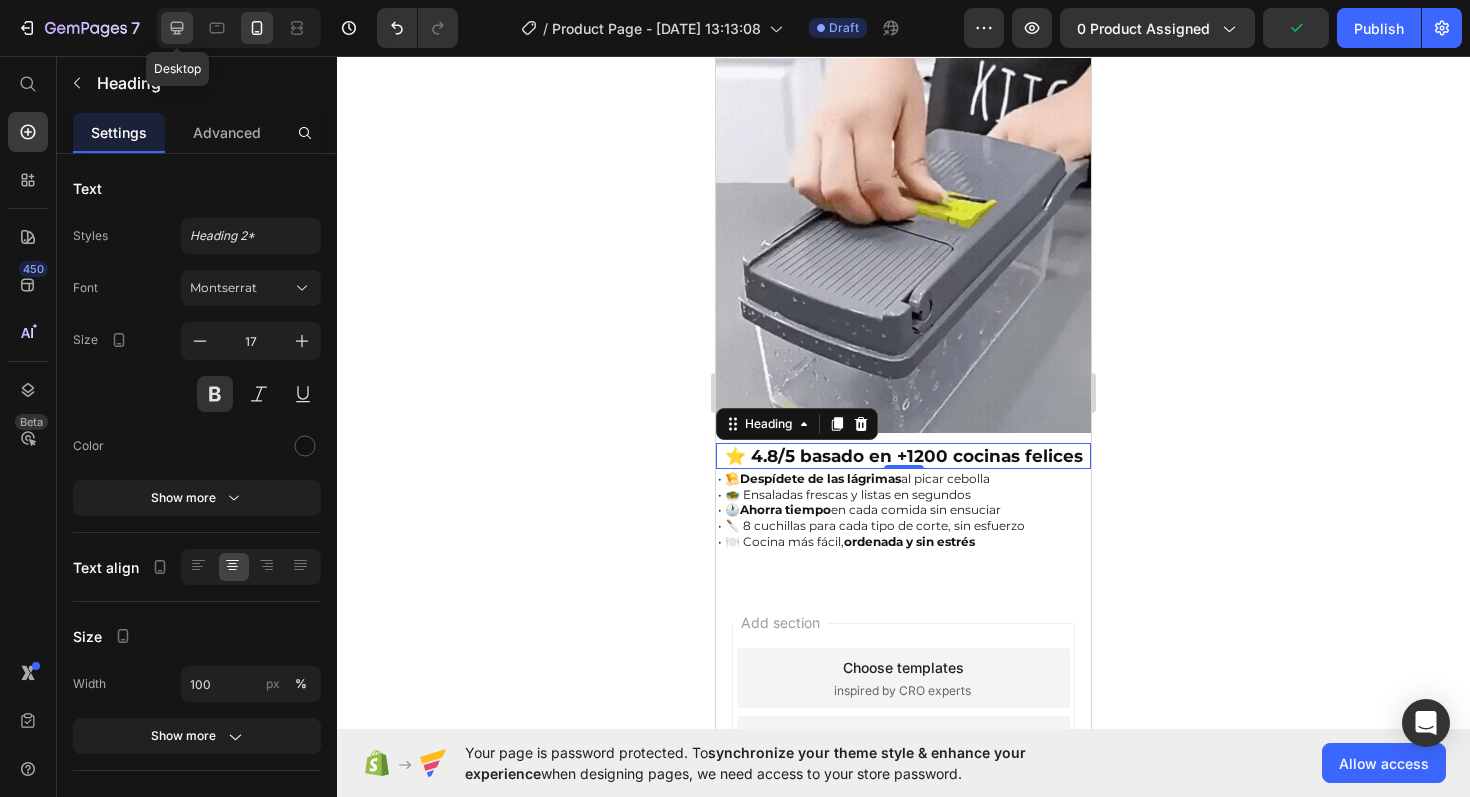type on "22" 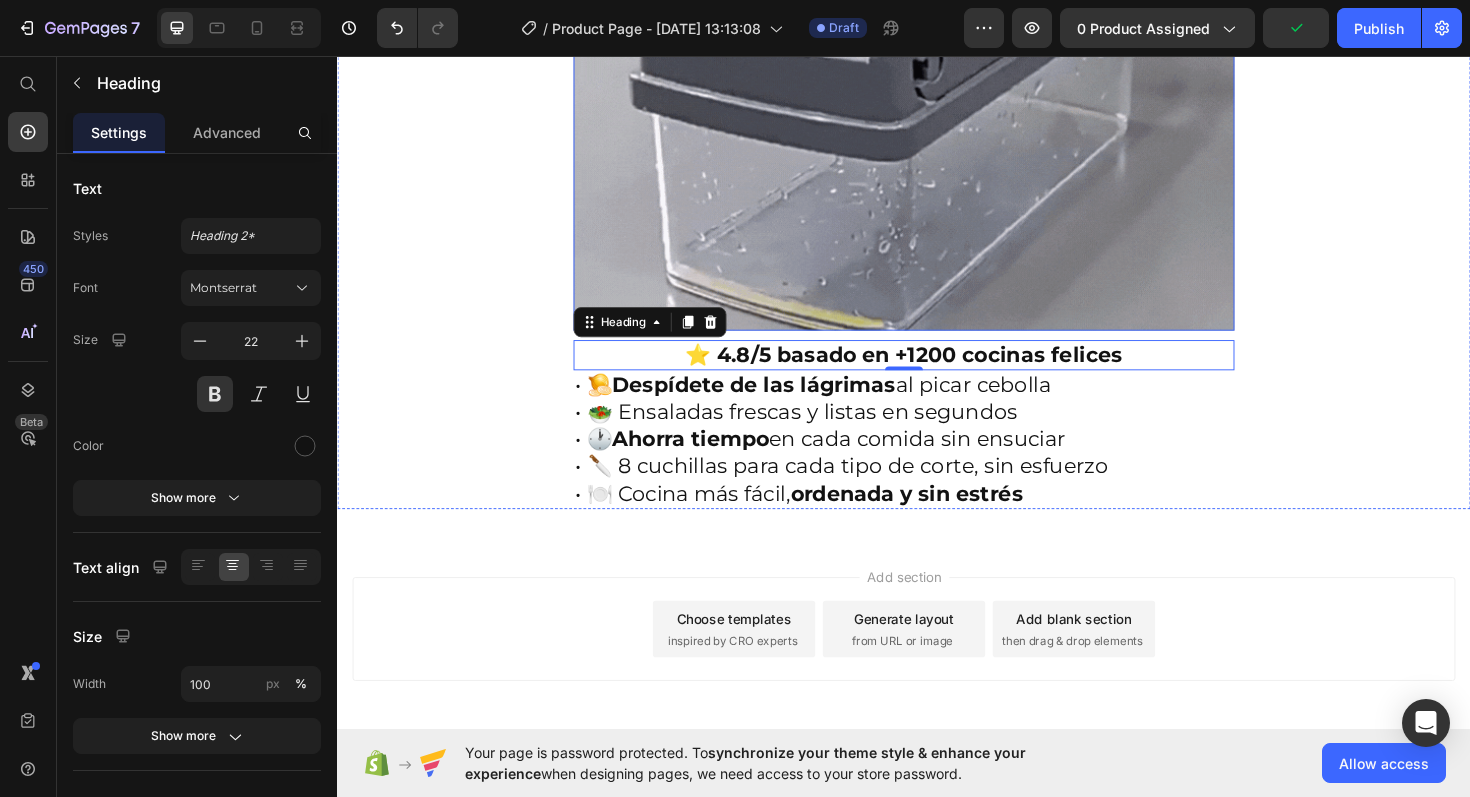 scroll, scrollTop: 1733, scrollLeft: 0, axis: vertical 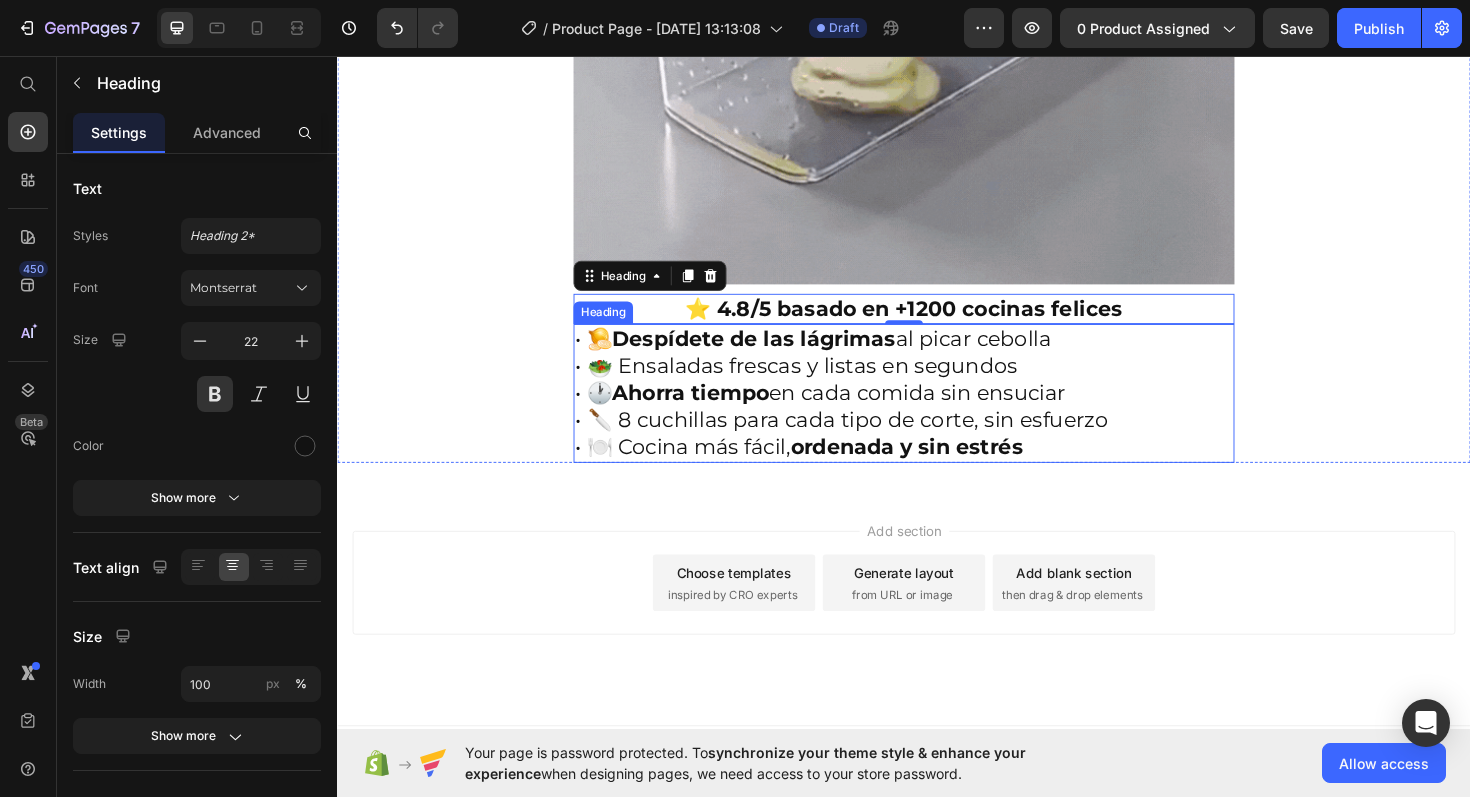 click on "• 🧅  Despídete de las lágrimas  al picar cebolla • 🥗 Ensaladas frescas y listas en segundos • 🕐  Ahorra tiempo  en cada comida sin ensuciar • 🔪 8 cuchillas para cada tipo de corte, sin esfuerzo • 🍽️ Cocina más fácil,  ordenada y sin estrés" at bounding box center [937, 413] 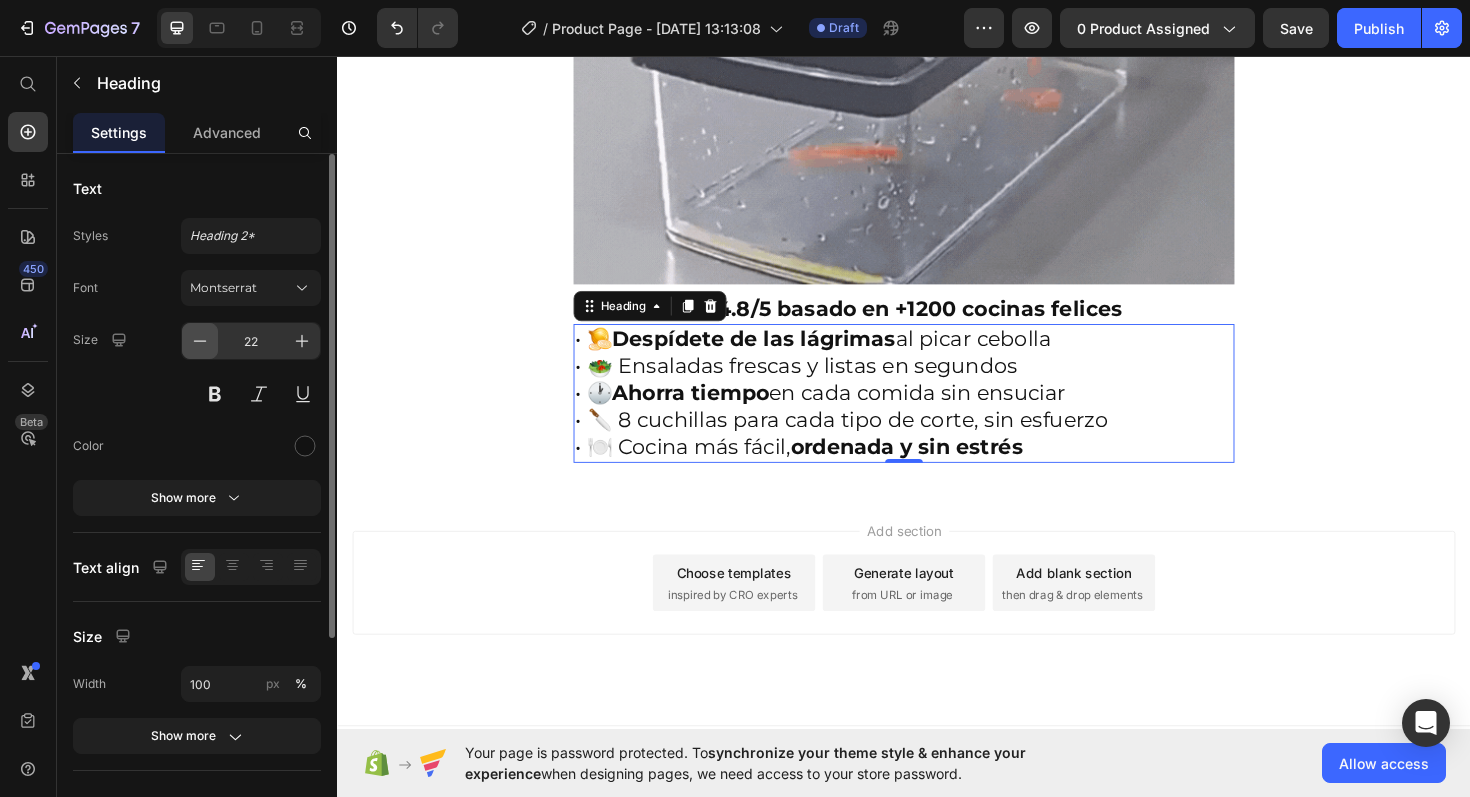 click 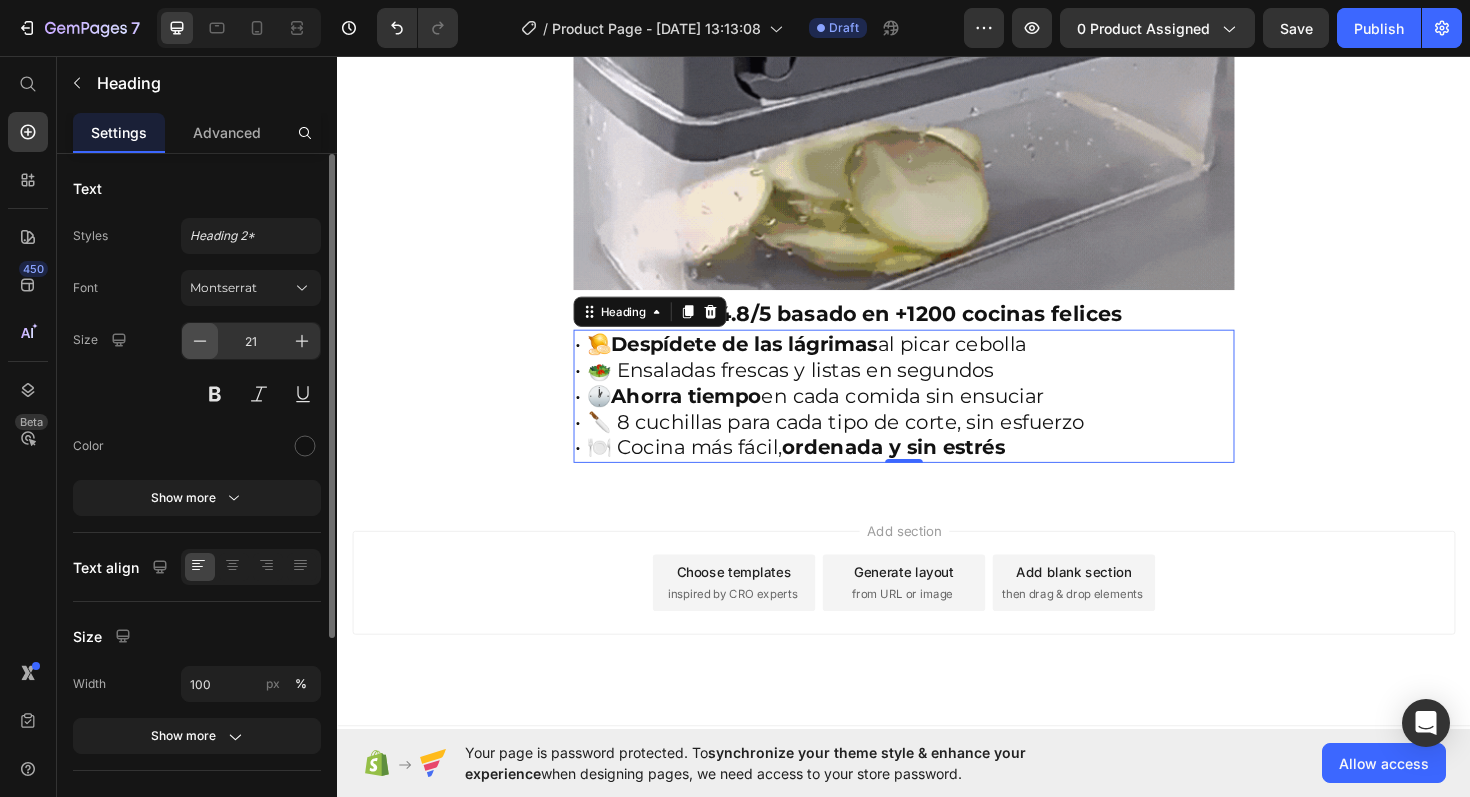 click 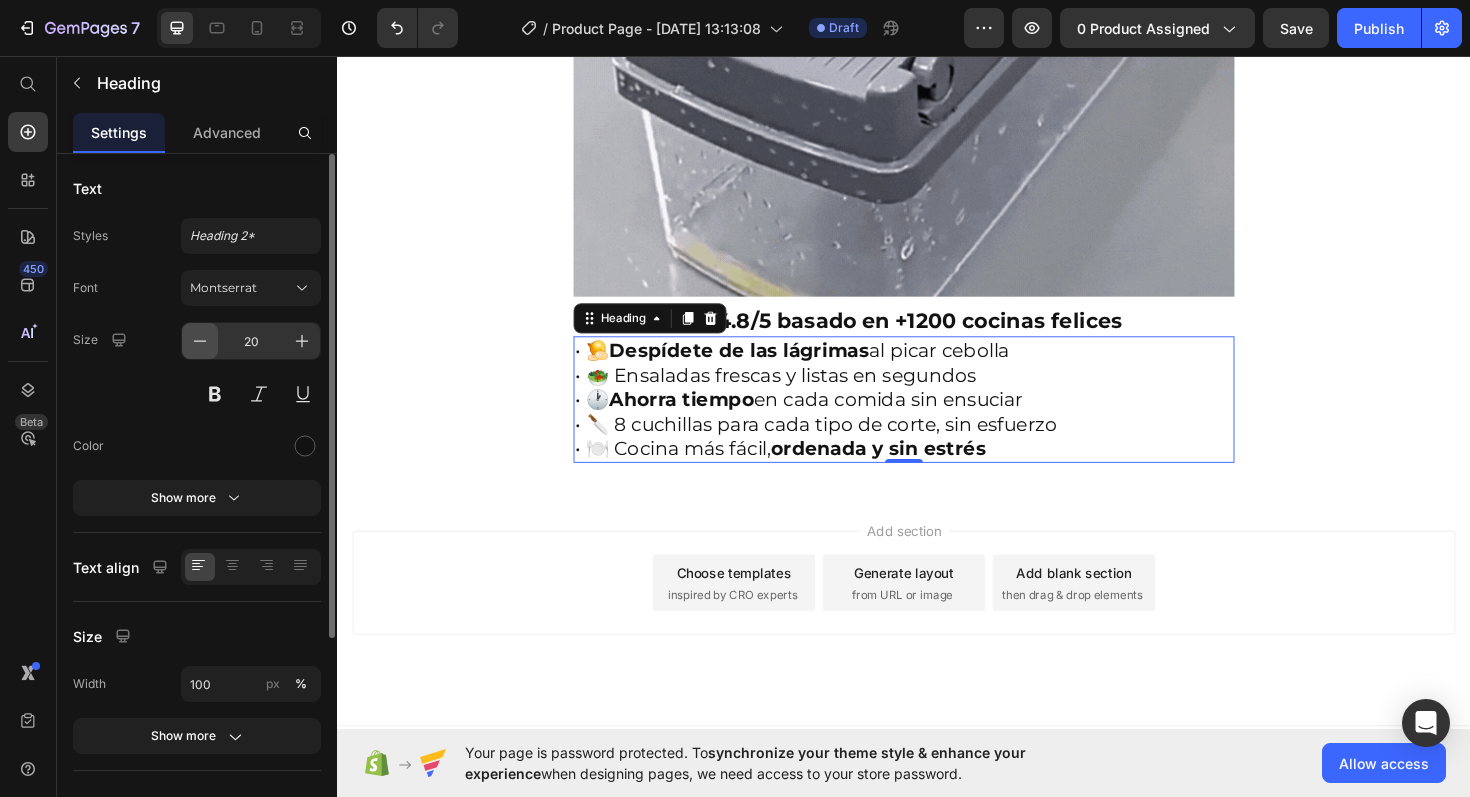 click 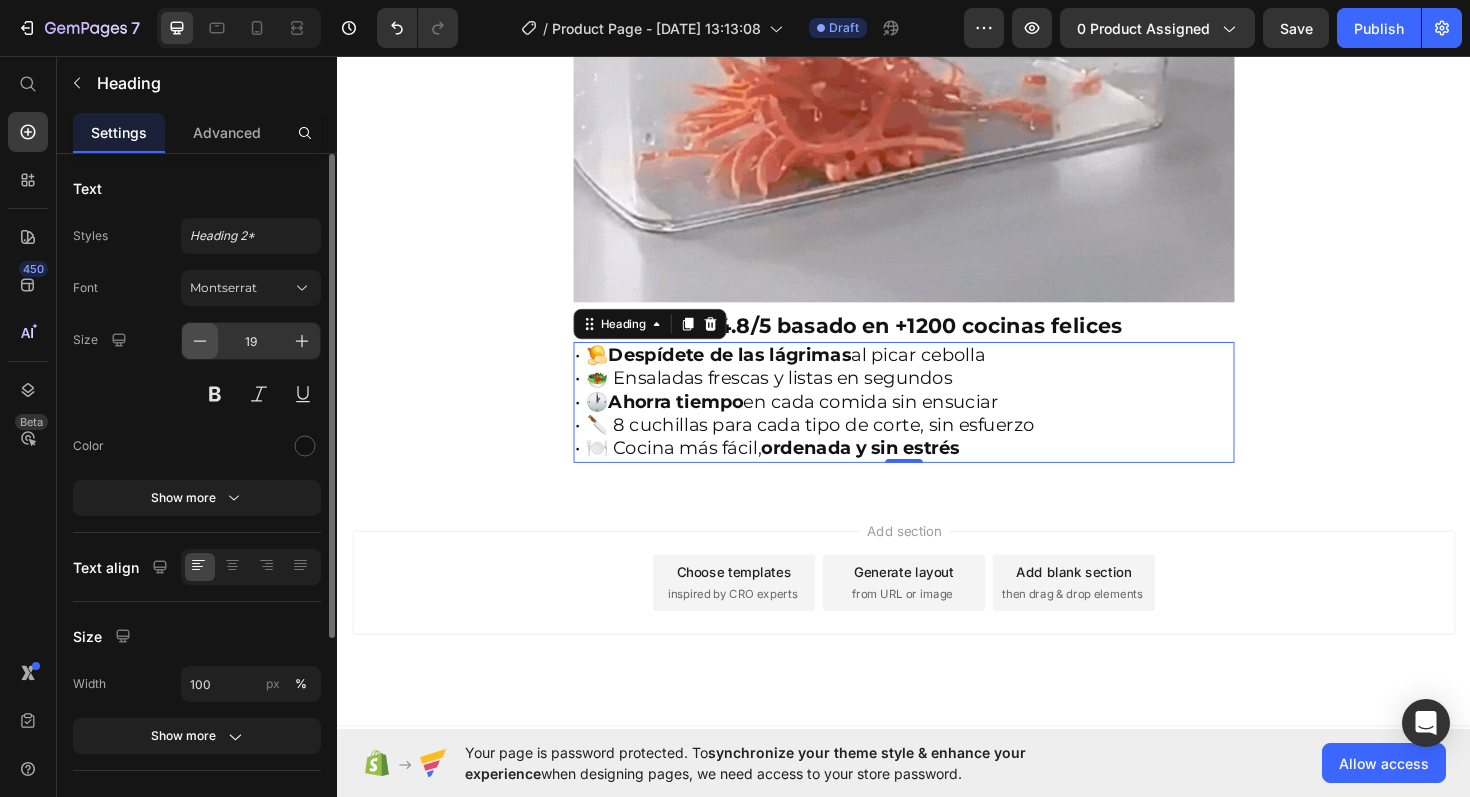 click 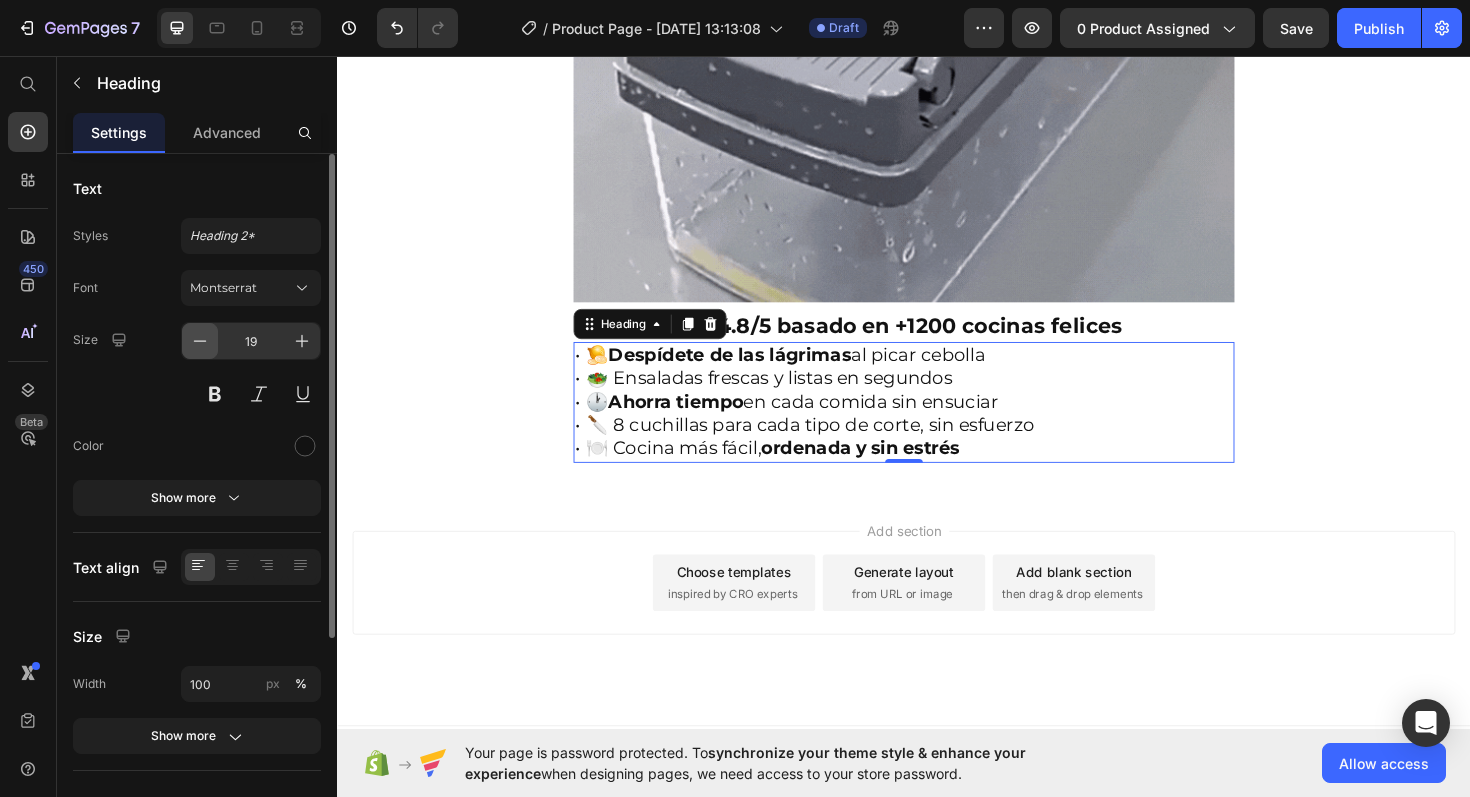 type on "18" 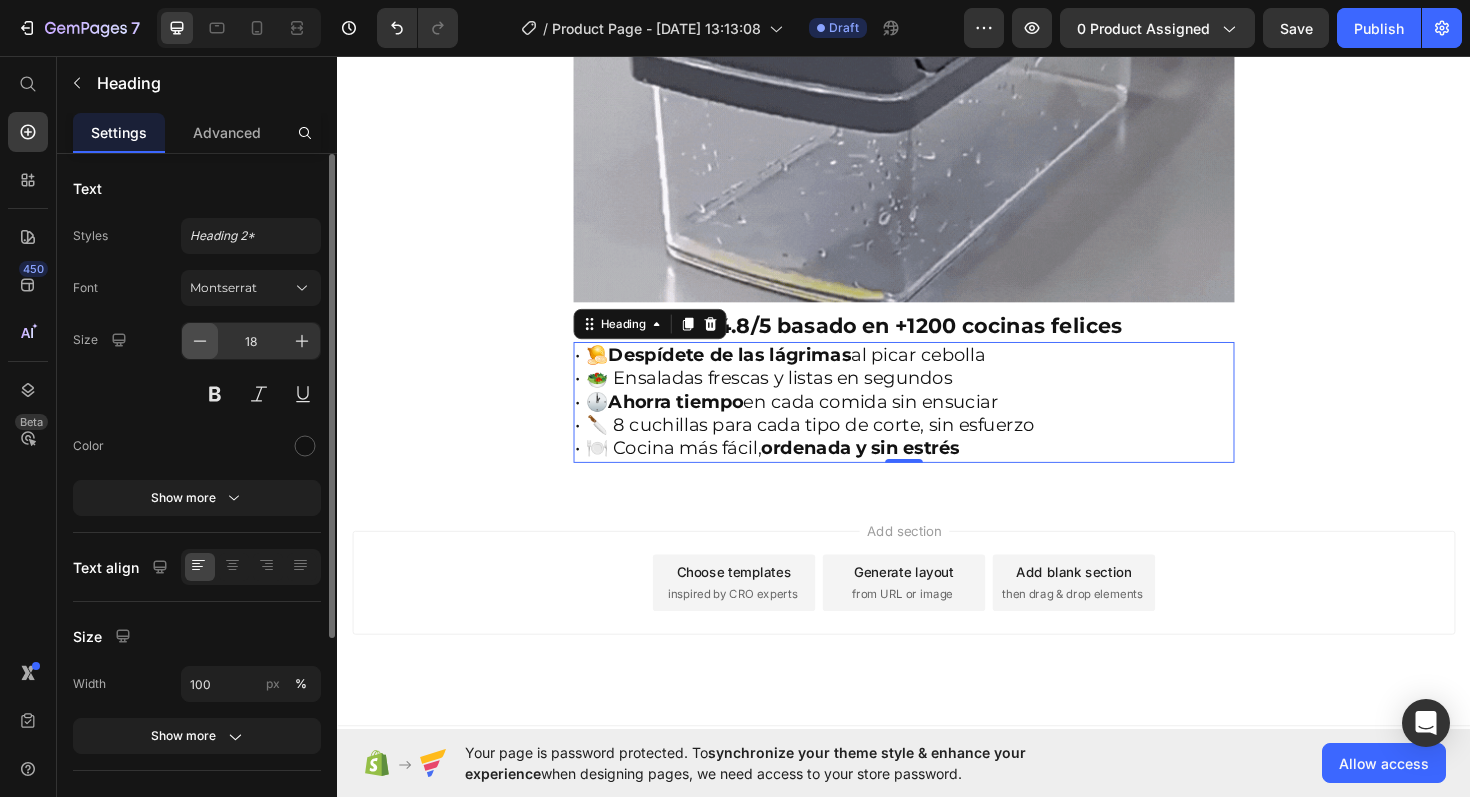 scroll, scrollTop: 1707, scrollLeft: 0, axis: vertical 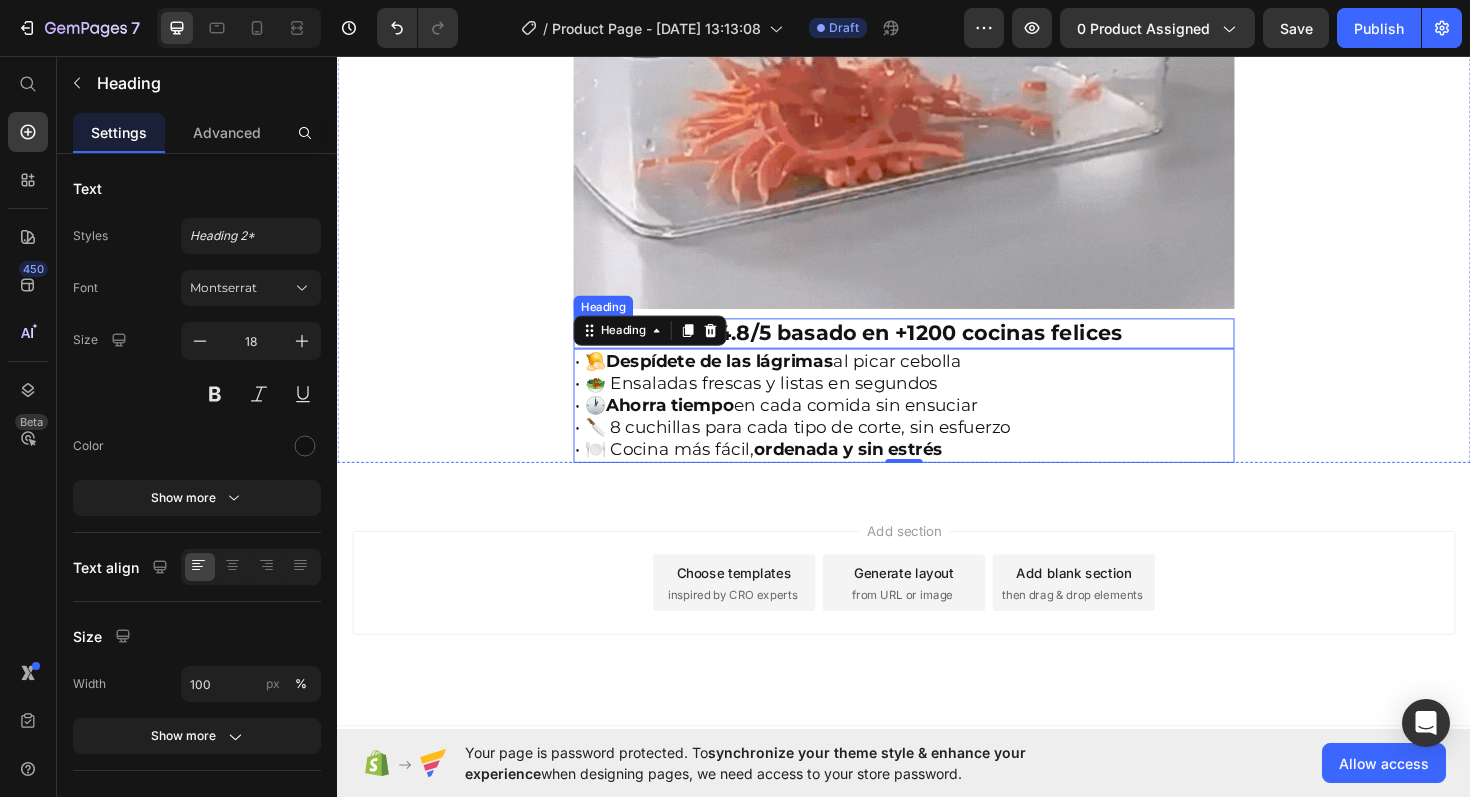 click on "⭐ 4.8/5 basado en +1200 cocinas felices" at bounding box center [937, 350] 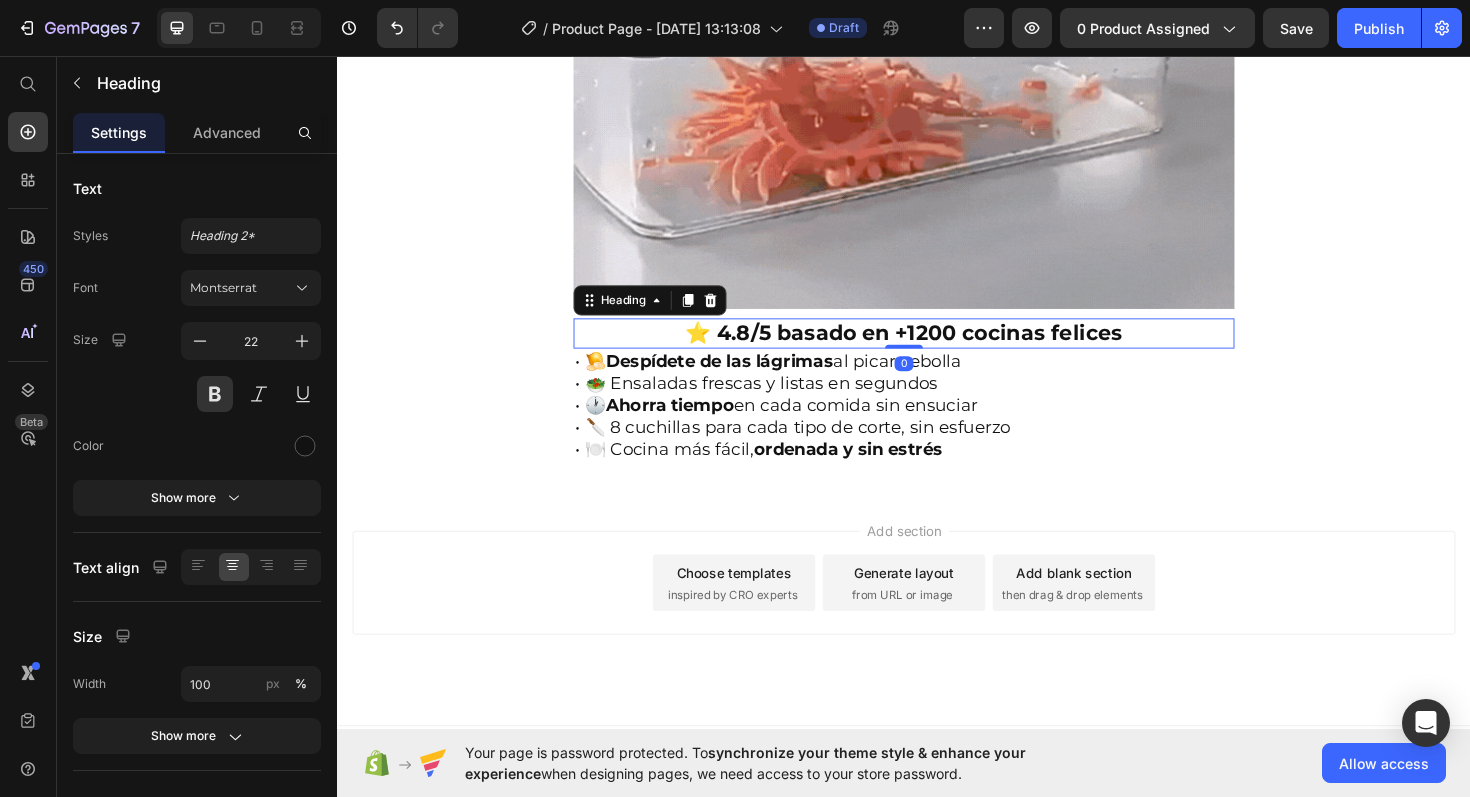 click on "⭐ 4.8/5 basado en +1200 cocinas felices" at bounding box center [937, 350] 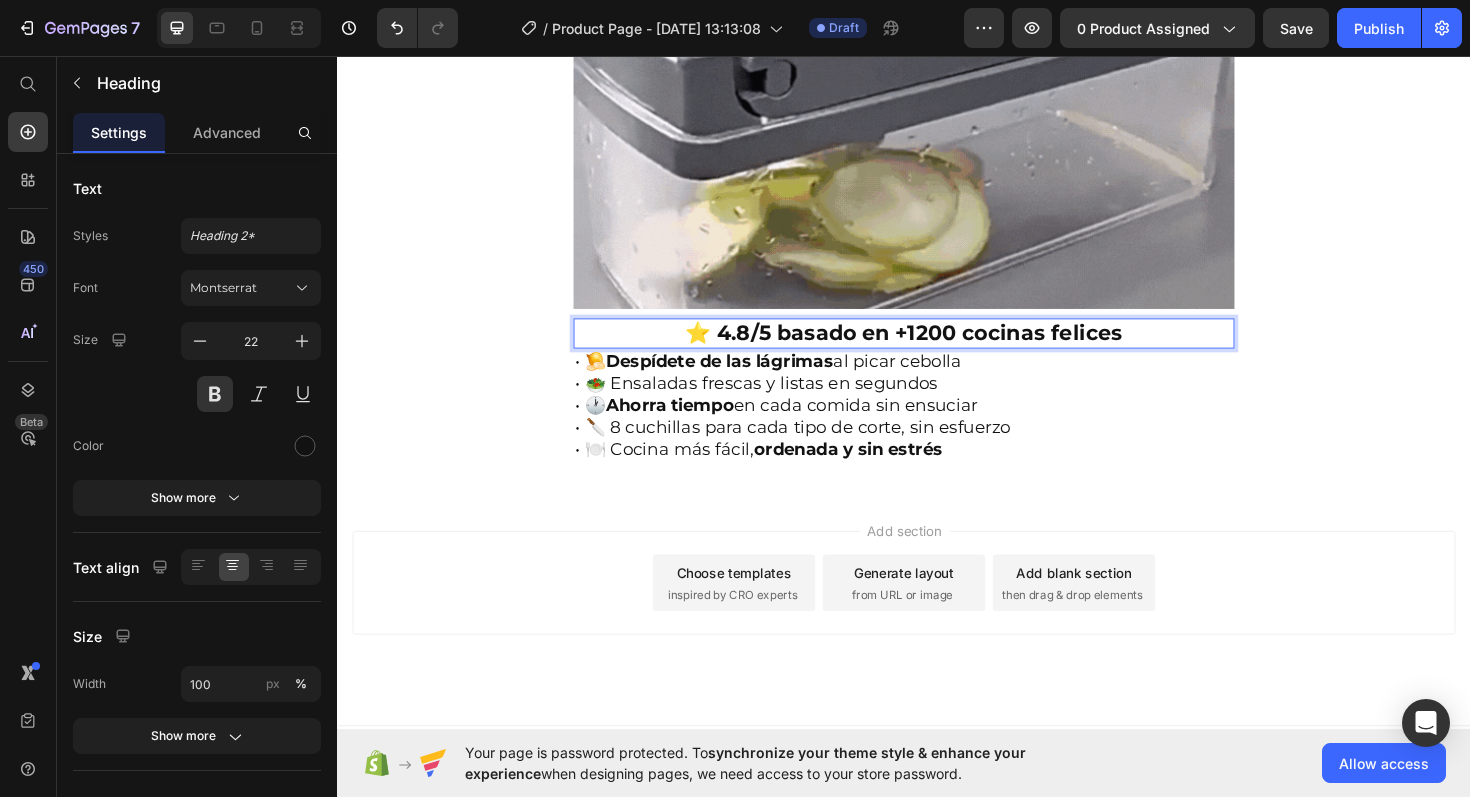 click on "⭐ 4.8/5 basado en +1200 cocinas felices" at bounding box center [937, 350] 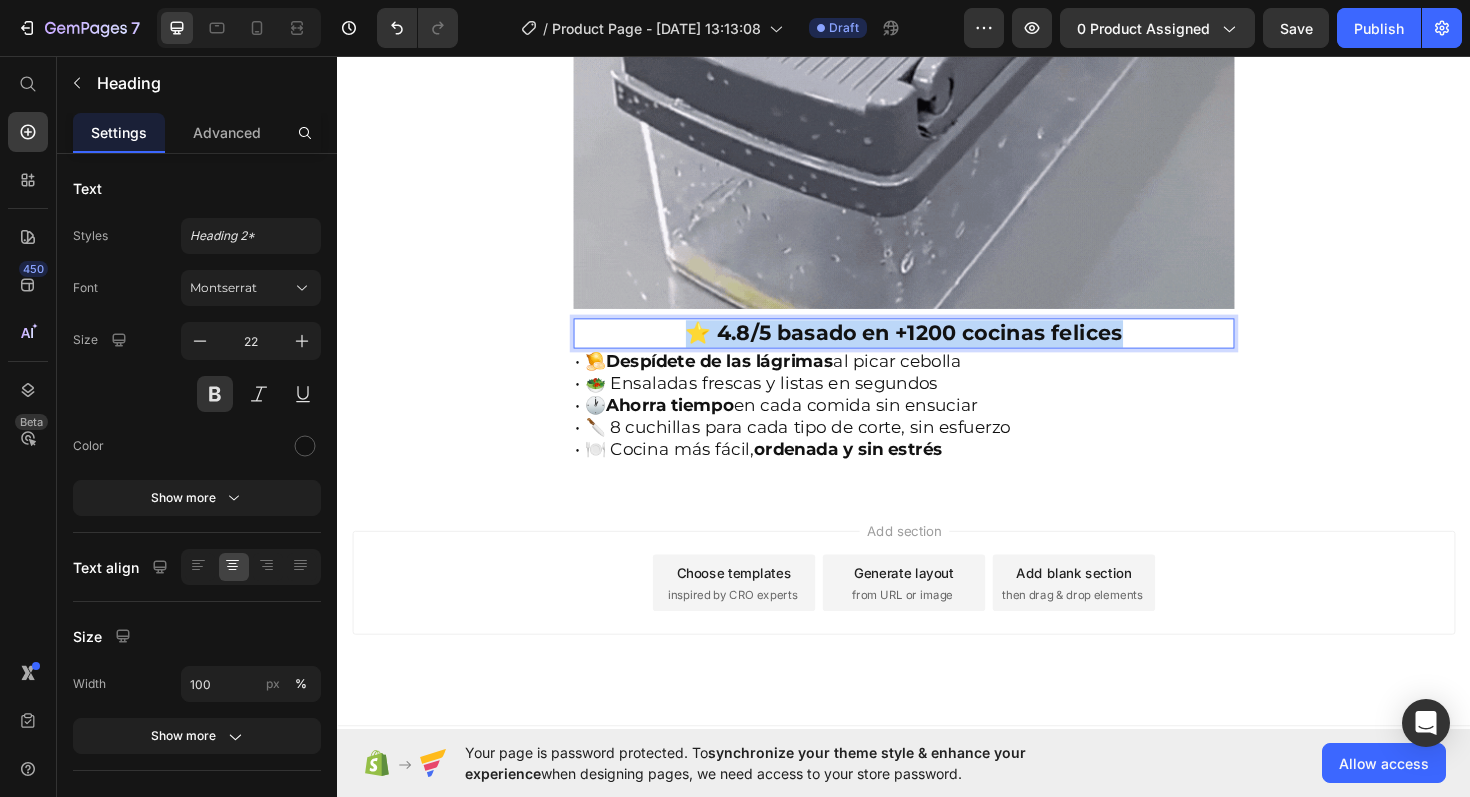 click on "⭐ 4.8/5 basado en +1200 cocinas felices" at bounding box center [937, 350] 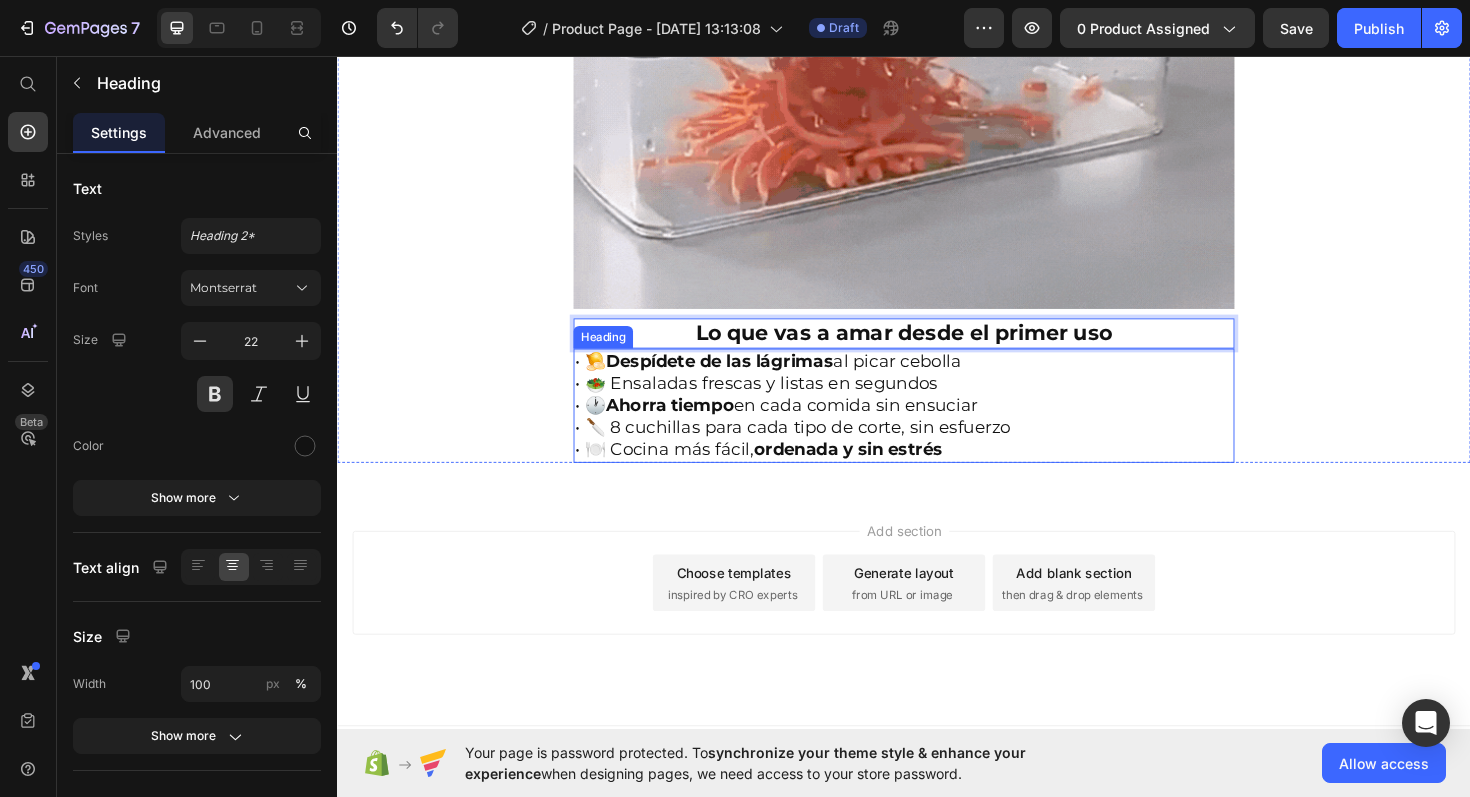 click on "• 🧅  Despídete de las lágrimas  al picar cebolla • 🥗 Ensaladas frescas y listas en segundos • 🕐  Ahorra tiempo  en cada comida sin ensuciar • 🔪 8 cuchillas para cada tipo de corte, sin esfuerzo • 🍽️ Cocina más fácil,  ordenada y sin estrés" at bounding box center [937, 426] 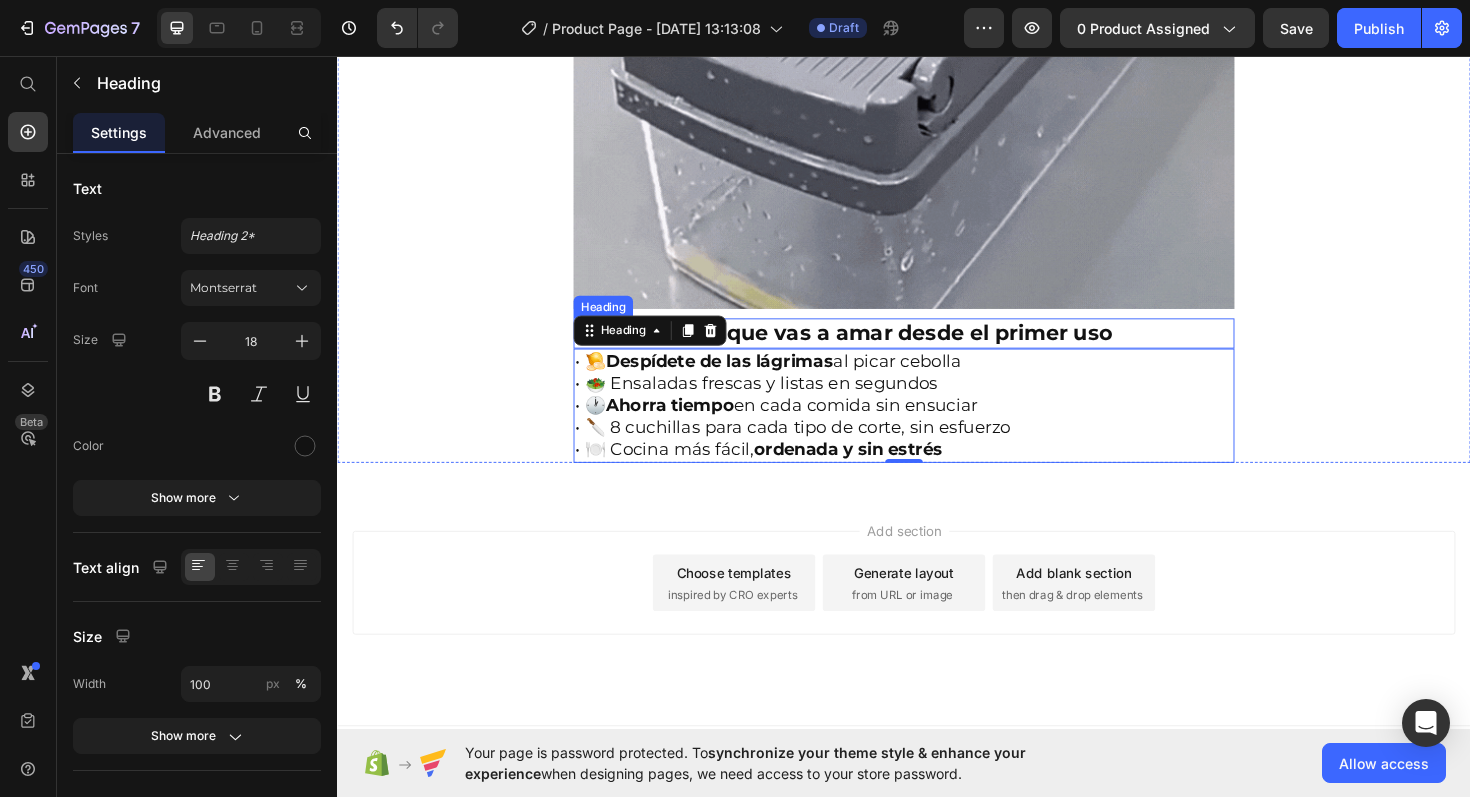 click on "Lo que vas a amar desde el primer uso" at bounding box center [937, 350] 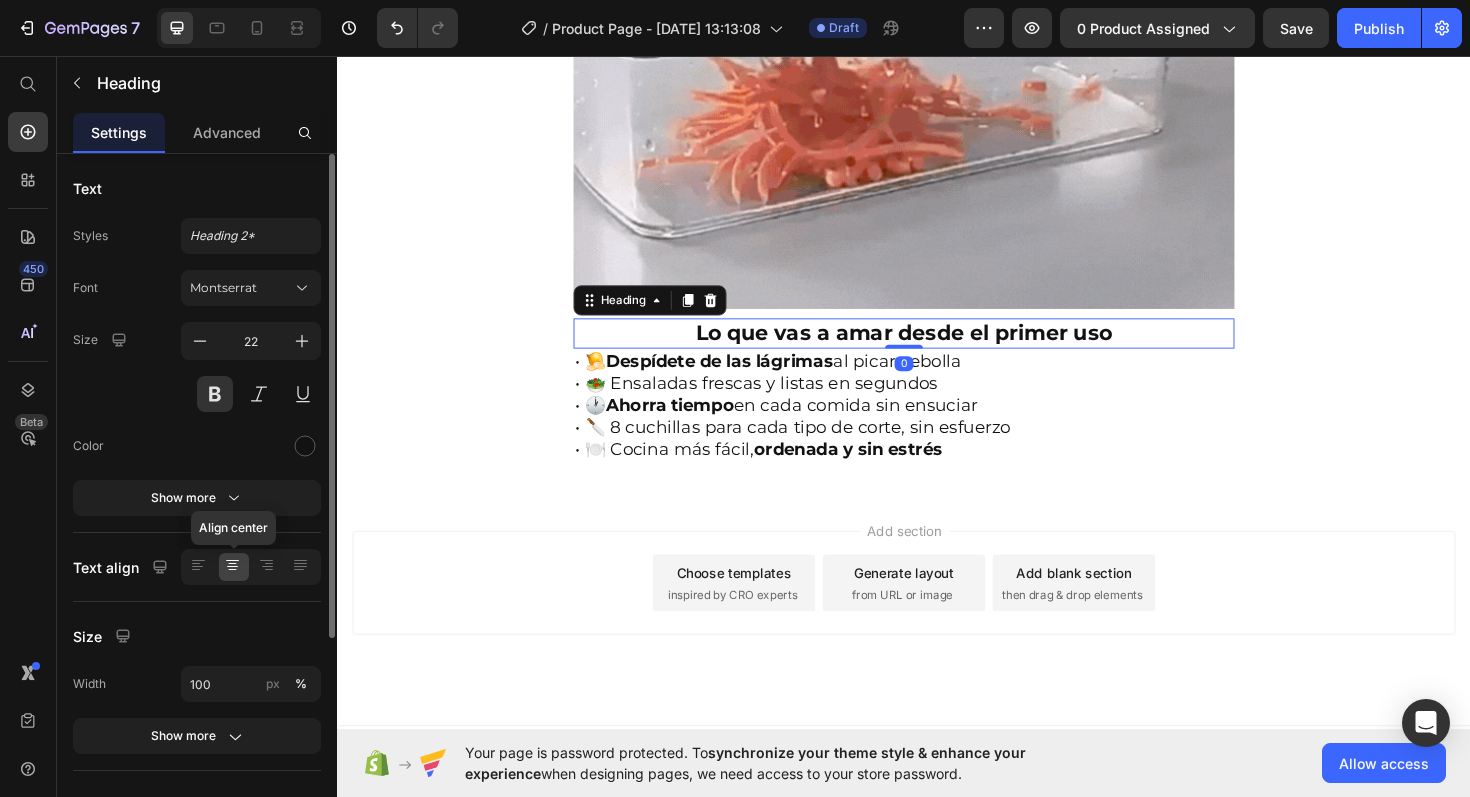 click 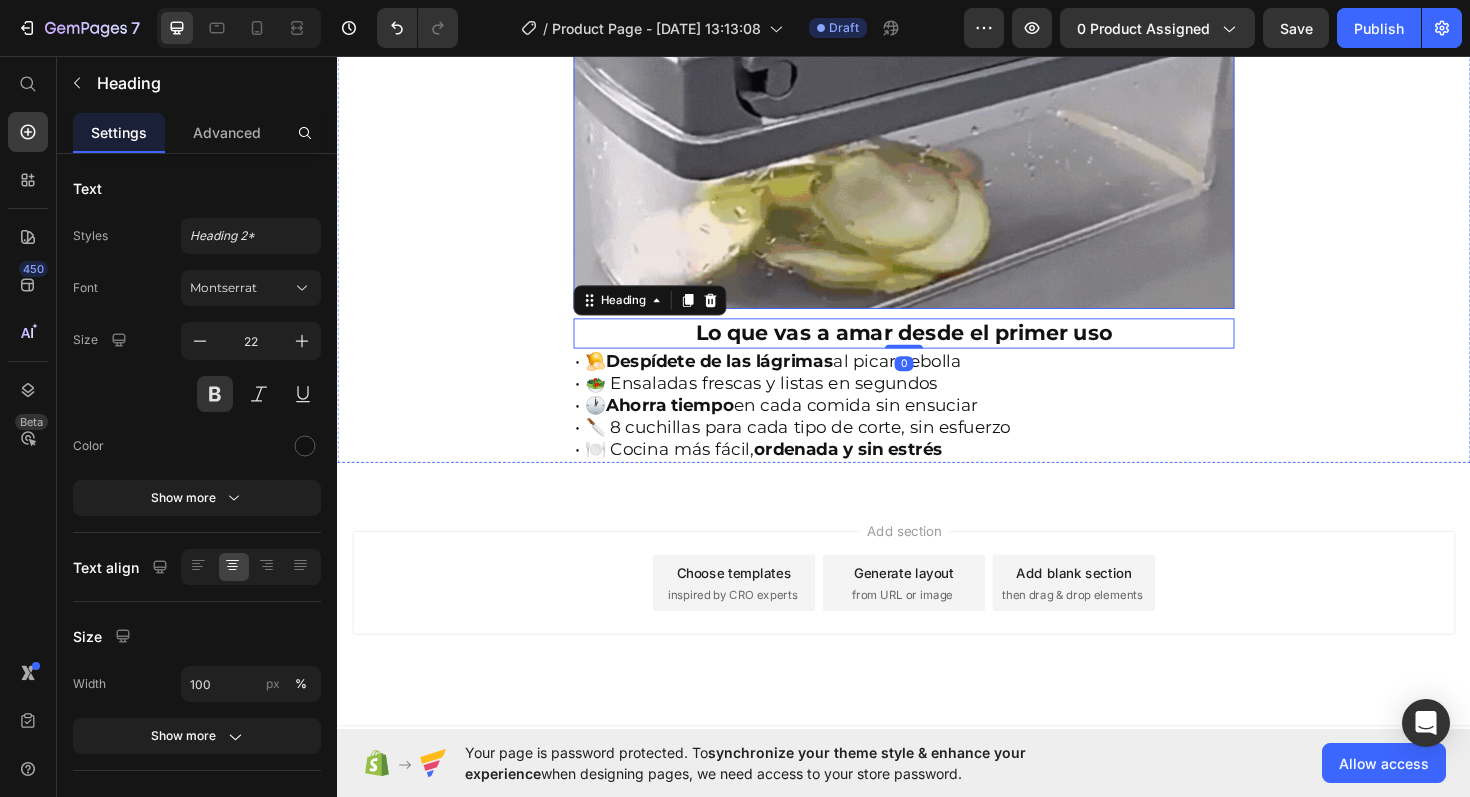 click on "Envío gratis a Toda Colombia  🚚 Heading Image ⭐ 4.8/5 basado en +1200 cocinas felices Heading ⁠⁠⁠⁠⁠⁠⁠ Antes: $149,900 Heading Hoy en sólo: $79,000 Heading AHORRA 50% DE DESCUENTO Heading
Publish the page to see the content.
Custom Code Image Lo que vas a amar desde el primer uso Heading   0 • 🧅  Despídete de las lágrimas  al picar cebolla • 🥗 Ensaladas frescas y listas en segundos • 🕐  Ahorra tiempo  en cada comida sin ensuciar • 🔪 8 cuchillas para cada tipo de corte, sin esfuerzo • 🍽️ Cocina más fácil,  ordenada y sin estrés Heading Row" at bounding box center (937, -563) 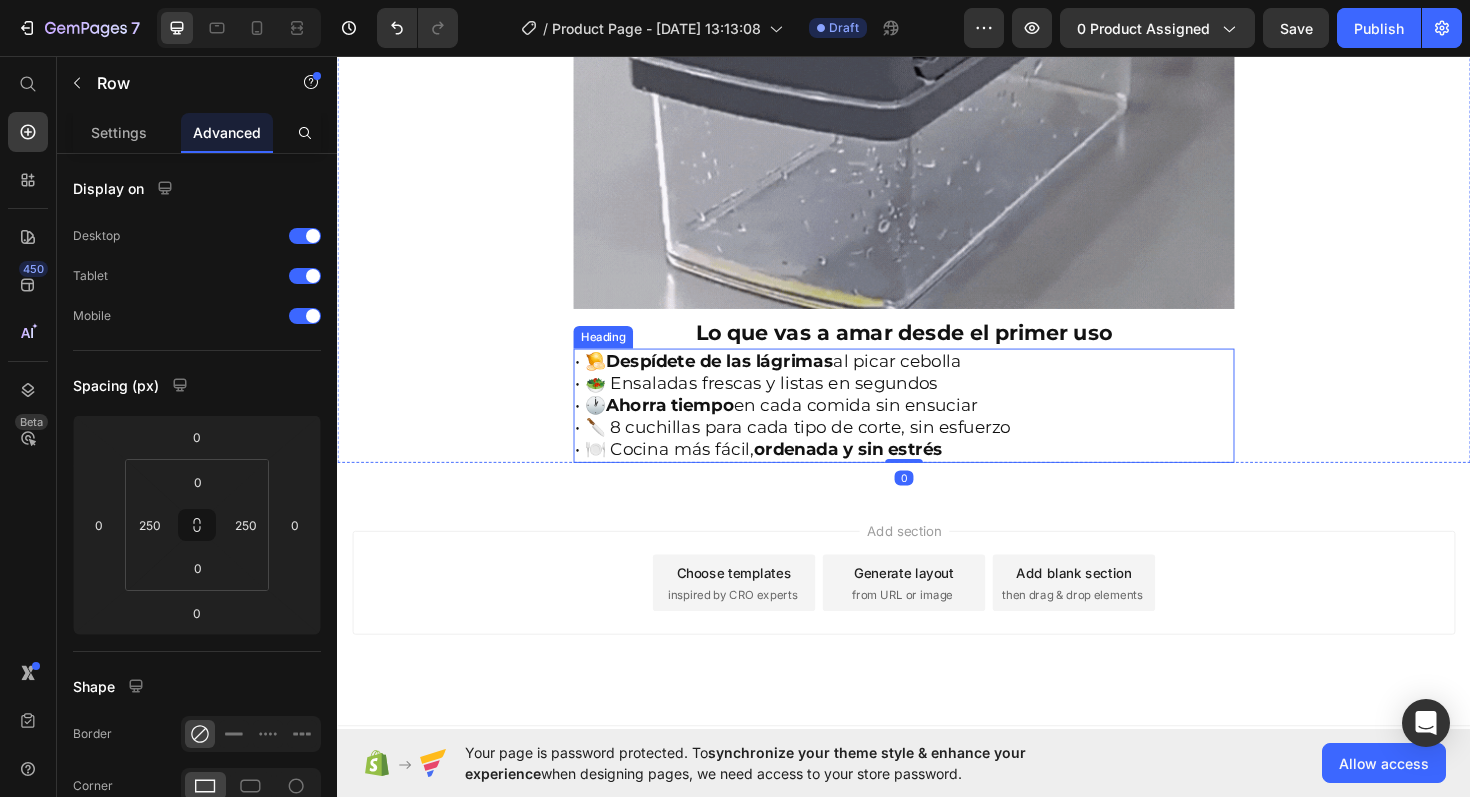 click on "Lo que vas a amar desde el primer uso" at bounding box center [937, 350] 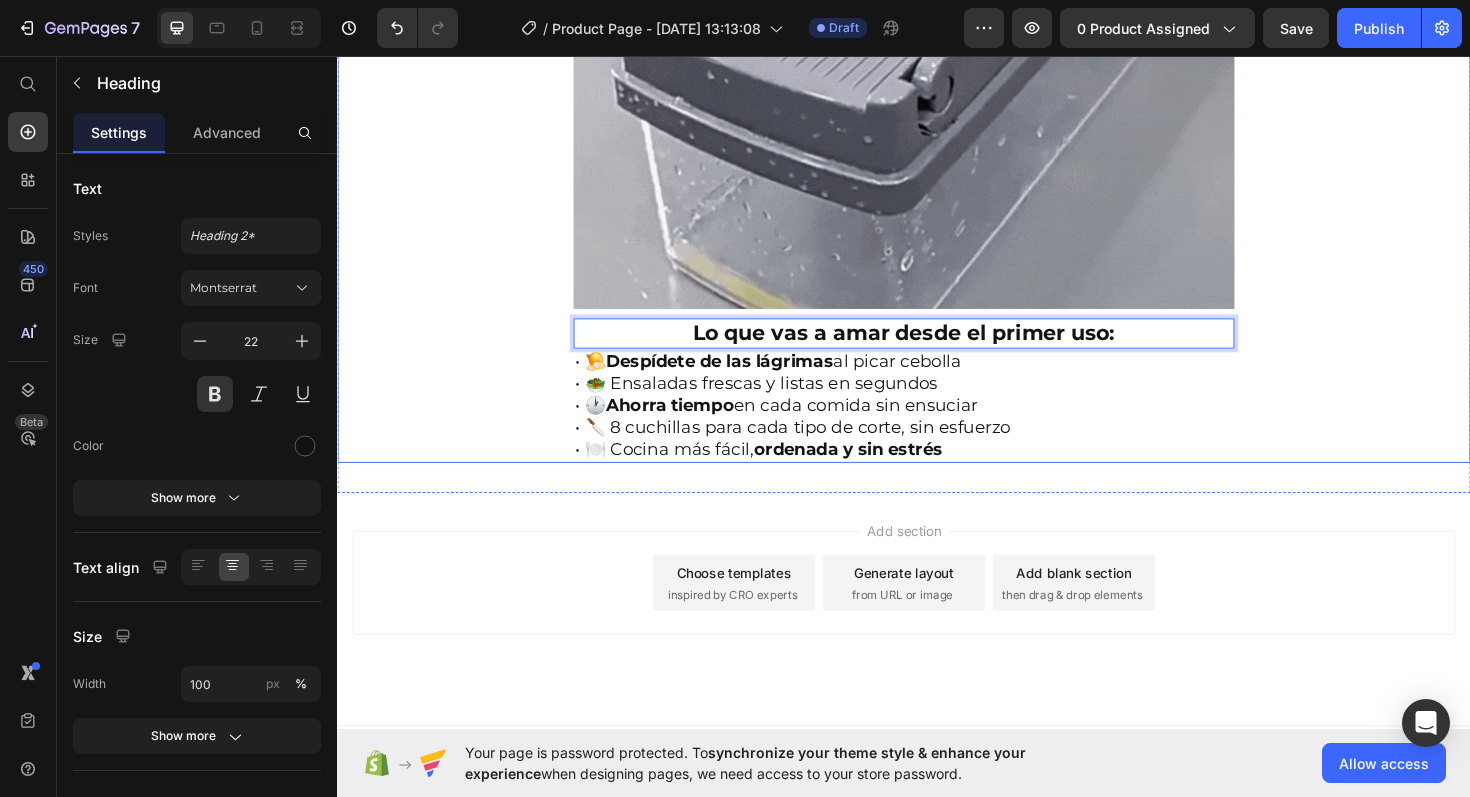 click on "Envío gratis a Toda Colombia  🚚 Heading Image ⭐ 4.8/5 basado en +1200 cocinas felices Heading ⁠⁠⁠⁠⁠⁠⁠ Antes: $149,900 Heading Hoy en sólo: $79,000 Heading AHORRA 50% DE DESCUENTO Heading
Publish the page to see the content.
Custom Code Image Lo que vas a amar desde el primer uso: Heading   0 • 🧅  Despídete de las lágrimas  al picar cebolla • 🥗 Ensaladas frescas y listas en segundos • 🕐  Ahorra tiempo  en cada comida sin ensuciar • 🔪 8 cuchillas para cada tipo de corte, sin esfuerzo • 🍽️ Cocina más fácil,  ordenada y sin estrés Heading Row" at bounding box center (937, -563) 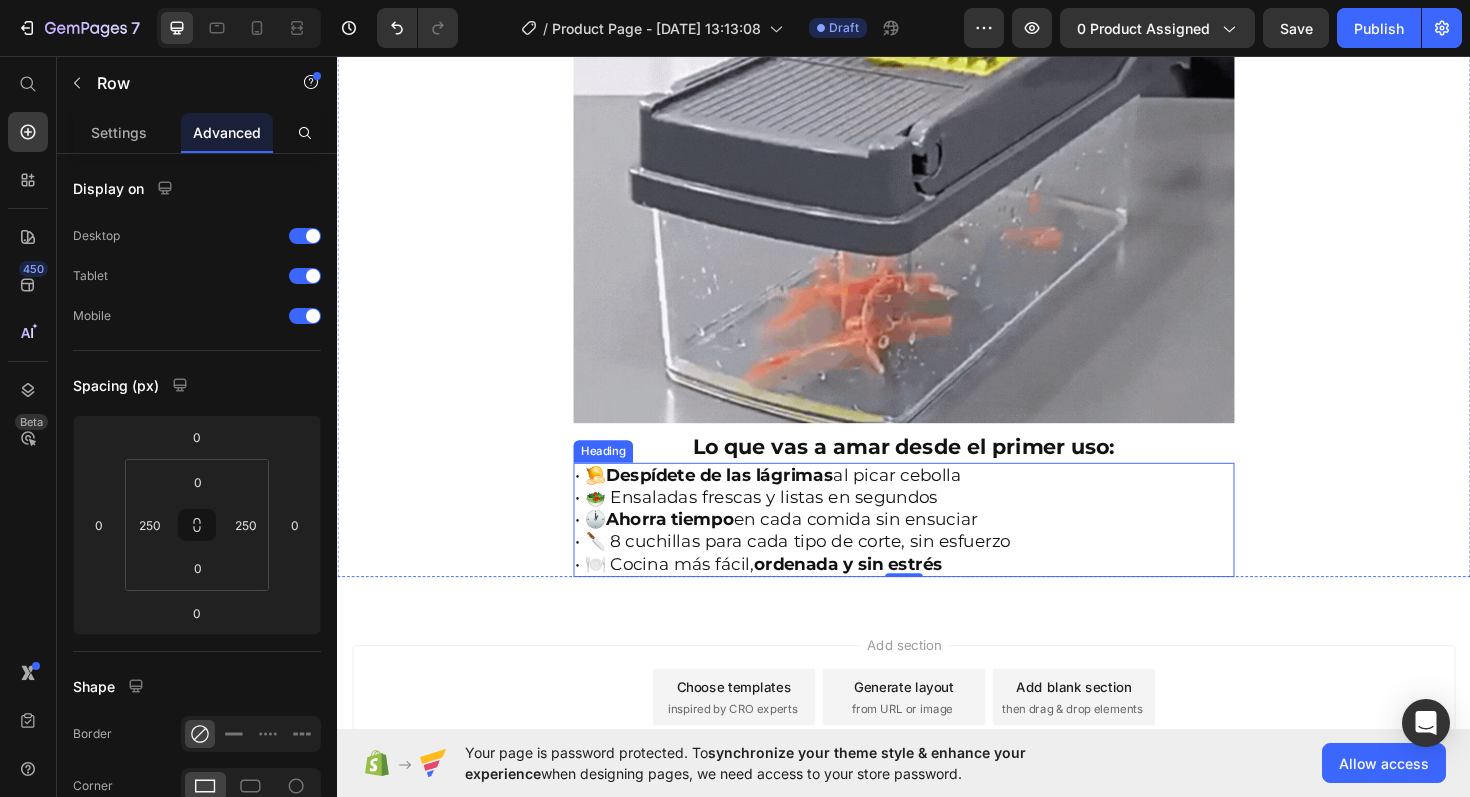 scroll, scrollTop: 1604, scrollLeft: 0, axis: vertical 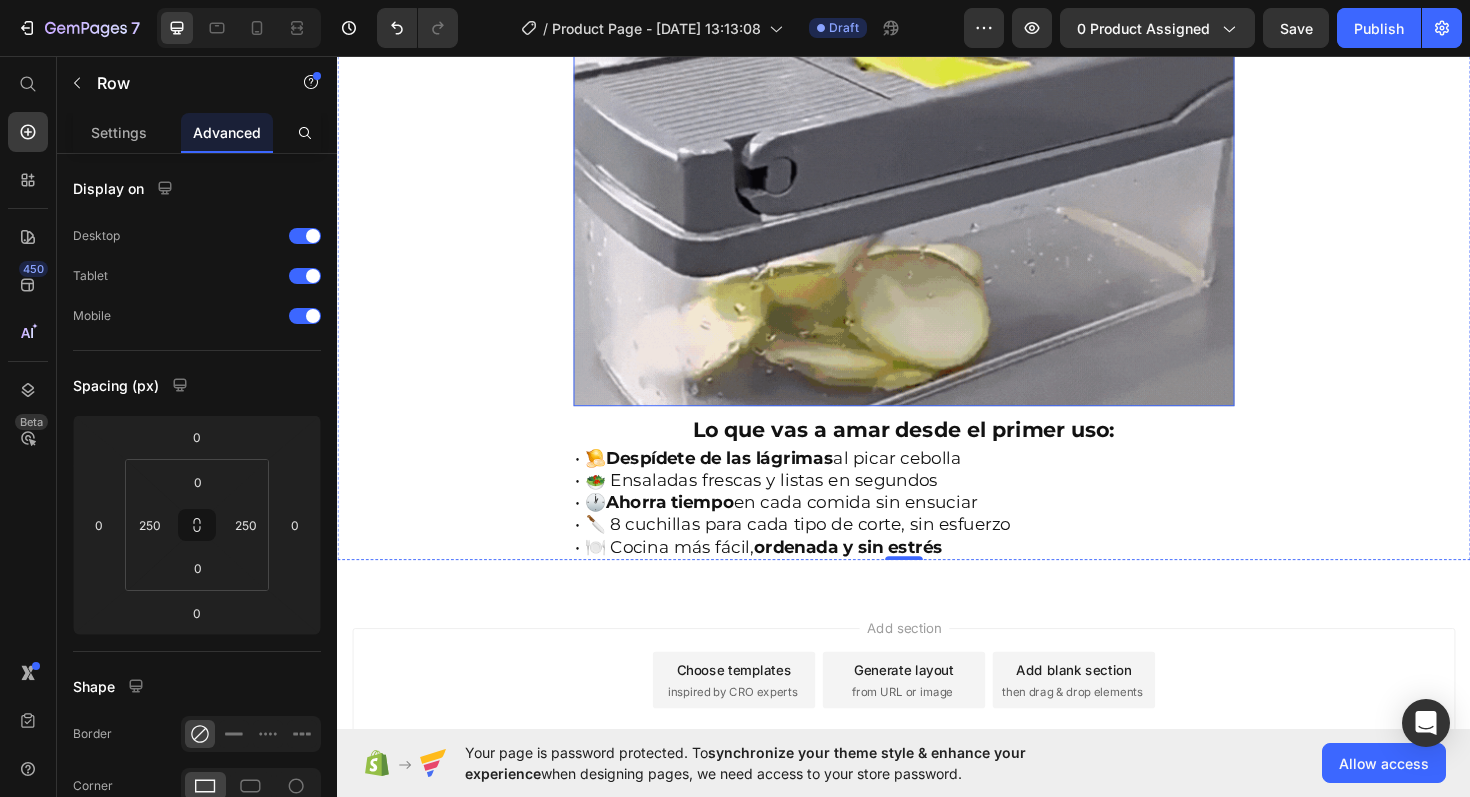 click at bounding box center [937, 77] 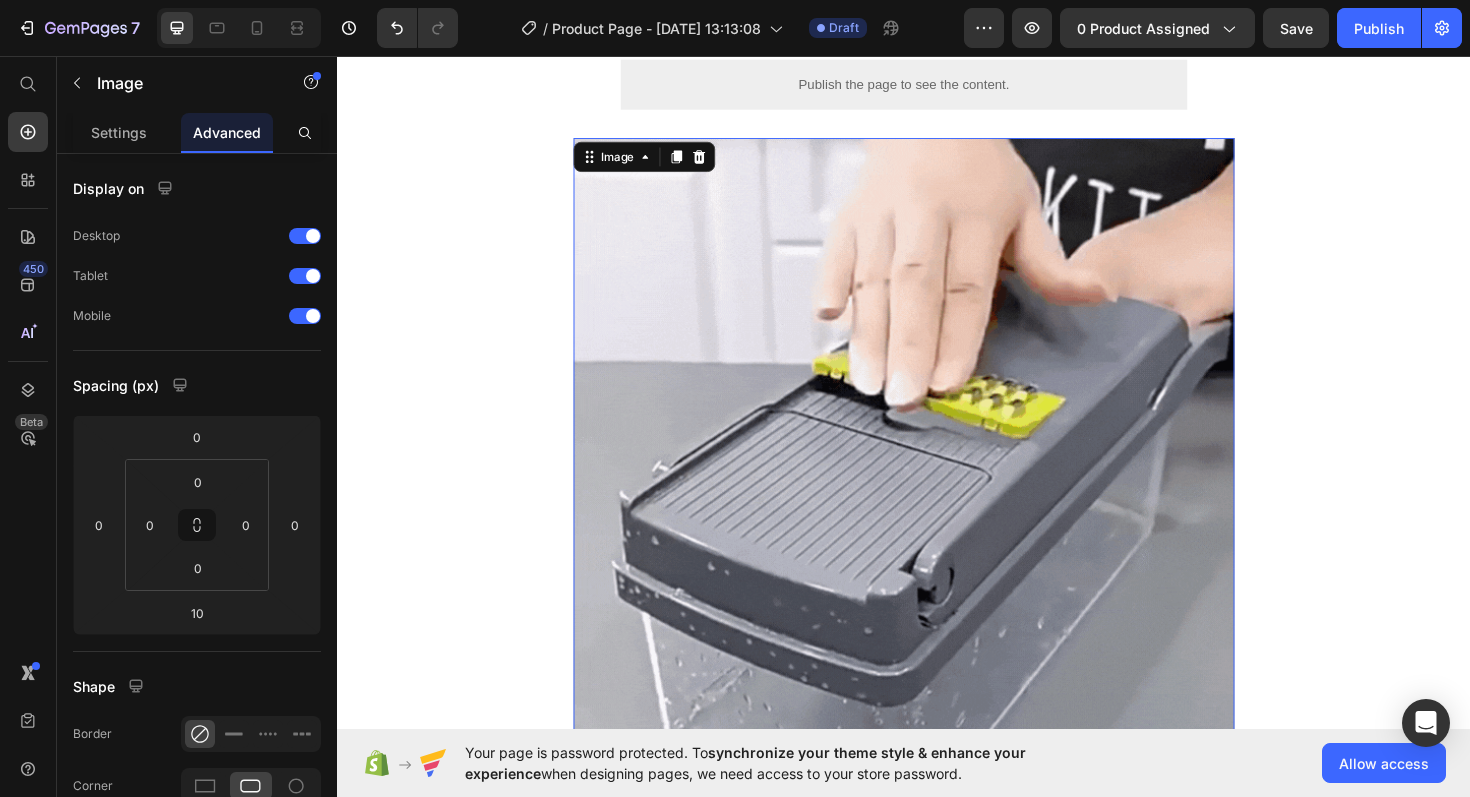 scroll, scrollTop: 957, scrollLeft: 0, axis: vertical 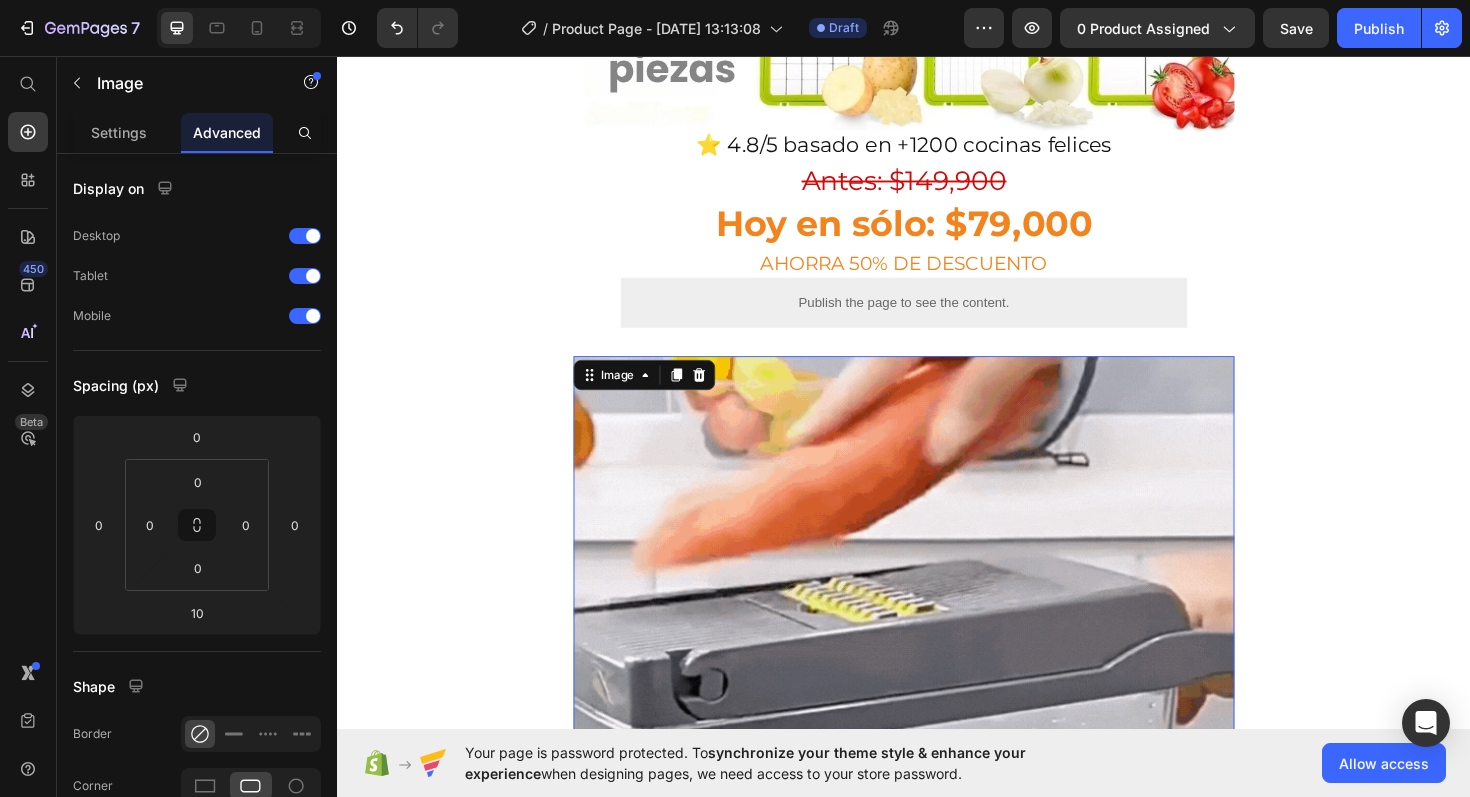 click on "Image" at bounding box center [662, 394] 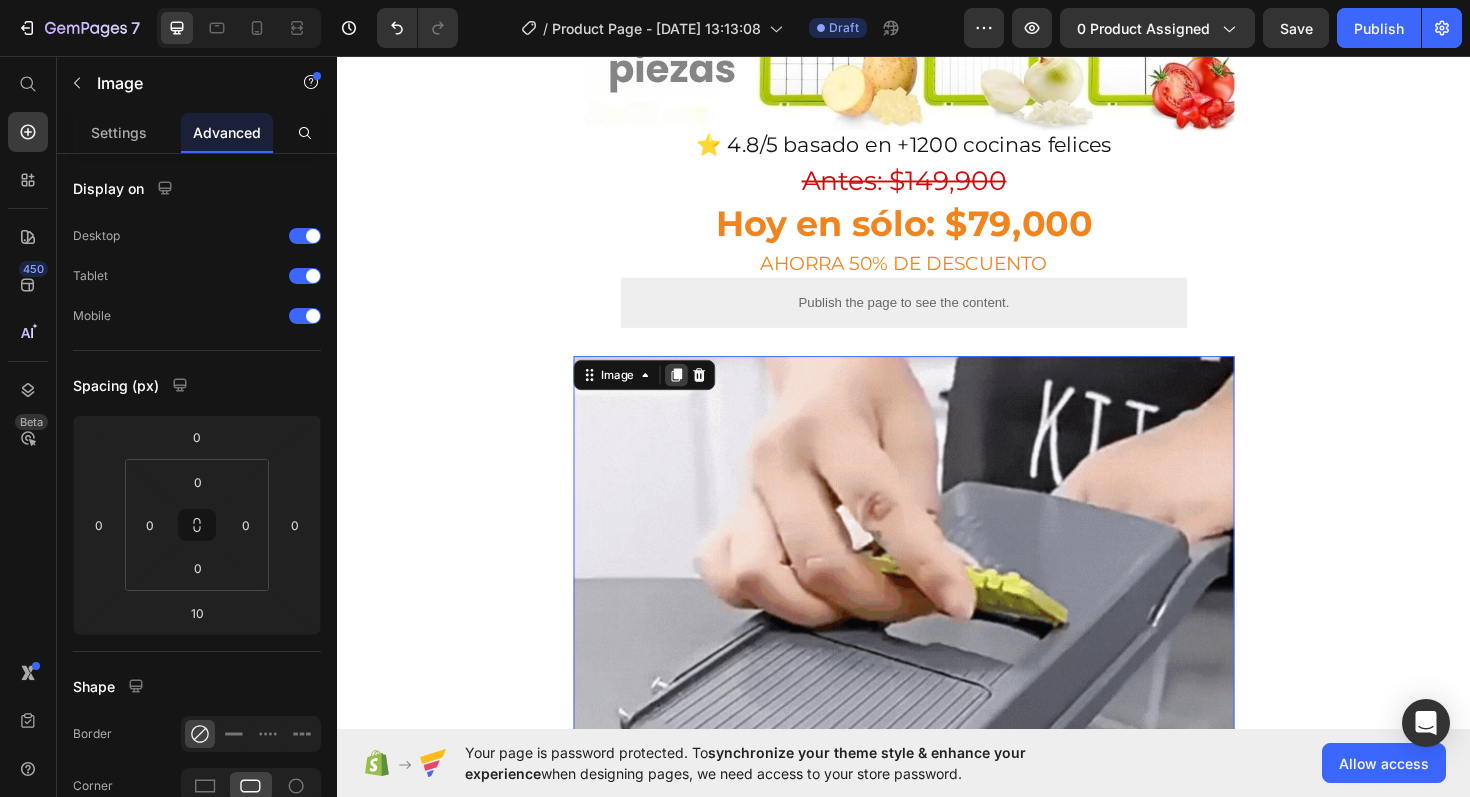 click 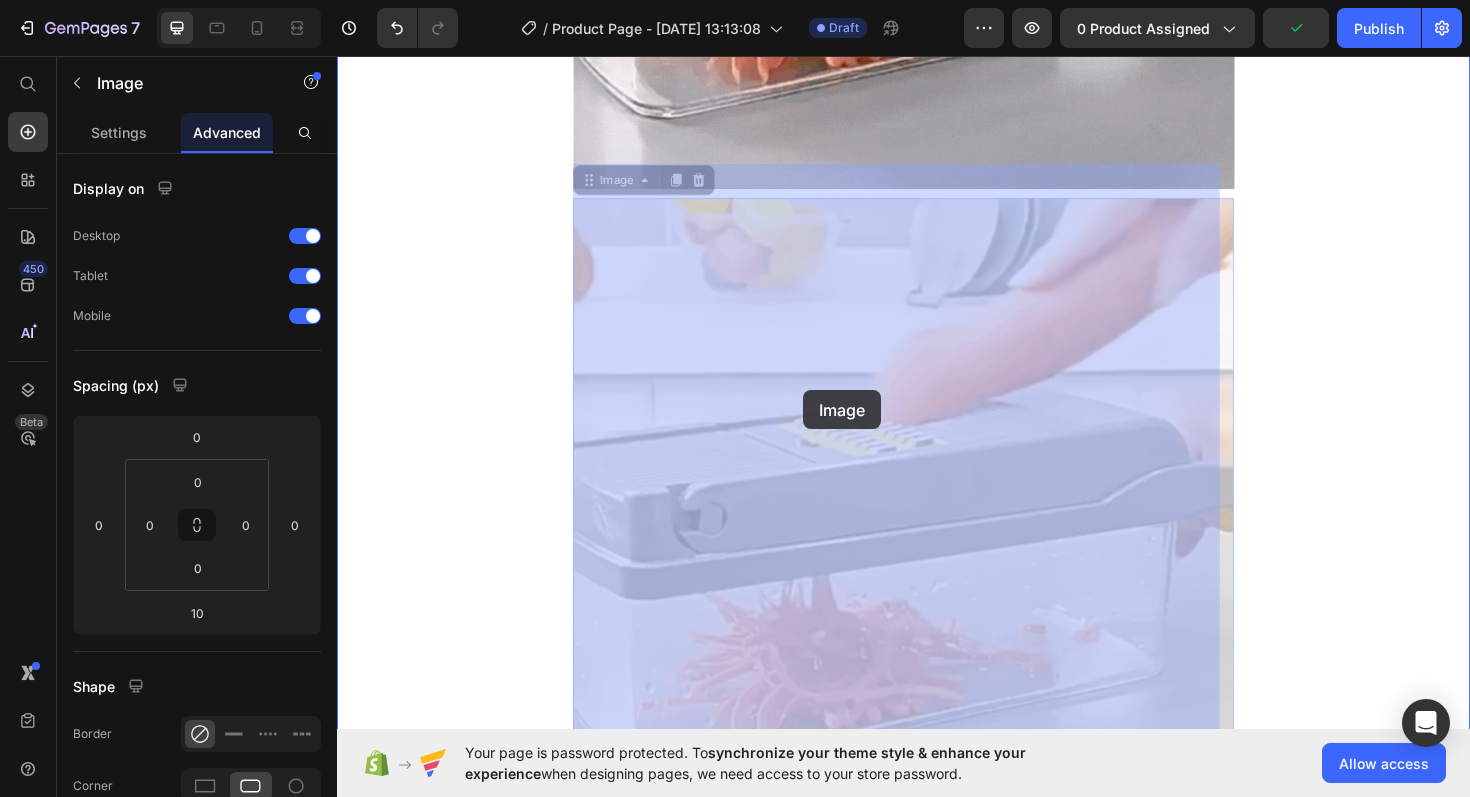 scroll, scrollTop: 2402, scrollLeft: 0, axis: vertical 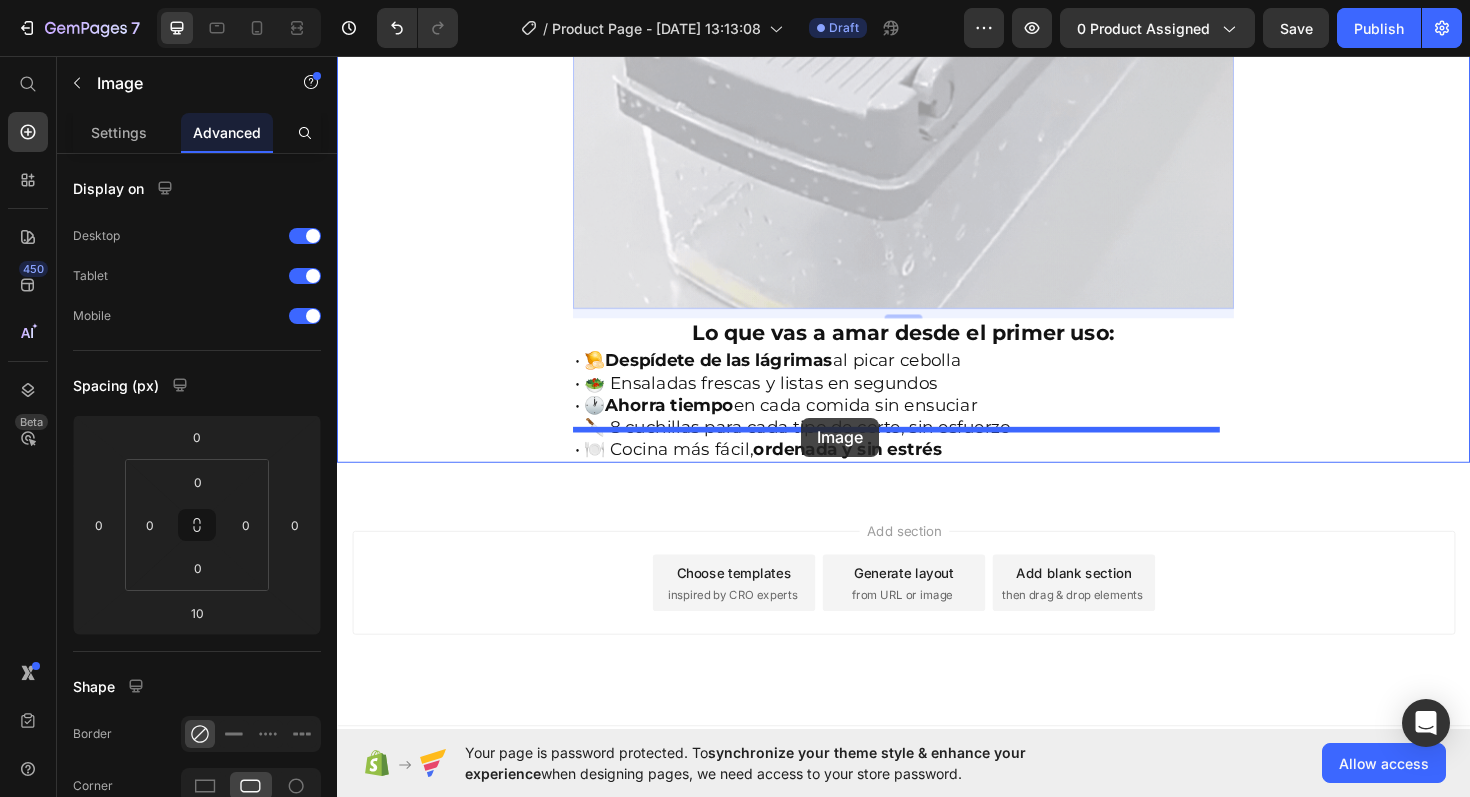 drag, startPoint x: 604, startPoint y: 377, endPoint x: 828, endPoint y: 439, distance: 232.42203 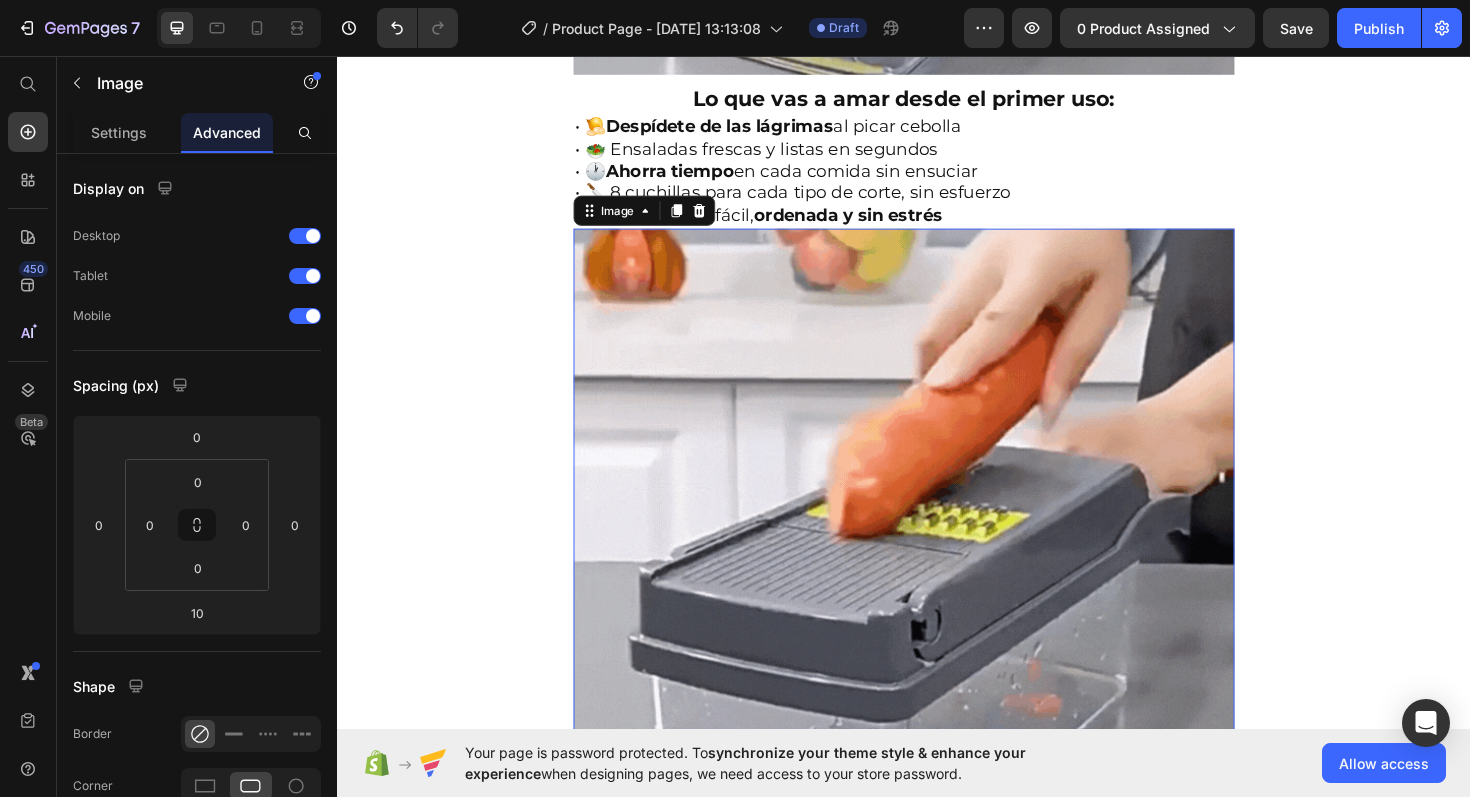 scroll, scrollTop: 1959, scrollLeft: 0, axis: vertical 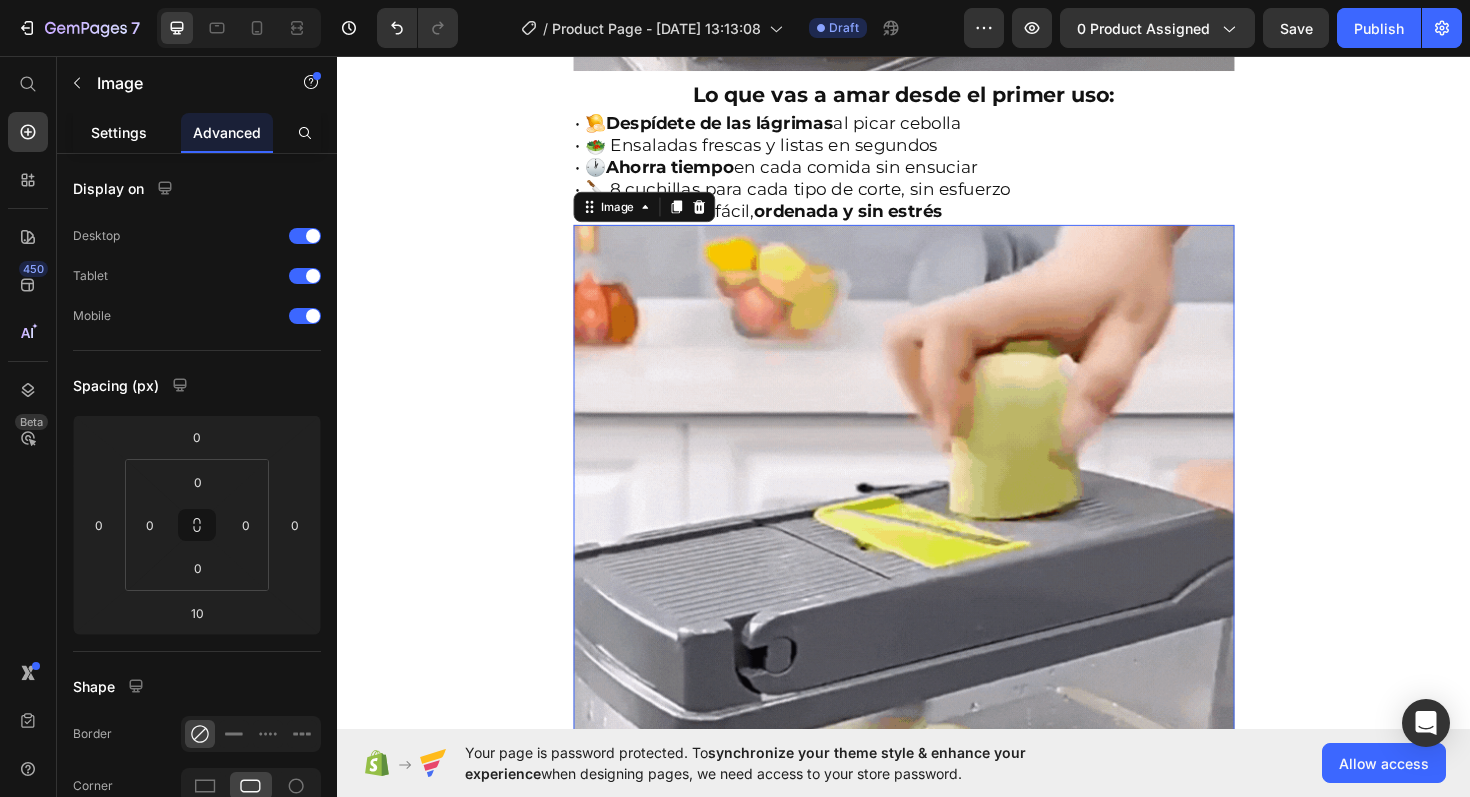 click on "Settings" at bounding box center (119, 132) 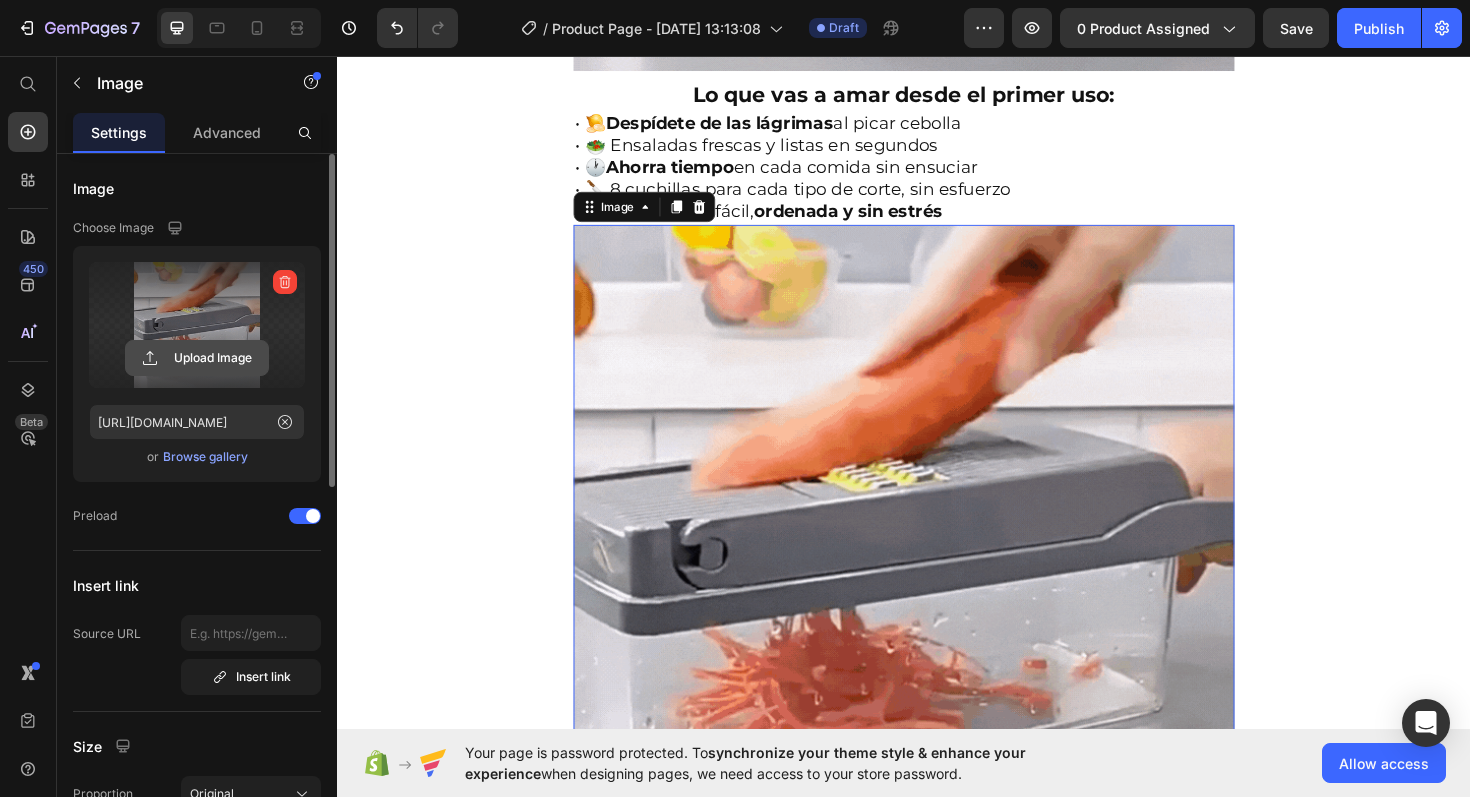 click 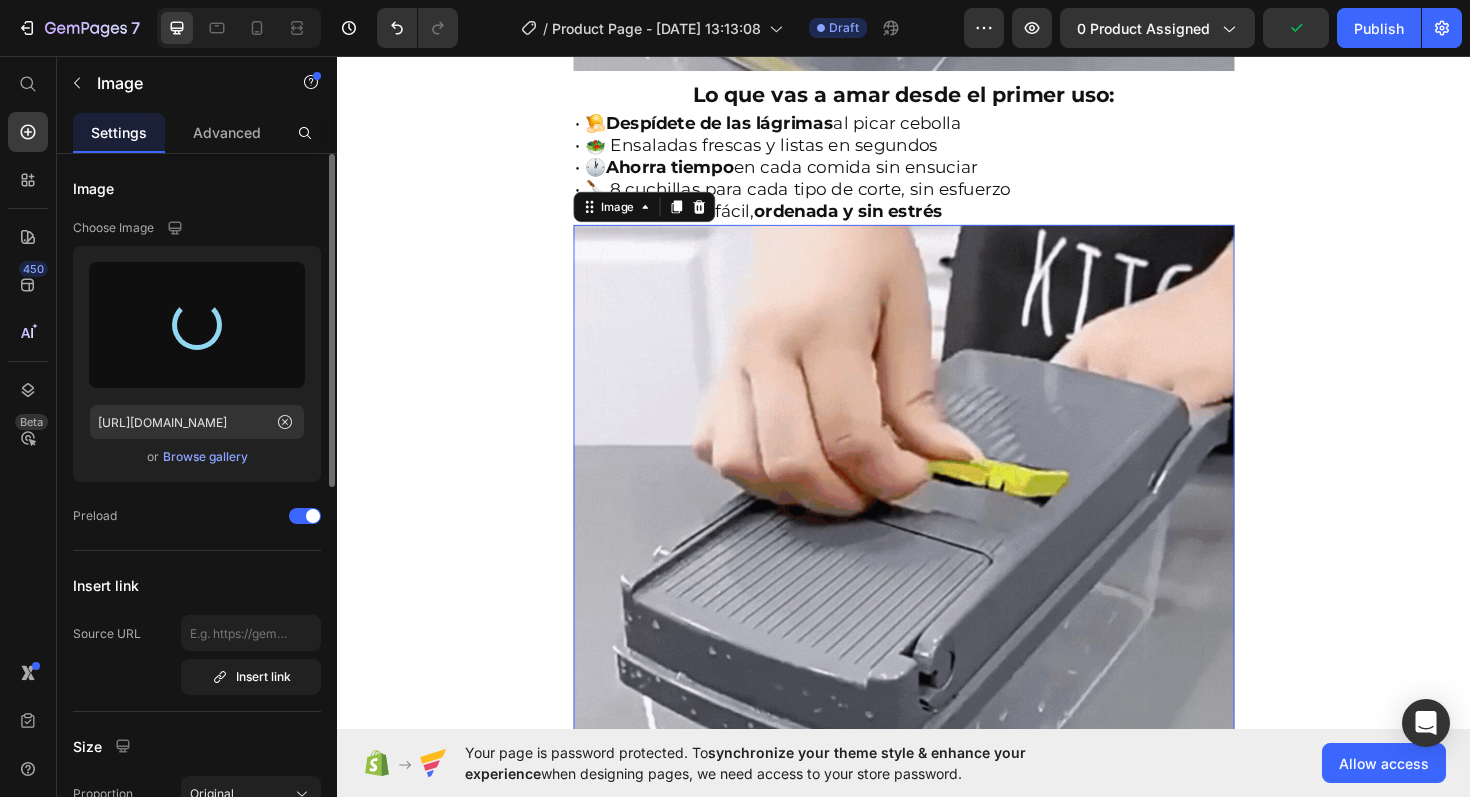 type on "https://cdn.shopify.com/s/files/1/0948/0965/3593/files/gempages_574814714710721380-191b2875-acad-466e-9748-f7dd71734445.jpg" 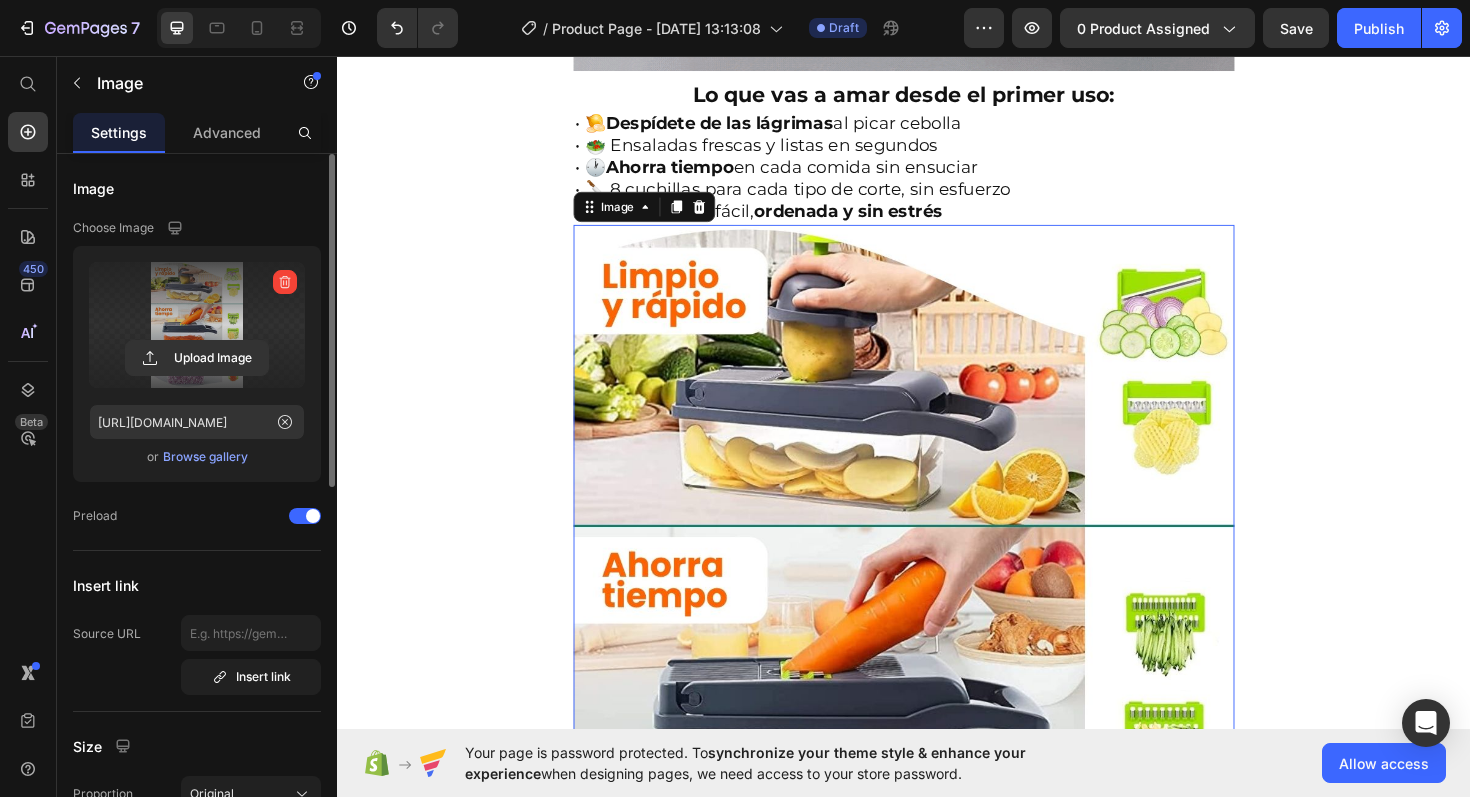 click on "Envío gratis a Toda Colombia  🚚 Heading Image ⭐ 4.8/5 basado en +1200 cocinas felices Heading ⁠⁠⁠⁠⁠⁠⁠ Antes: $149,900 Heading Hoy en sólo: $79,000 Heading AHORRA 50% DE DESCUENTO Heading
Publish the page to see the content.
Custom Code Image Lo que vas a amar desde el primer uso: Heading • 🧅  Despídete de las lágrimas  al picar cebolla • 🥗 Ensaladas frescas y listas en segundos • 🕐  Ahorra tiempo  en cada comida sin ensuciar • 🔪 8 cuchillas para cada tipo de corte, sin esfuerzo • 🍽️ Cocina más fácil,  ordenada y sin estrés Heading Image   10 Row" at bounding box center [937, -330] 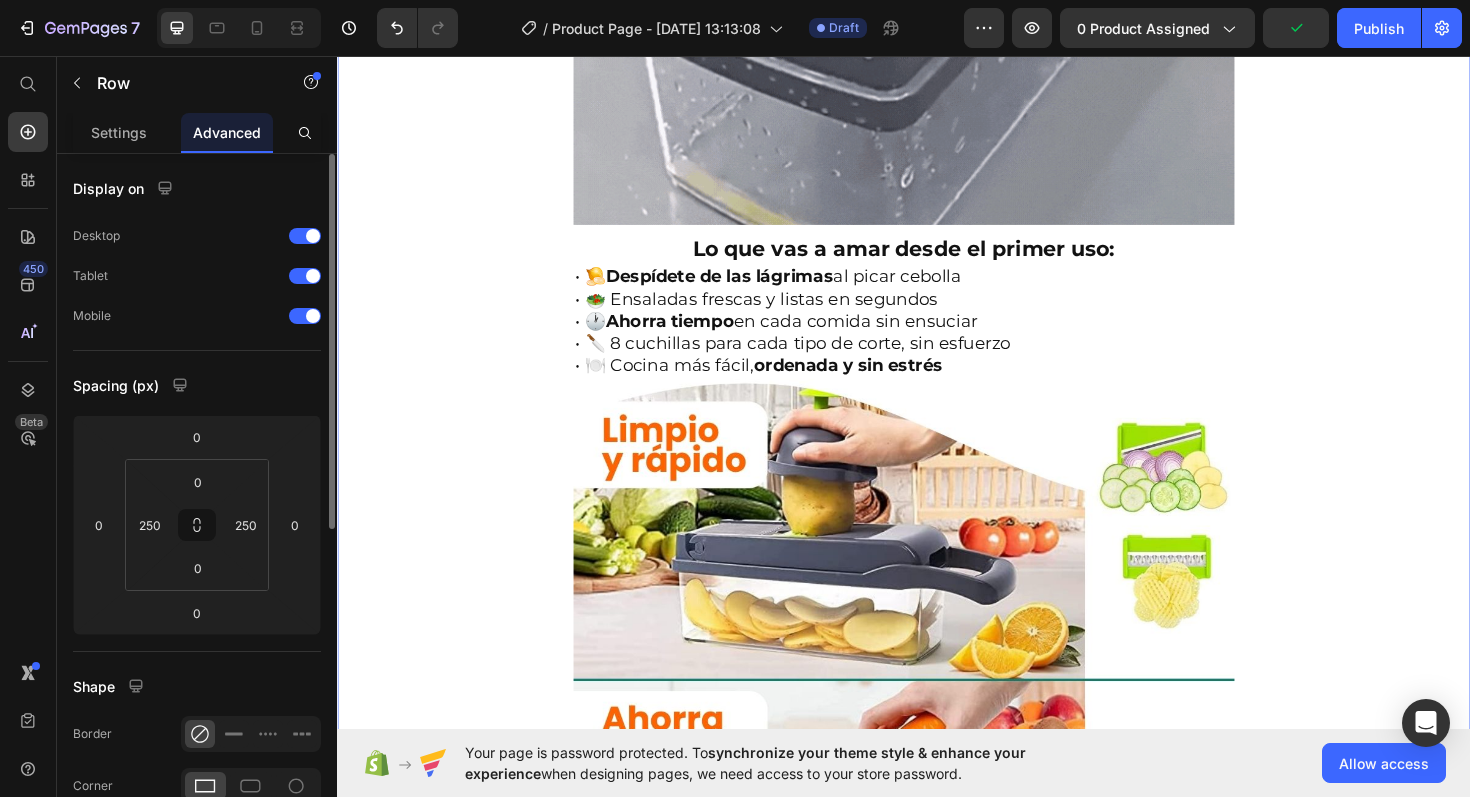 scroll, scrollTop: 1849, scrollLeft: 0, axis: vertical 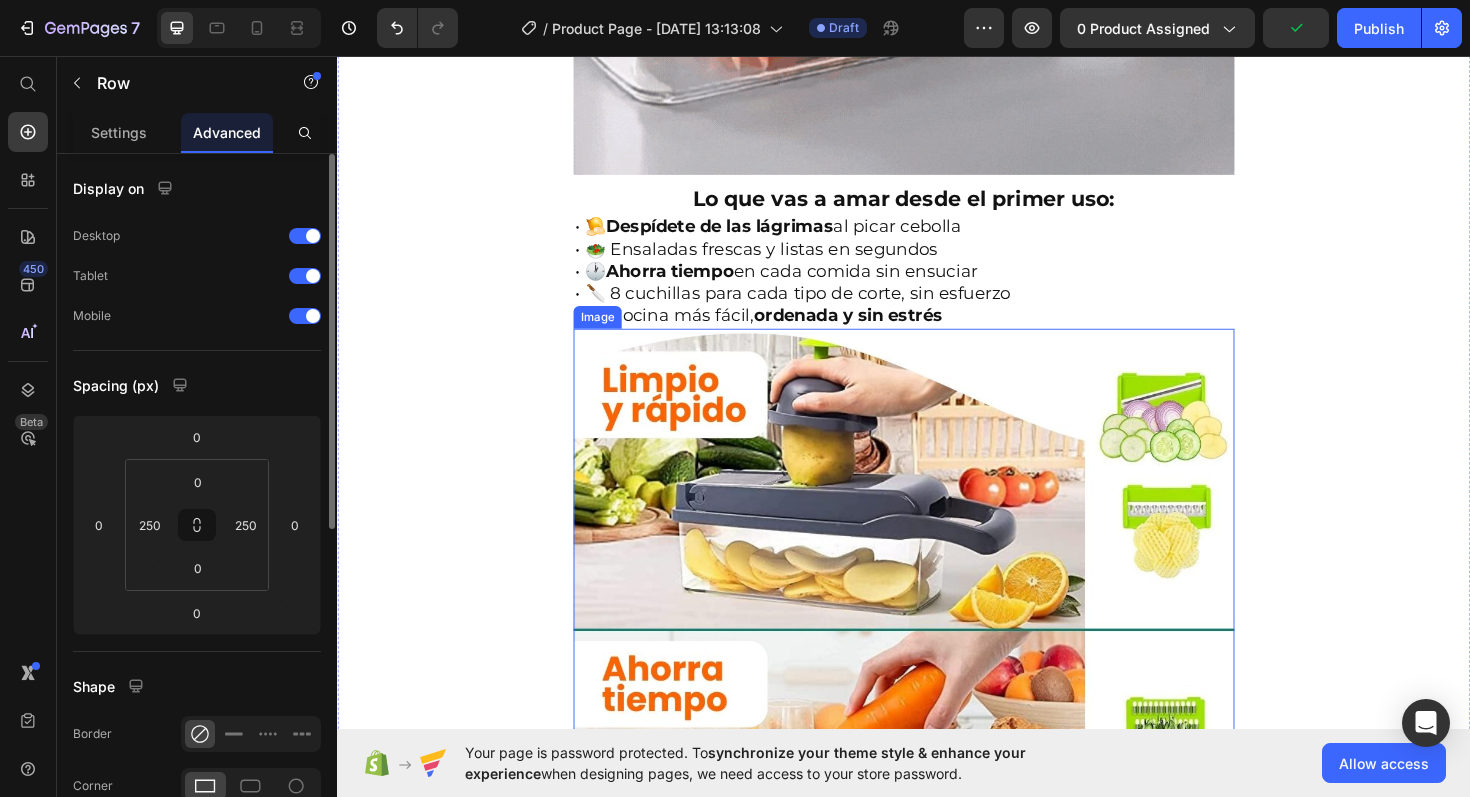 click at bounding box center (937, 824) 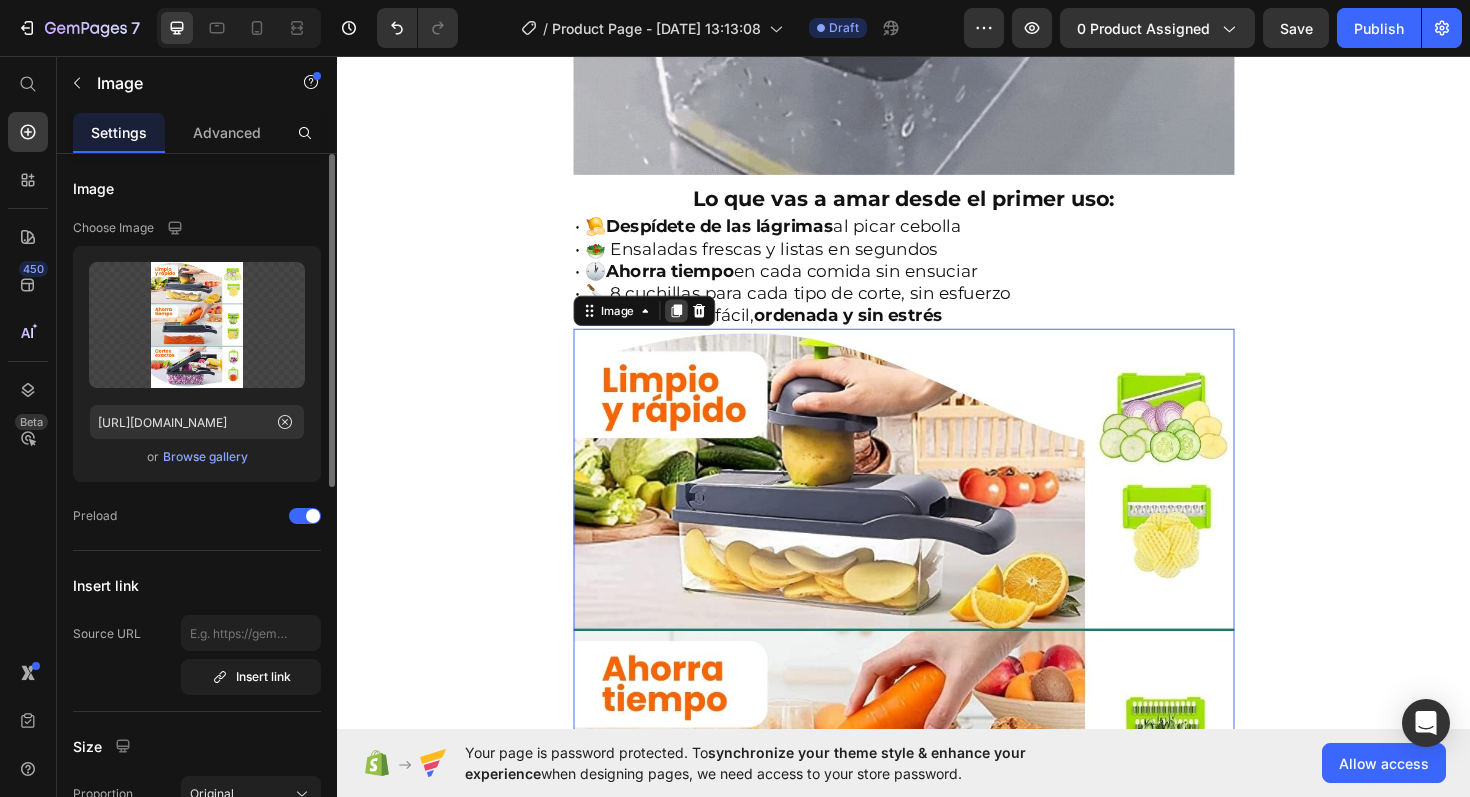click 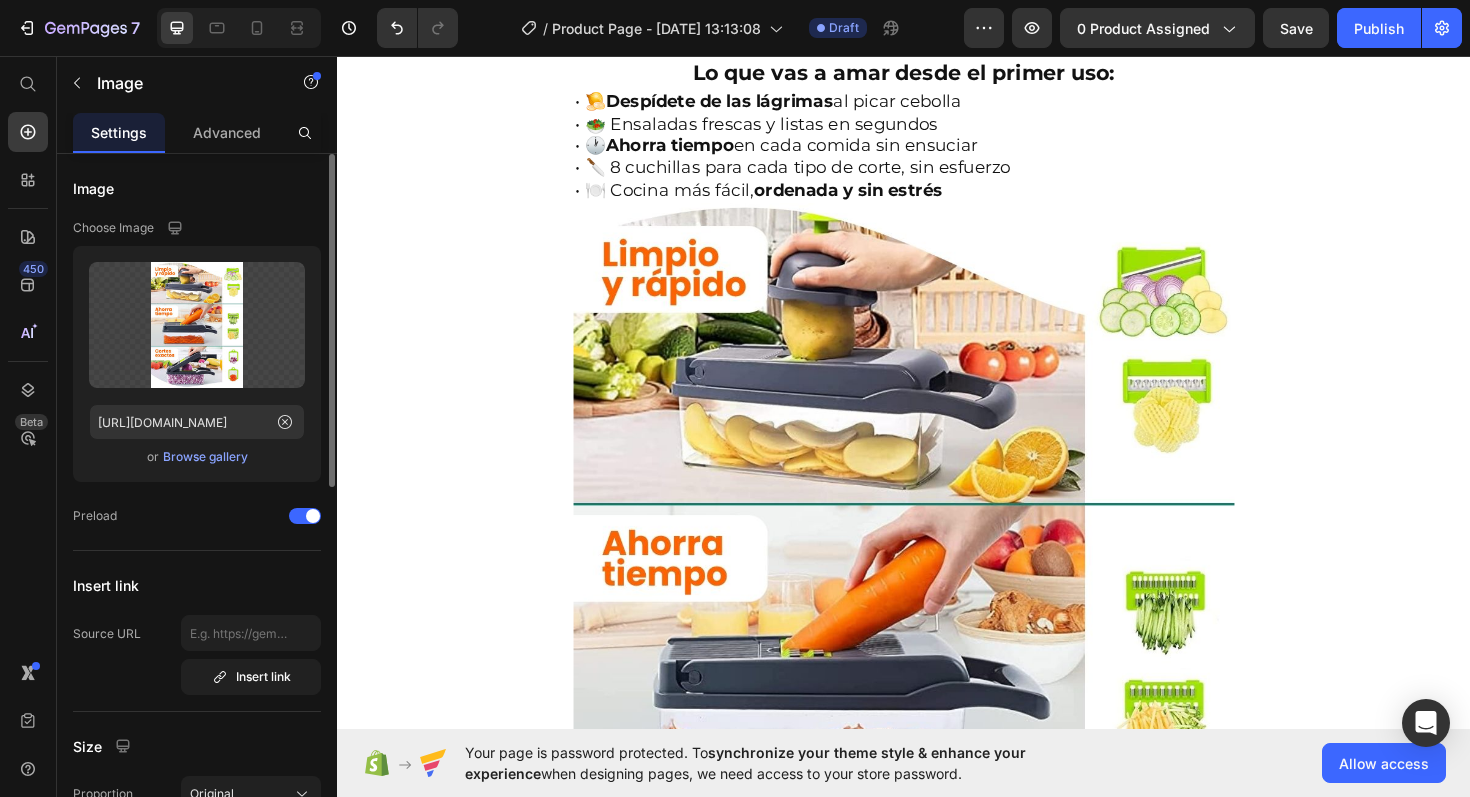 scroll, scrollTop: 1935, scrollLeft: 0, axis: vertical 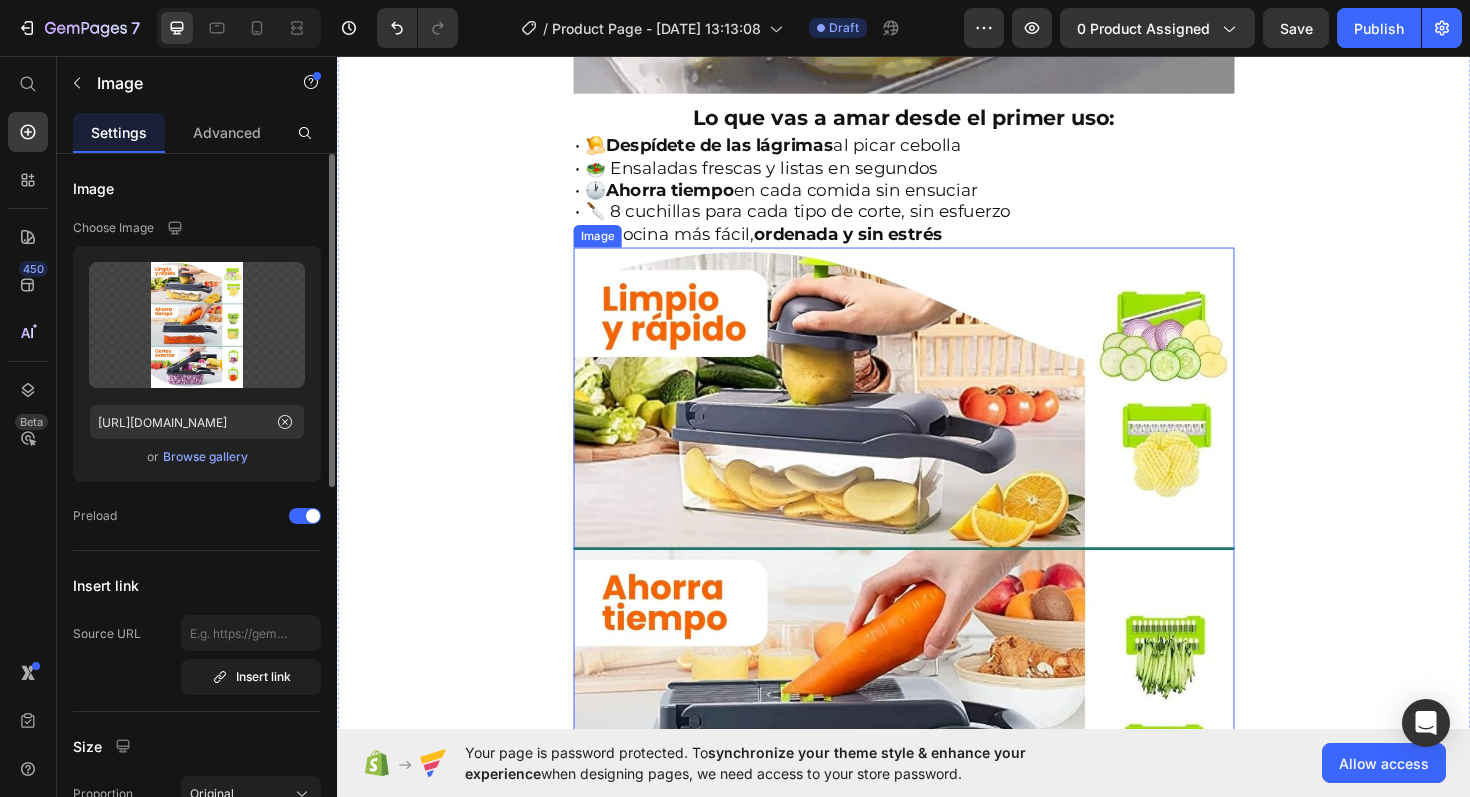 click at bounding box center [937, 738] 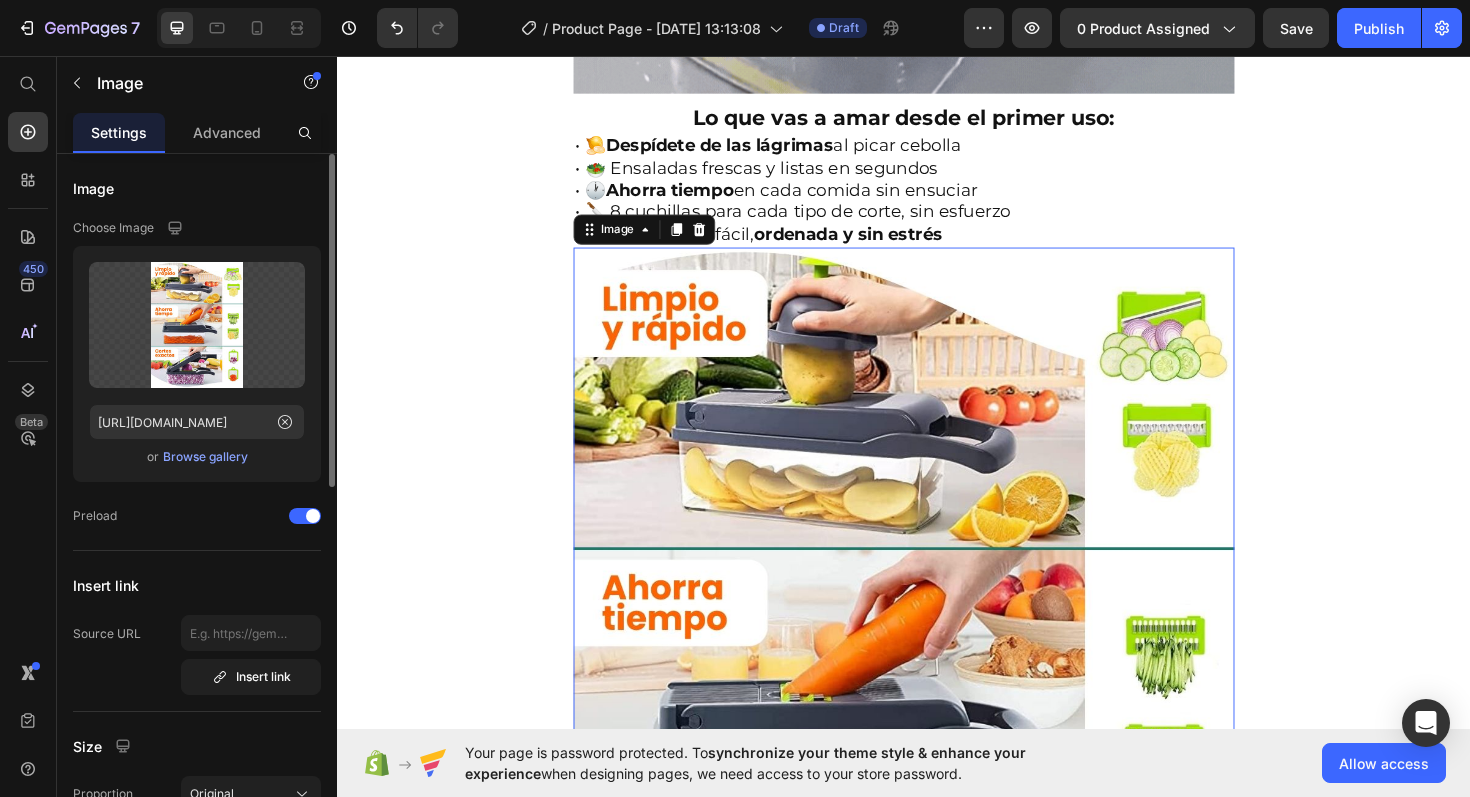click at bounding box center (937, 738) 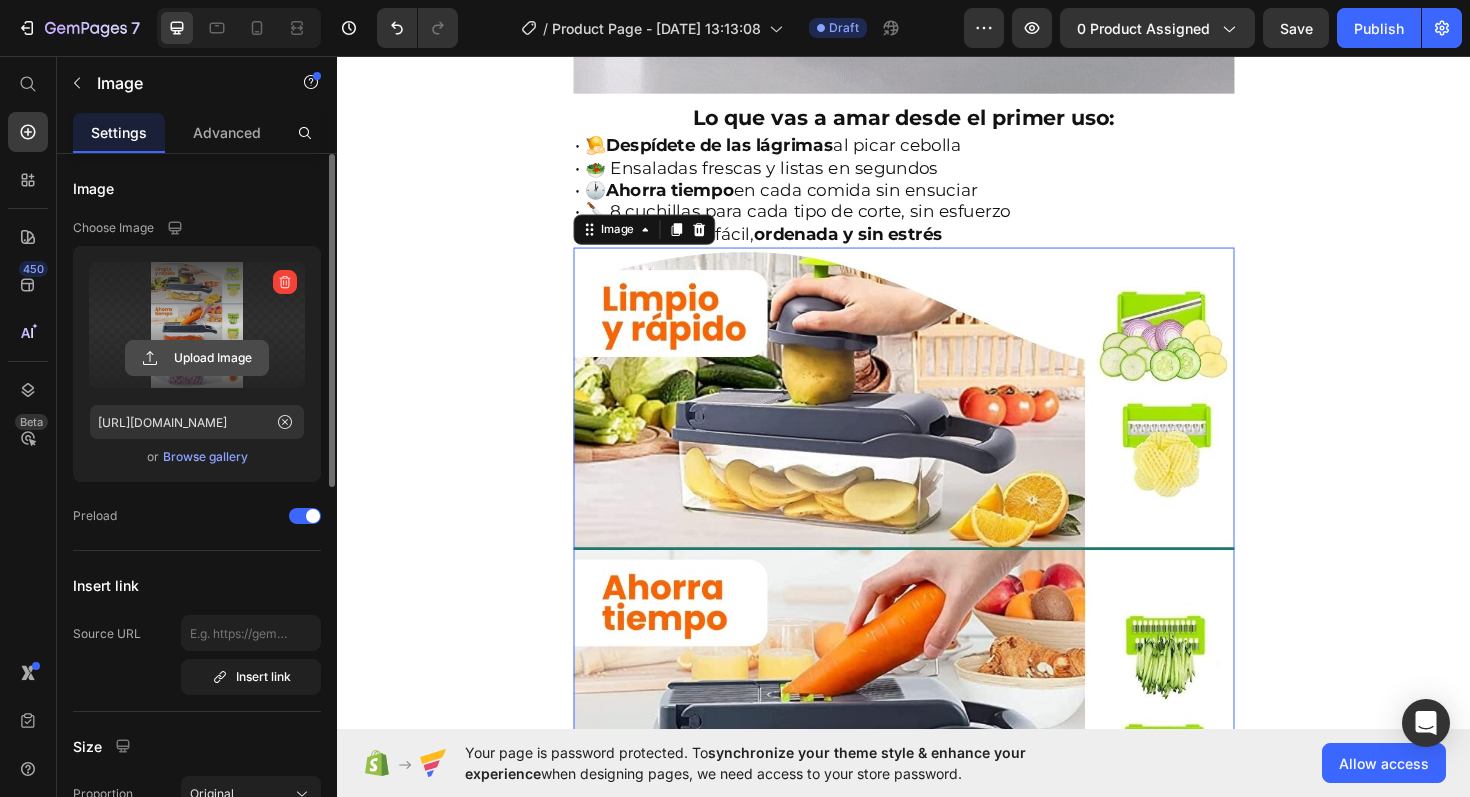click 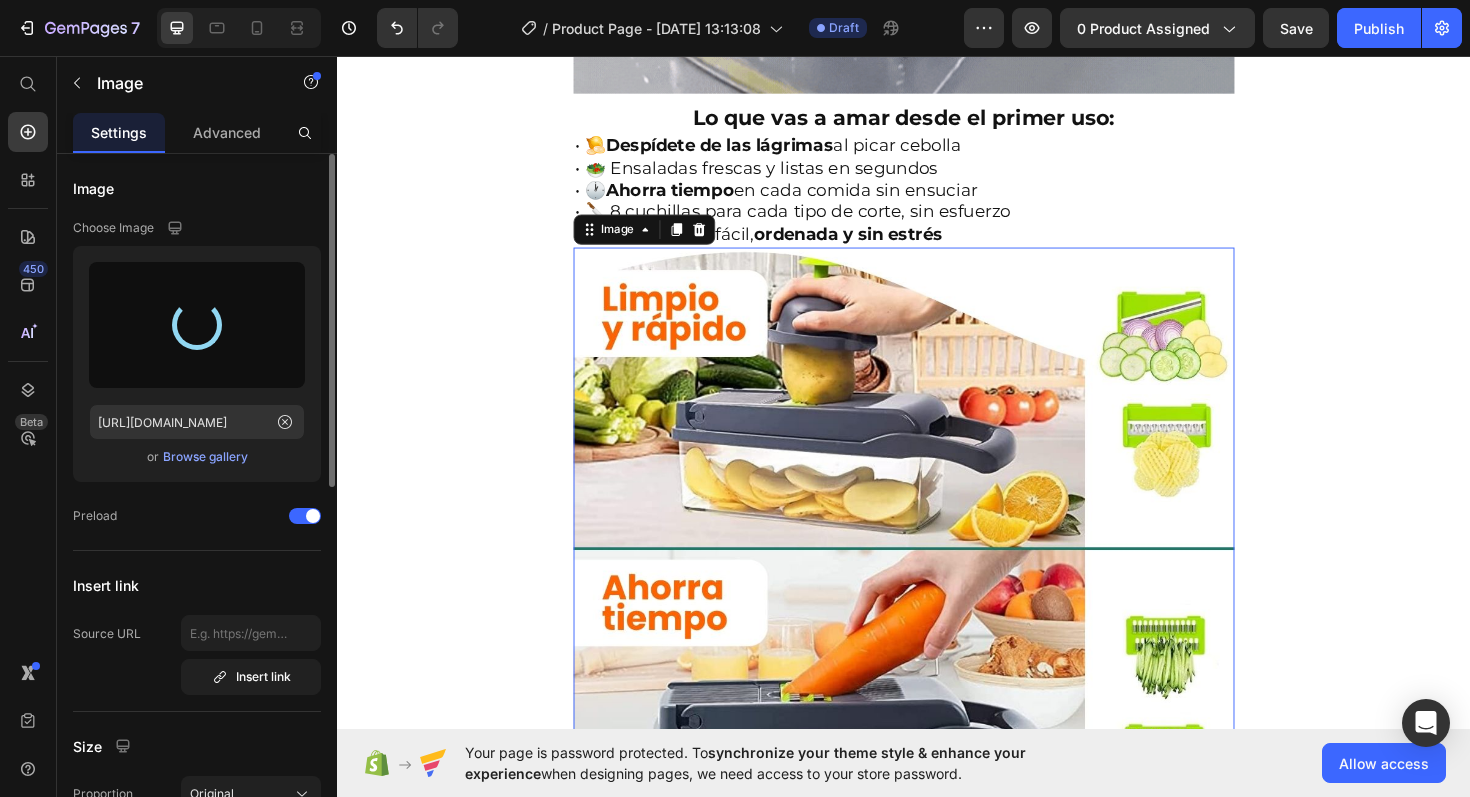 type on "https://cdn.shopify.com/s/files/1/0948/0965/3593/files/gempages_574814714710721380-f1eec790-3841-40ad-b66f-e9df845a0684.jpg" 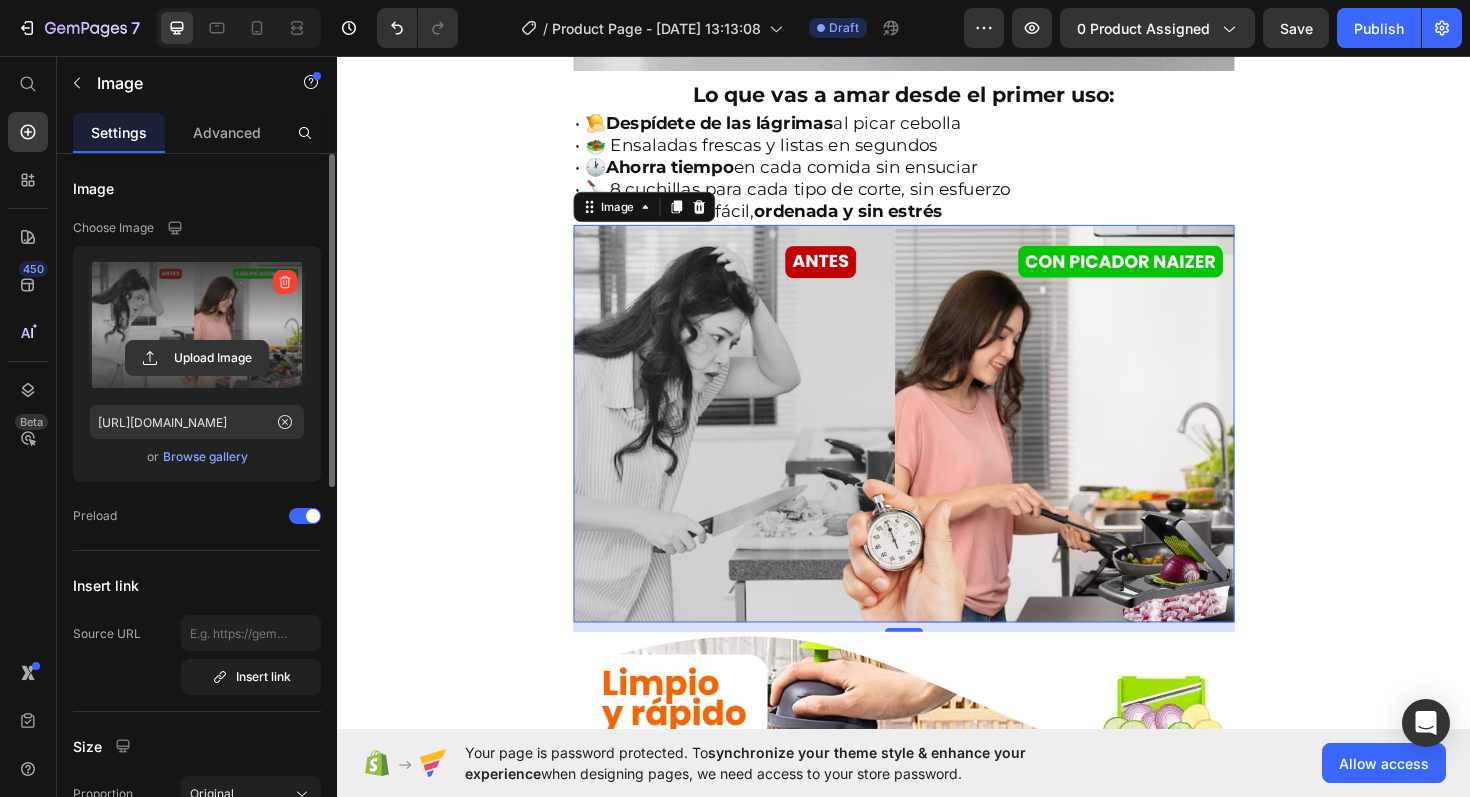 scroll, scrollTop: 2127, scrollLeft: 0, axis: vertical 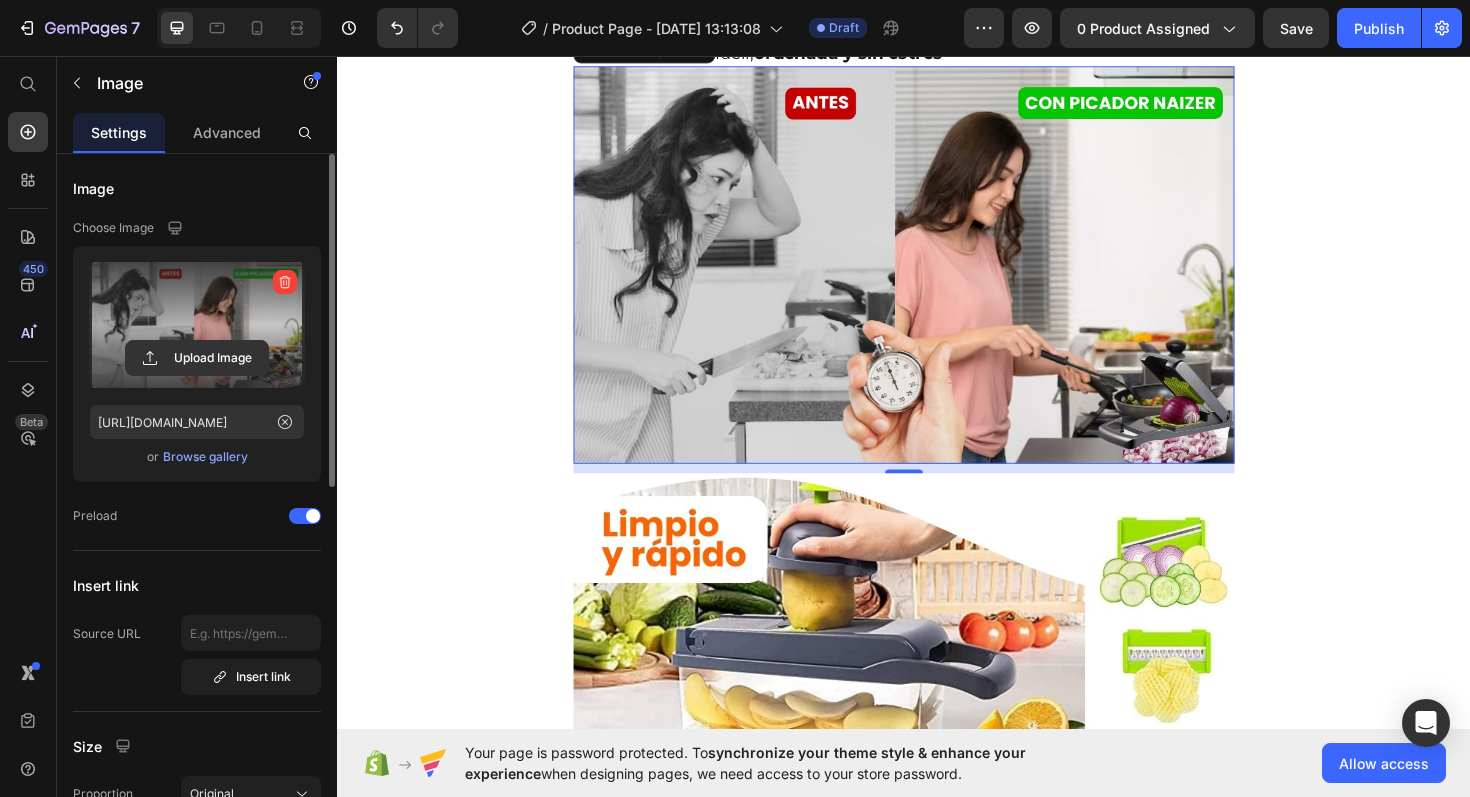 click on "Envío gratis a Toda Colombia  🚚 Heading Image ⭐ 4.8/5 basado en +1200 cocinas felices Heading ⁠⁠⁠⁠⁠⁠⁠ Antes: $149,900 Heading Hoy en sólo: $79,000 Heading AHORRA 50% DE DESCUENTO Heading
Publish the page to see the content.
Custom Code Image Lo que vas a amar desde el primer uso: Heading • 🧅  Despídete de las lágrimas  al picar cebolla • 🥗 Ensaladas frescas y listas en segundos • 🕐  Ahorra tiempo  en cada comida sin ensuciar • 🔪 8 cuchillas para cada tipo de corte, sin esfuerzo • 🍽️ Cocina más fácil,  ordenada y sin estrés Heading Image   10 Image Row" at bounding box center [937, -282] 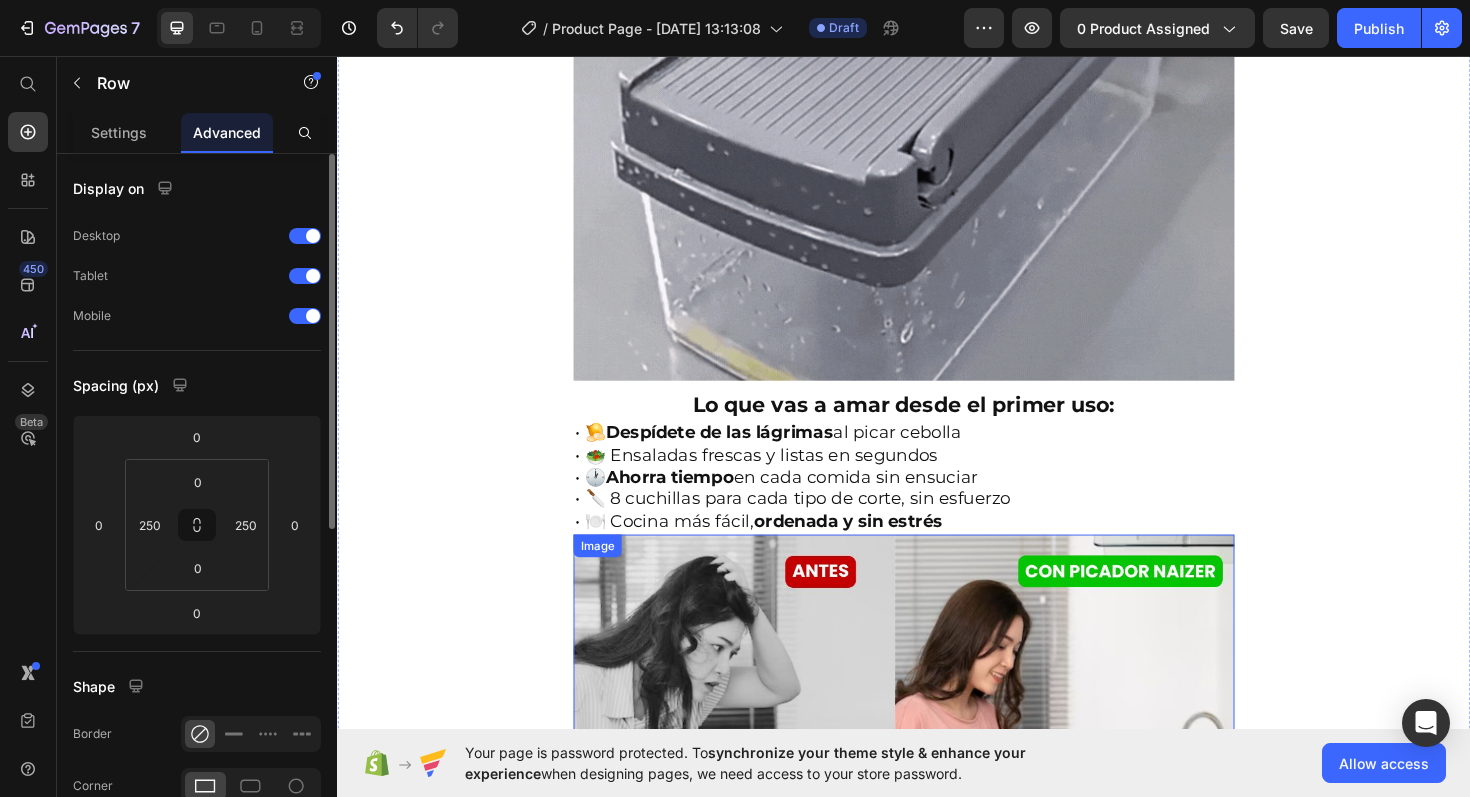 scroll, scrollTop: 1690, scrollLeft: 0, axis: vertical 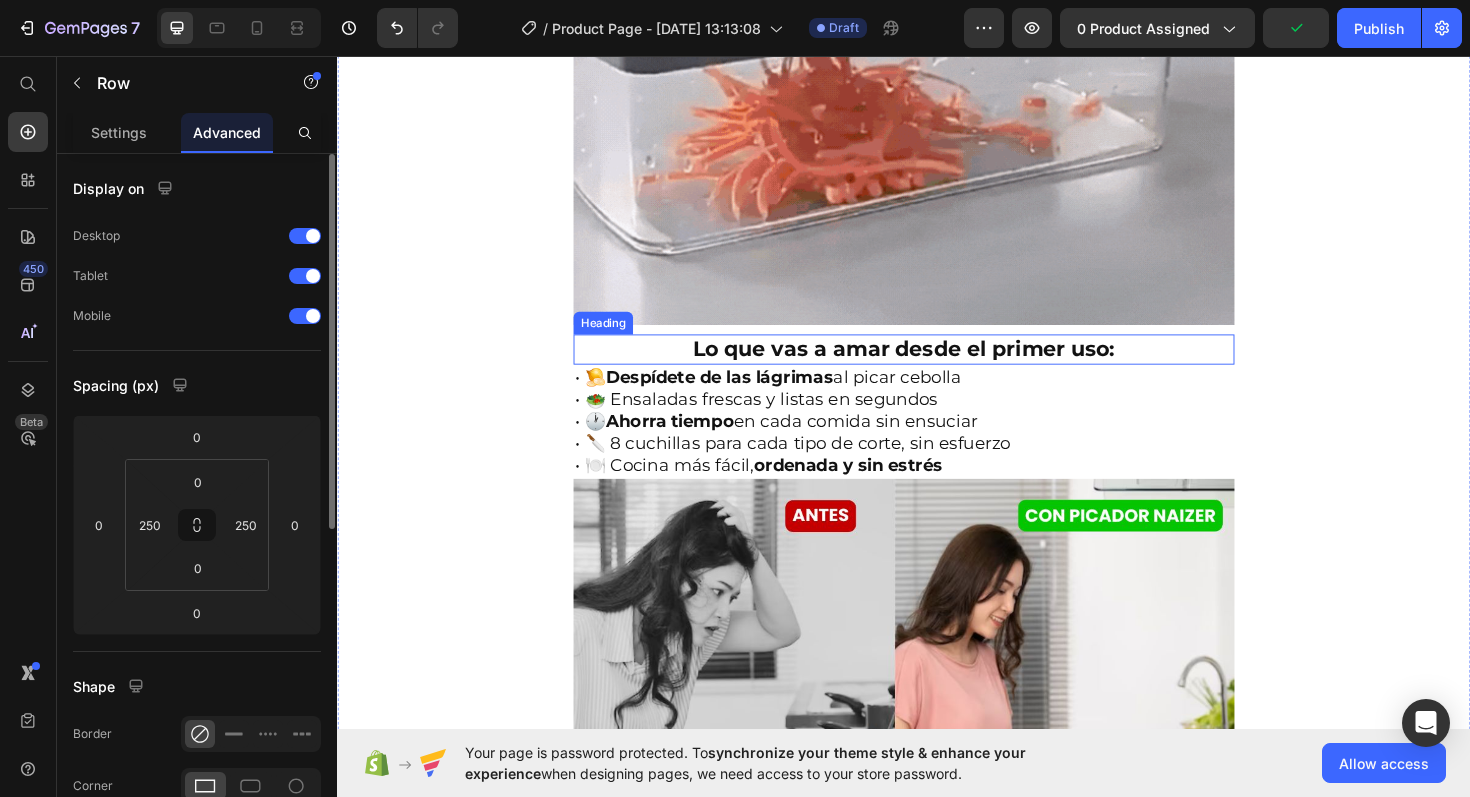 click on "Lo que vas a amar desde el primer uso:" at bounding box center [937, 367] 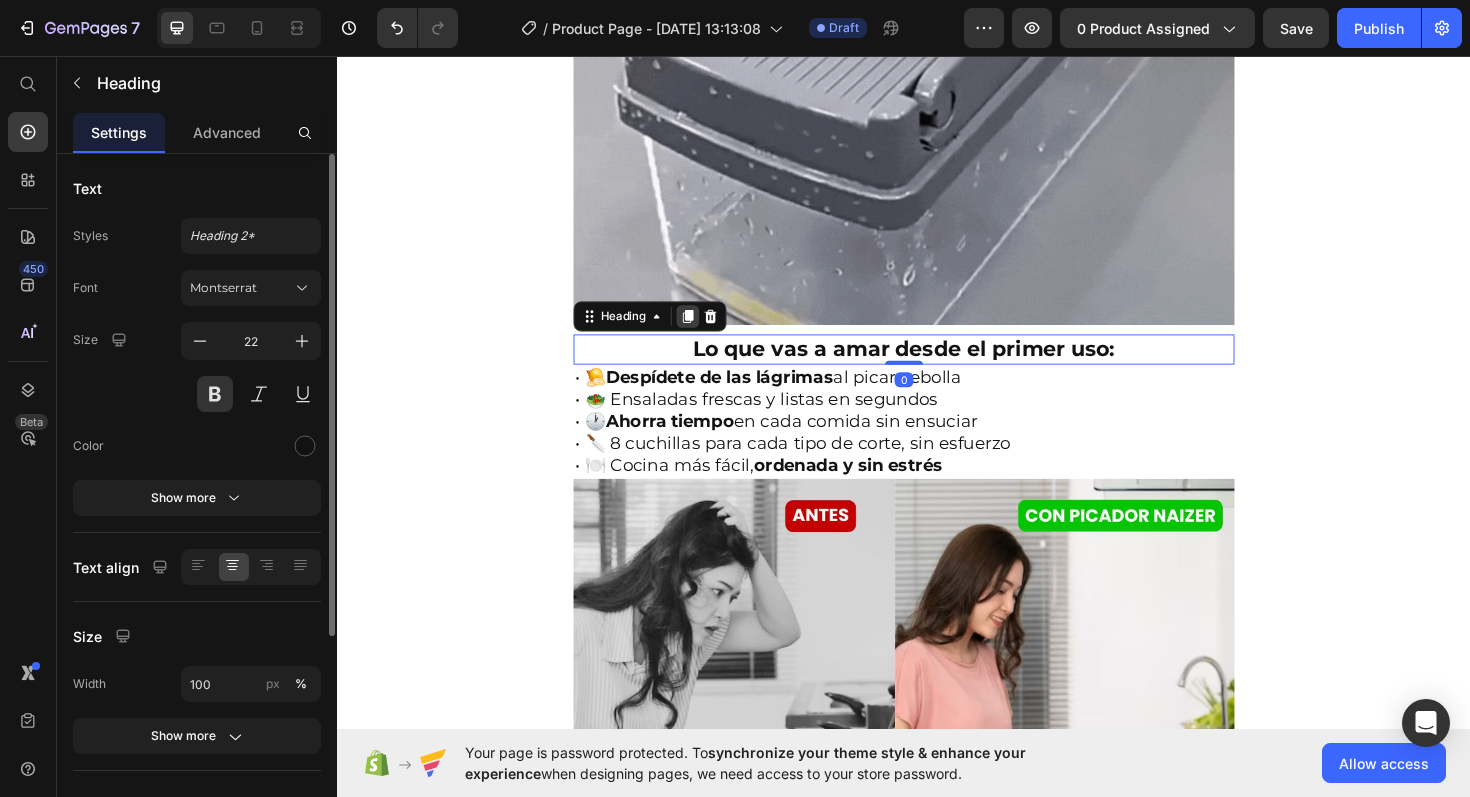 click 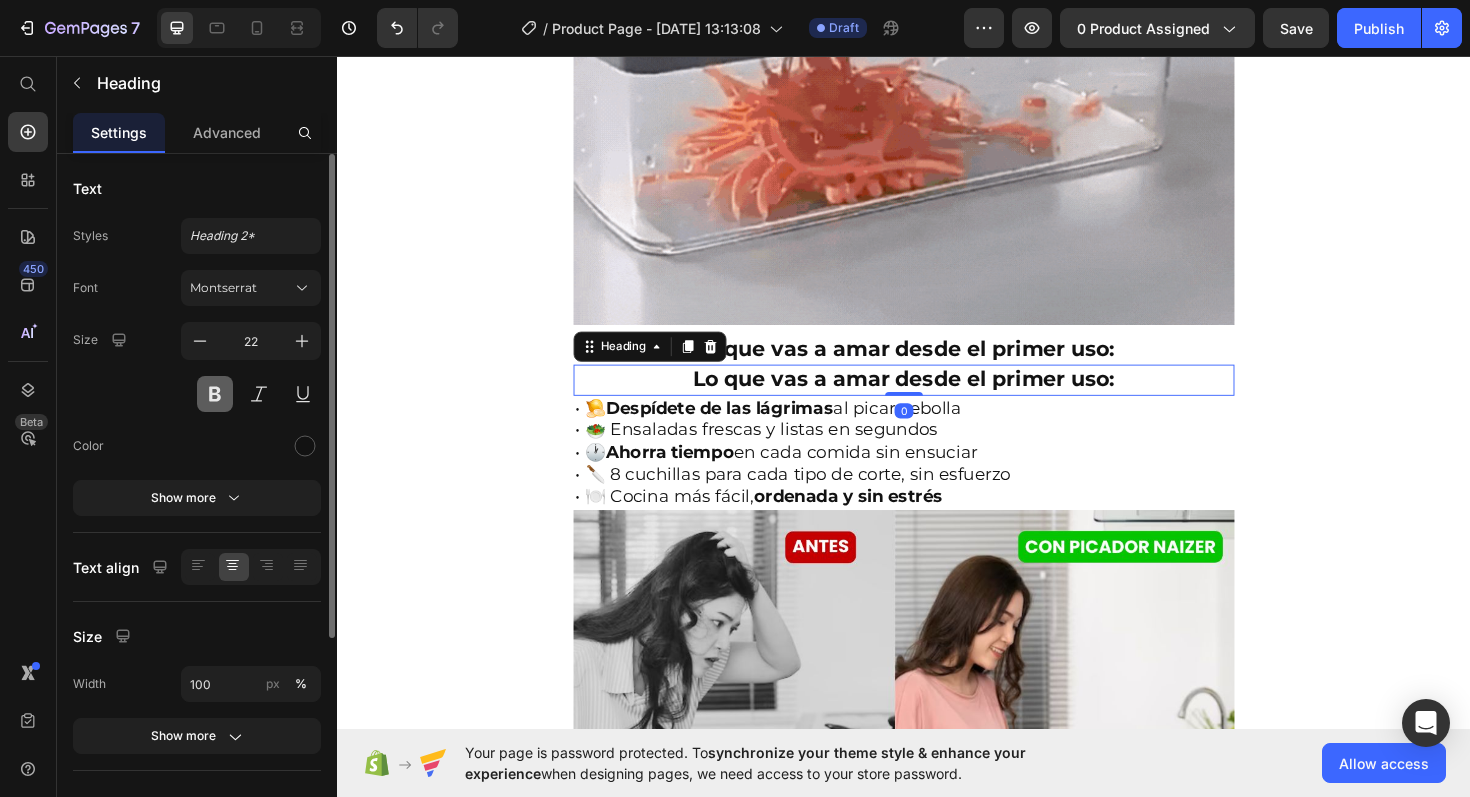 click at bounding box center [215, 394] 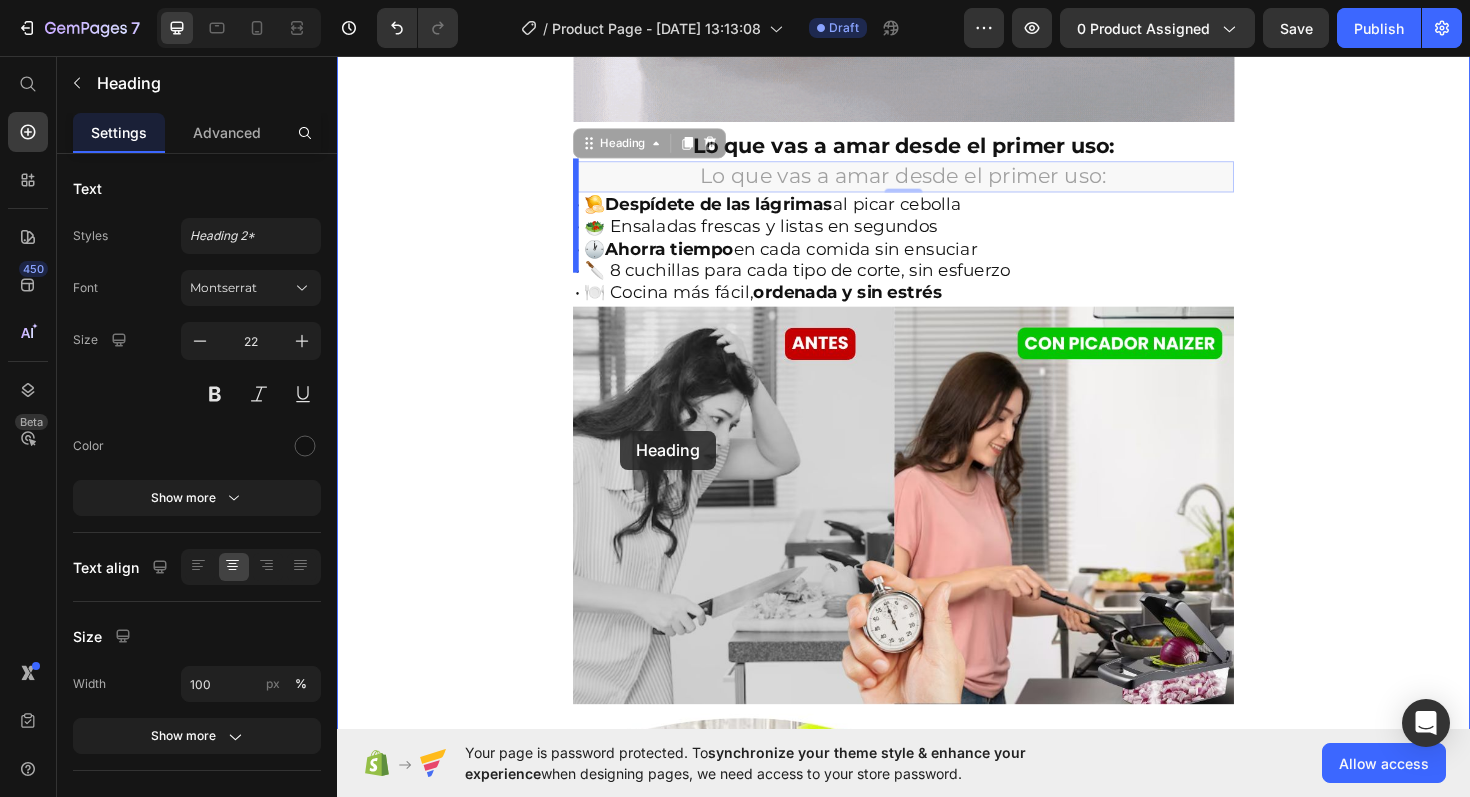 scroll, scrollTop: 1921, scrollLeft: 0, axis: vertical 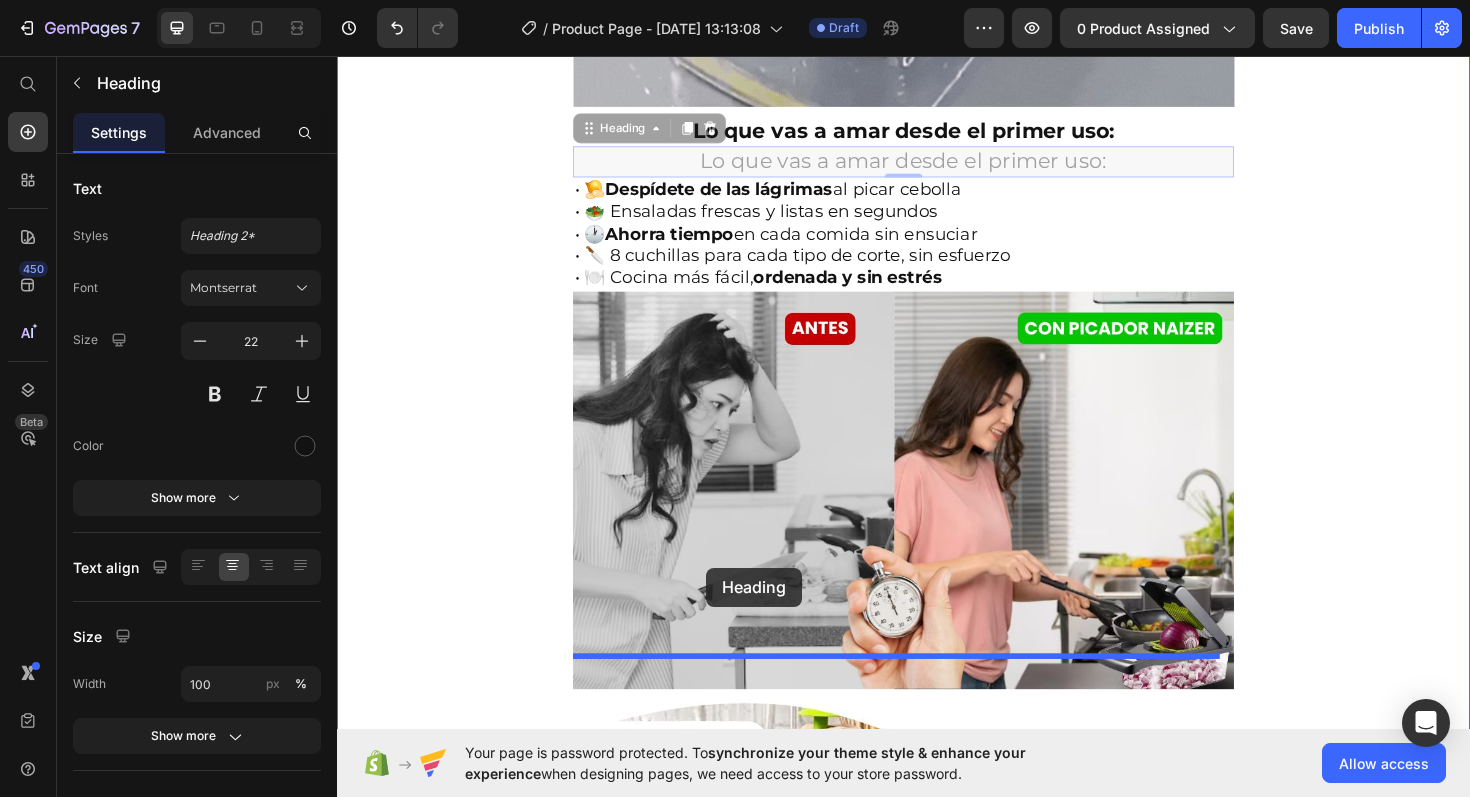 drag, startPoint x: 599, startPoint y: 332, endPoint x: 728, endPoint y: 598, distance: 295.62982 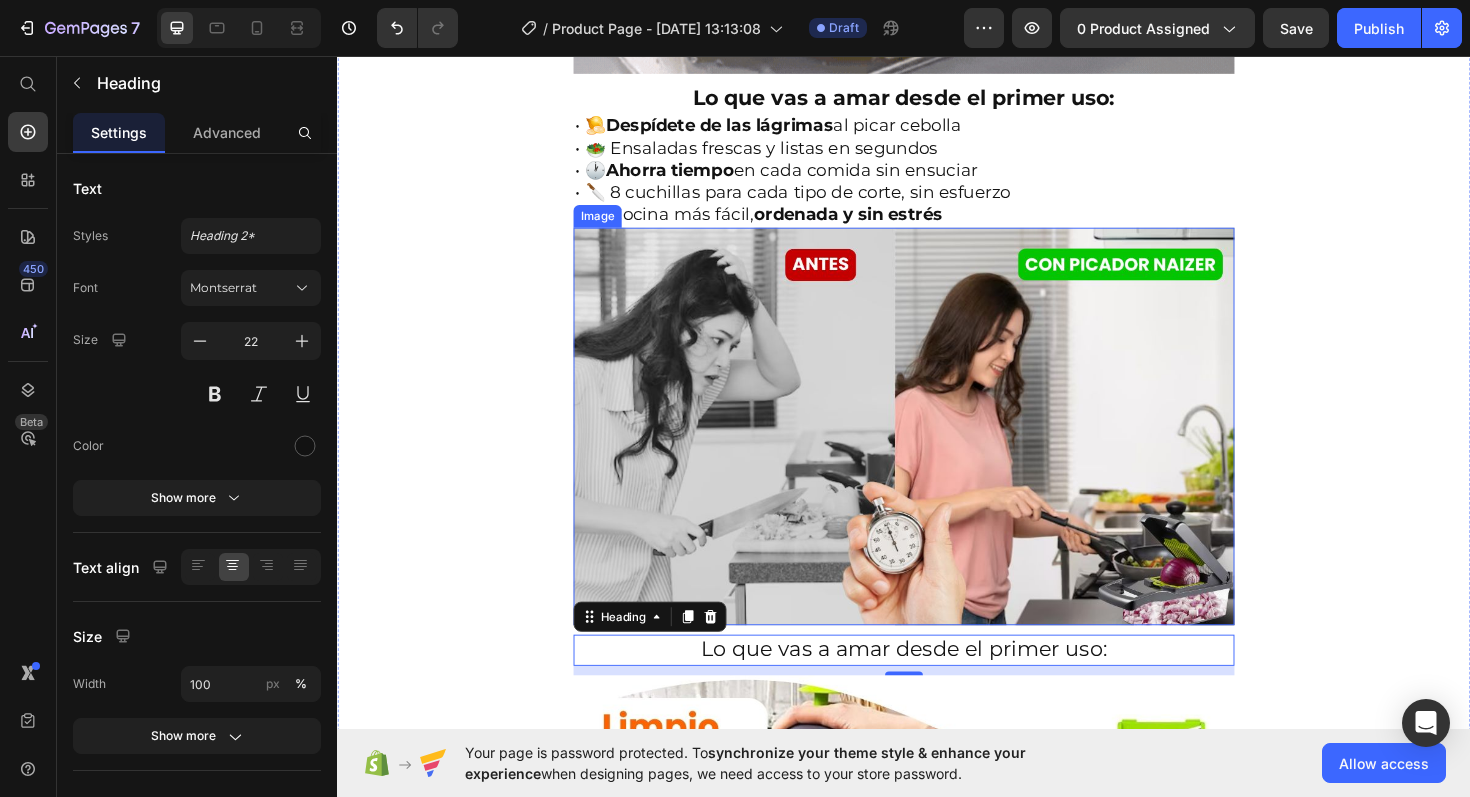 scroll, scrollTop: 1960, scrollLeft: 0, axis: vertical 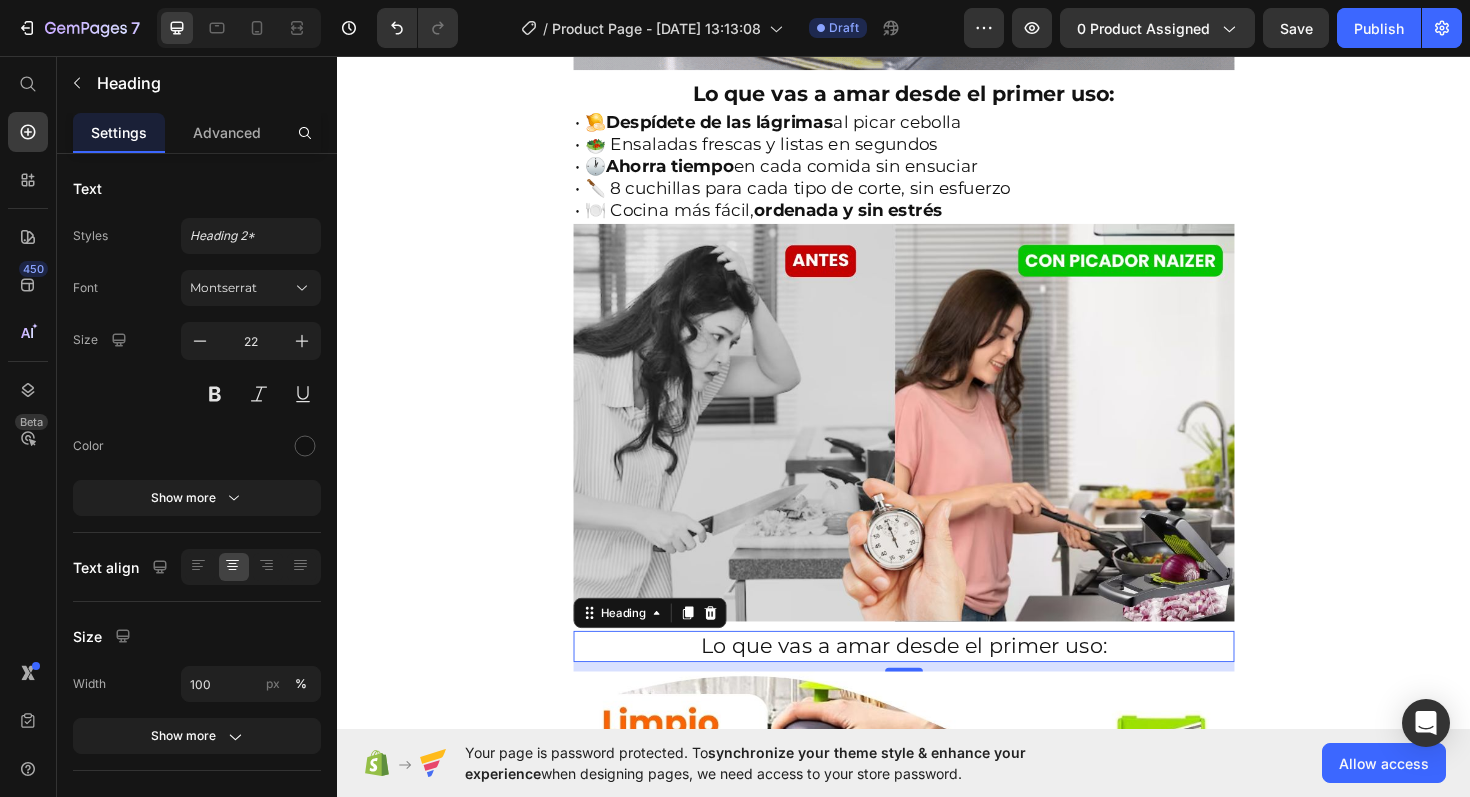 click on "Lo que vas a amar desde el primer uso:" at bounding box center (937, 681) 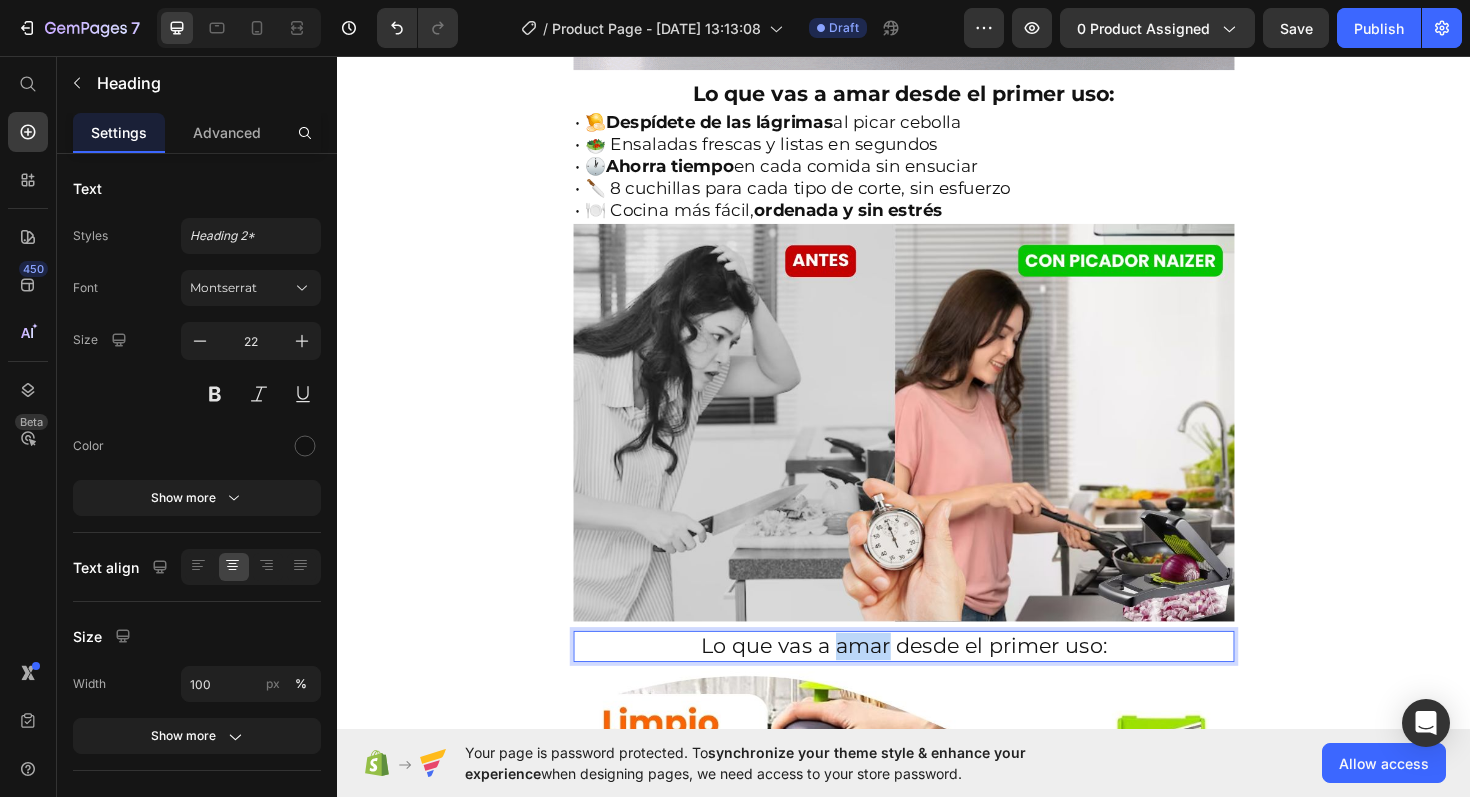 click on "Lo que vas a amar desde el primer uso:" at bounding box center [937, 681] 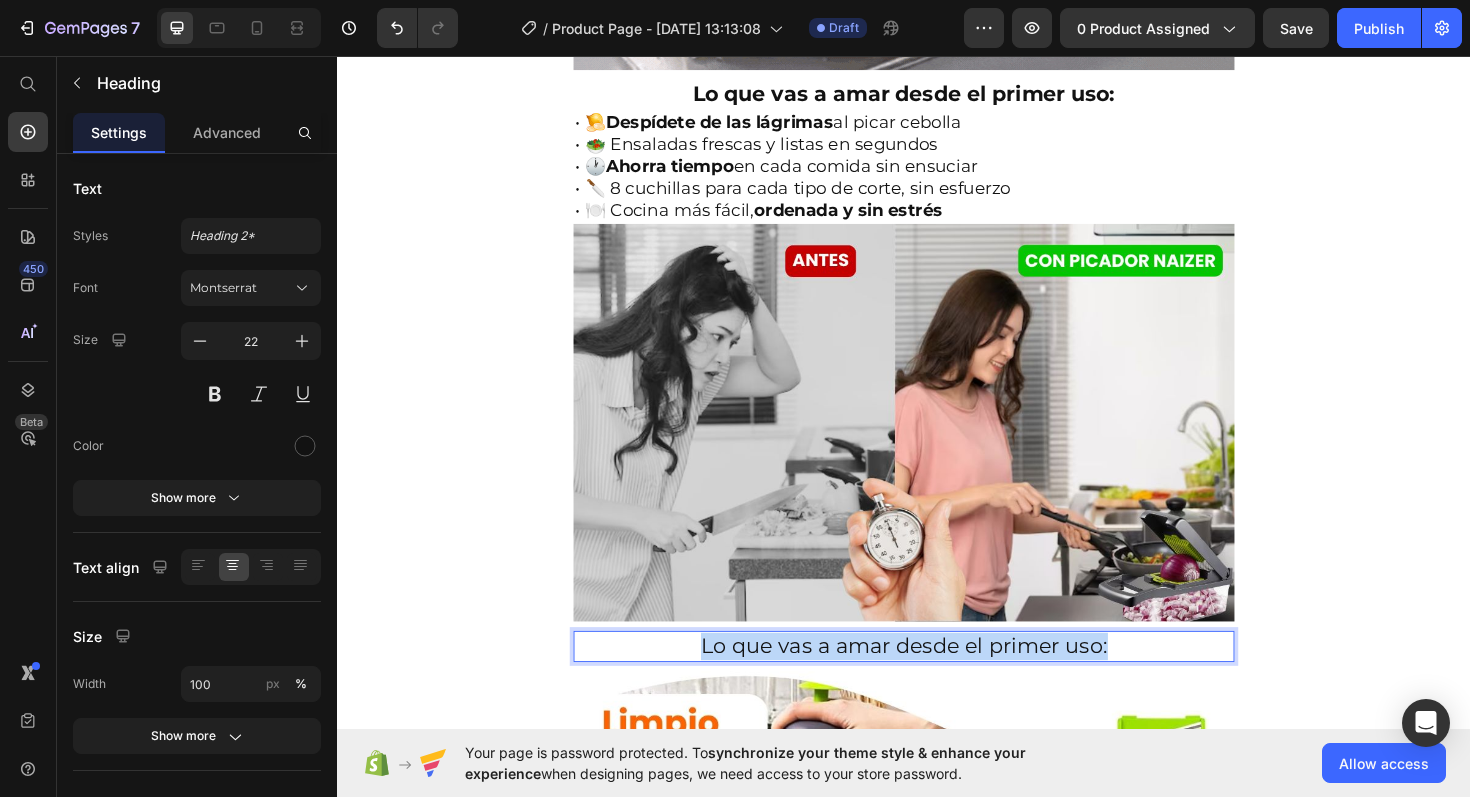 click on "Lo que vas a amar desde el primer uso:" at bounding box center (937, 681) 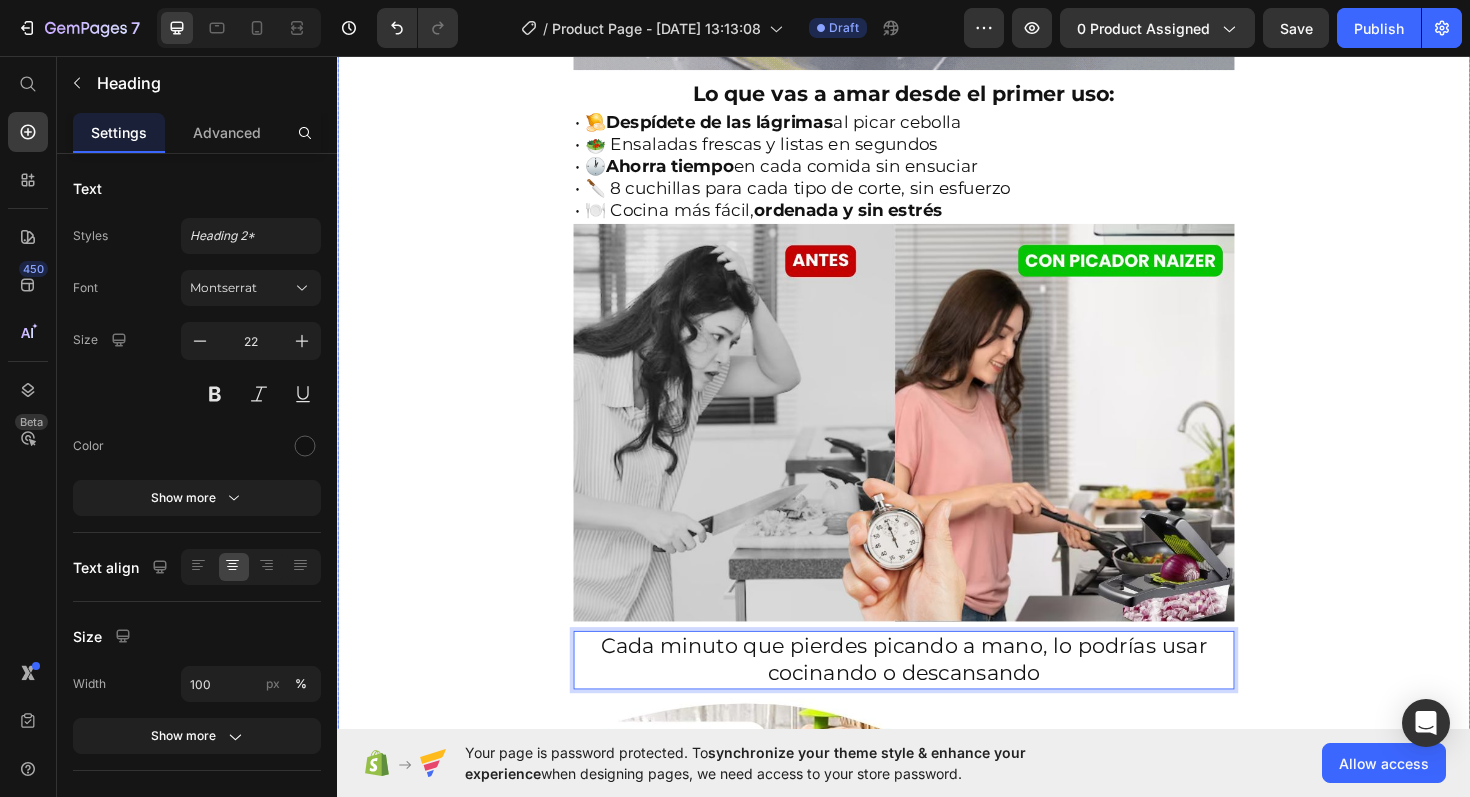 click on "Envío gratis a Toda Colombia  🚚 Heading Image ⭐ 4.8/5 basado en +1200 cocinas felices Heading ⁠⁠⁠⁠⁠⁠⁠ Antes: $149,900 Heading Hoy en sólo: $79,000 Heading AHORRA 50% DE DESCUENTO Heading
Publish the page to see the content.
Custom Code Image Lo que vas a amar desde el primer uso: Heading • 🧅  Despídete de las lágrimas  al picar cebolla • 🥗 Ensaladas frescas y listas en segundos • 🕐  Ahorra tiempo  en cada comida sin ensuciar • 🔪 8 cuchillas para cada tipo de corte, sin esfuerzo • 🍽️ Cocina más fácil,  ordenada y sin estrés Heading Image Cada minuto que pierdes picando a mano, lo podrías usar cocinando o descansando Heading   0 Image Row" at bounding box center (937, -80) 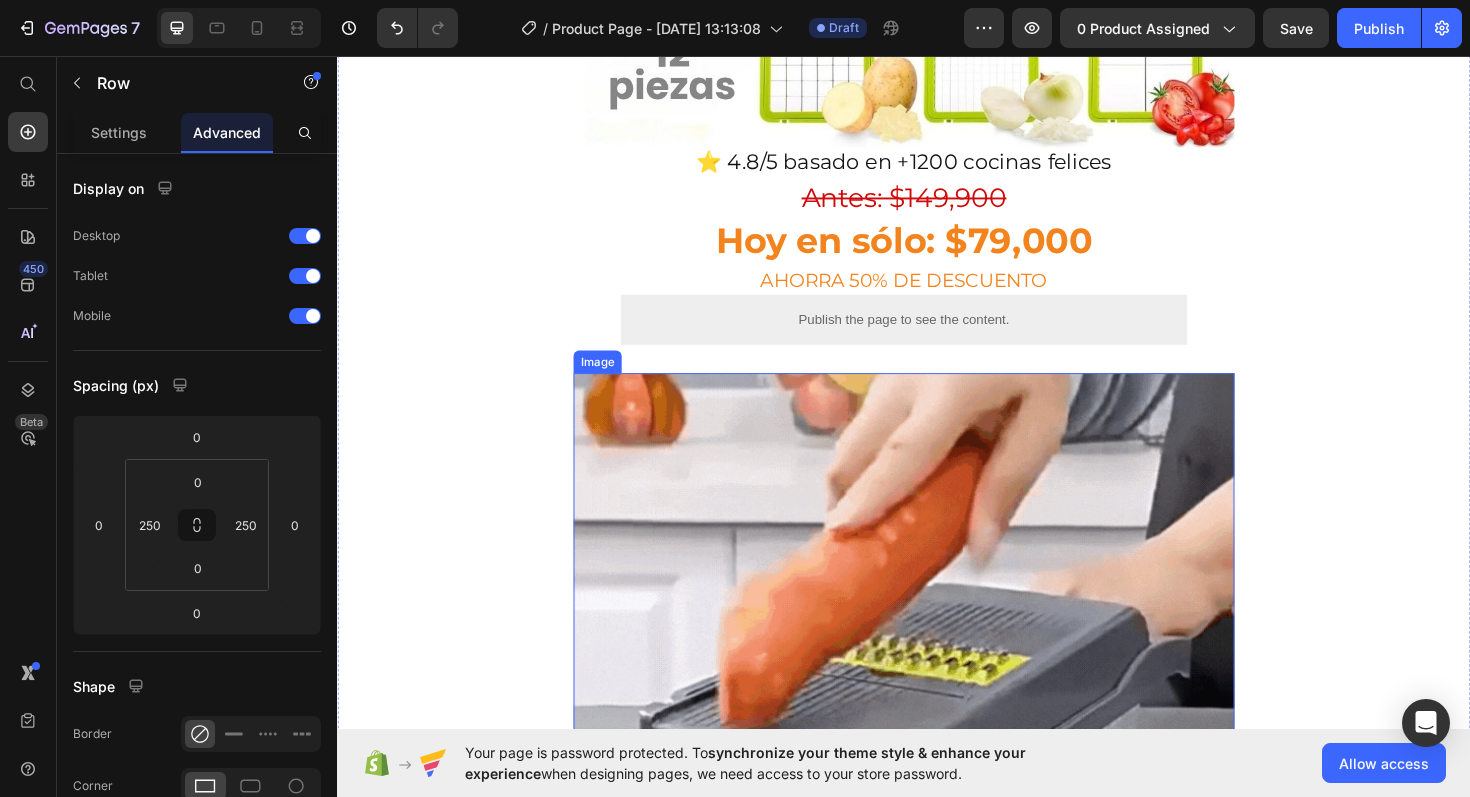 scroll, scrollTop: 832, scrollLeft: 0, axis: vertical 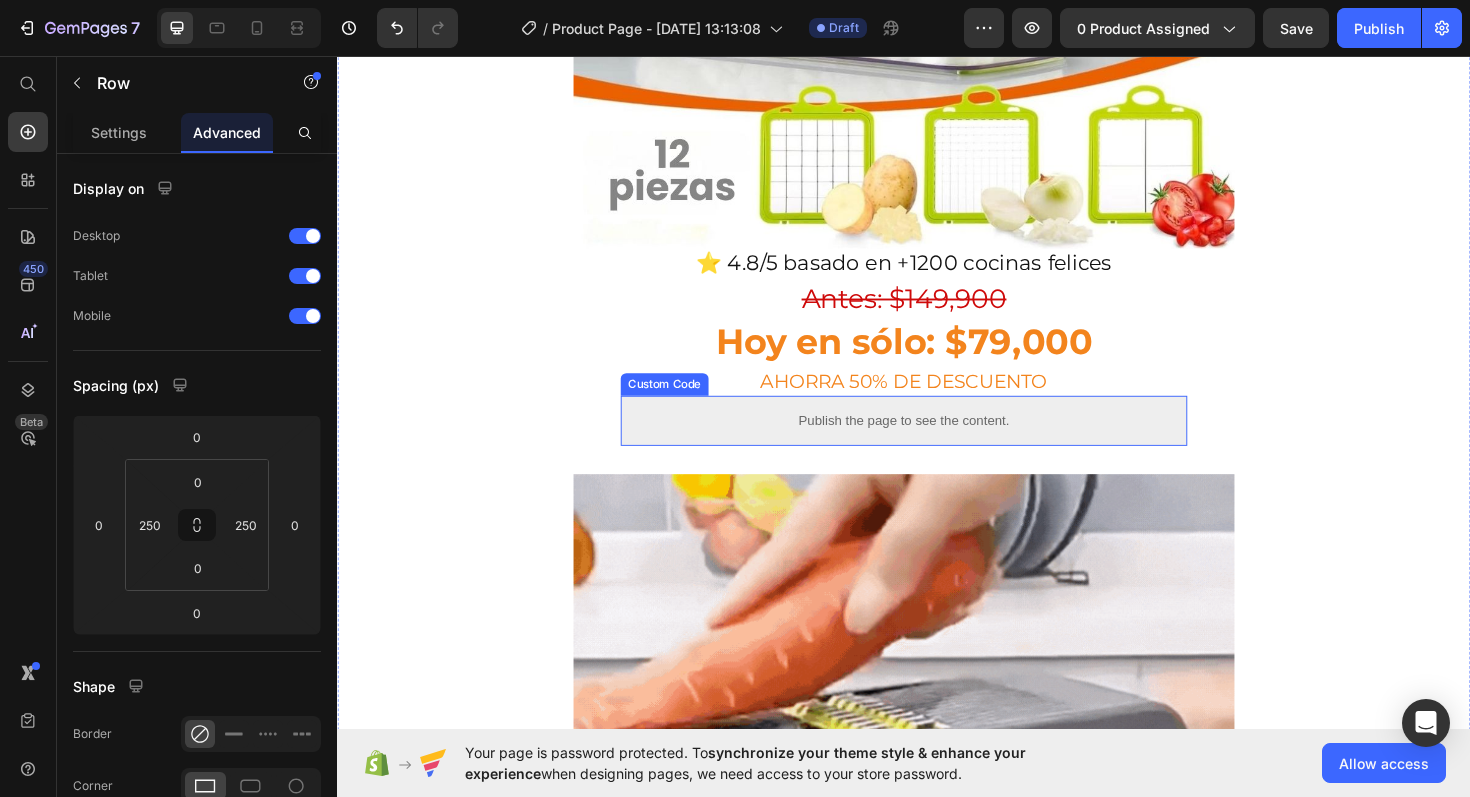 click on "Publish the page to see the content." at bounding box center [937, 442] 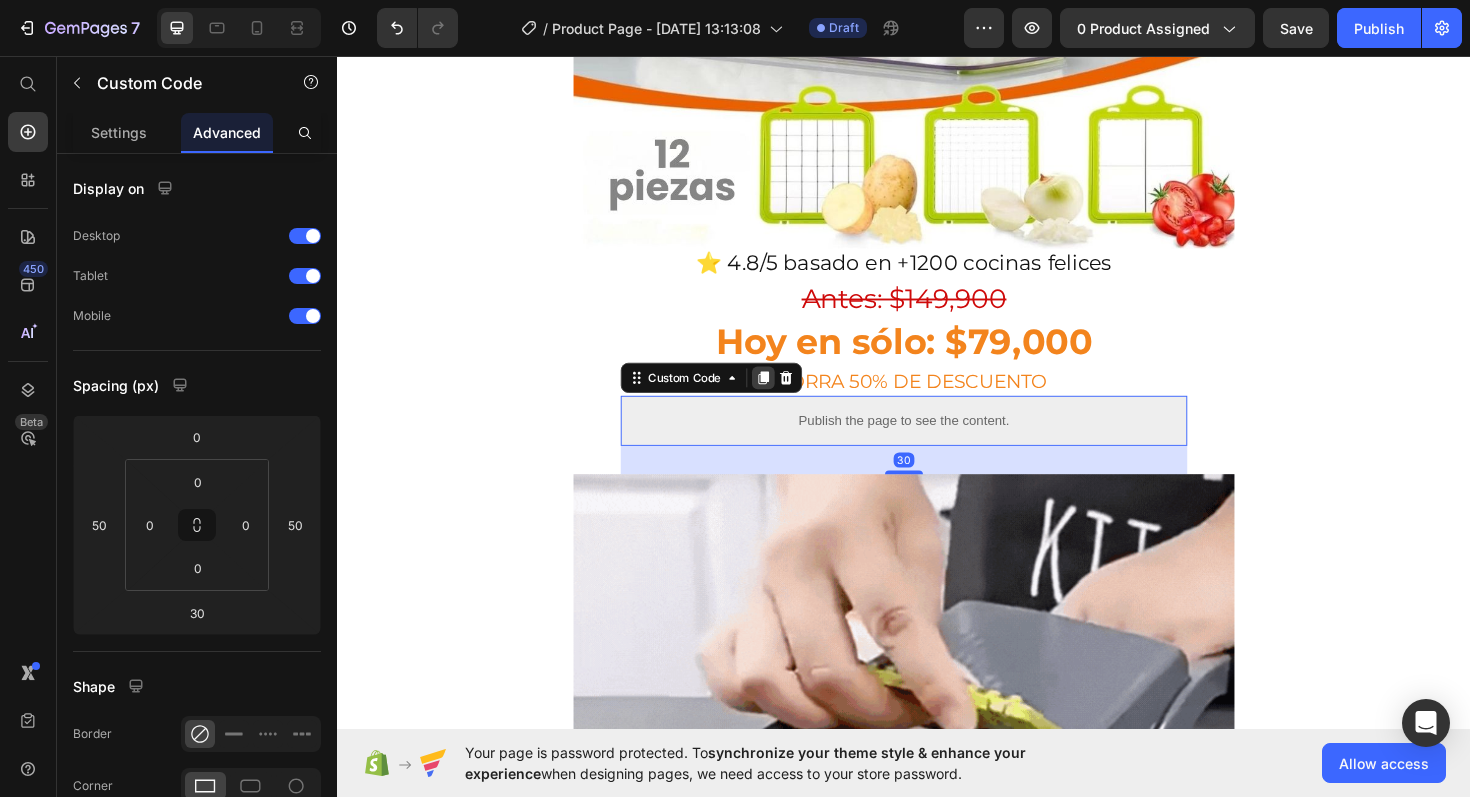 click at bounding box center (788, 397) 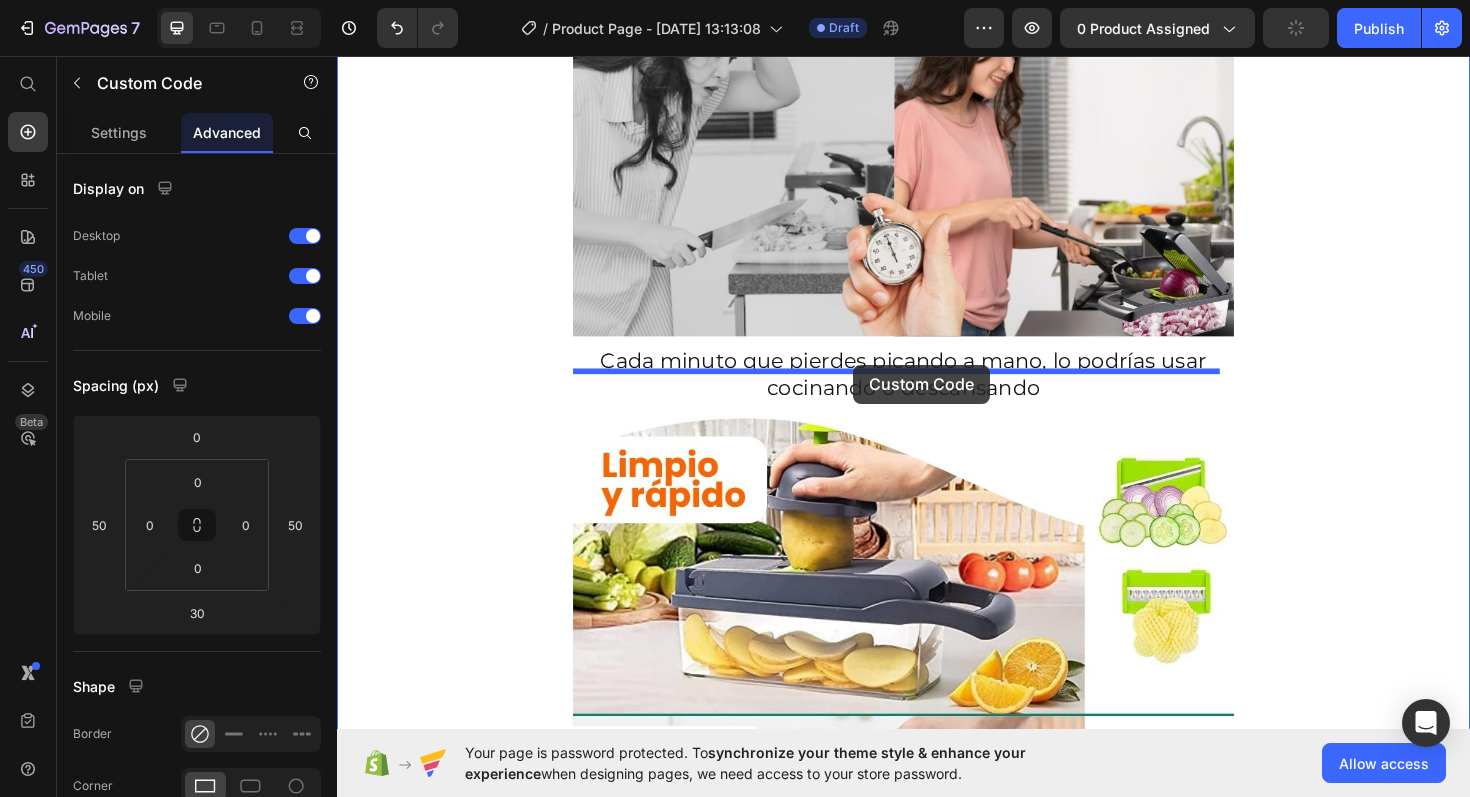 drag, startPoint x: 651, startPoint y: 456, endPoint x: 884, endPoint y: 383, distance: 244.16797 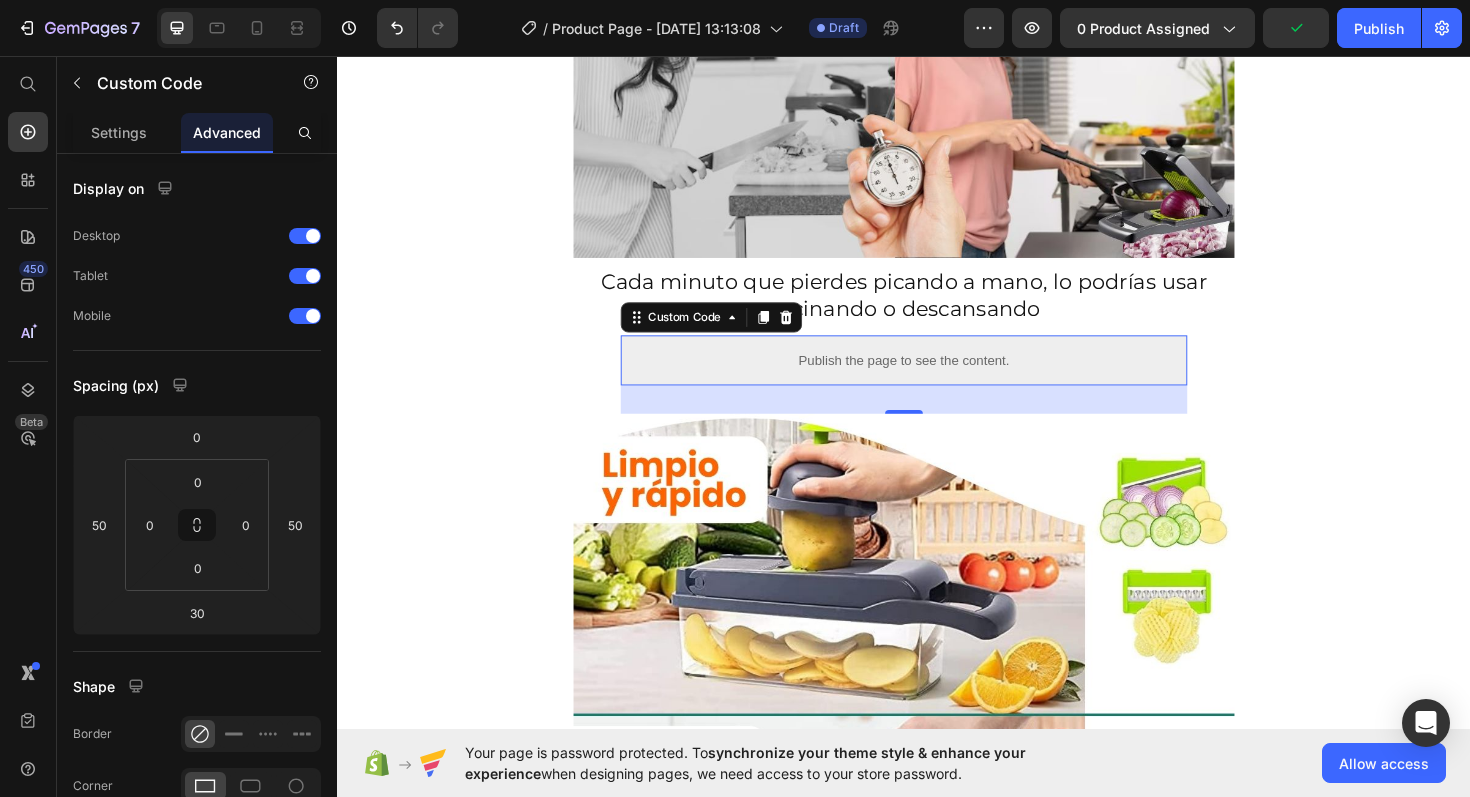 scroll, scrollTop: 2262, scrollLeft: 0, axis: vertical 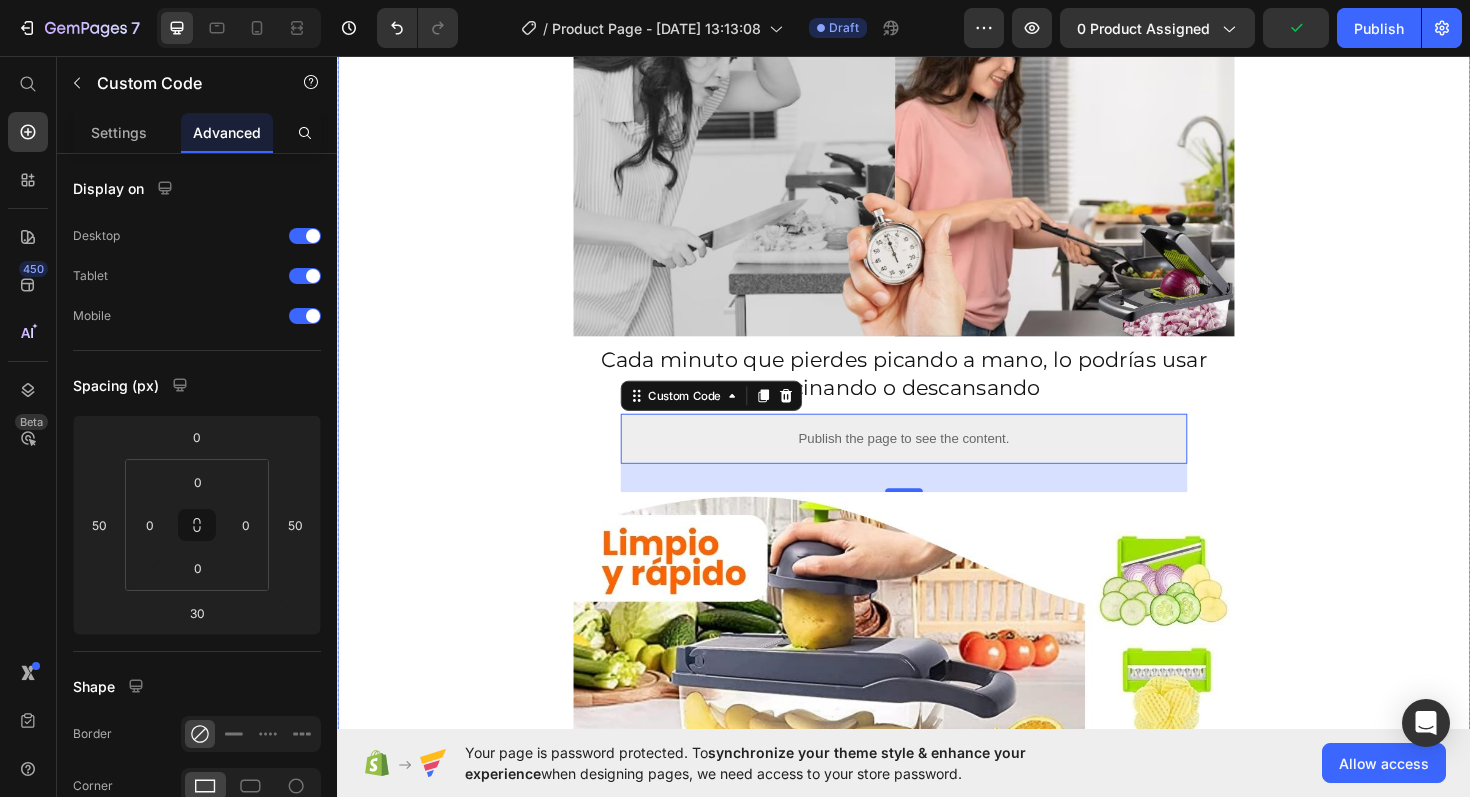 click on "Cada minuto que pierdes picando a mano, lo podrías usar cocinando o descansando" at bounding box center [937, 393] 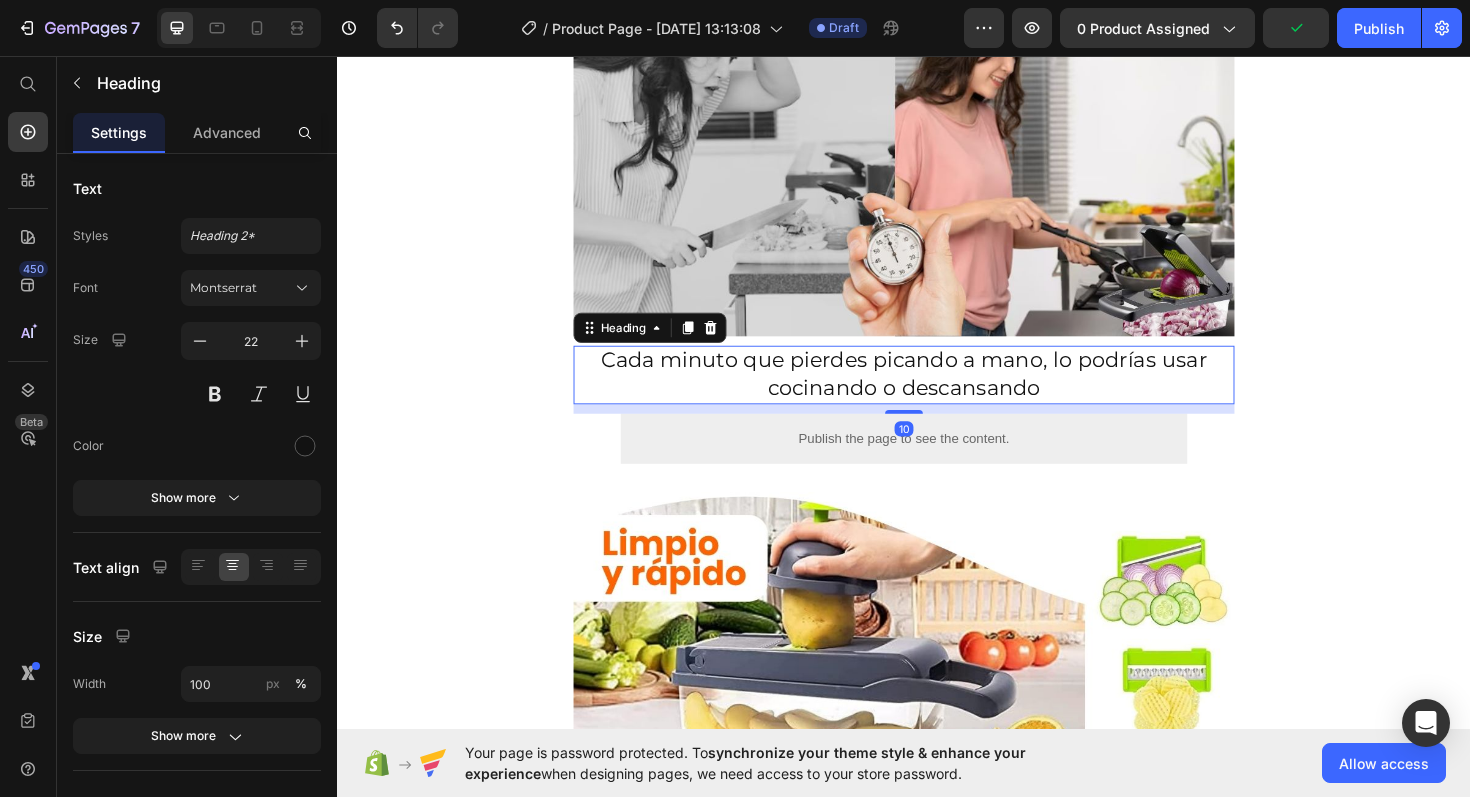 click 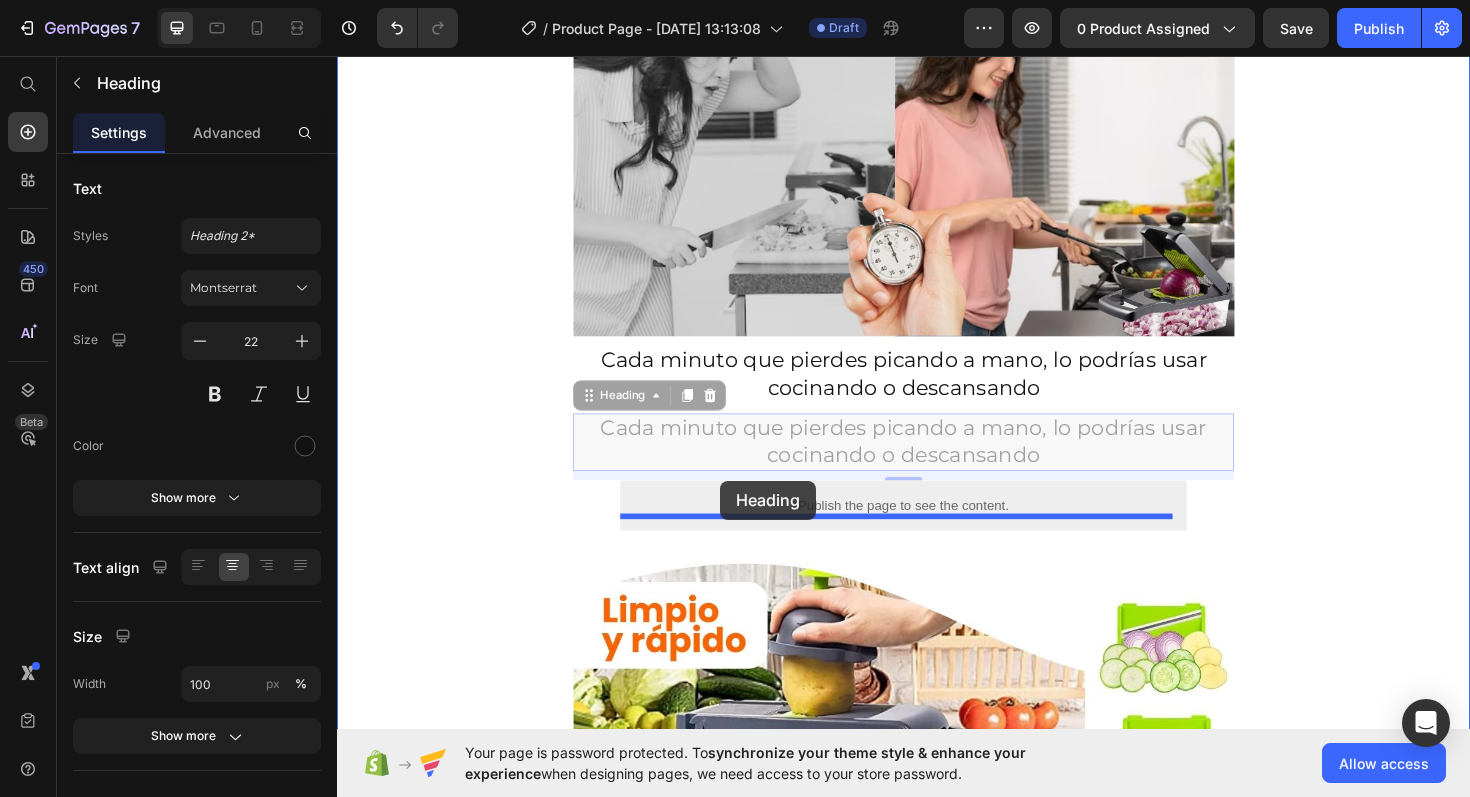 drag, startPoint x: 622, startPoint y: 385, endPoint x: 743, endPoint y: 506, distance: 171.11984 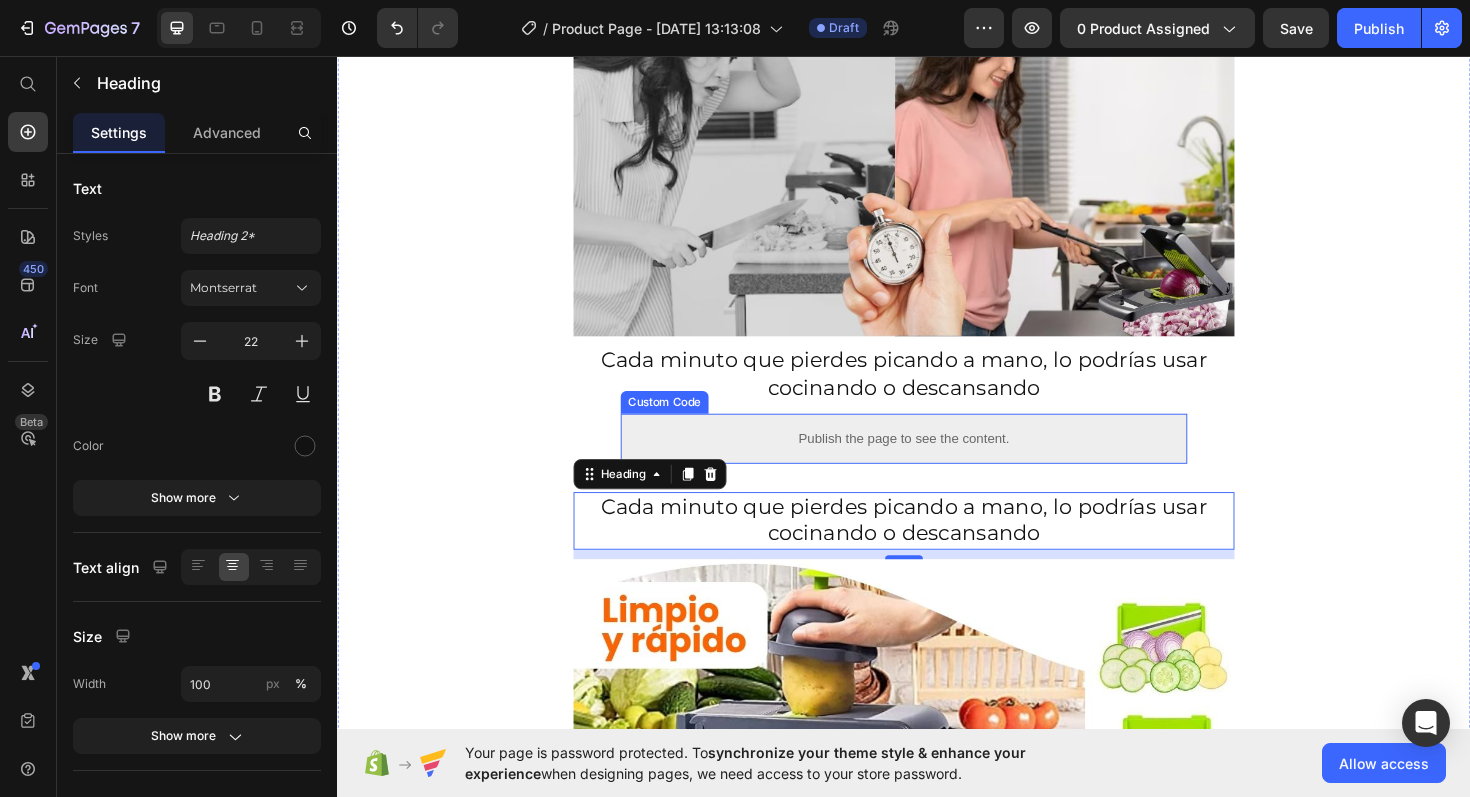 click on "Publish the page to see the content." at bounding box center [937, 461] 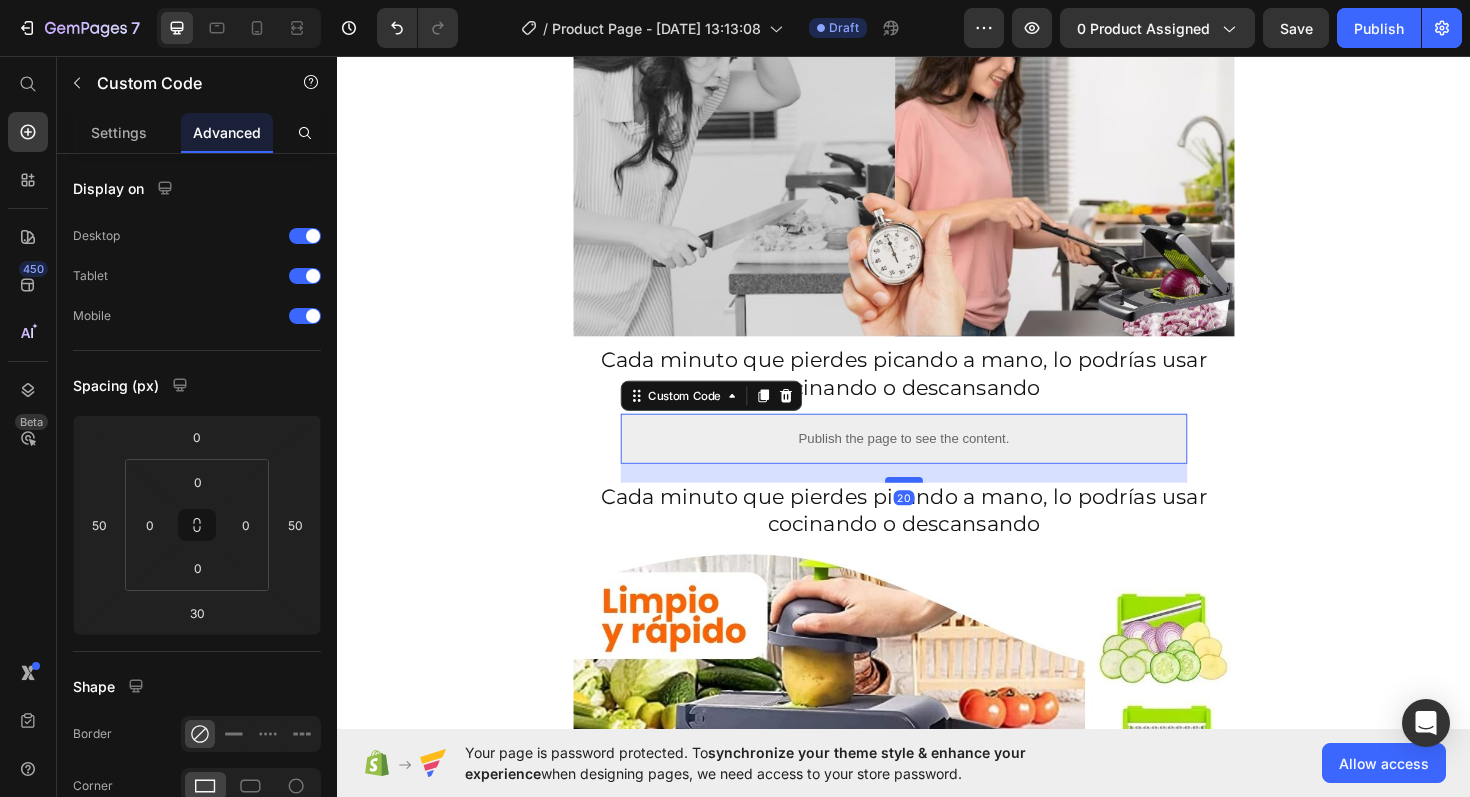 drag, startPoint x: 920, startPoint y: 467, endPoint x: 919, endPoint y: 457, distance: 10.049875 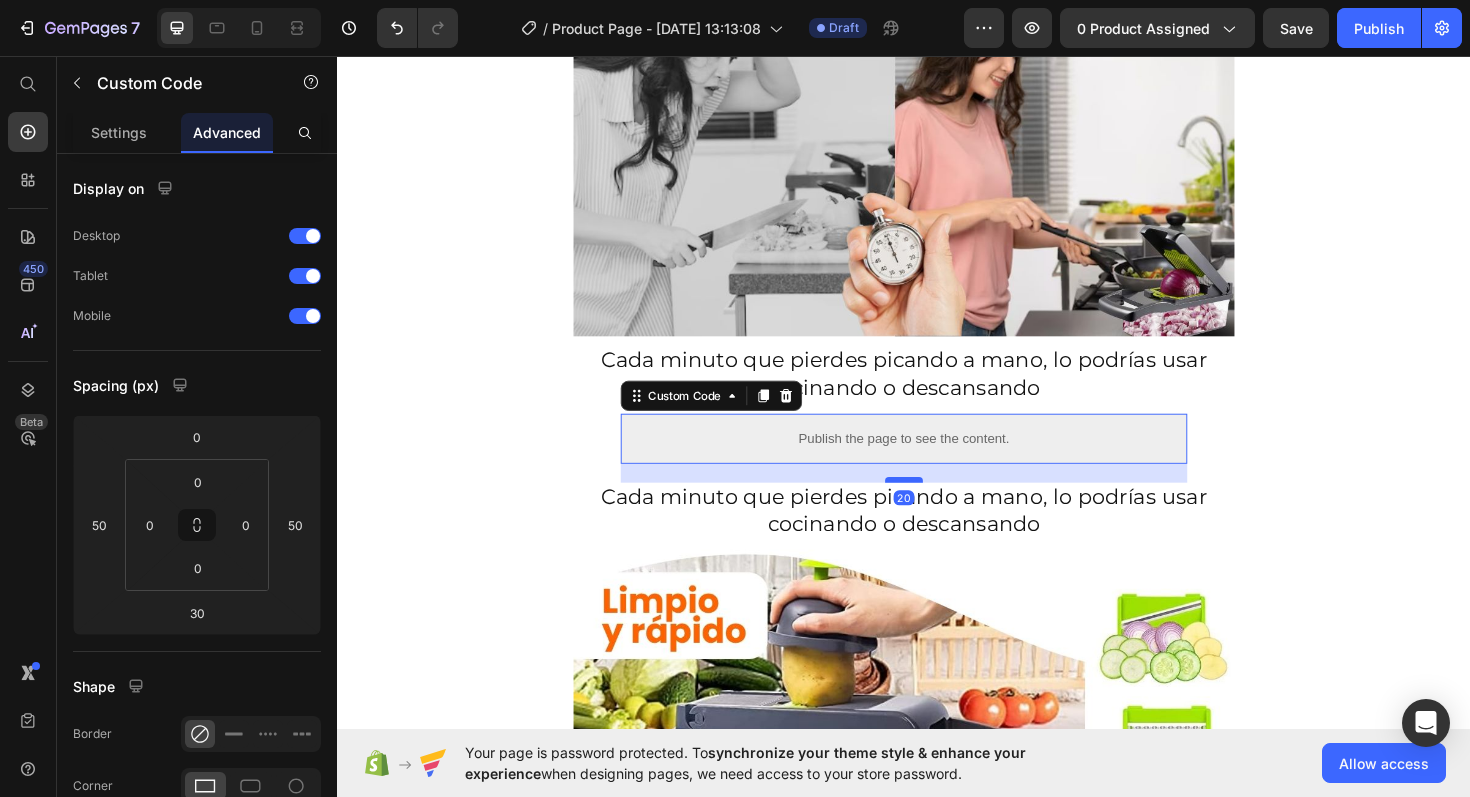 click at bounding box center (937, 505) 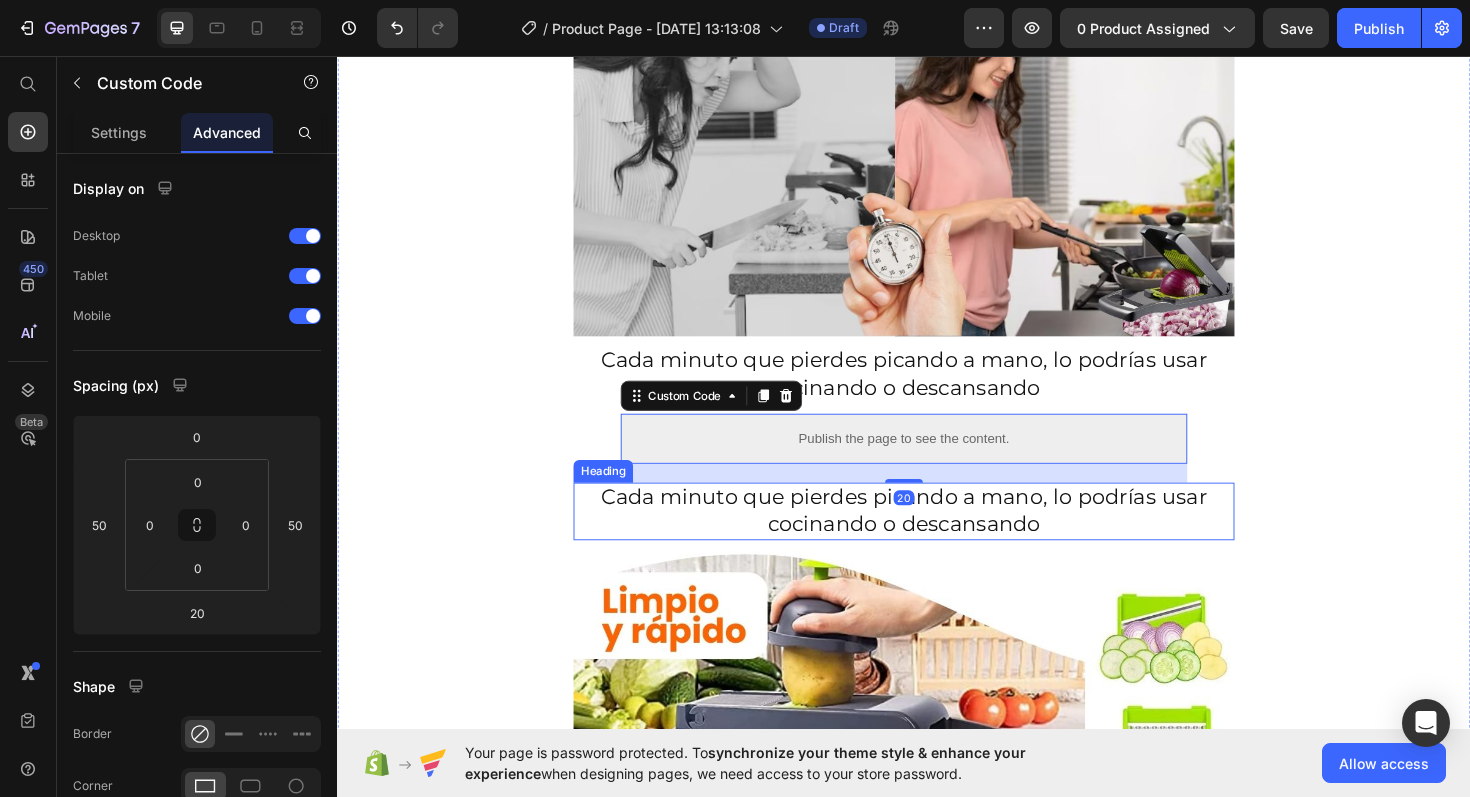 click on "Cada minuto que pierdes picando a mano, lo podrías usar cocinando o descansando" at bounding box center [937, 538] 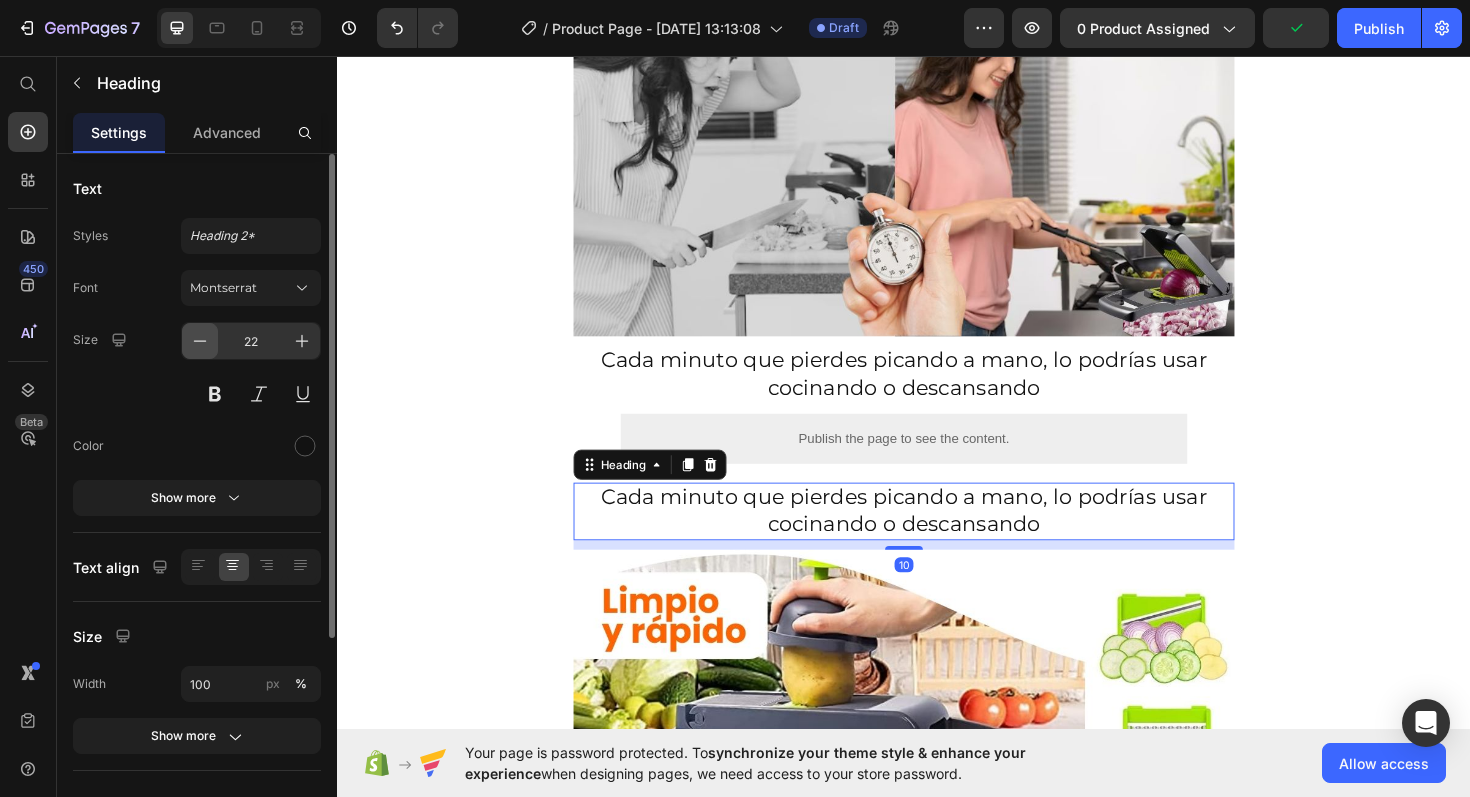 click 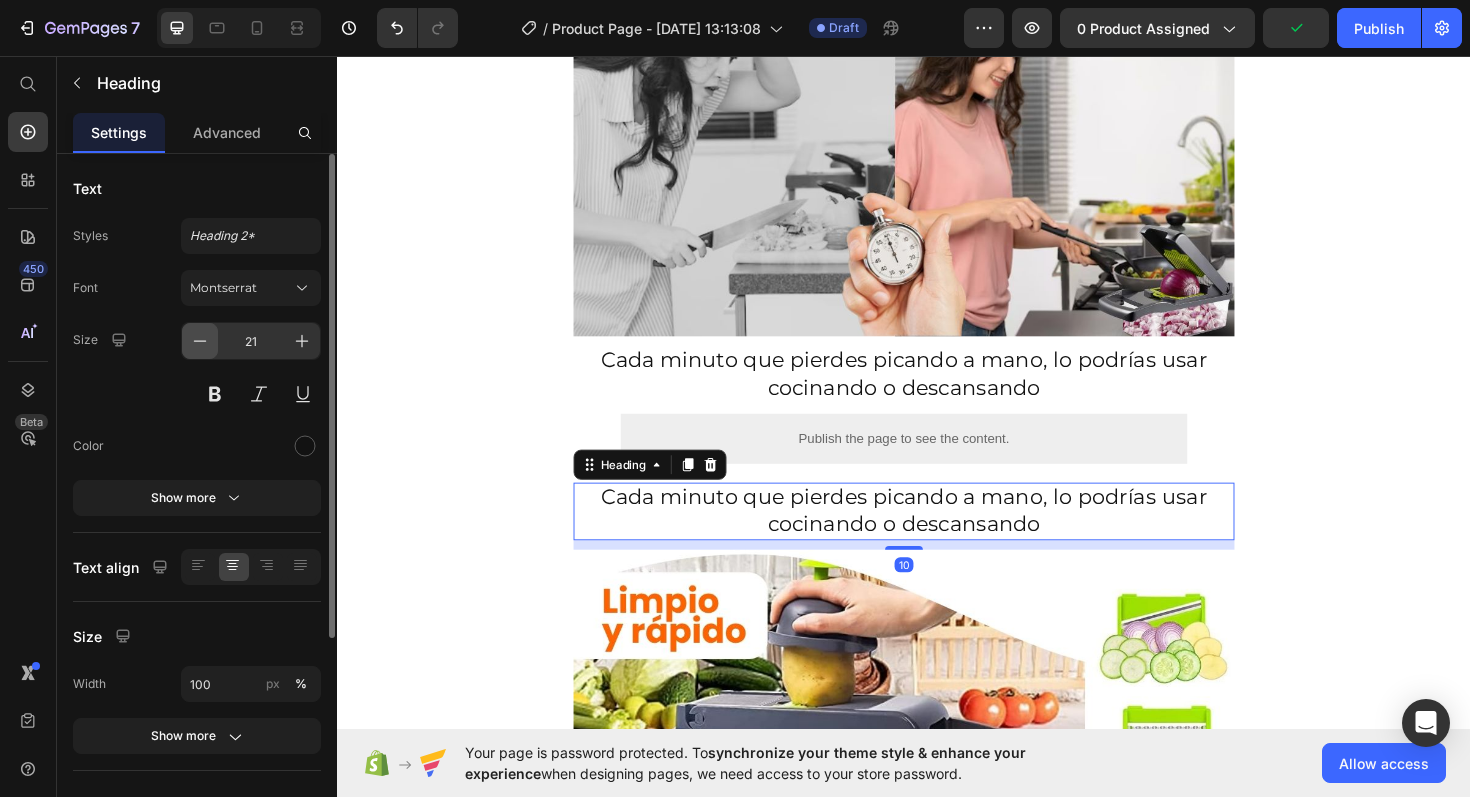 click 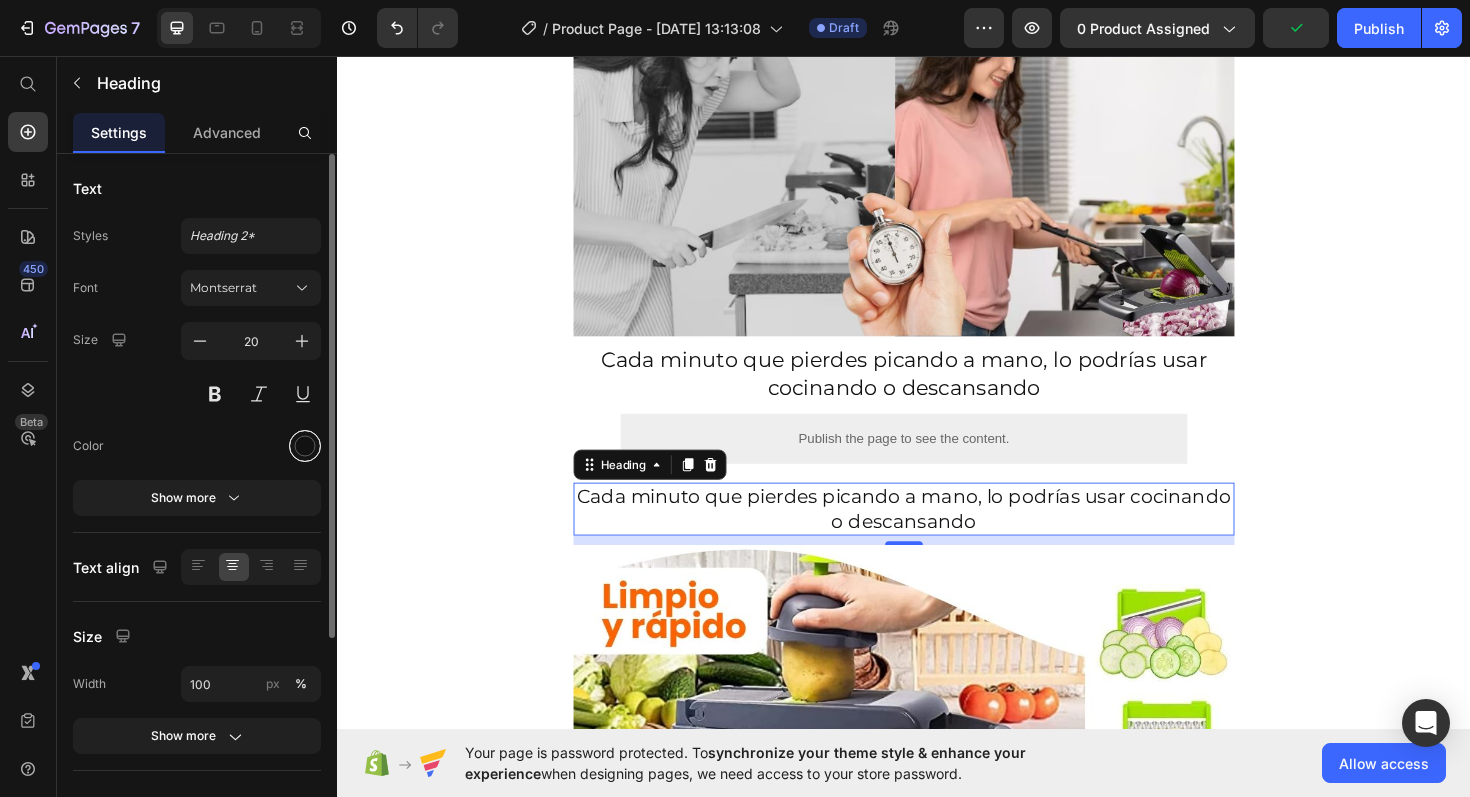 click at bounding box center [305, 446] 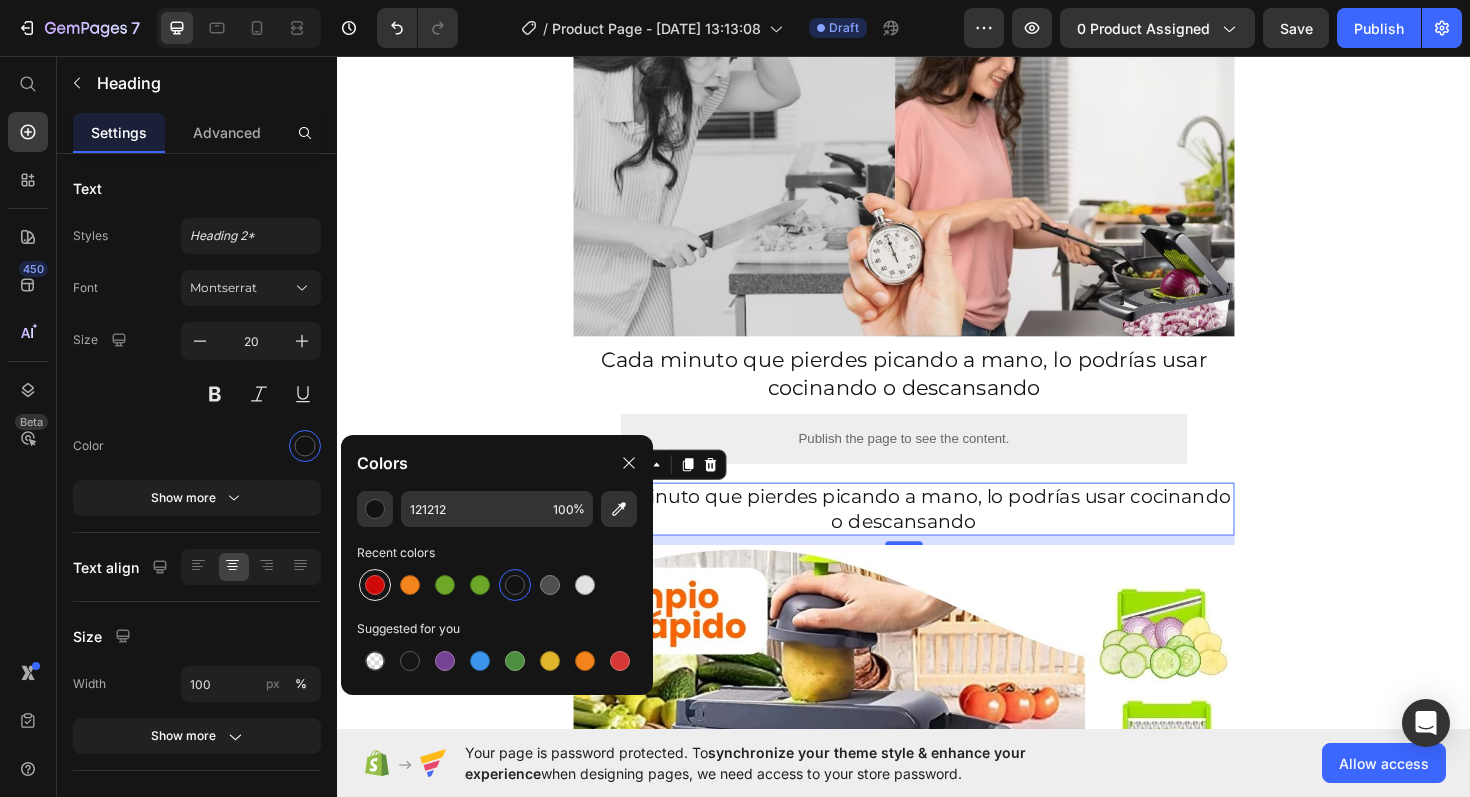 click at bounding box center [375, 585] 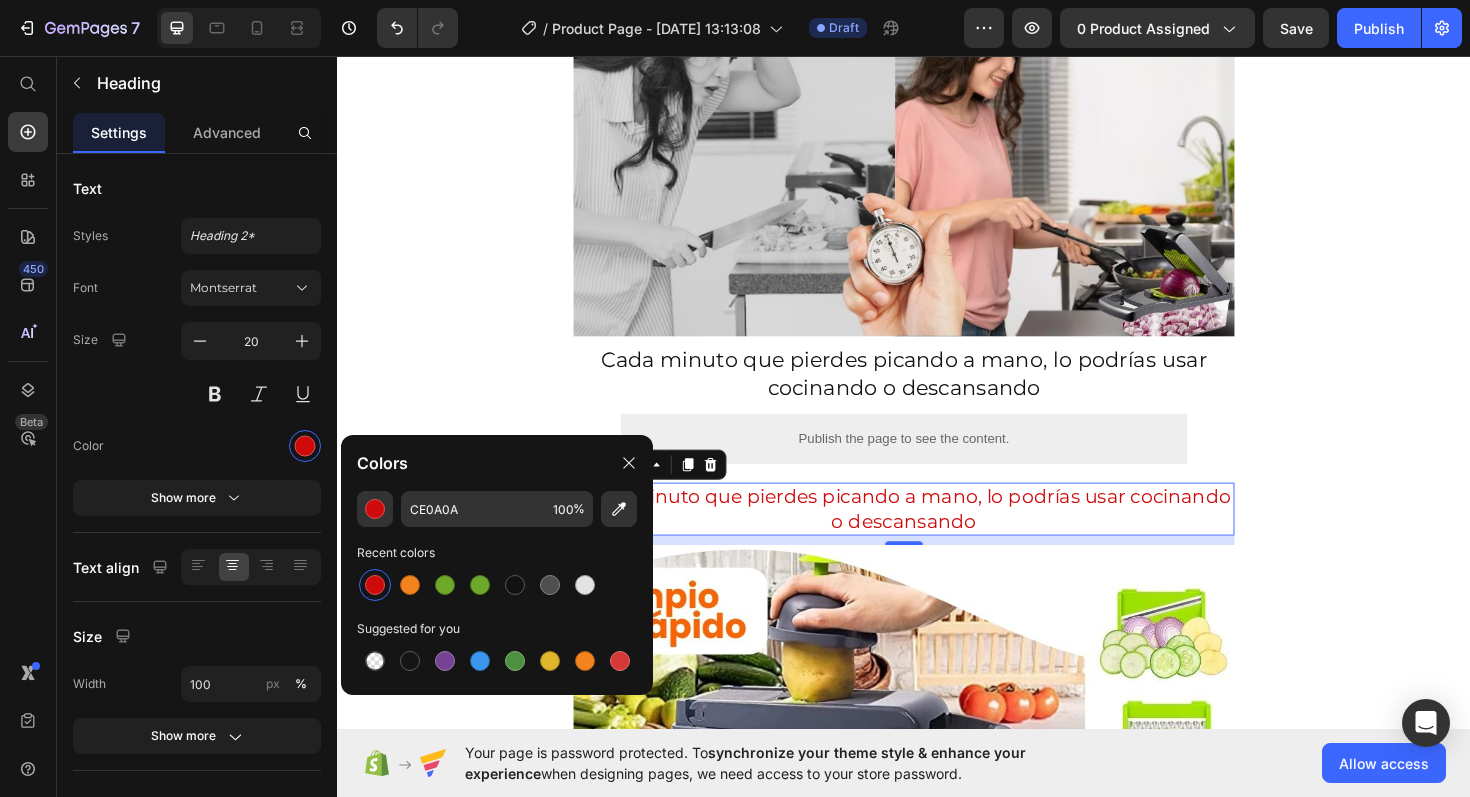 click on "Cada minuto que pierdes picando a mano, lo podrías usar cocinando o descansando" at bounding box center (937, 536) 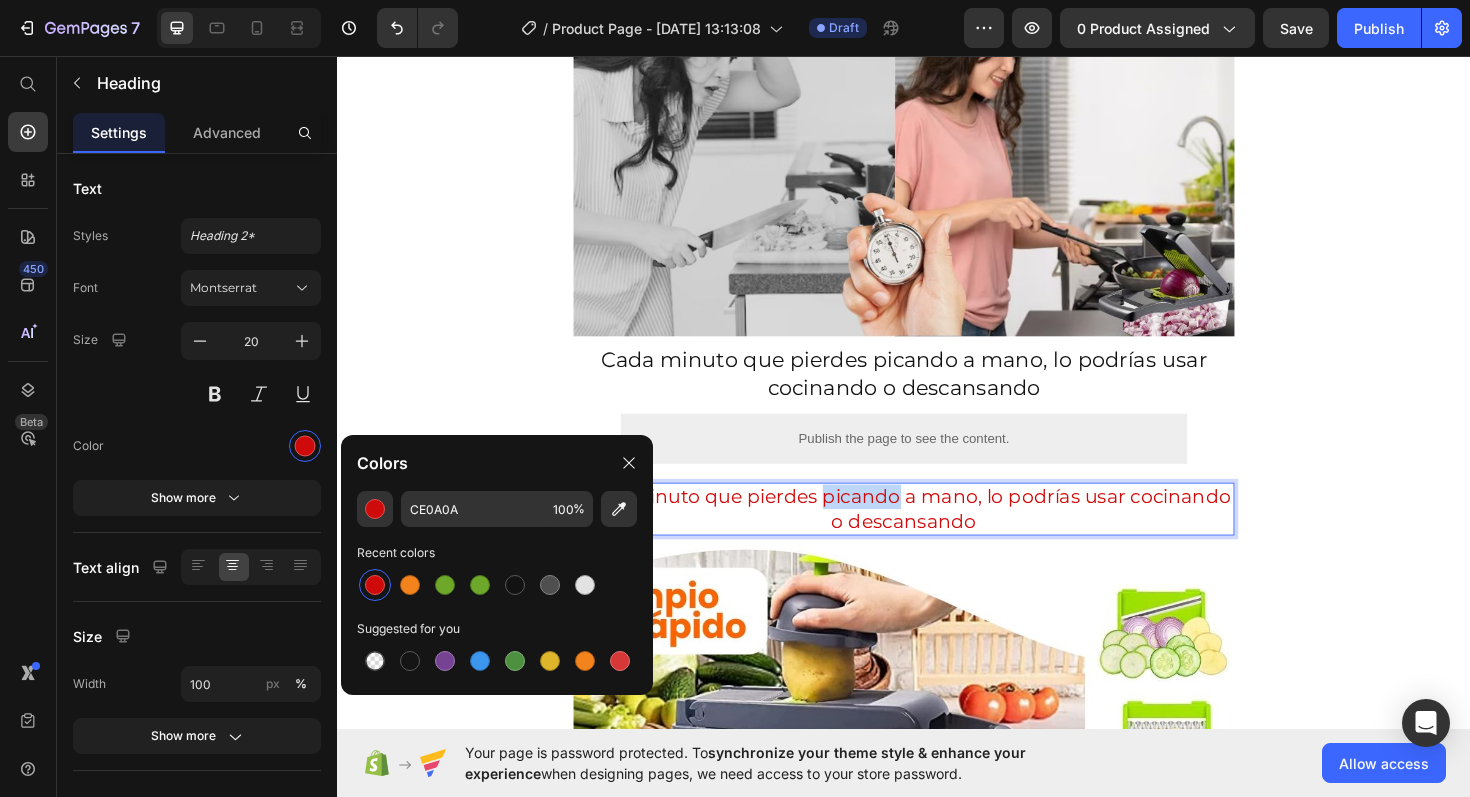 click on "Cada minuto que pierdes picando a mano, lo podrías usar cocinando o descansando" at bounding box center (937, 536) 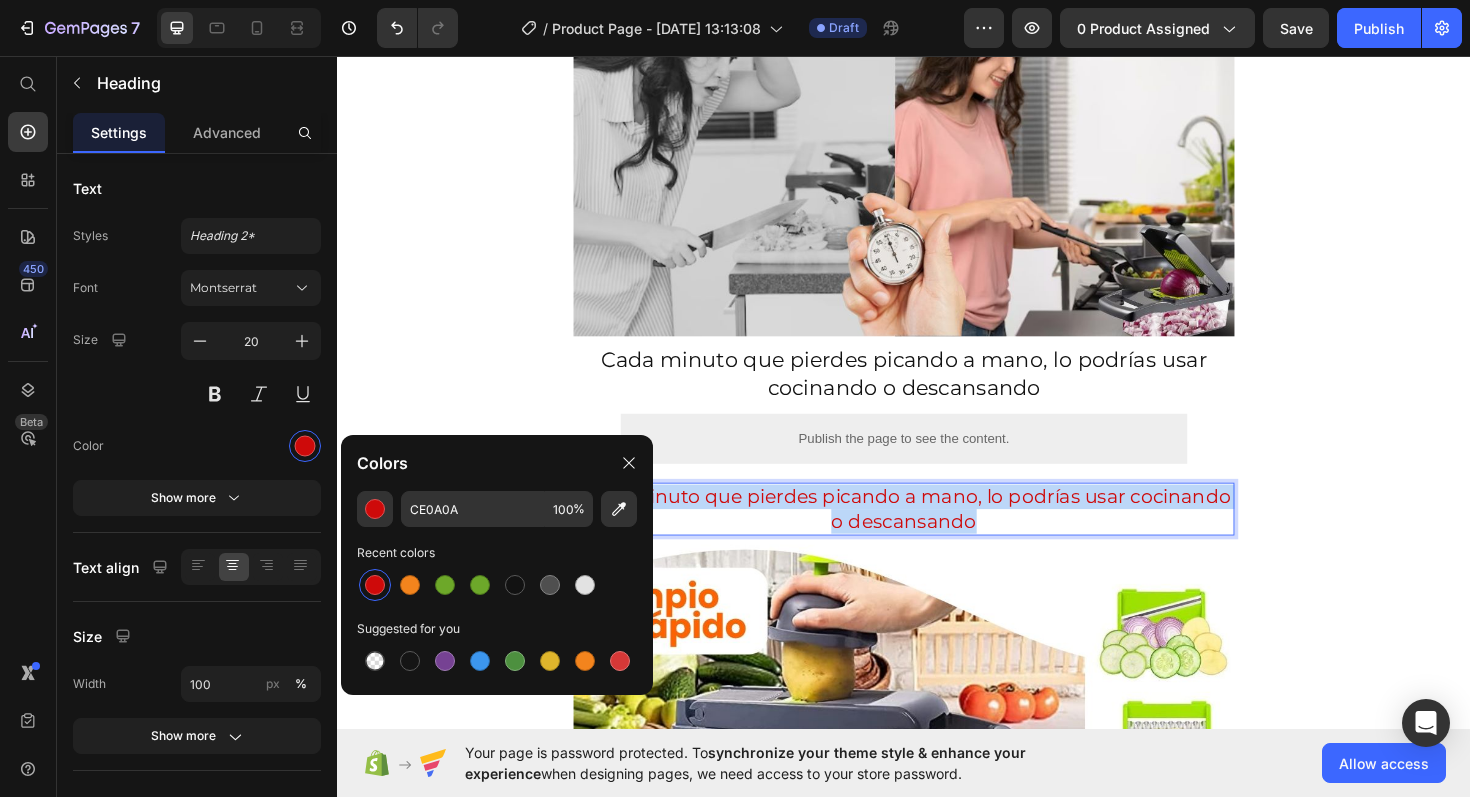 click on "Cada minuto que pierdes picando a mano, lo podrías usar cocinando o descansando" at bounding box center (937, 536) 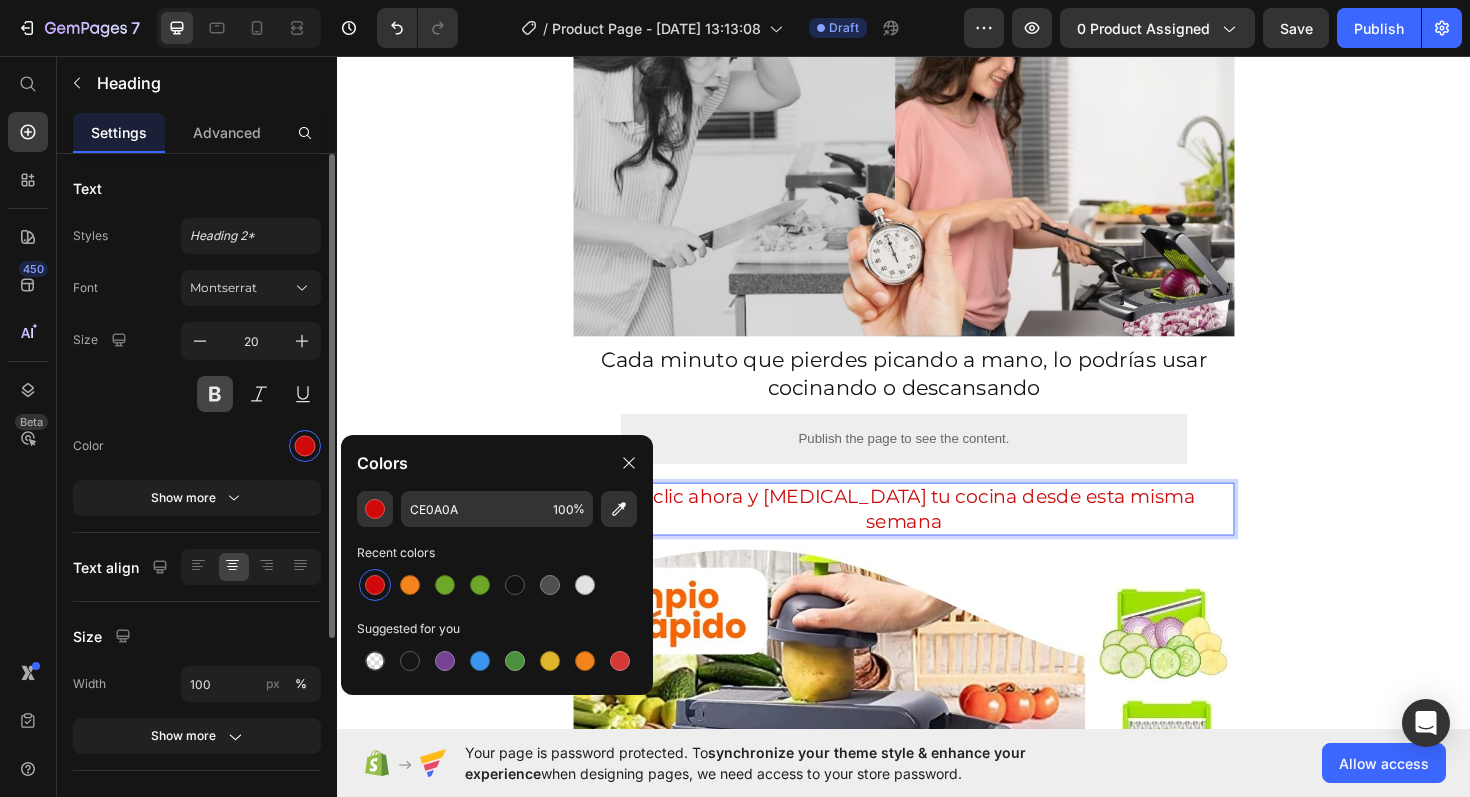 click at bounding box center [215, 394] 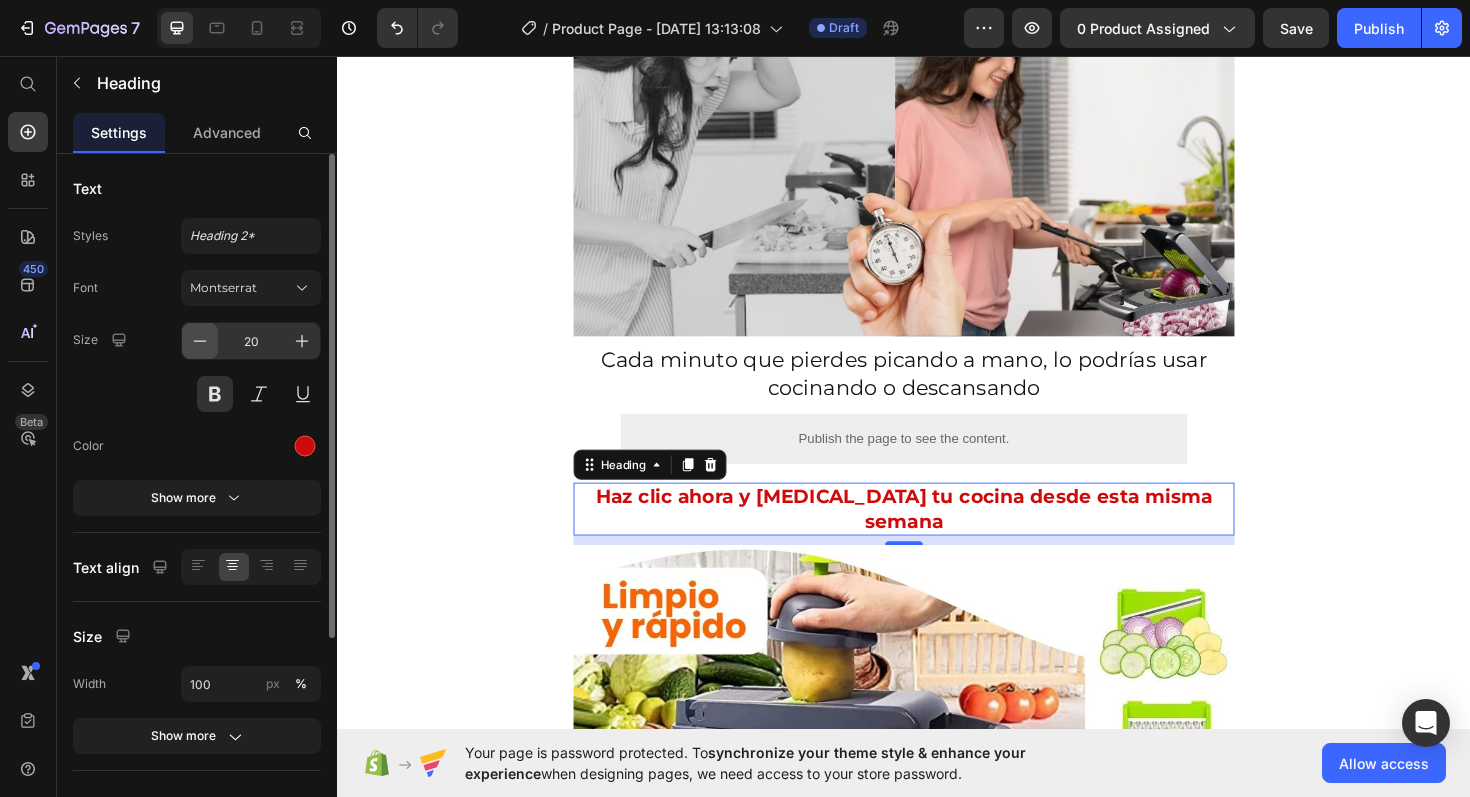 click 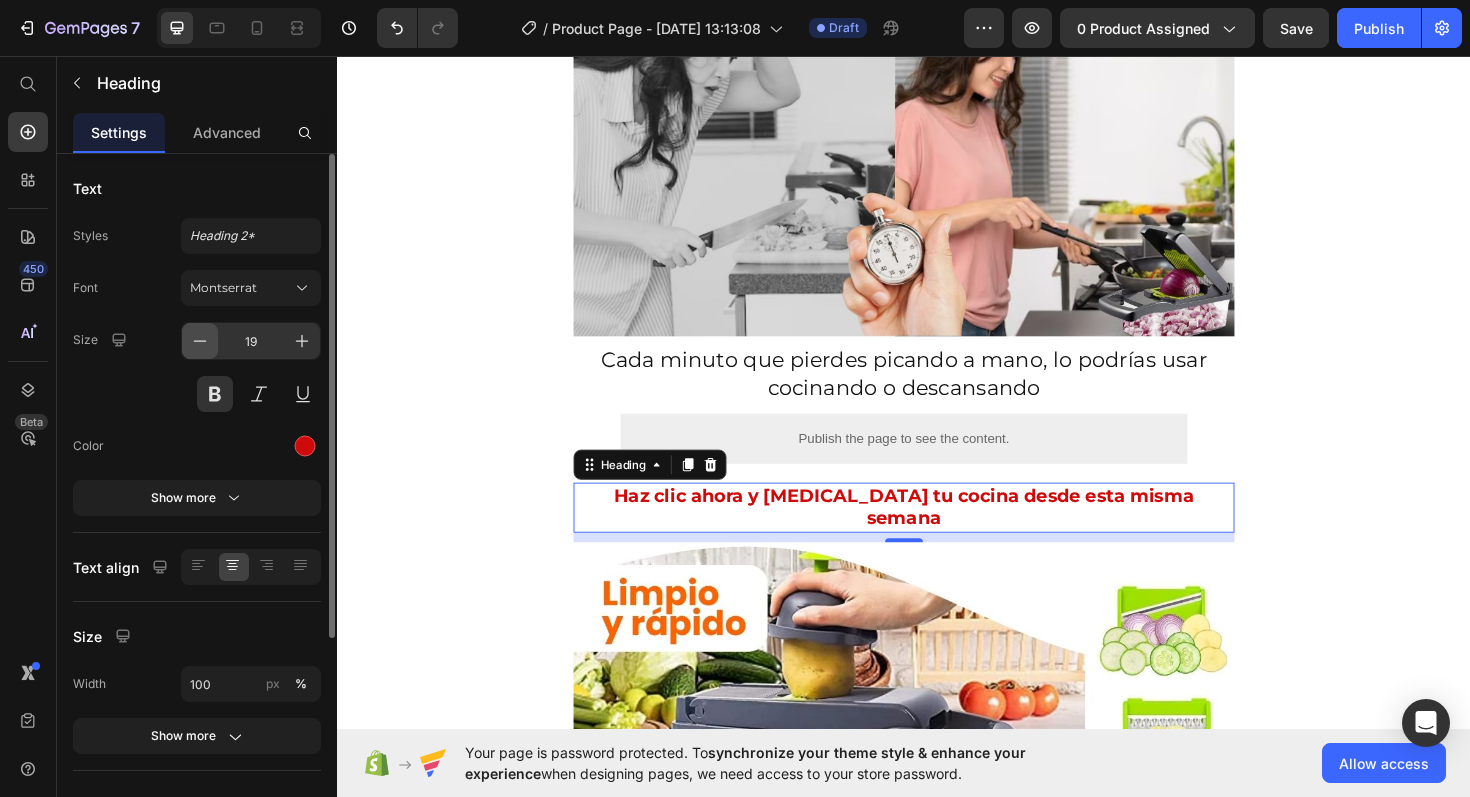 click 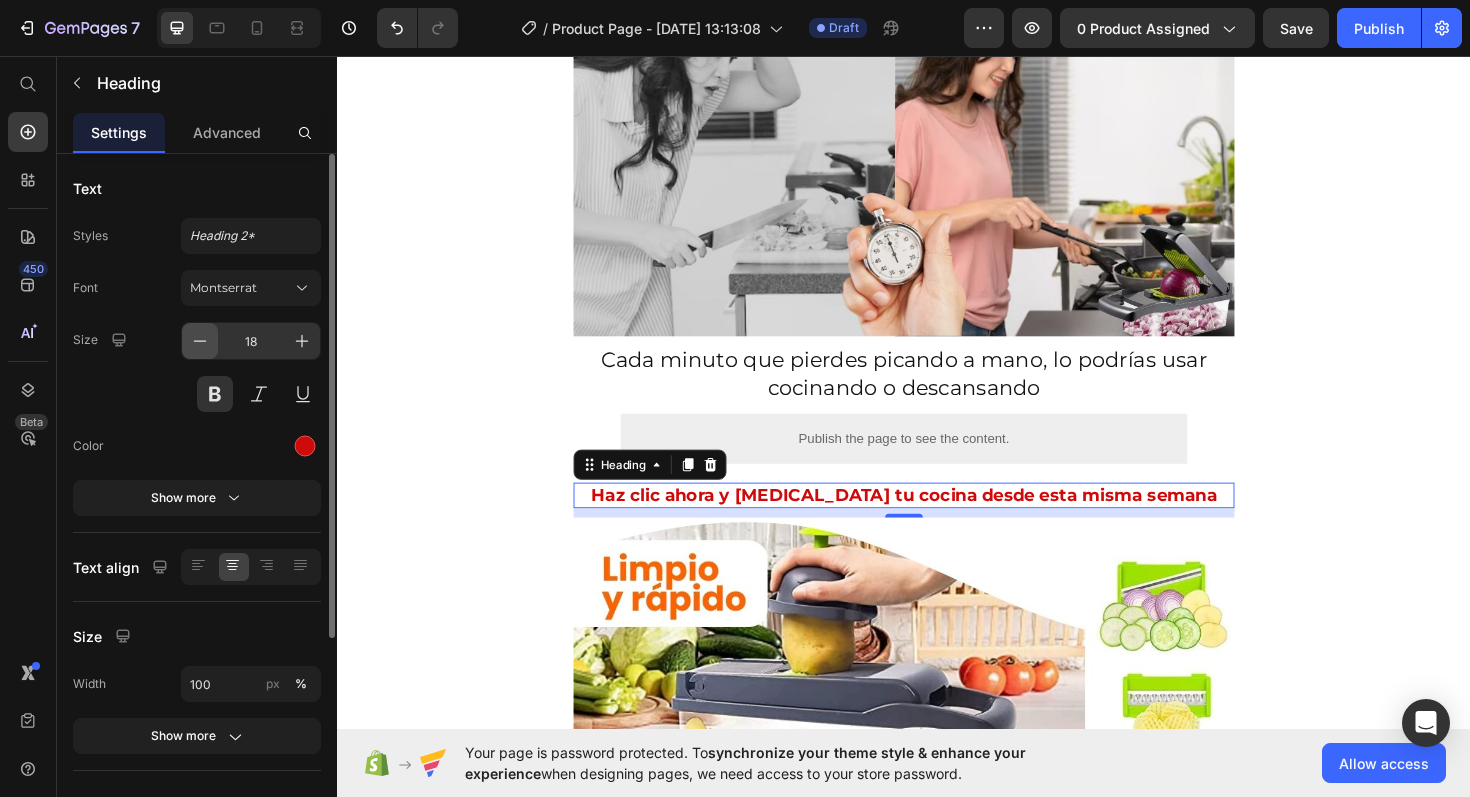 click 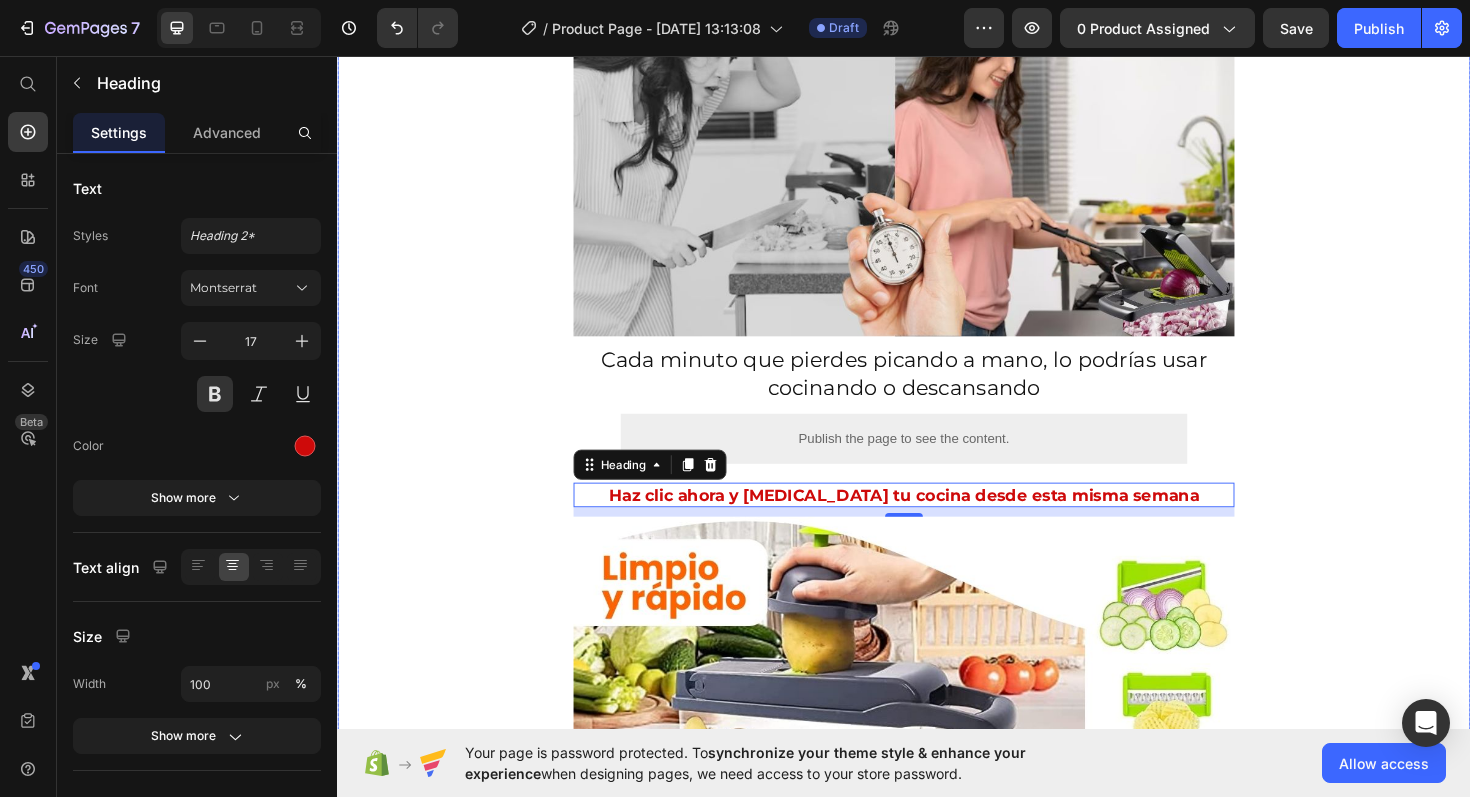 click on "Envío gratis a Toda Colombia  🚚 Heading Image ⭐ 4.8/5 basado en +1200 cocinas felices Heading ⁠⁠⁠⁠⁠⁠⁠ Antes: $149,900 Heading Hoy en sólo: $79,000 Heading AHORRA 50% DE DESCUENTO Heading
Publish the page to see the content.
Custom Code Image Lo que vas a amar desde el primer uso: Heading • 🧅  Despídete de las lágrimas  al picar cebolla • 🥗 Ensaladas frescas y listas en segundos • 🕐  Ahorra tiempo  en cada comida sin ensuciar • 🔪 8 cuchillas para cada tipo de corte, sin esfuerzo • 🍽️ Cocina más fácil,  ordenada y sin estrés Heading Image Cada minuto que pierdes picando a mano, lo podrías usar cocinando o descansando Heading
Publish the page to see the content.
Custom Code Haz clic ahora y cambia tu cocina desde esta misma semana Heading   10 Image Row" at bounding box center [937, -327] 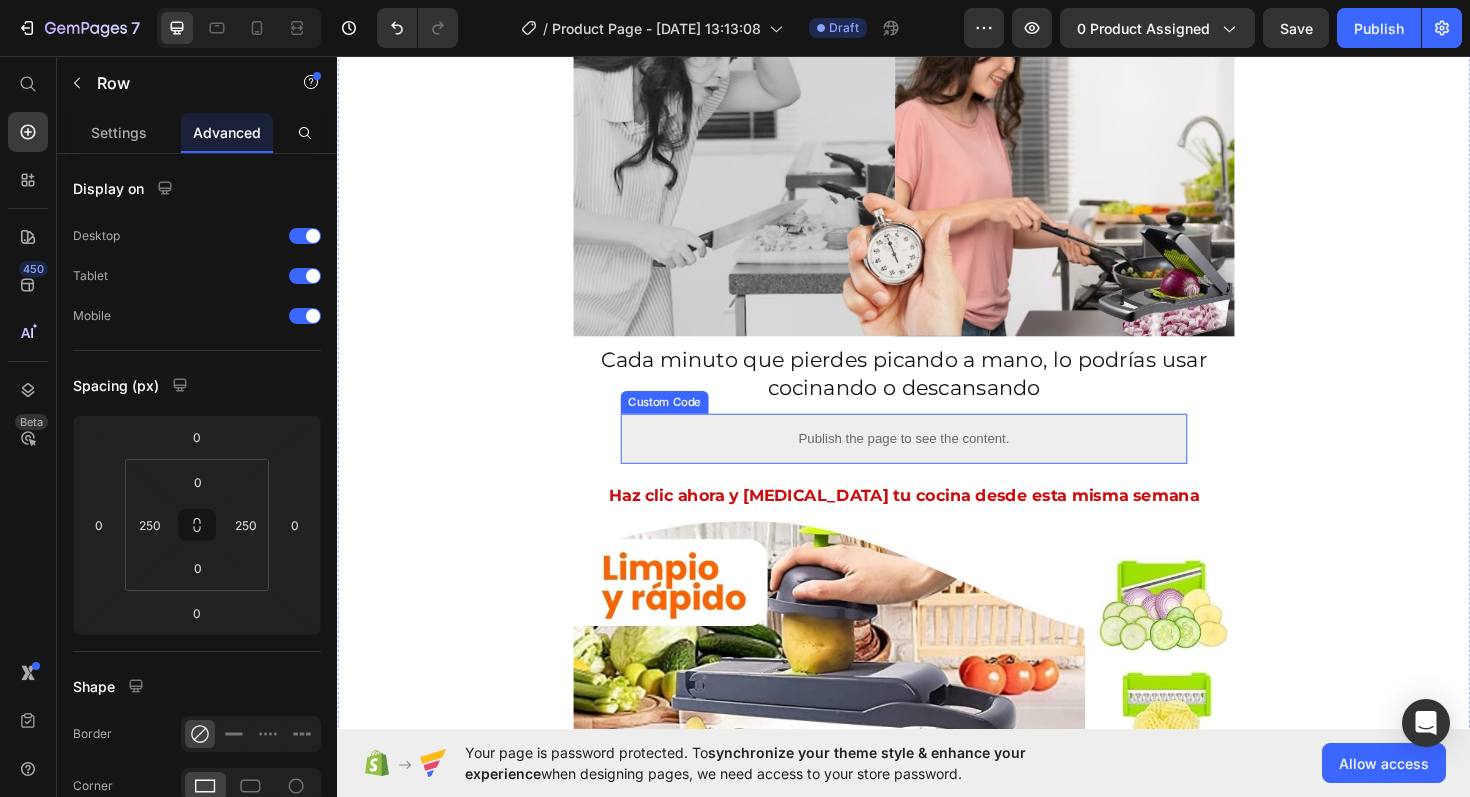 click on "Publish the page to see the content." at bounding box center (937, 461) 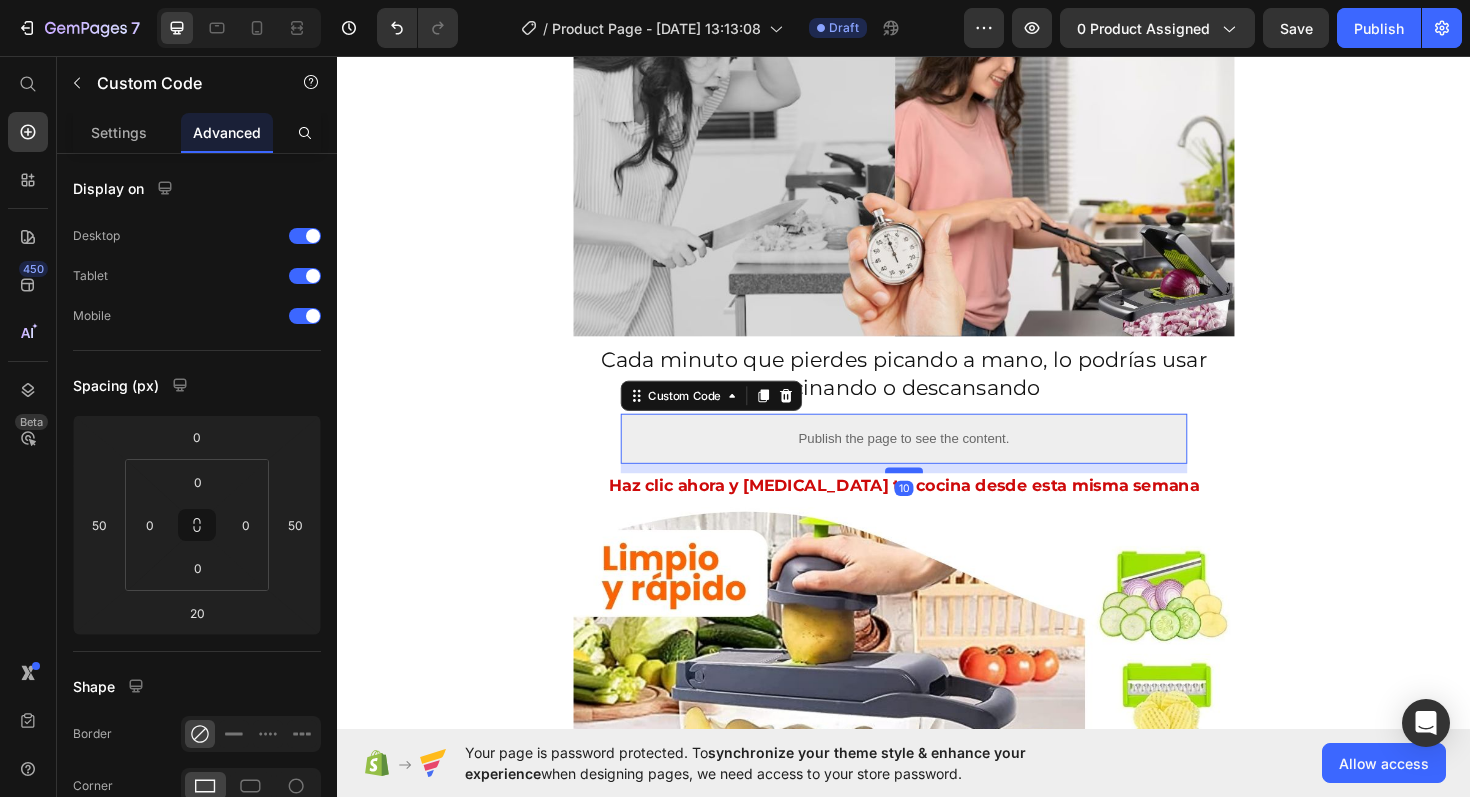 drag, startPoint x: 925, startPoint y: 459, endPoint x: 926, endPoint y: 449, distance: 10.049875 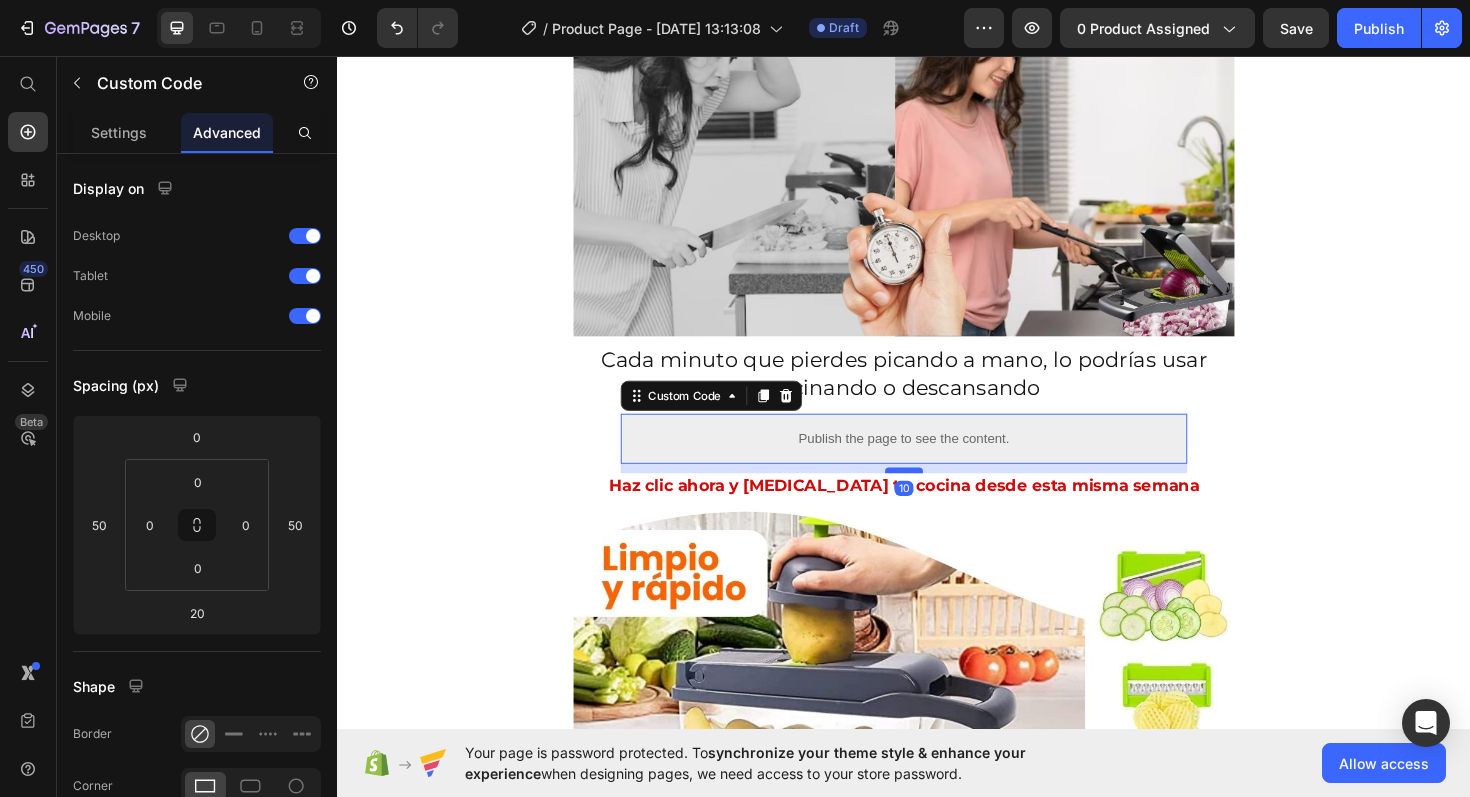 click at bounding box center (937, 495) 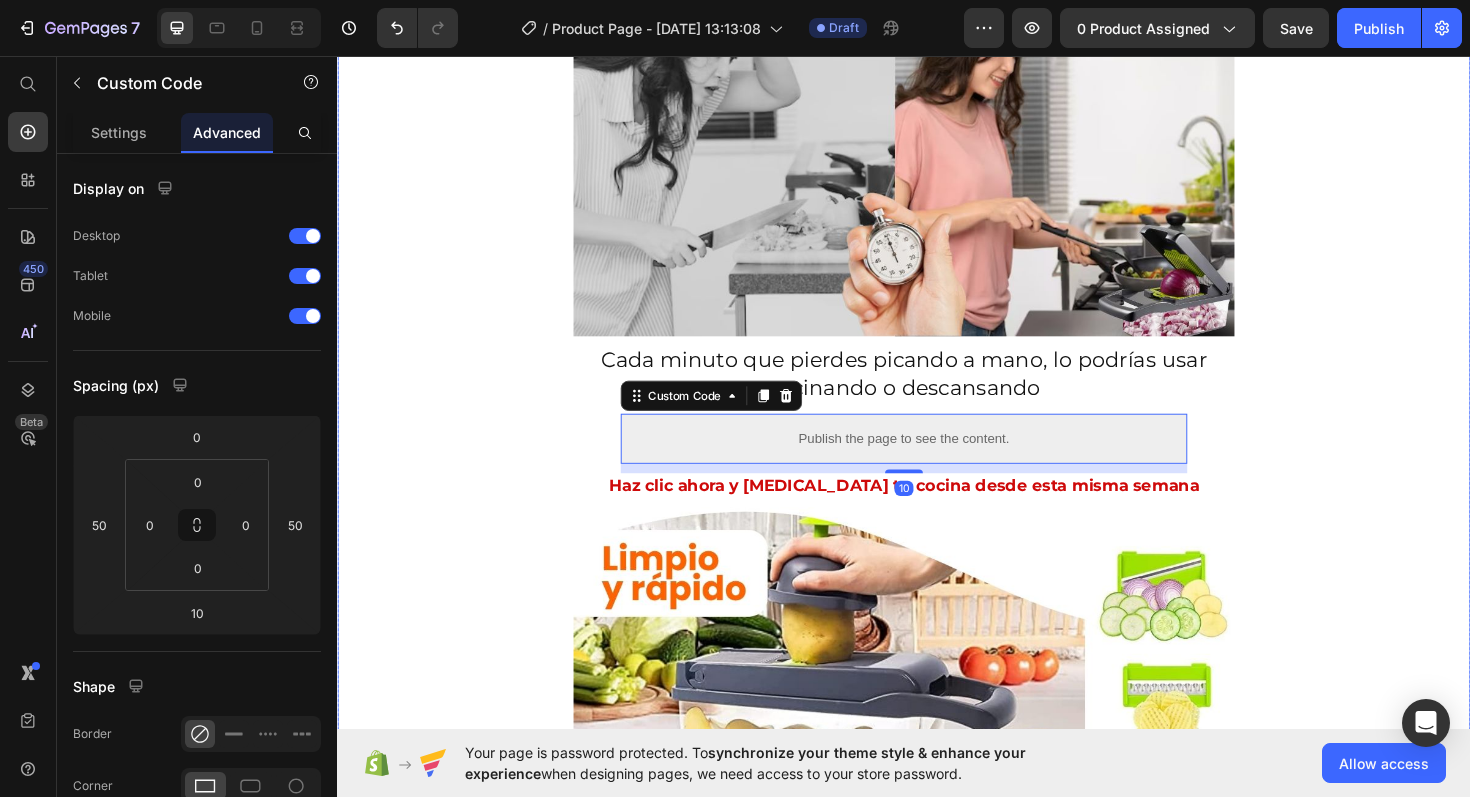 click on "Envío gratis a Toda Colombia  🚚 Heading Image ⭐ 4.8/5 basado en +1200 cocinas felices Heading ⁠⁠⁠⁠⁠⁠⁠ Antes: $149,900 Heading Hoy en sólo: $79,000 Heading AHORRA 50% DE DESCUENTO Heading
Publish the page to see the content.
Custom Code Image Lo que vas a amar desde el primer uso: Heading • 🧅  Despídete de las lágrimas  al picar cebolla • 🥗 Ensaladas frescas y listas en segundos • 🕐  Ahorra tiempo  en cada comida sin ensuciar • 🔪 8 cuchillas para cada tipo de corte, sin esfuerzo • 🍽️ Cocina más fácil,  ordenada y sin estrés Heading Image Cada minuto que pierdes picando a mano, lo podrías usar cocinando o descansando Heading
Publish the page to see the content.
Custom Code   10 Haz clic ahora y cambia tu cocina desde esta misma semana Heading Image Row" at bounding box center (937, -332) 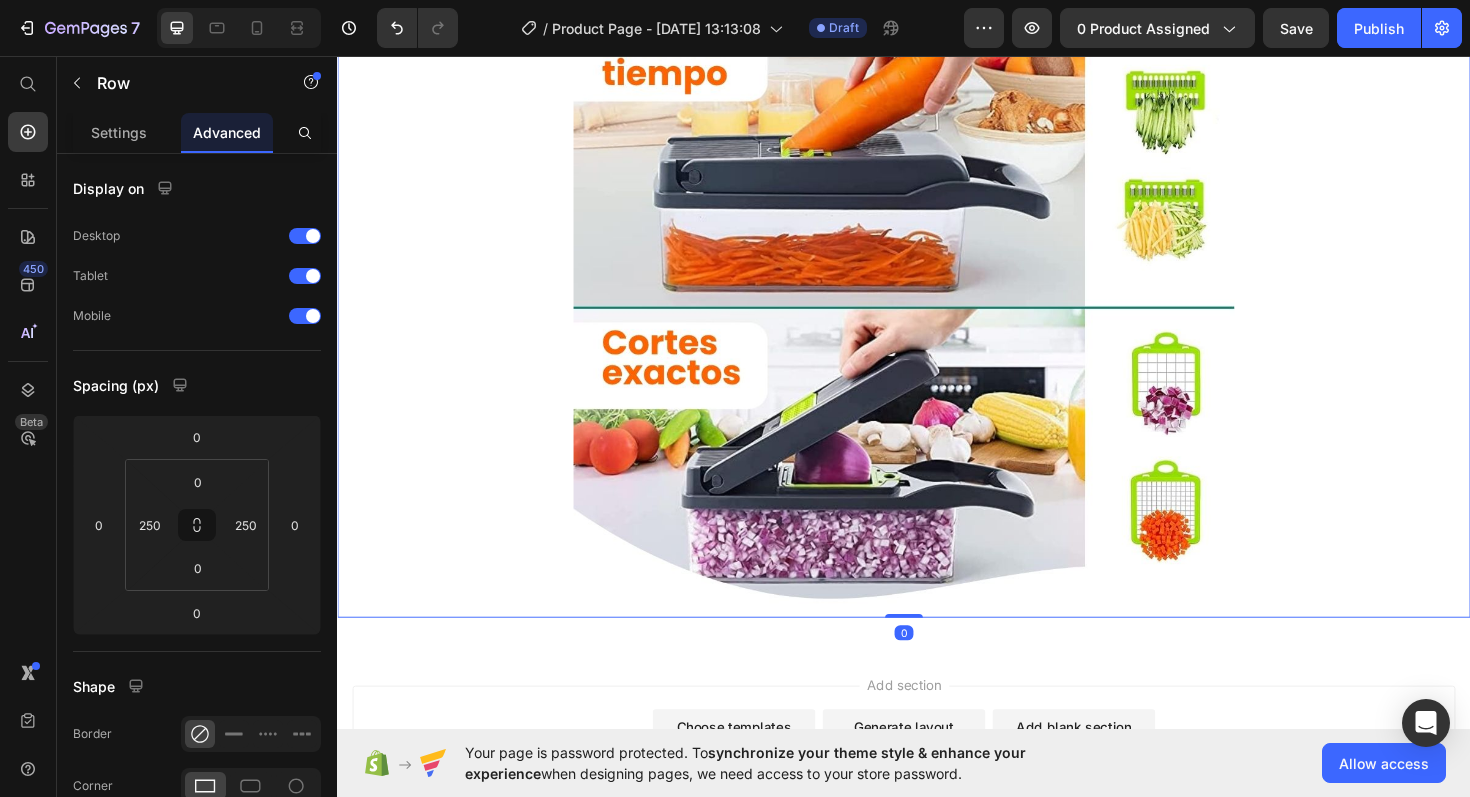 scroll, scrollTop: 3249, scrollLeft: 0, axis: vertical 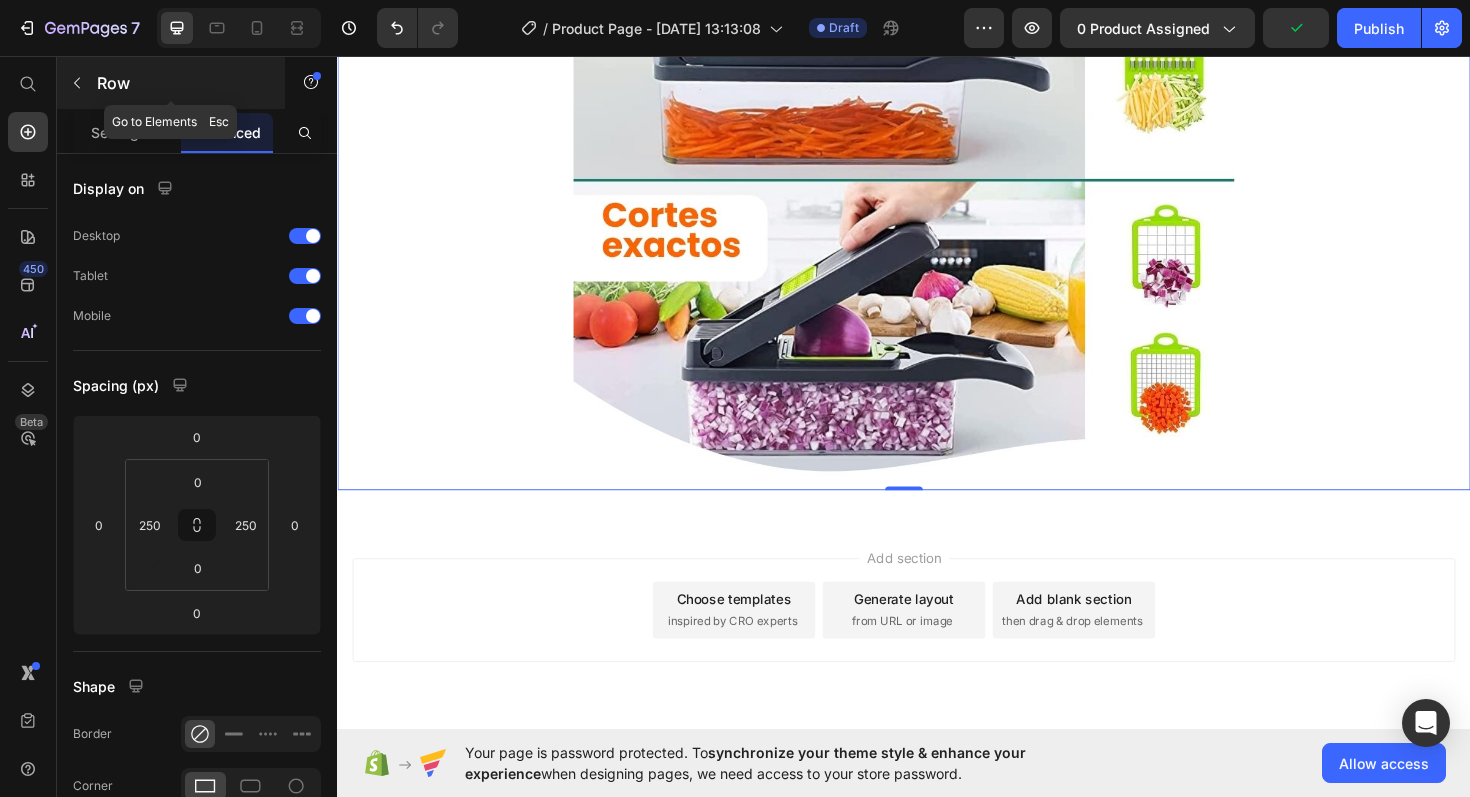 click at bounding box center (77, 83) 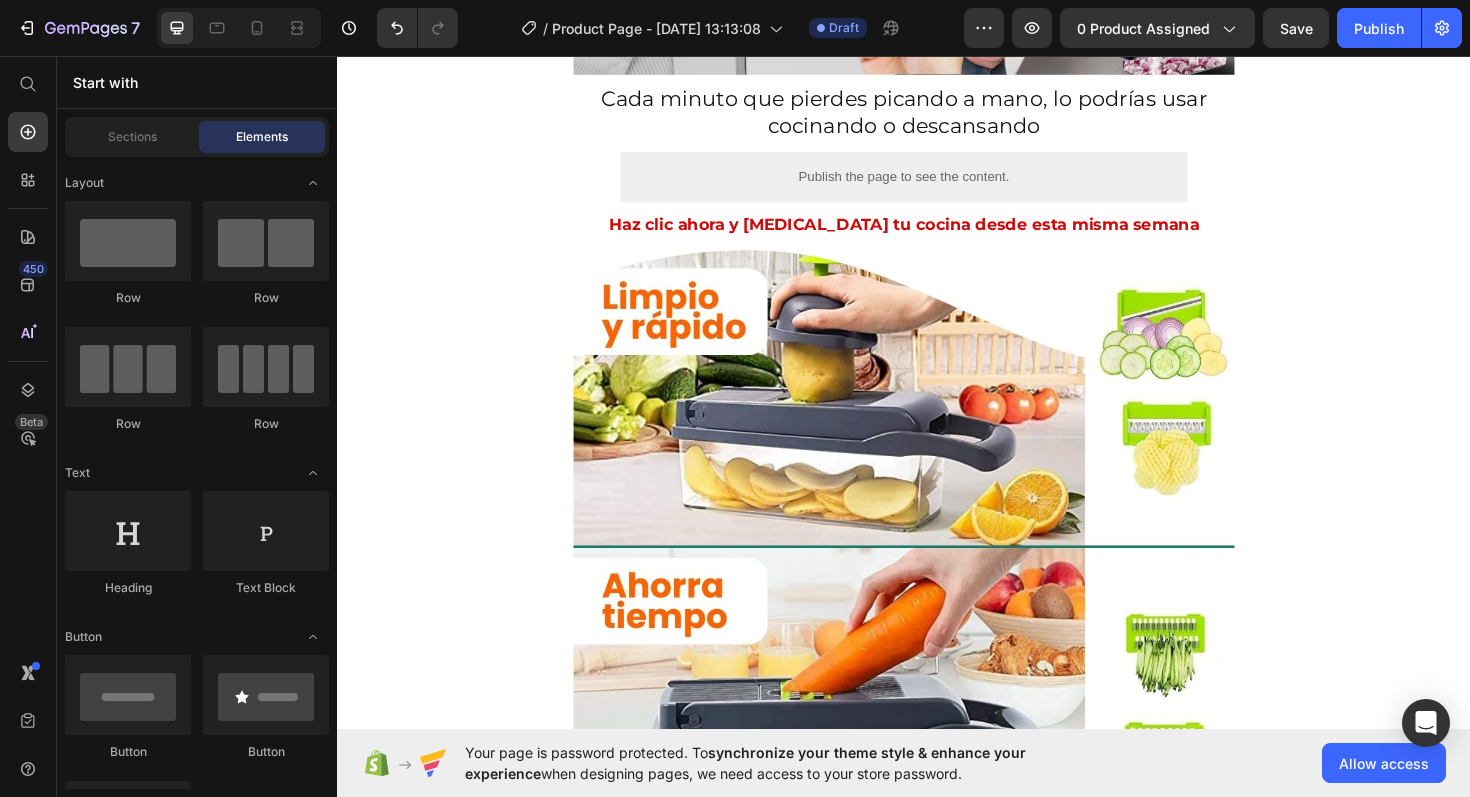 scroll, scrollTop: 3112, scrollLeft: 0, axis: vertical 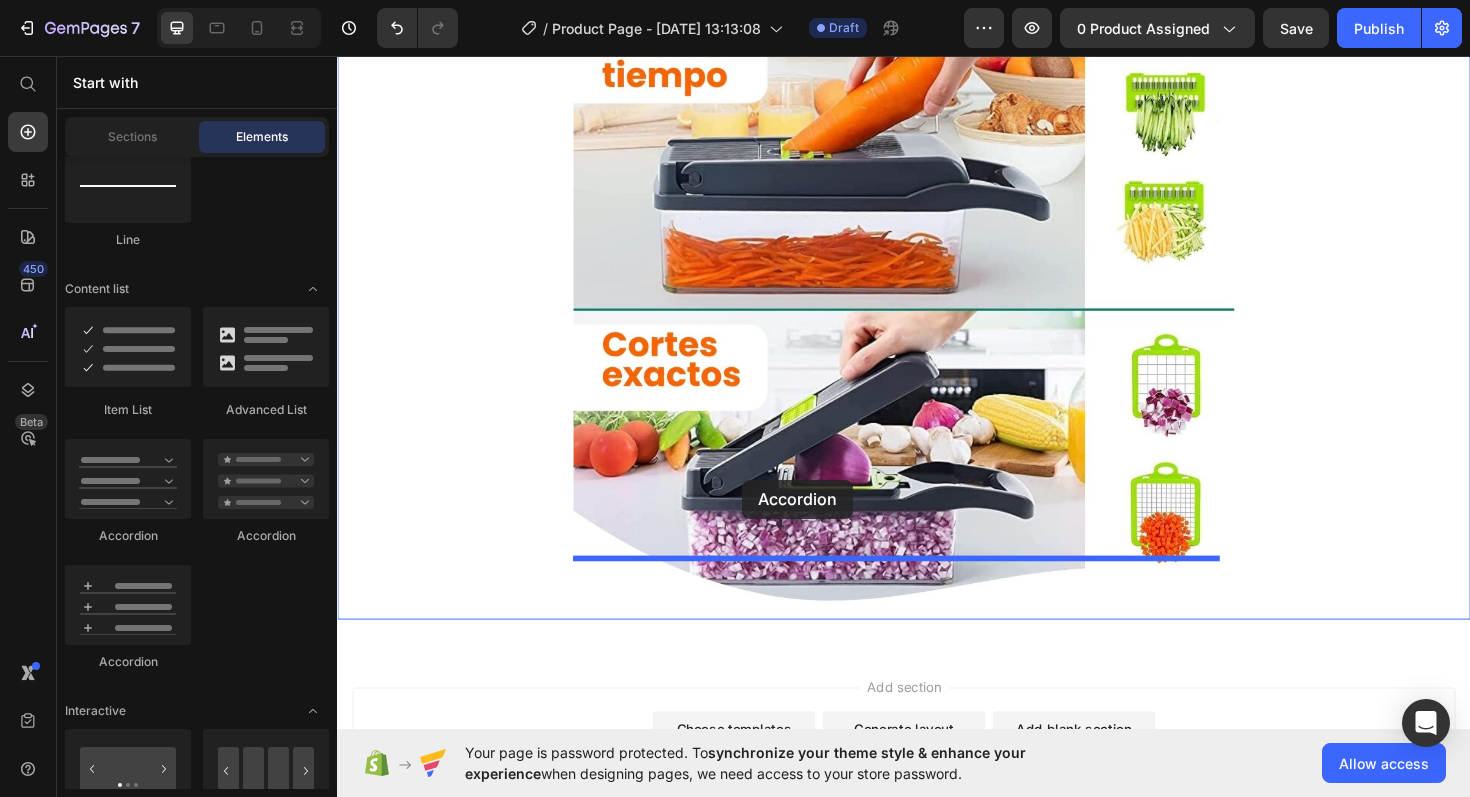drag, startPoint x: 473, startPoint y: 539, endPoint x: 766, endPoint y: 505, distance: 294.9661 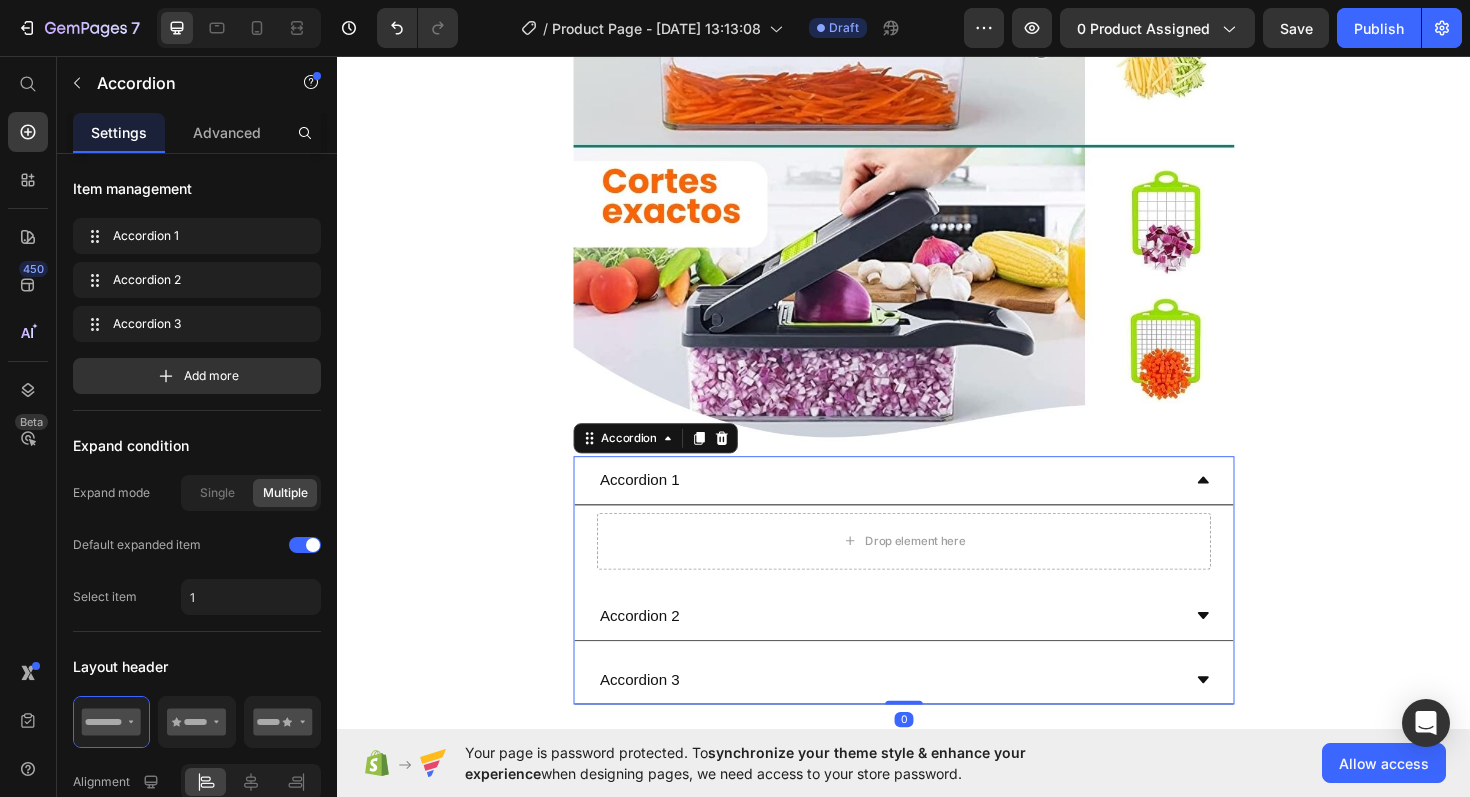 scroll, scrollTop: 3291, scrollLeft: 0, axis: vertical 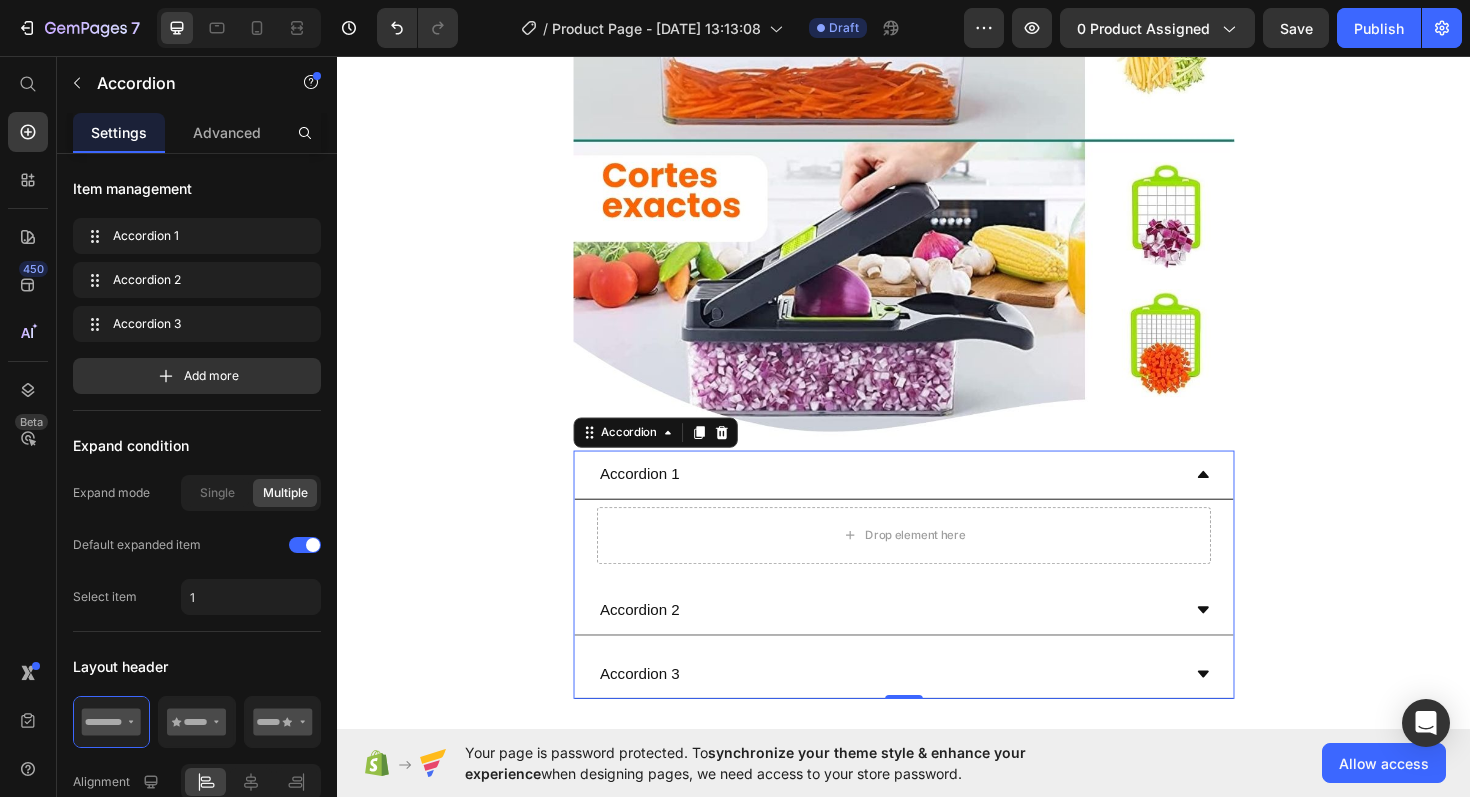 click on "Accordion 1" at bounding box center (657, 499) 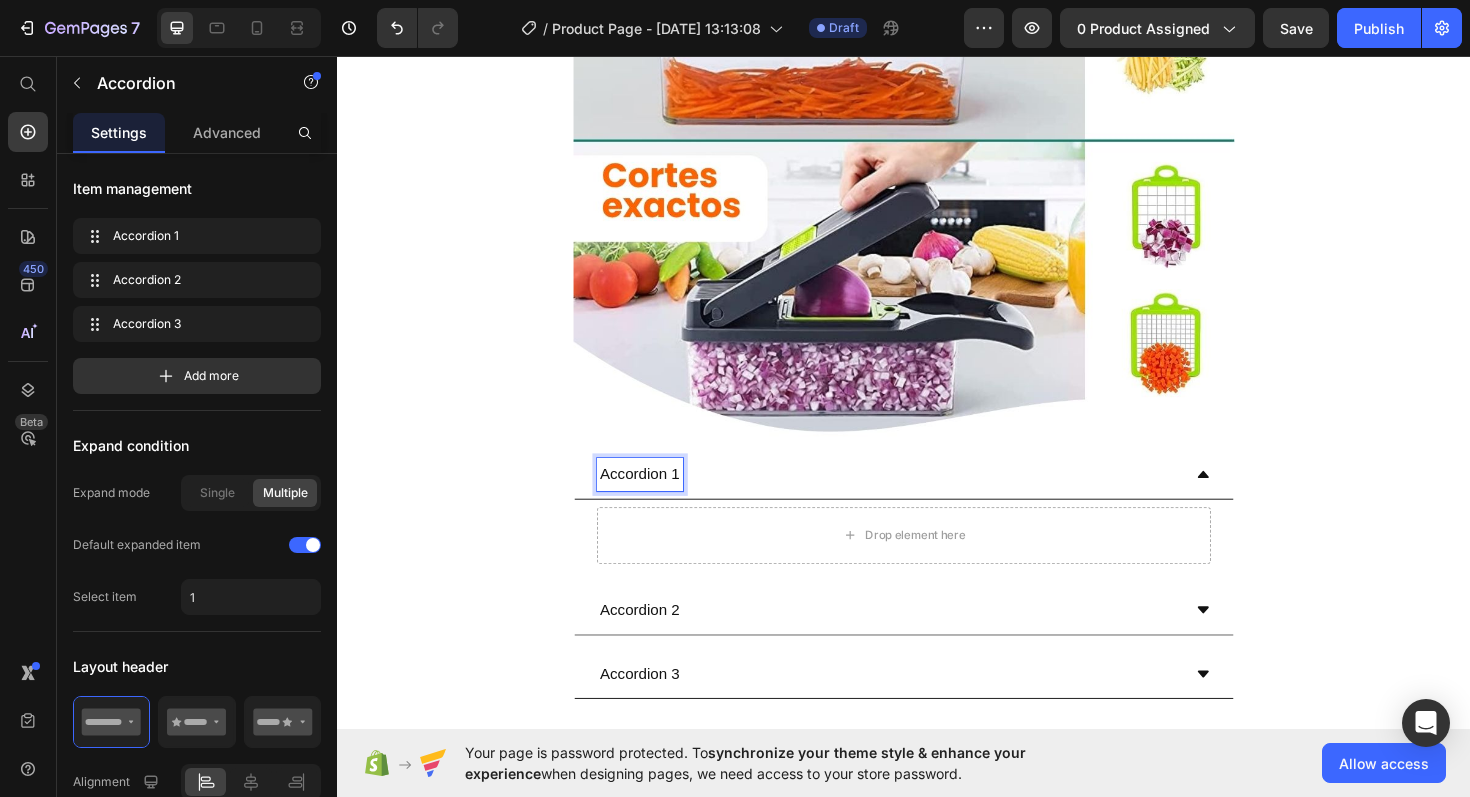 click on "Accordion 1" at bounding box center (657, 499) 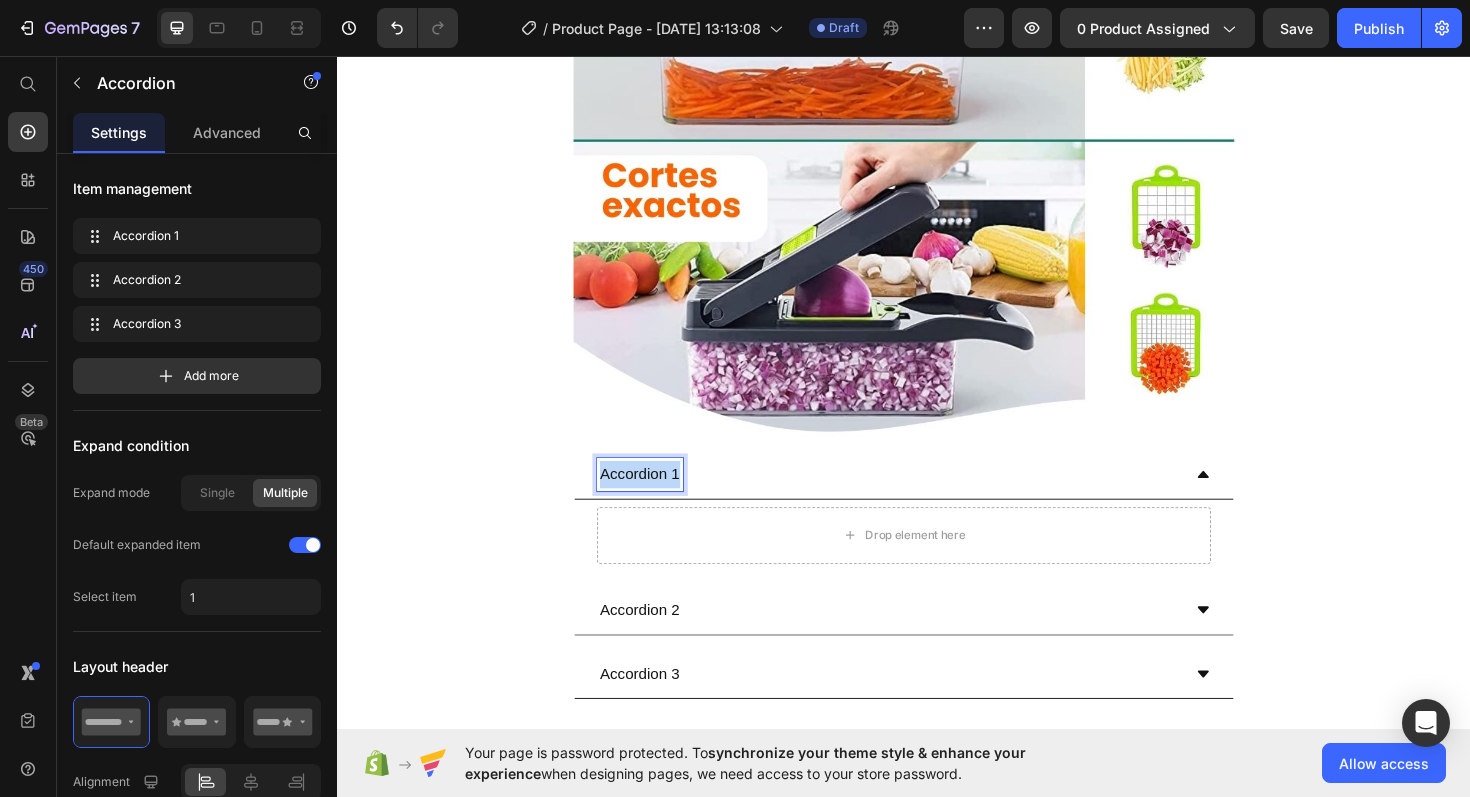 click on "Accordion 1" at bounding box center [657, 499] 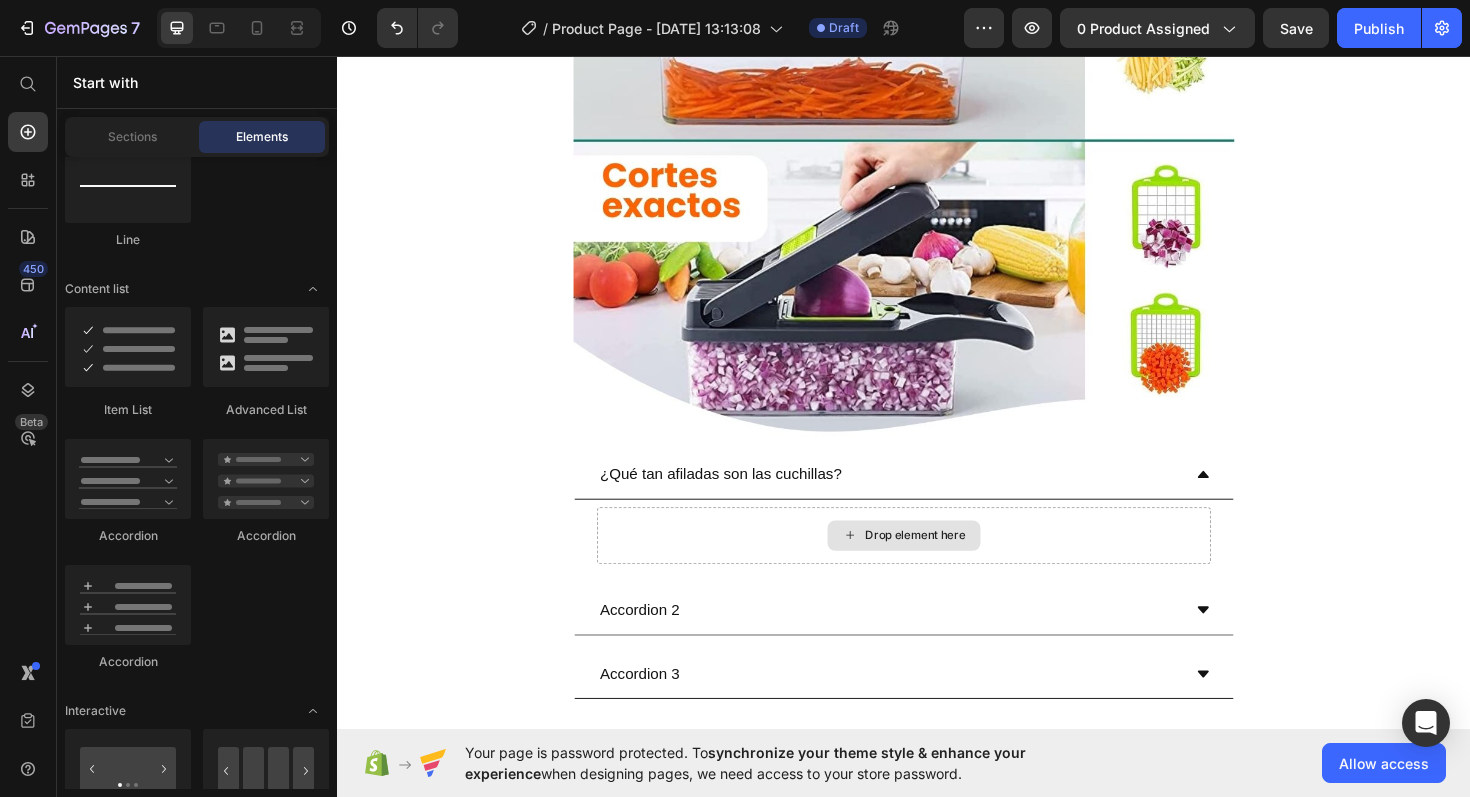 click 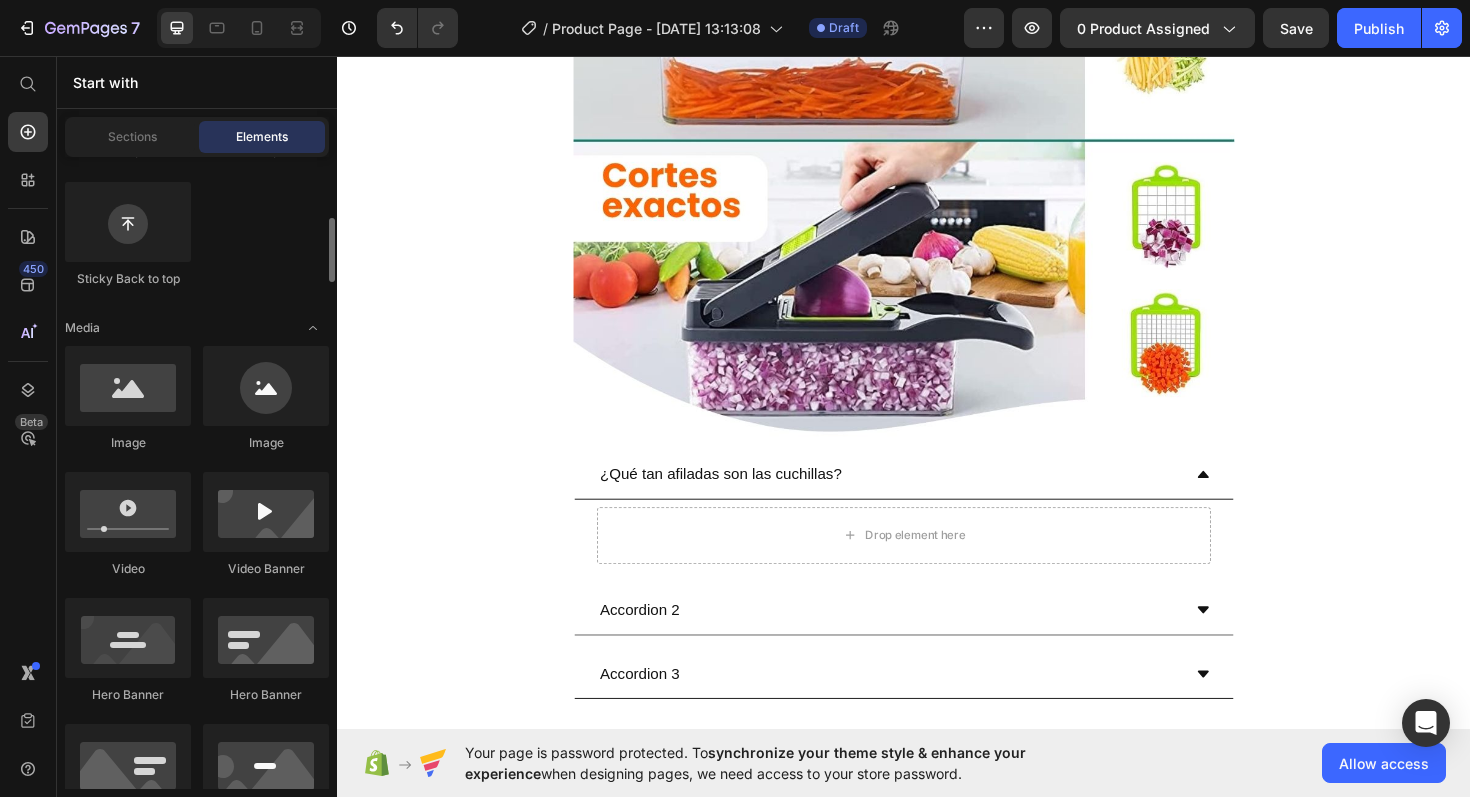scroll, scrollTop: 0, scrollLeft: 0, axis: both 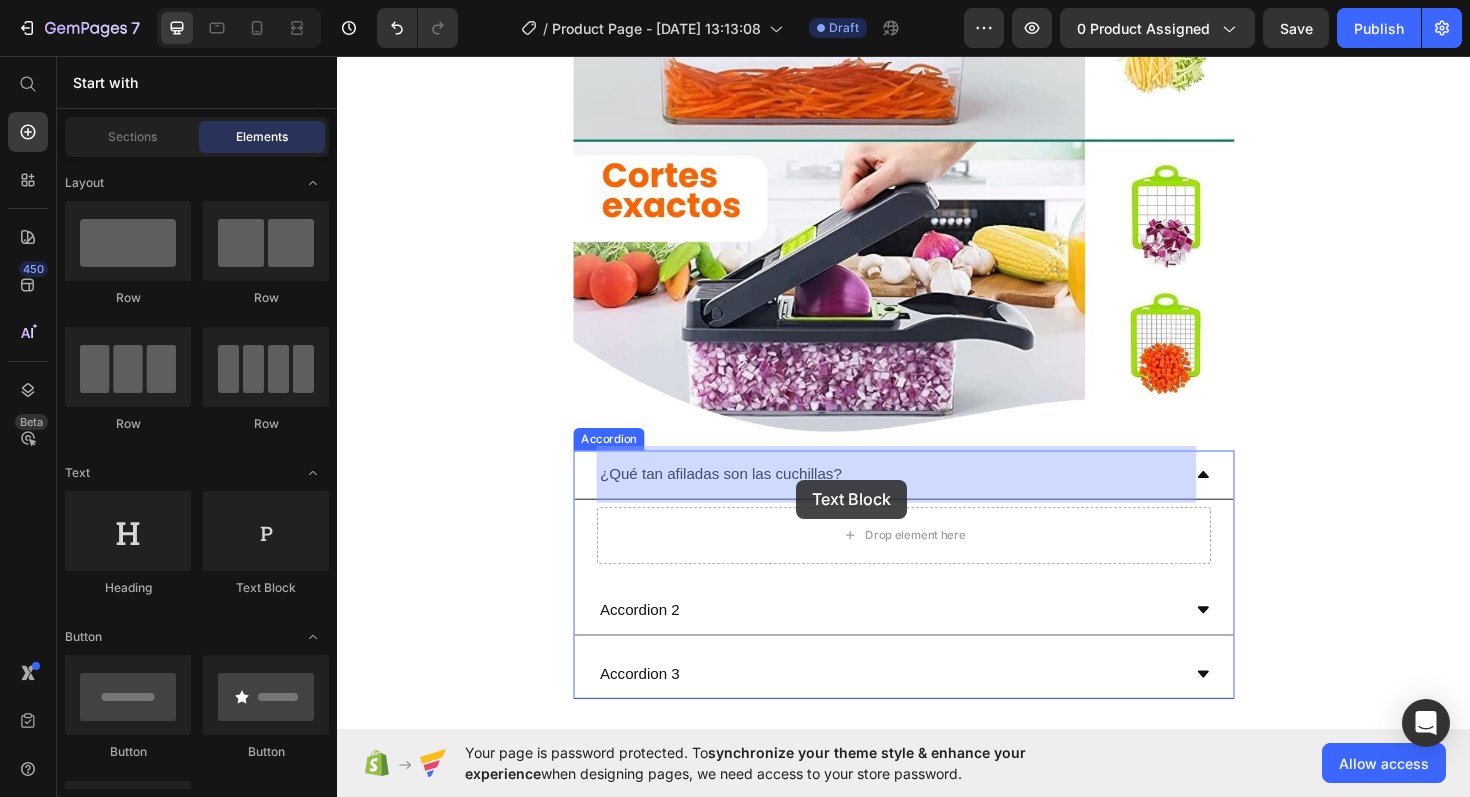 drag, startPoint x: 578, startPoint y: 587, endPoint x: 823, endPoint y: 505, distance: 258.35828 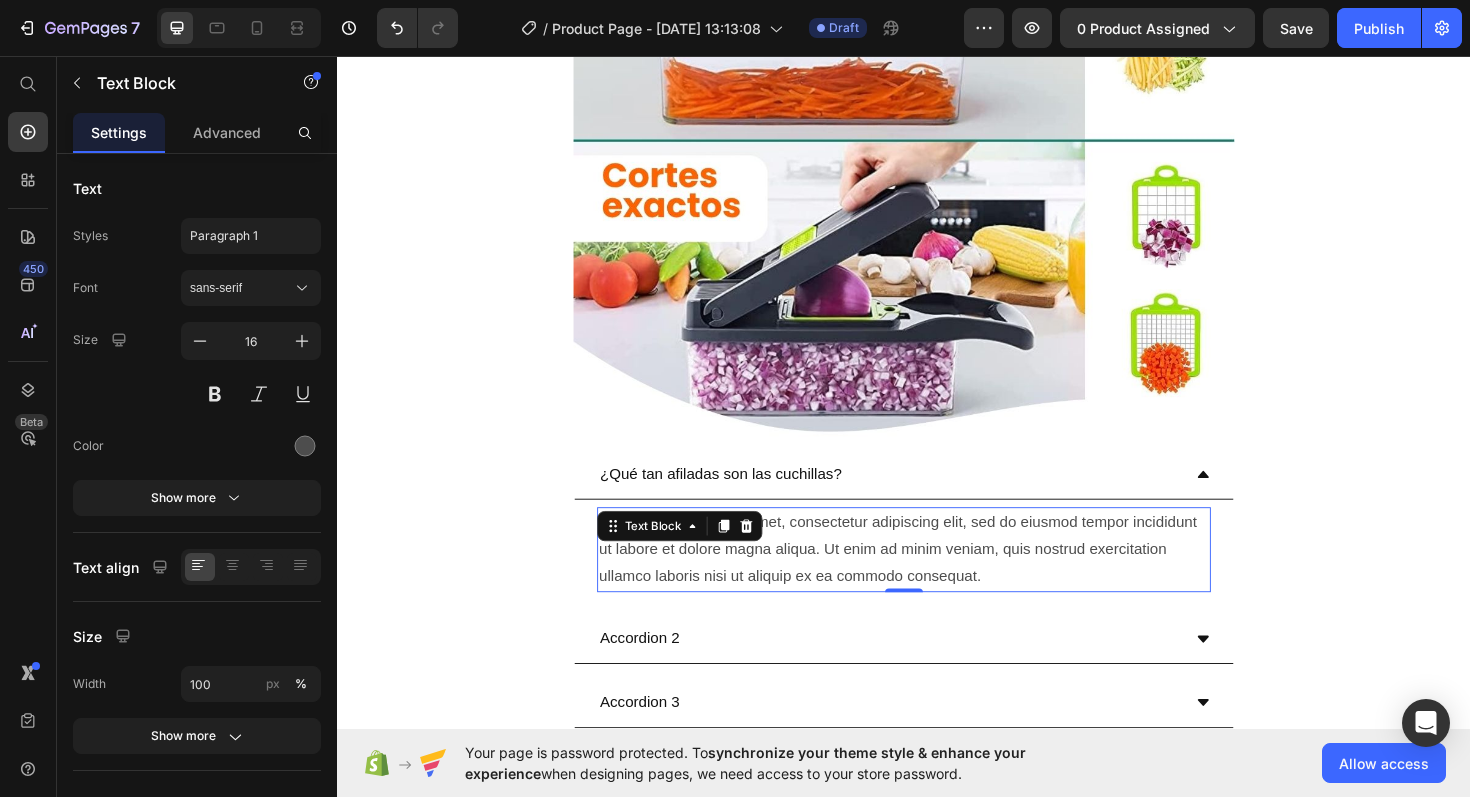 click on "Lorem ipsum dolor sit amet, consectetur adipiscing elit, sed do eiusmod tempor incididunt ut labore et dolore magna aliqua. Ut enim ad minim veniam, quis nostrud exercitation ullamco laboris nisi ut aliquip ex ea commodo consequat." at bounding box center (937, 579) 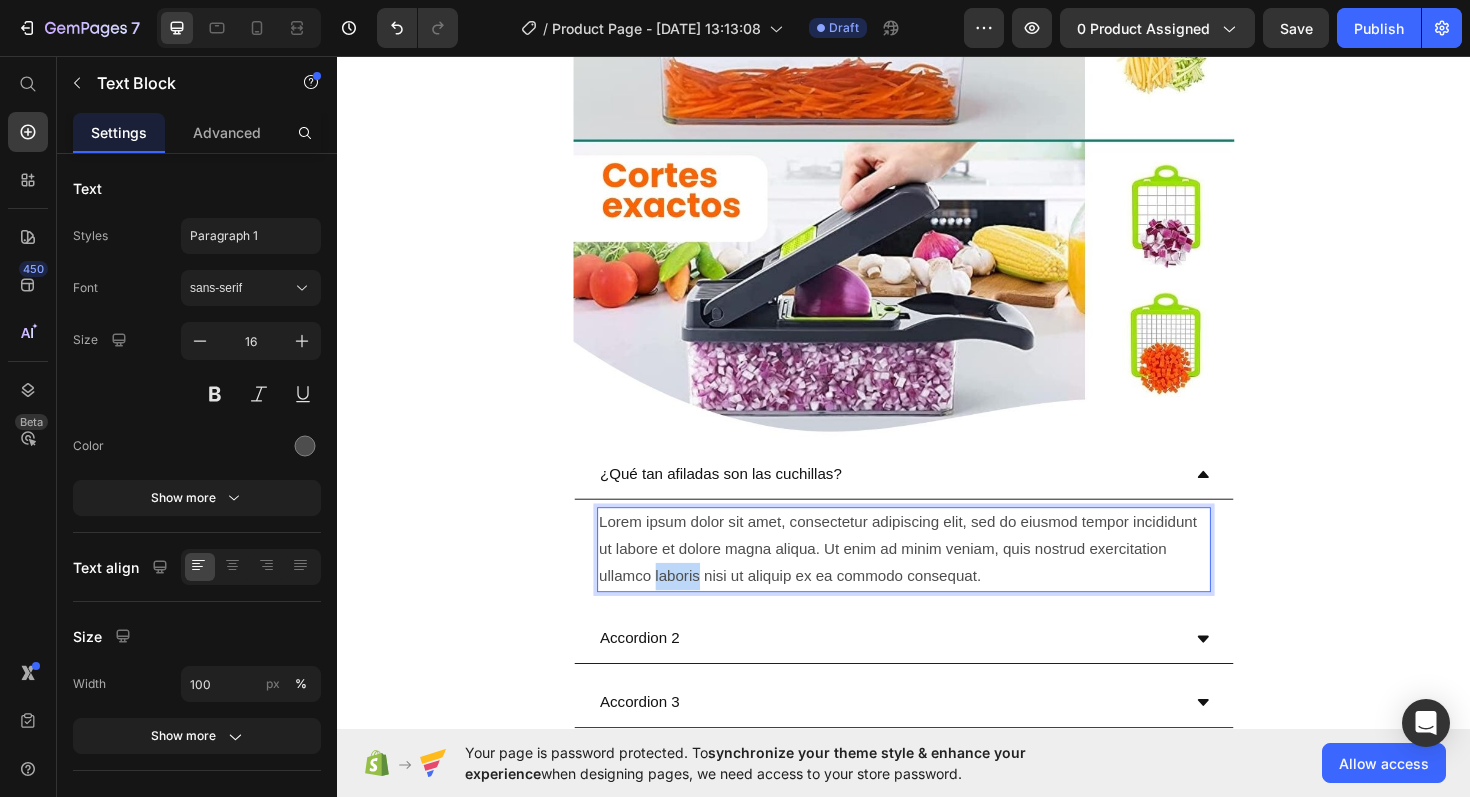 click on "Lorem ipsum dolor sit amet, consectetur adipiscing elit, sed do eiusmod tempor incididunt ut labore et dolore magna aliqua. Ut enim ad minim veniam, quis nostrud exercitation ullamco laboris nisi ut aliquip ex ea commodo consequat." at bounding box center (937, 579) 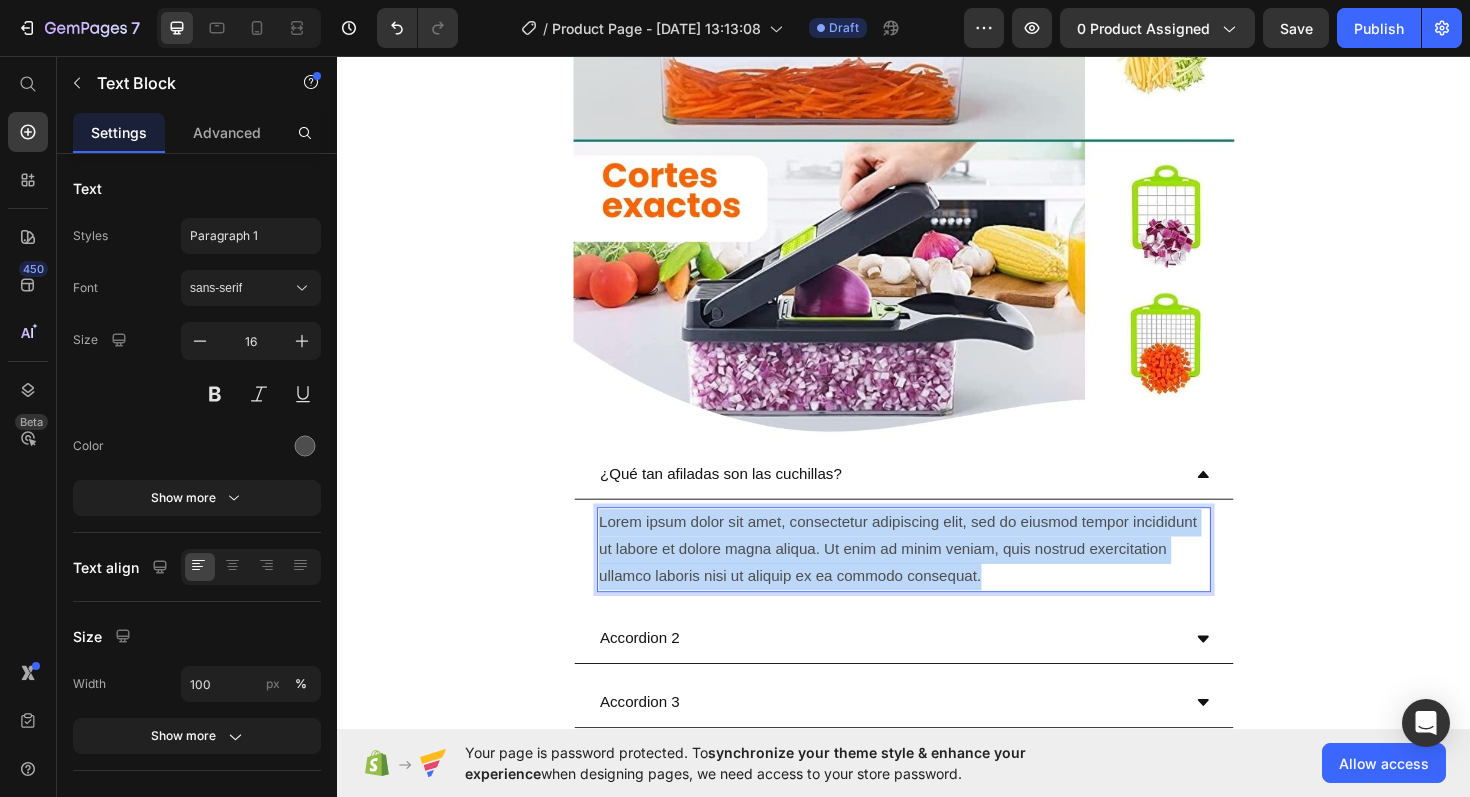 click on "Lorem ipsum dolor sit amet, consectetur adipiscing elit, sed do eiusmod tempor incididunt ut labore et dolore magna aliqua. Ut enim ad minim veniam, quis nostrud exercitation ullamco laboris nisi ut aliquip ex ea commodo consequat." at bounding box center (937, 579) 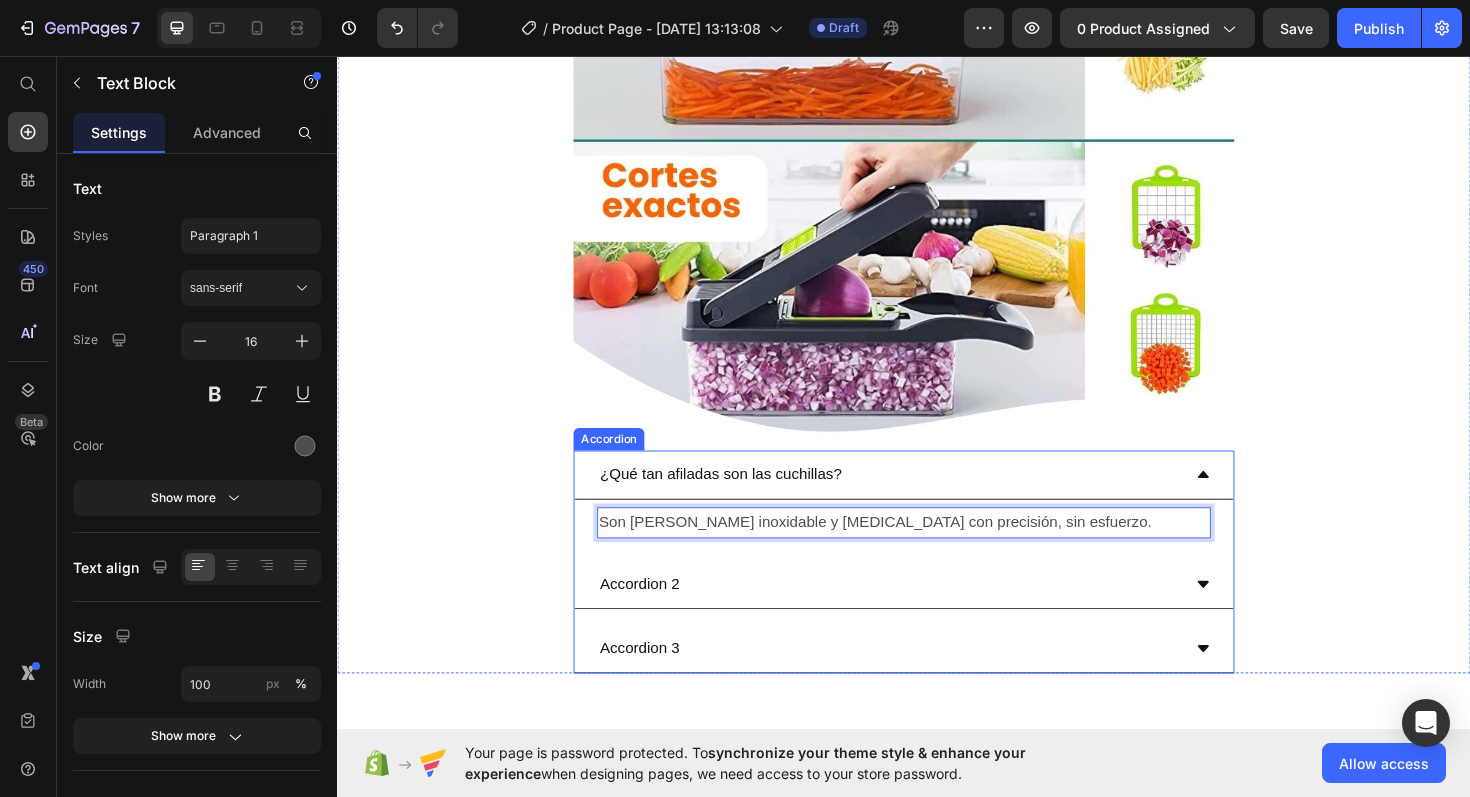 click on "Envío gratis a Toda Colombia  🚚 Heading Image ⭐ 4.8/5 basado en +1200 cocinas felices Heading ⁠⁠⁠⁠⁠⁠⁠ Antes: $149,900 Heading Hoy en sólo: $79,000 Heading AHORRA 50% DE DESCUENTO Heading
Publish the page to see the content.
Custom Code Image Lo que vas a amar desde el primer uso: Heading • 🧅  Despídete de las lágrimas  al picar cebolla • 🥗 Ensaladas frescas y listas en segundos • 🕐  Ahorra tiempo  en cada comida sin ensuciar • 🔪 8 cuchillas para cada tipo de corte, sin esfuerzo • 🍽️ Cocina más fácil,  ordenada y sin estrés Heading Image Cada minuto que pierdes picando a mano, lo podrías usar cocinando o descansando Heading
Publish the page to see the content.
Custom Code Haz clic ahora y cambia tu cocina desde esta misma semana Heading Image
¿Qué tan afiladas son las cuchillas? Son de acero inoxidable y cortan con precisión, sin esfuerzo. Text Block   0
Row" at bounding box center (937, -1243) 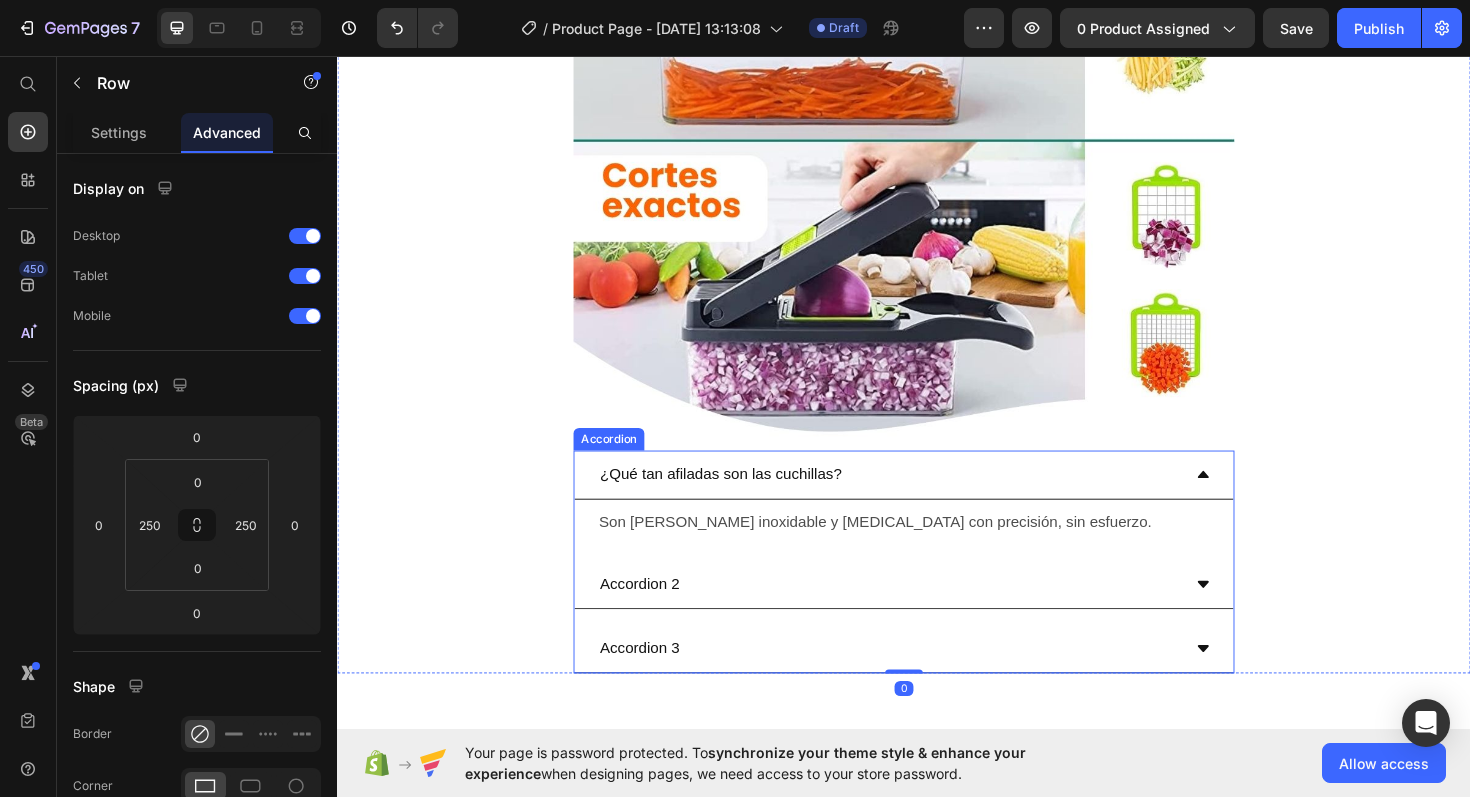 click on "¿Qué tan afiladas son las cuchillas?" at bounding box center [937, 500] 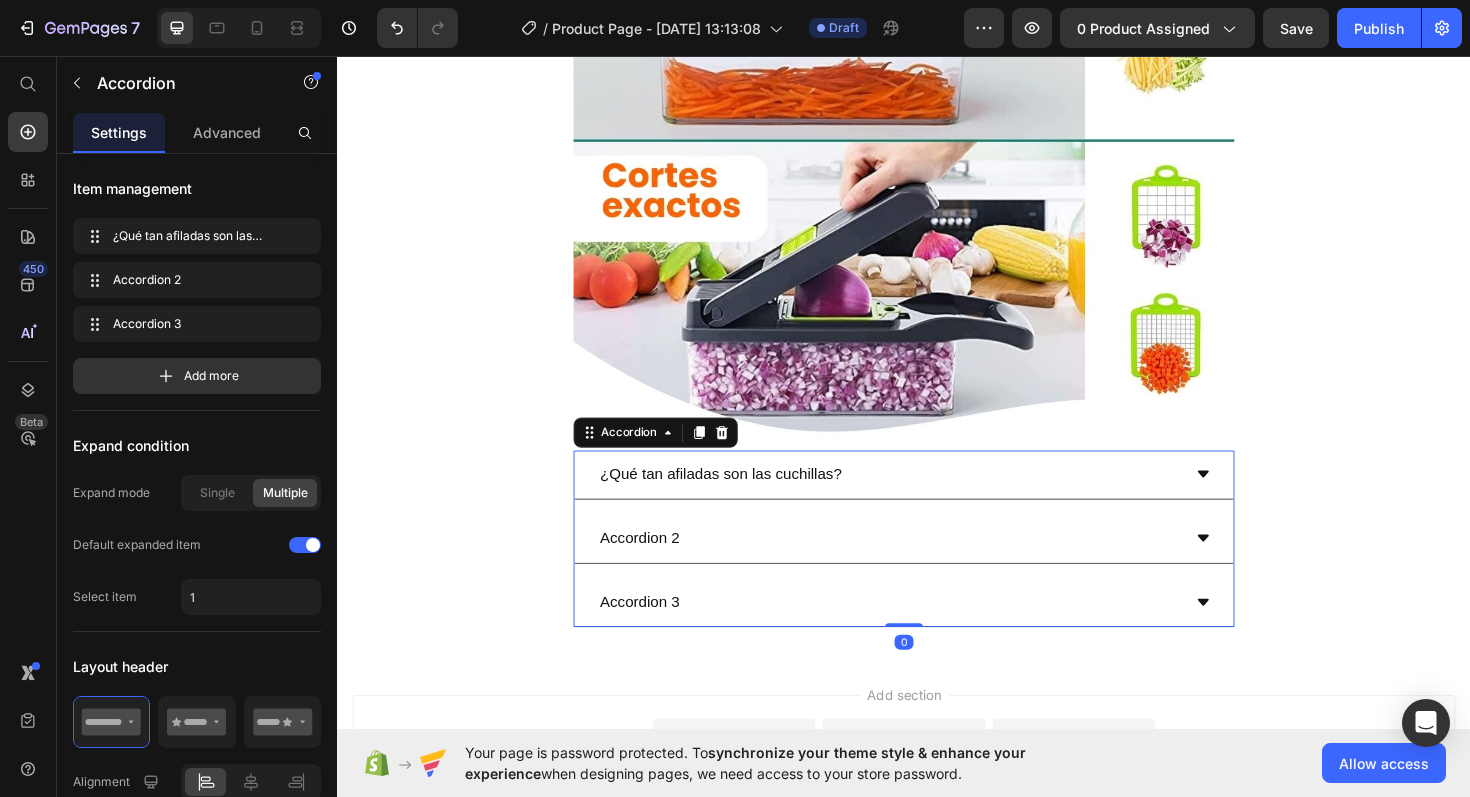 click on "¿Qué tan afiladas son las cuchillas?" at bounding box center (937, 500) 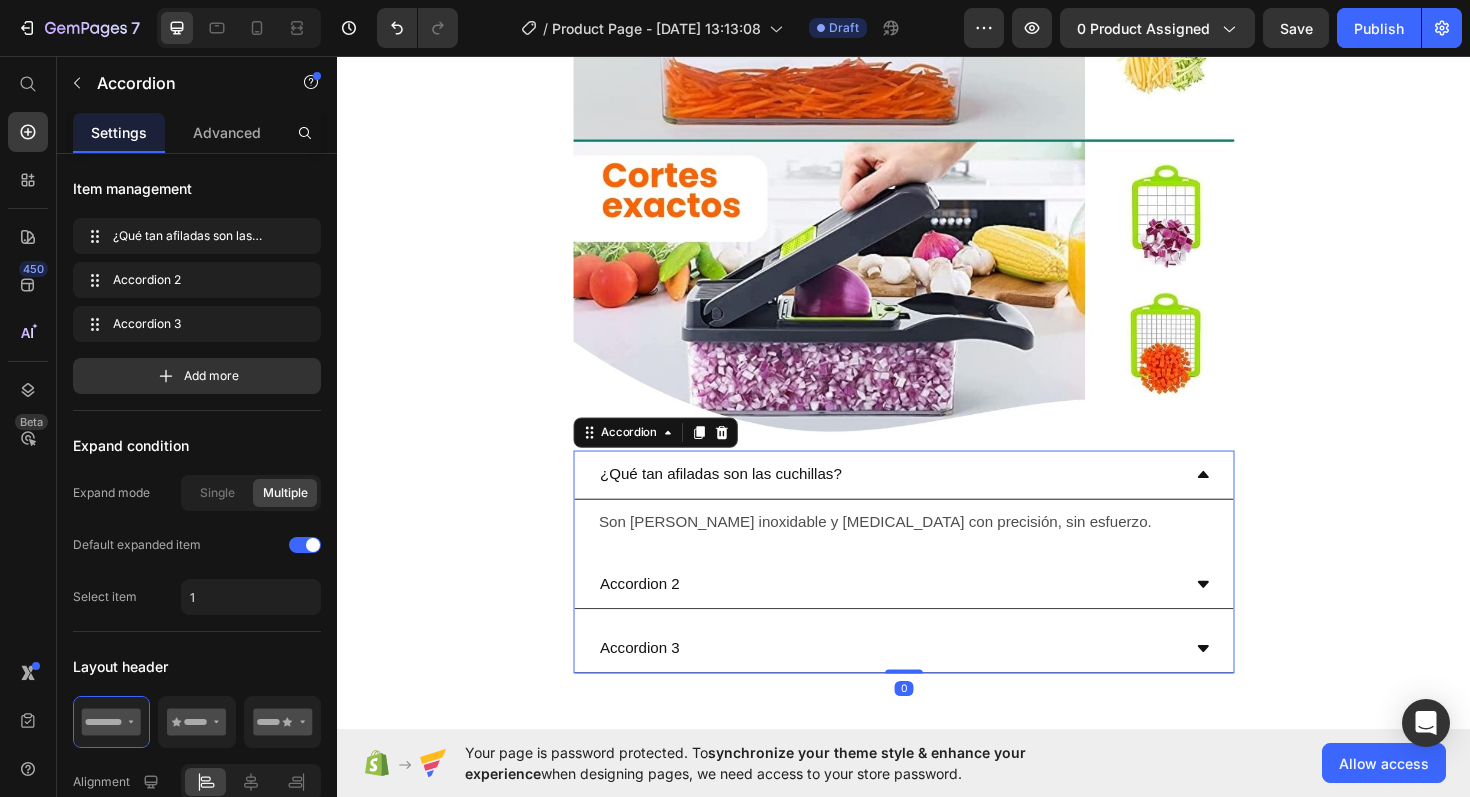 click on "¿Qué tan afiladas son las cuchillas?" at bounding box center (937, 500) 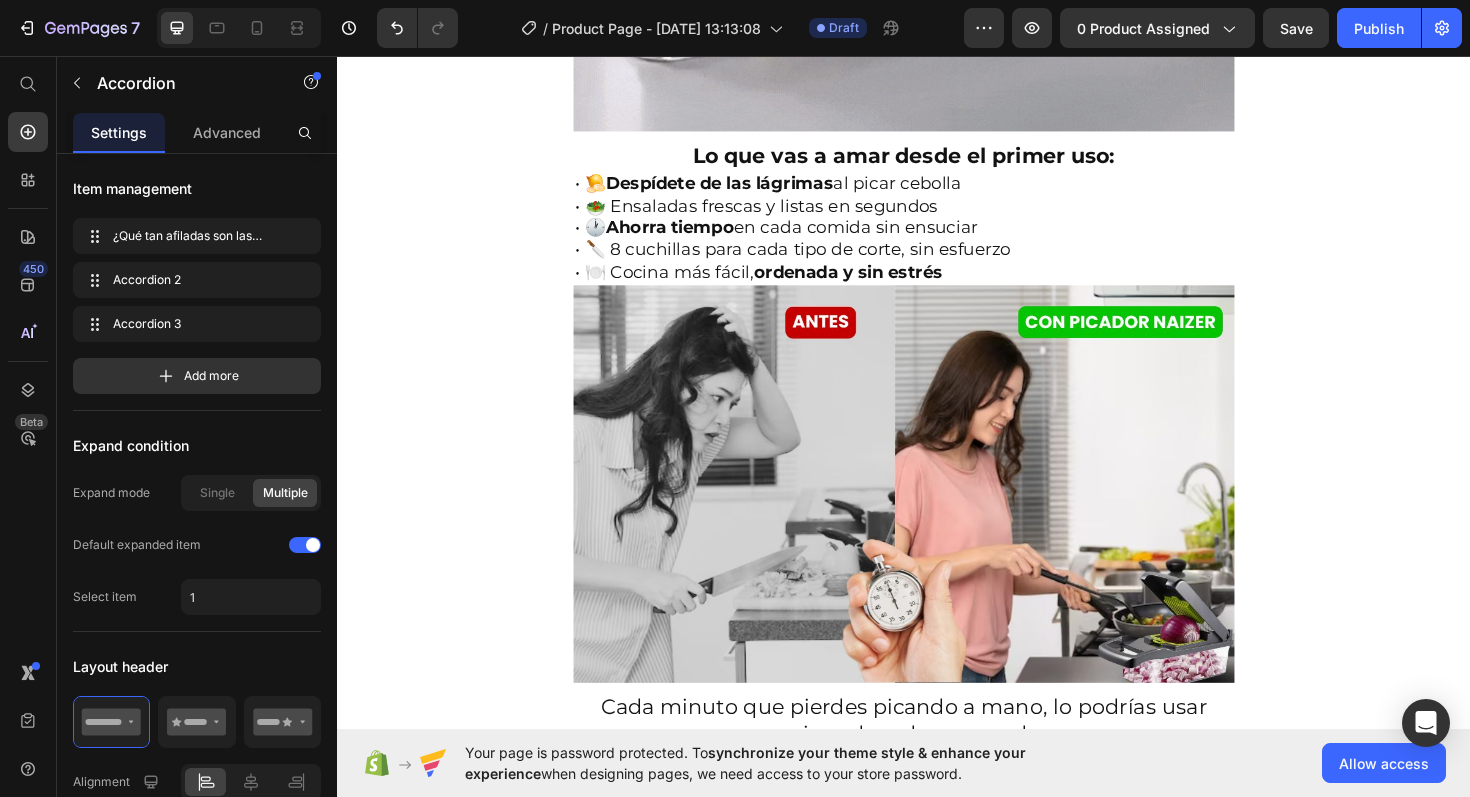 scroll, scrollTop: 1736, scrollLeft: 0, axis: vertical 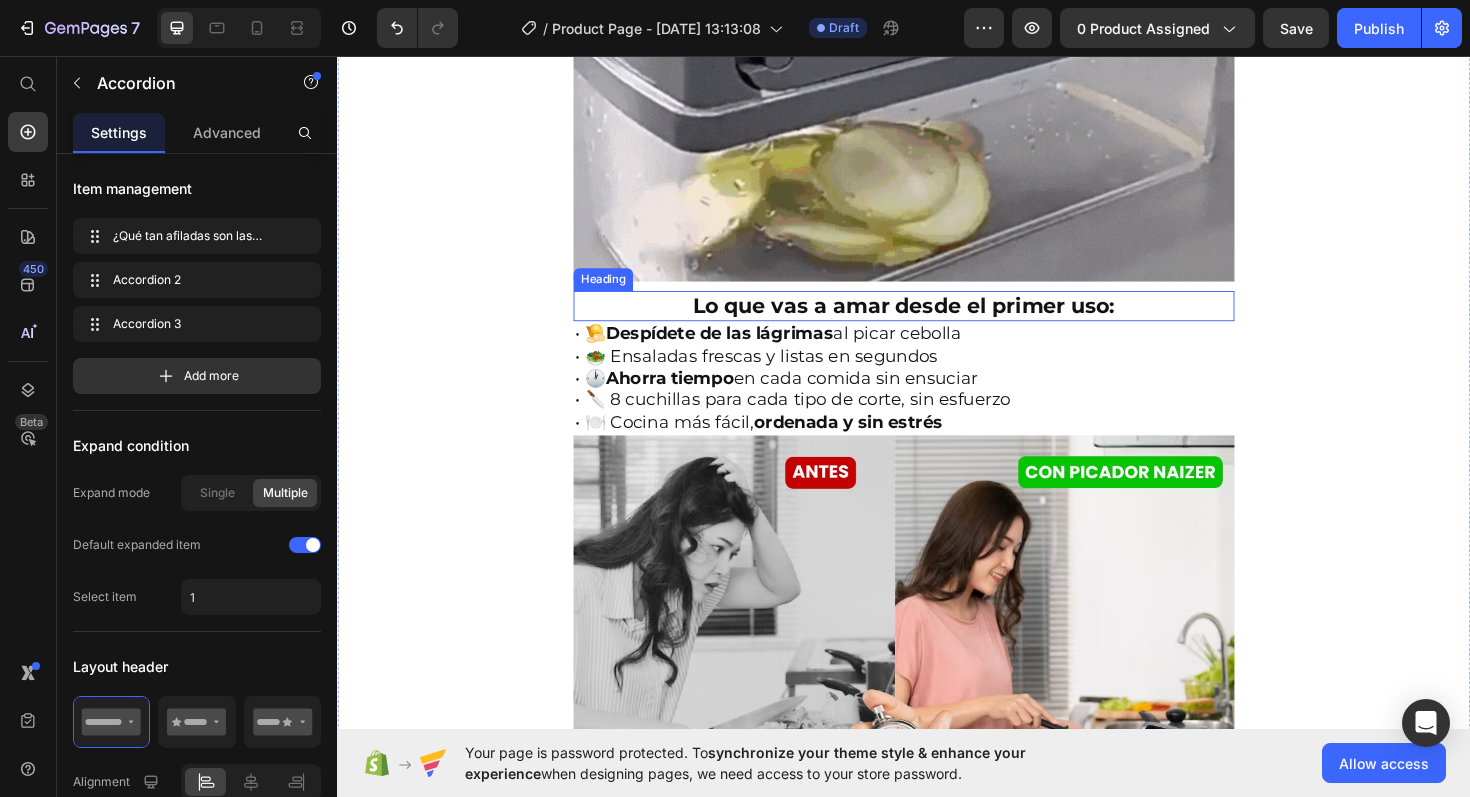 click on "Lo que vas a amar desde el primer uso:" at bounding box center (937, 321) 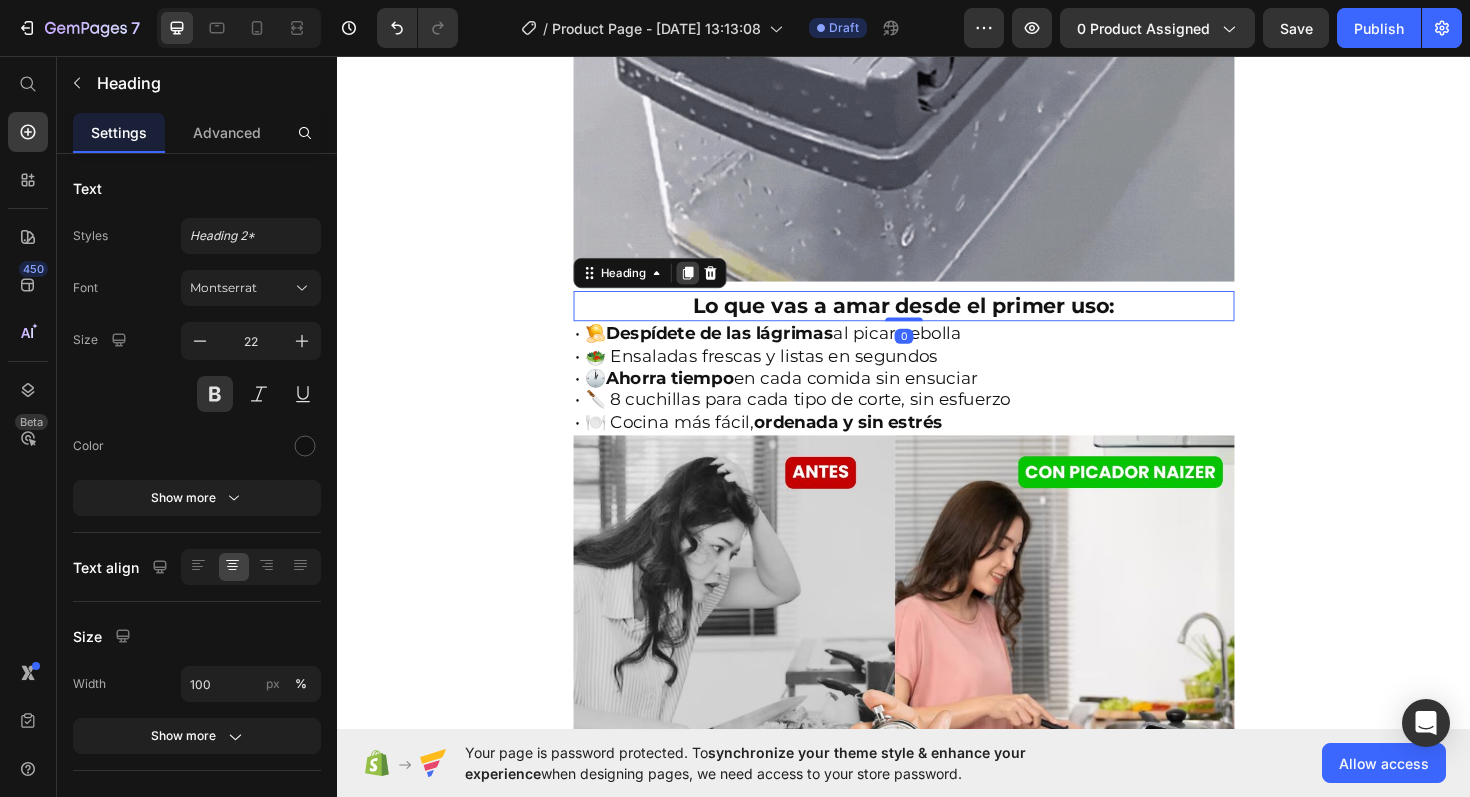click 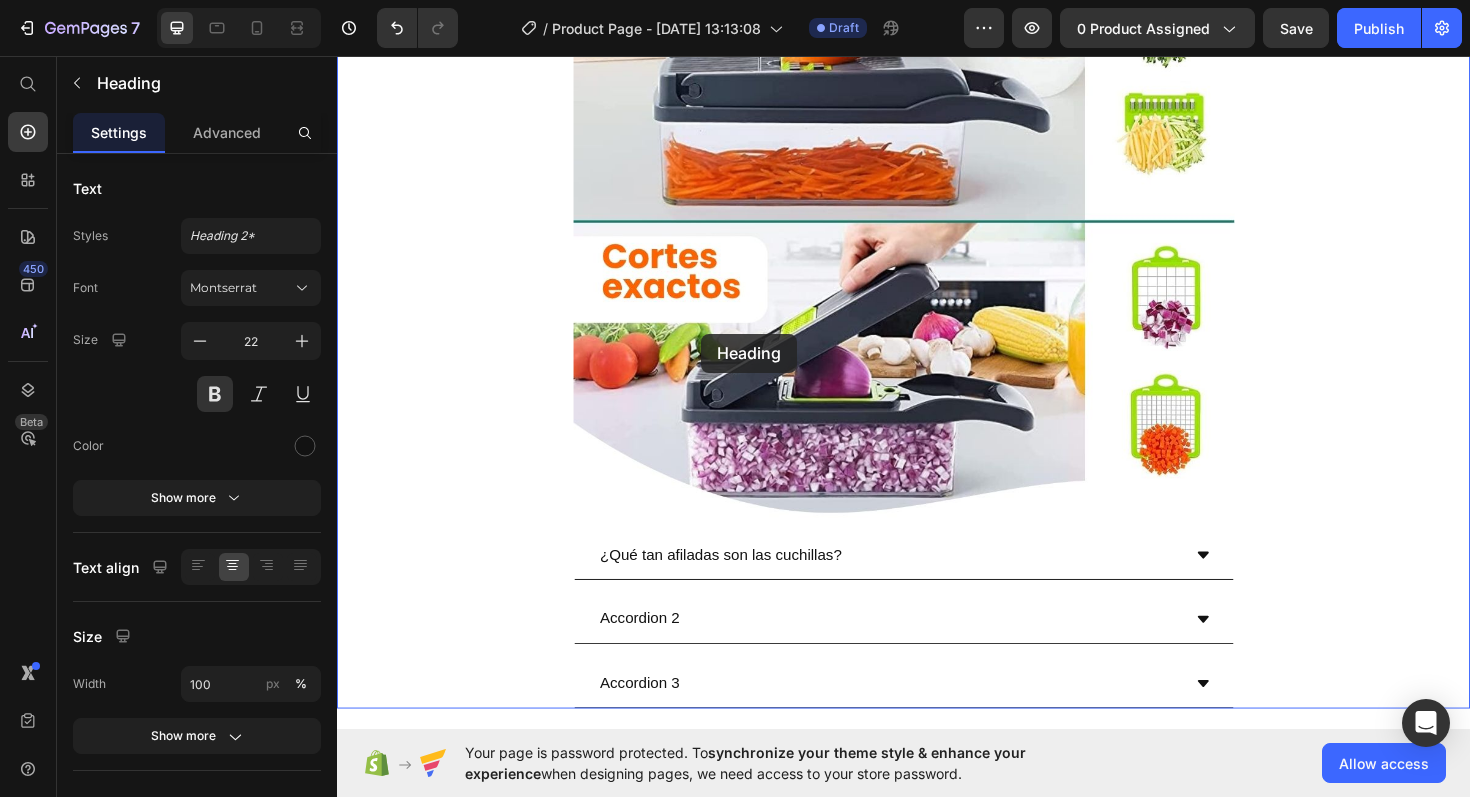 scroll, scrollTop: 3469, scrollLeft: 0, axis: vertical 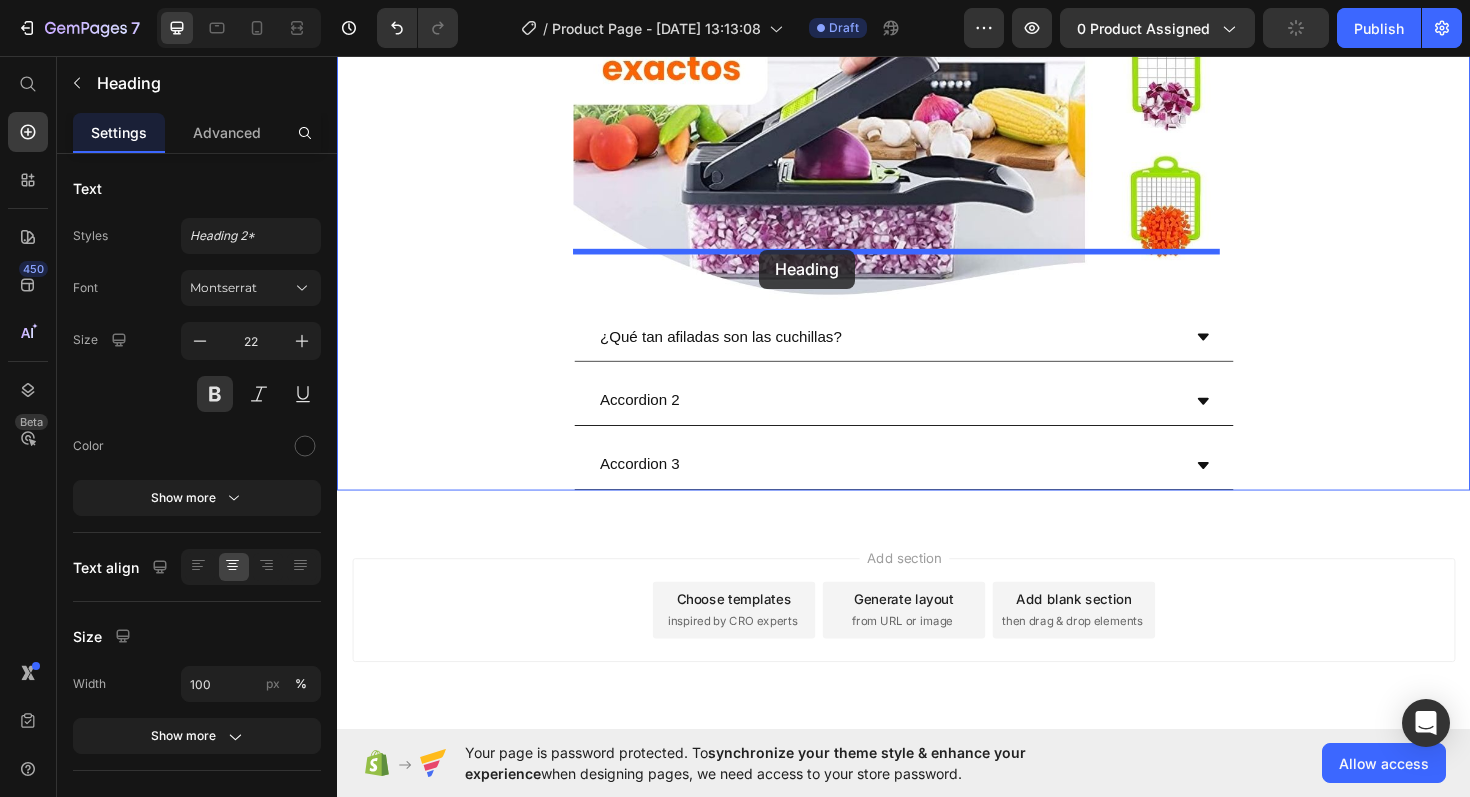 drag, startPoint x: 601, startPoint y: 292, endPoint x: 784, endPoint y: 261, distance: 185.60712 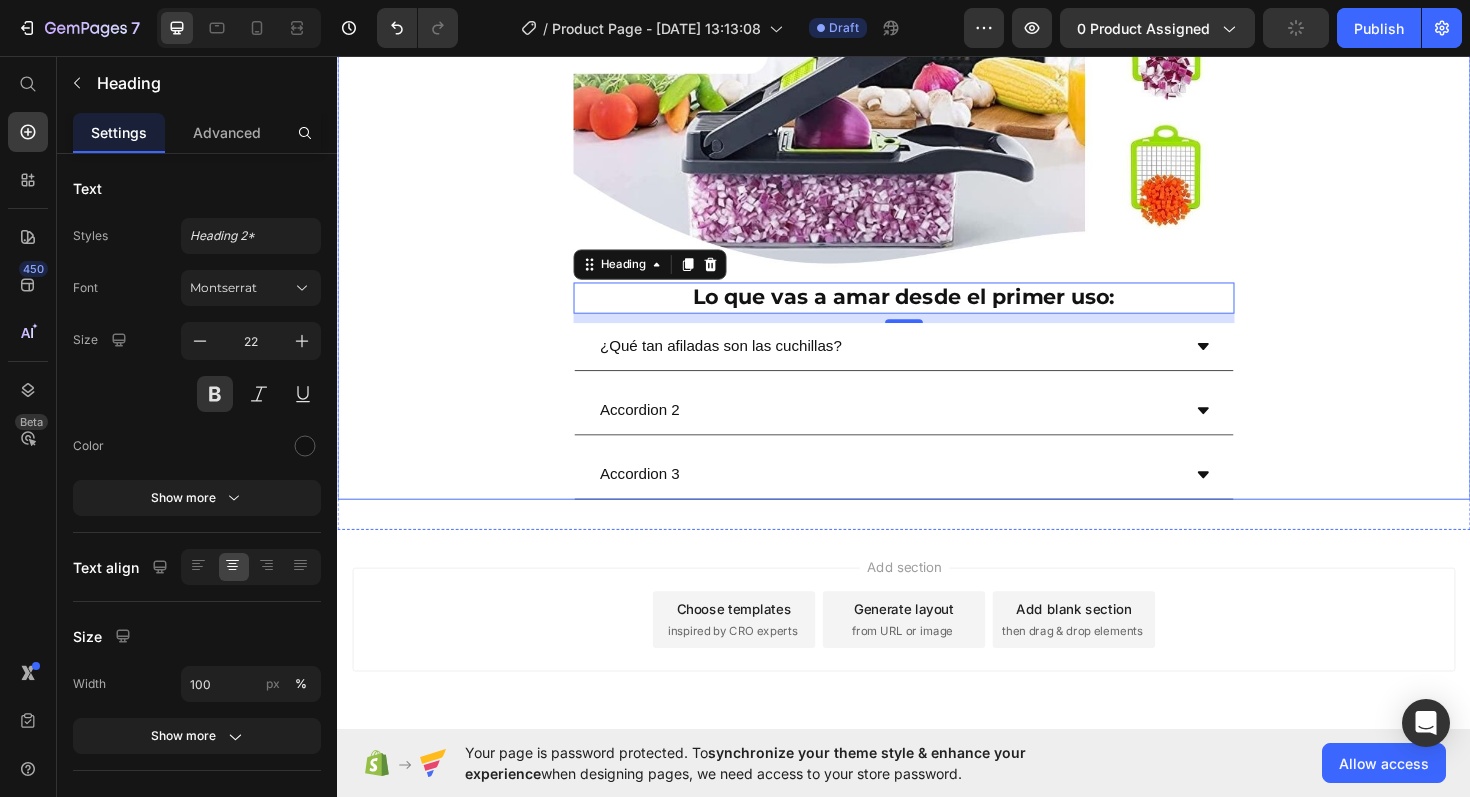 scroll, scrollTop: 3436, scrollLeft: 0, axis: vertical 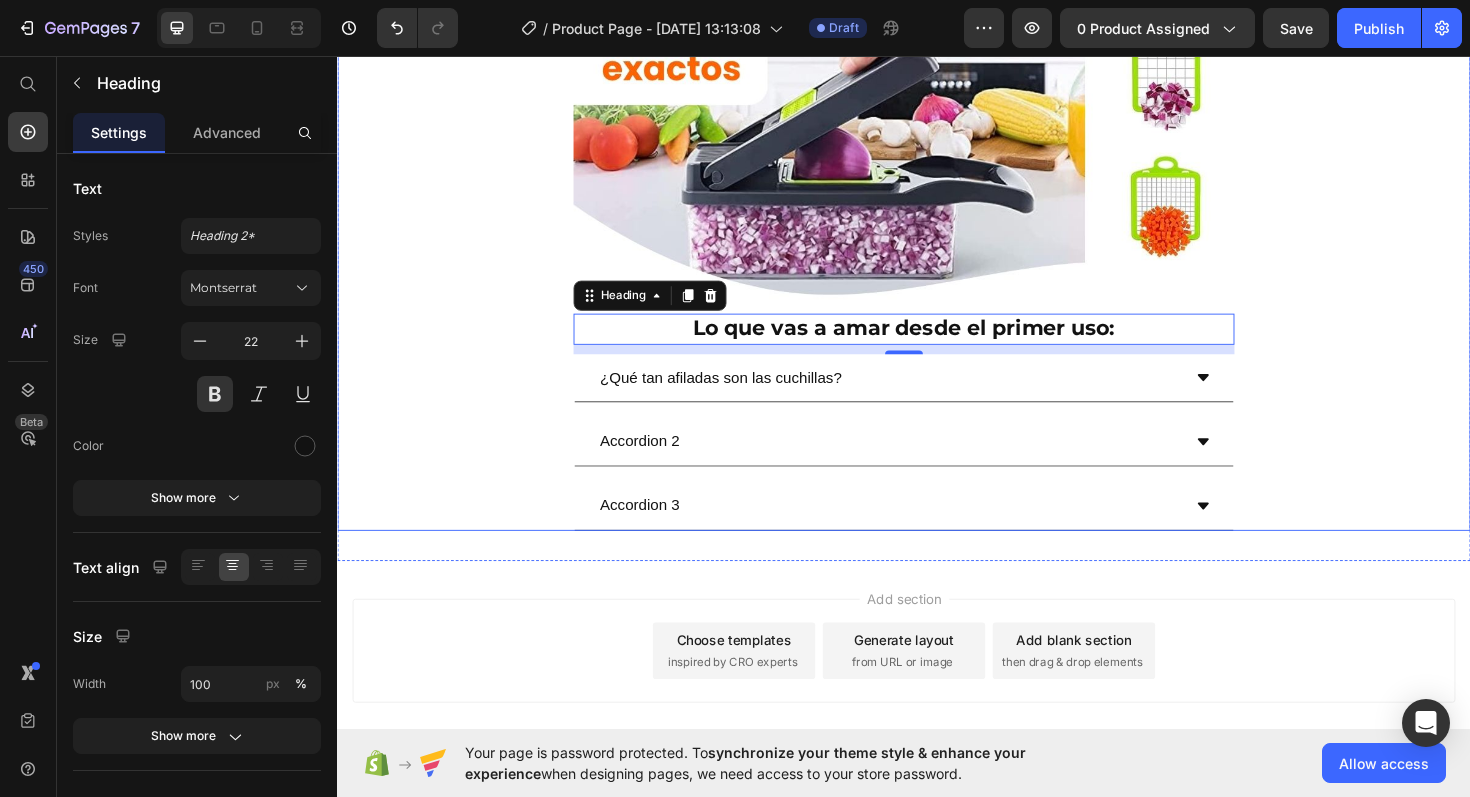 click on "Envío gratis a Toda Colombia  🚚 Heading Image ⭐ 4.8/5 basado en +1200 cocinas felices Heading ⁠⁠⁠⁠⁠⁠⁠ Antes: $149,900 Heading Hoy en sólo: $79,000 Heading AHORRA 50% DE DESCUENTO Heading
Publish the page to see the content.
Custom Code Image Lo que vas a amar desde el primer uso: Heading • 🧅  Despídete de las lágrimas  al picar cebolla • 🥗 Ensaladas frescas y listas en segundos • 🕐  Ahorra tiempo  en cada comida sin ensuciar • 🔪 8 cuchillas para cada tipo de corte, sin esfuerzo • 🍽️ Cocina más fácil,  ordenada y sin estrés Heading Image Cada minuto que pierdes picando a mano, lo podrías usar cocinando o descansando Heading
Publish the page to see the content.
Custom Code Haz clic ahora y cambia tu cocina desde esta misma semana Heading Image Lo que vas a amar desde el primer uso: Heading   0
¿Qué tan afiladas son las cuchillas?
Accordion 2" at bounding box center [937, -1391] 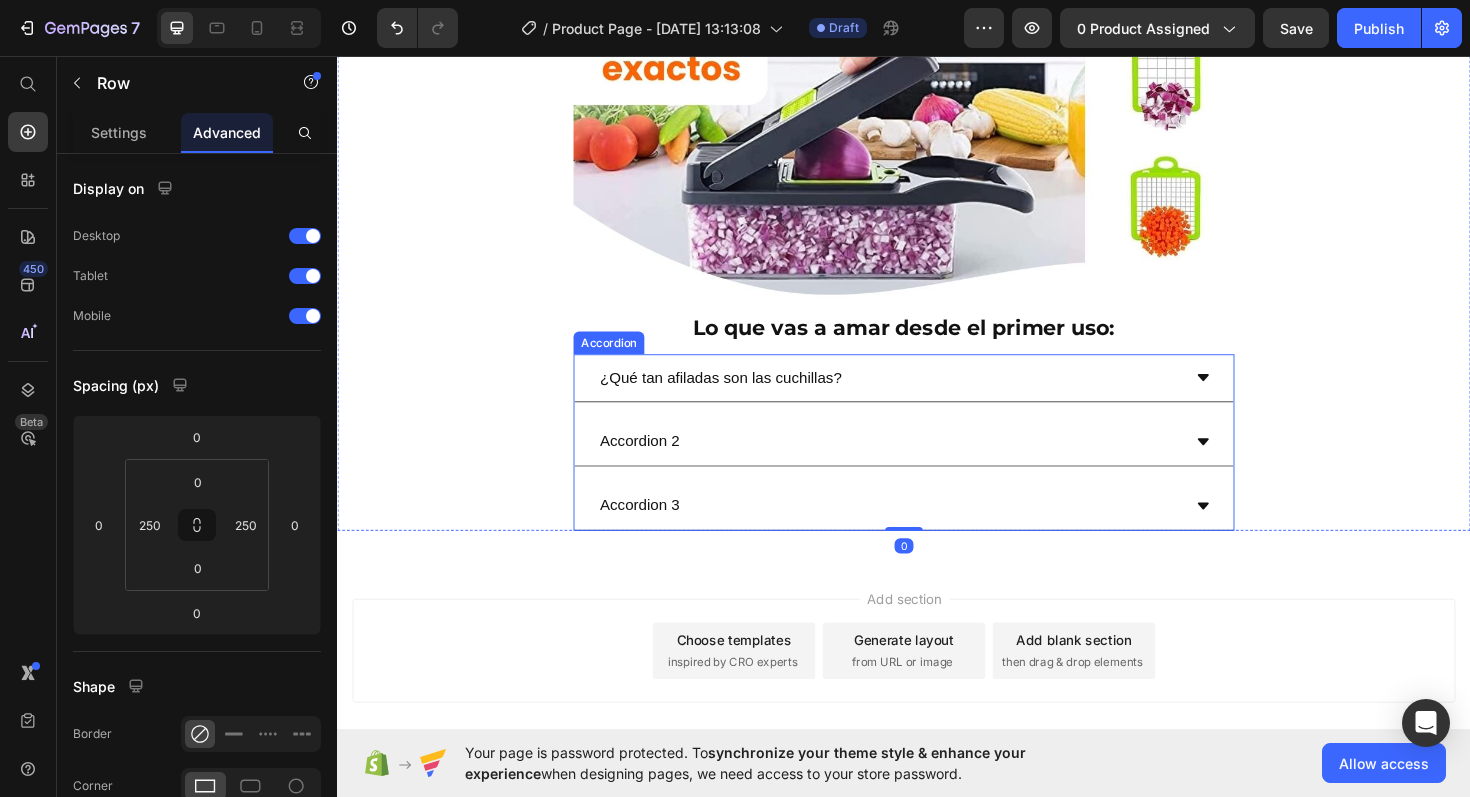 click on "¿Qué tan afiladas son las cuchillas?" at bounding box center [921, 397] 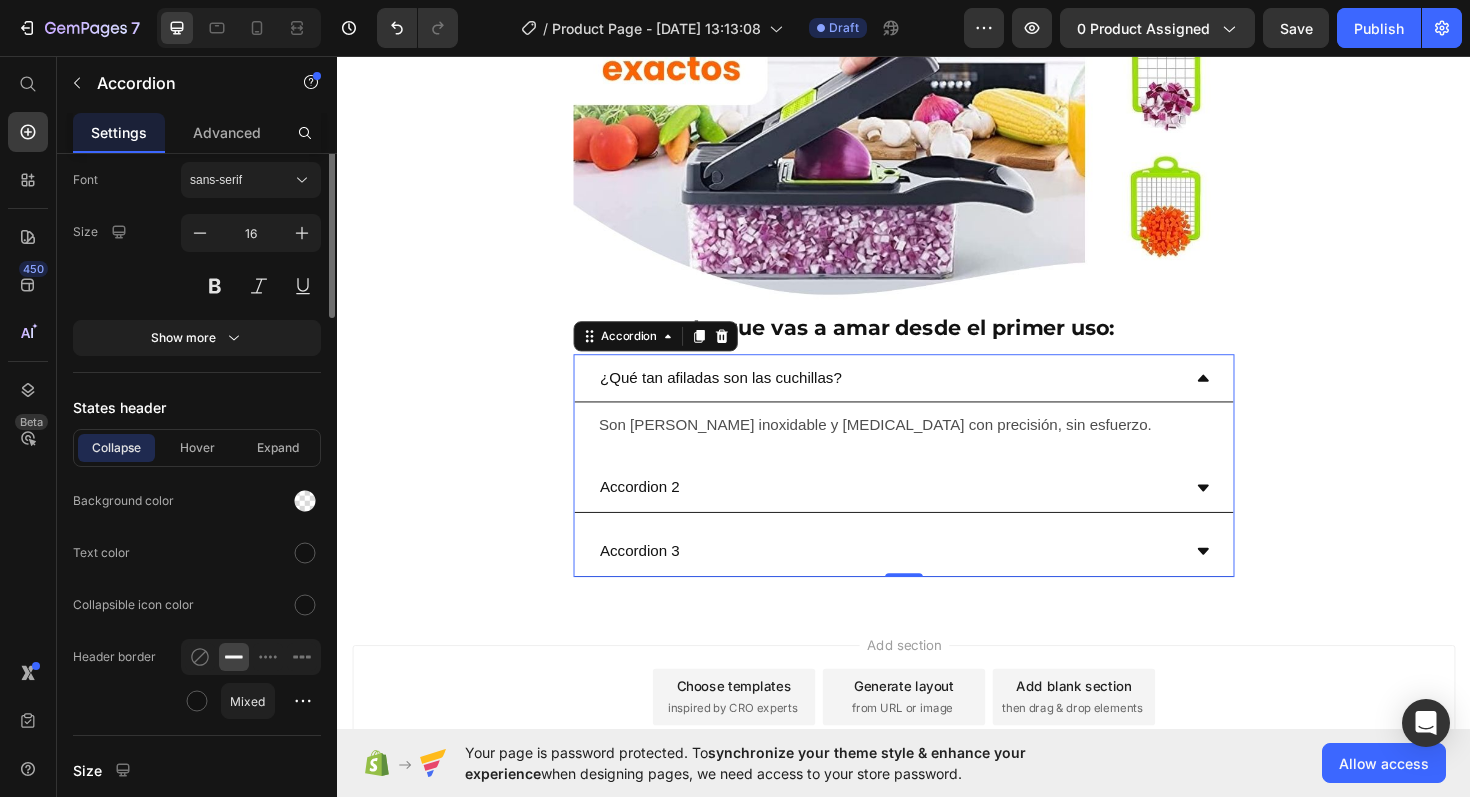 scroll, scrollTop: 766, scrollLeft: 0, axis: vertical 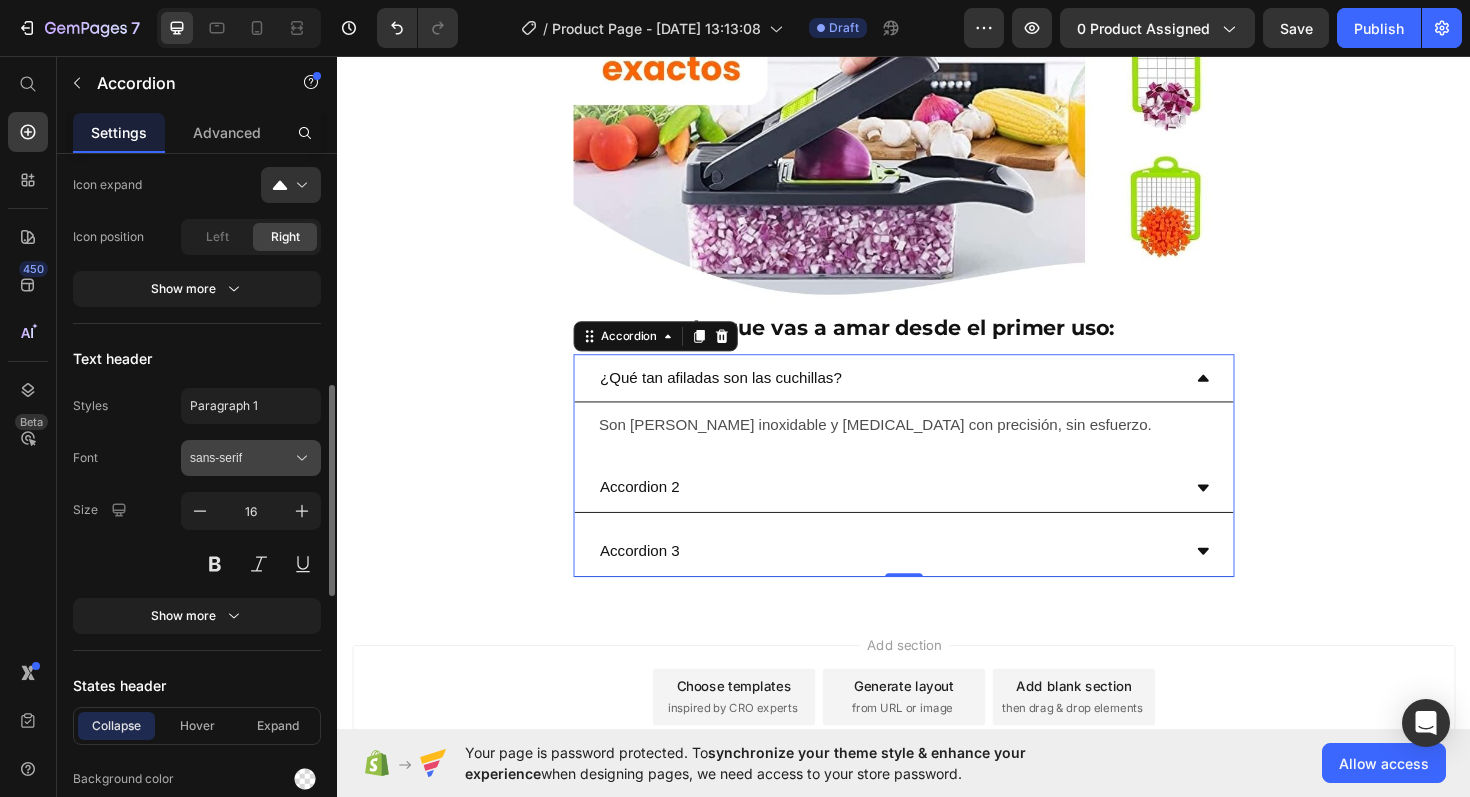 click on "sans-serif" at bounding box center (241, 458) 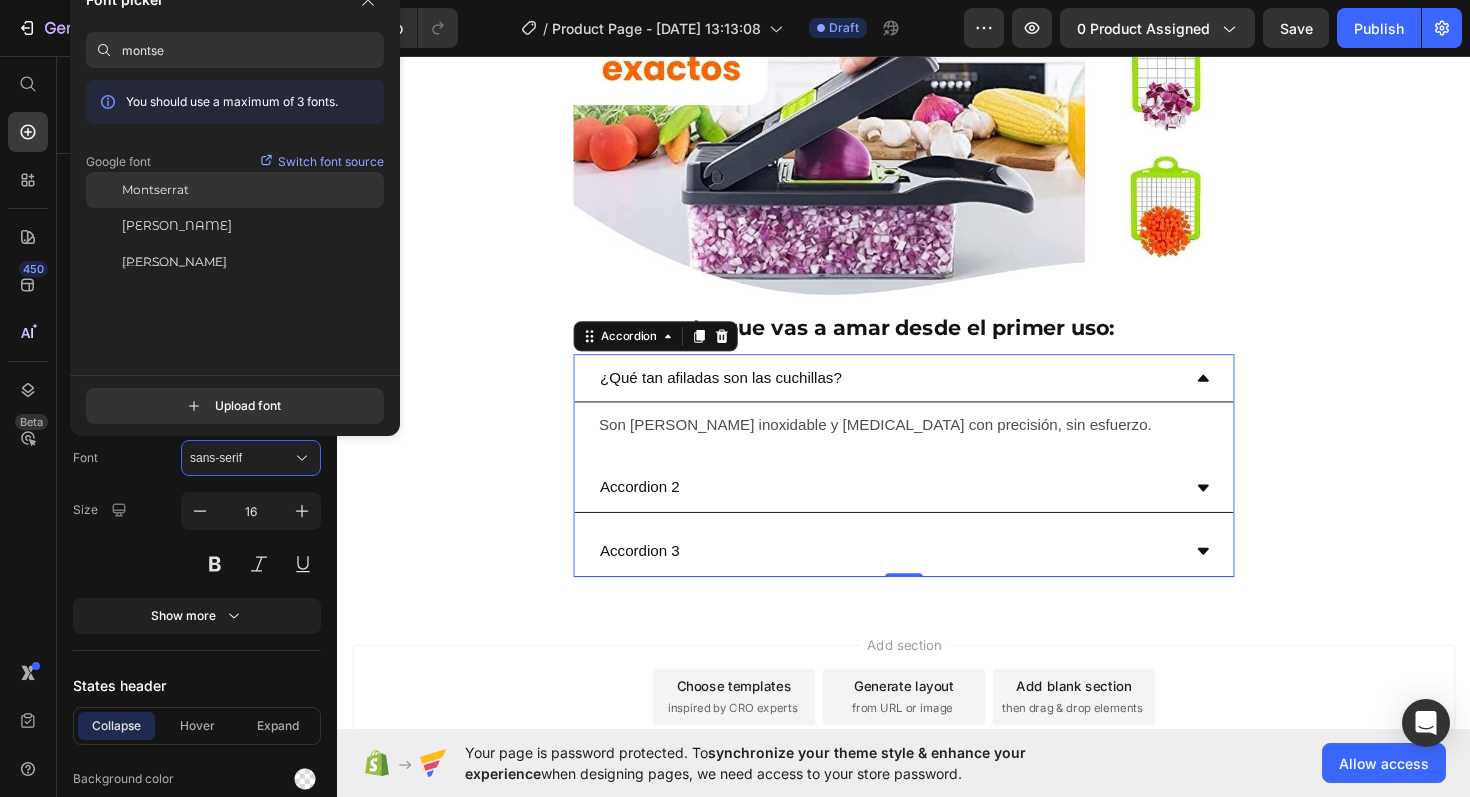 type on "montse" 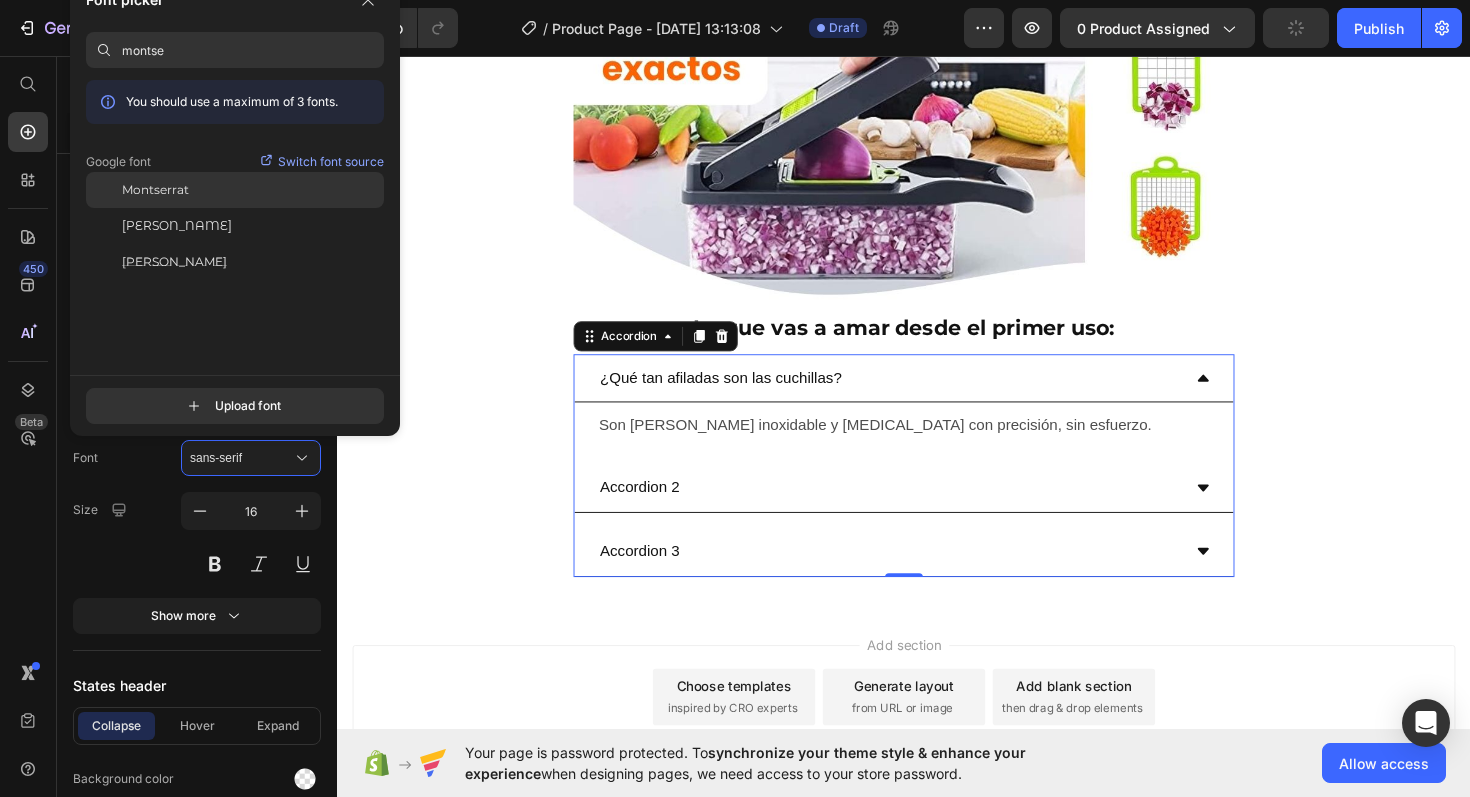 click on "Montserrat" at bounding box center (155, 190) 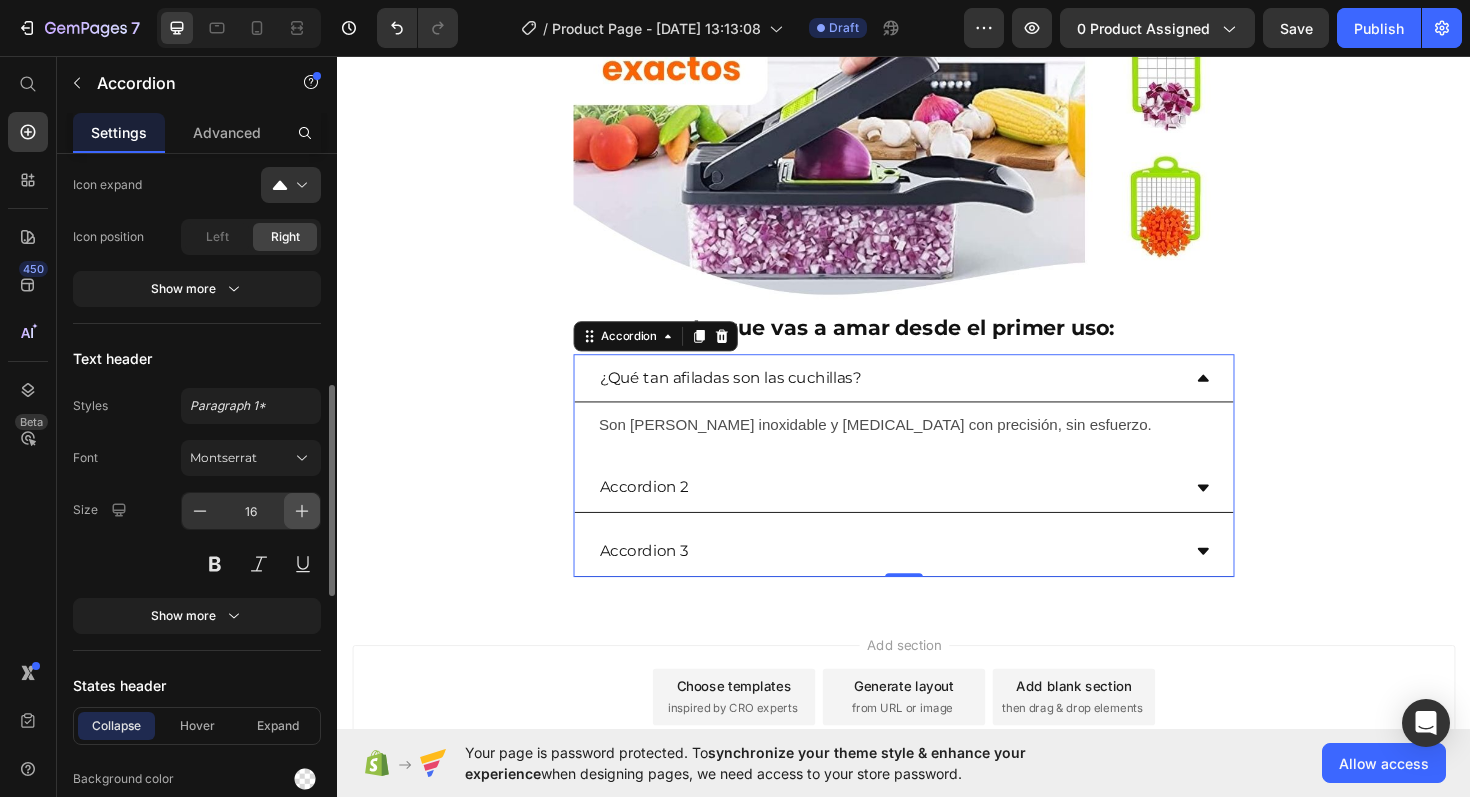 click at bounding box center (302, 511) 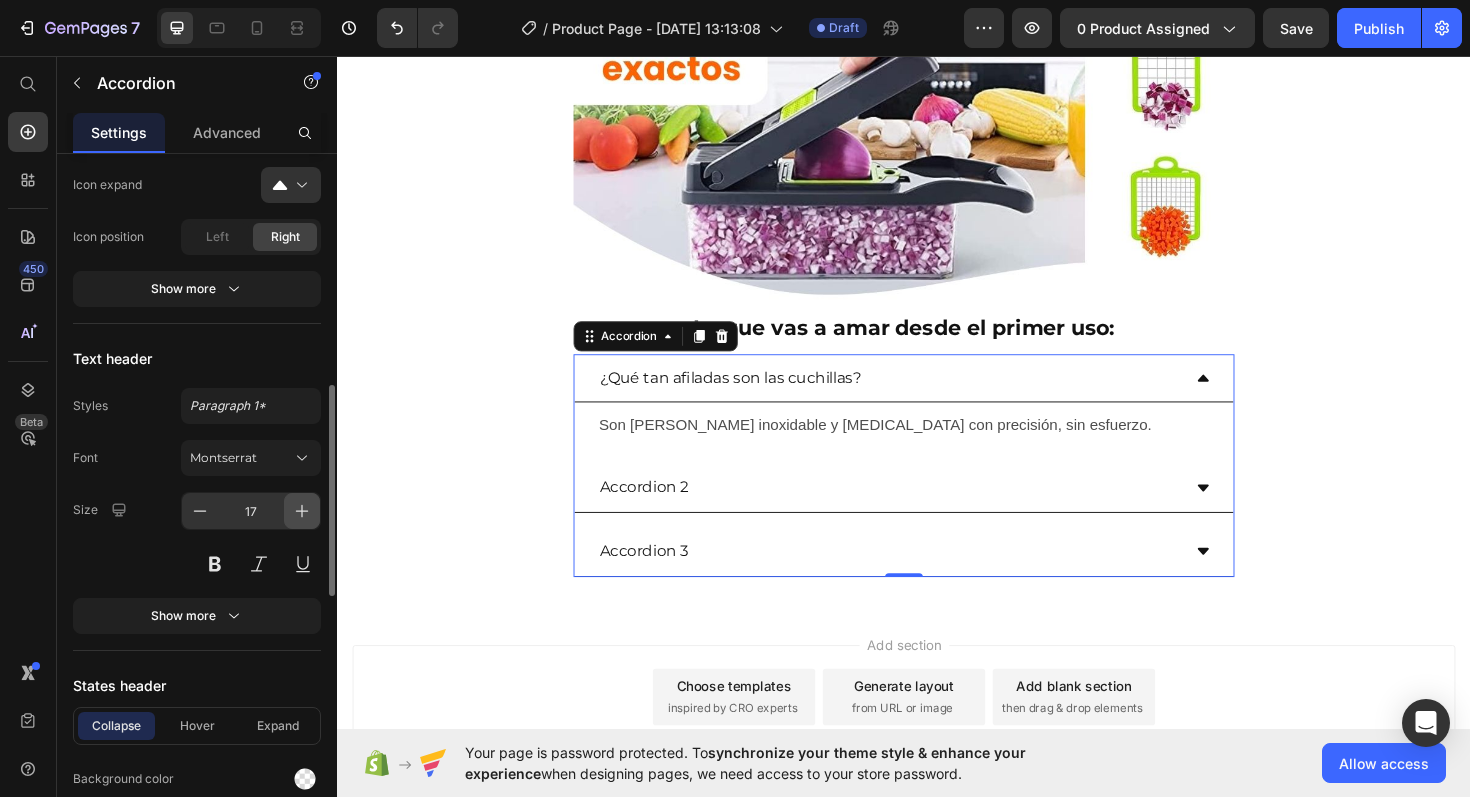 click at bounding box center [302, 511] 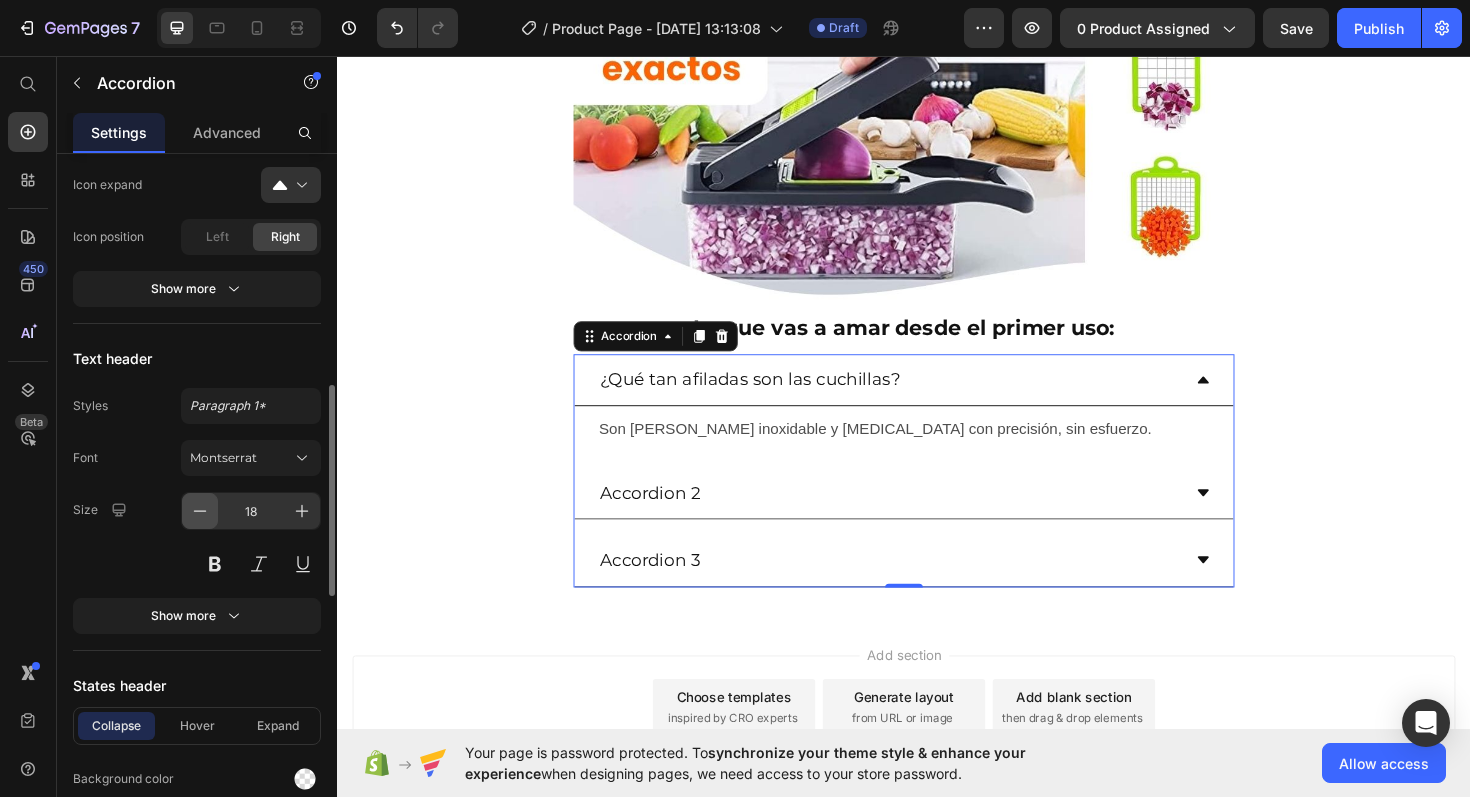 click 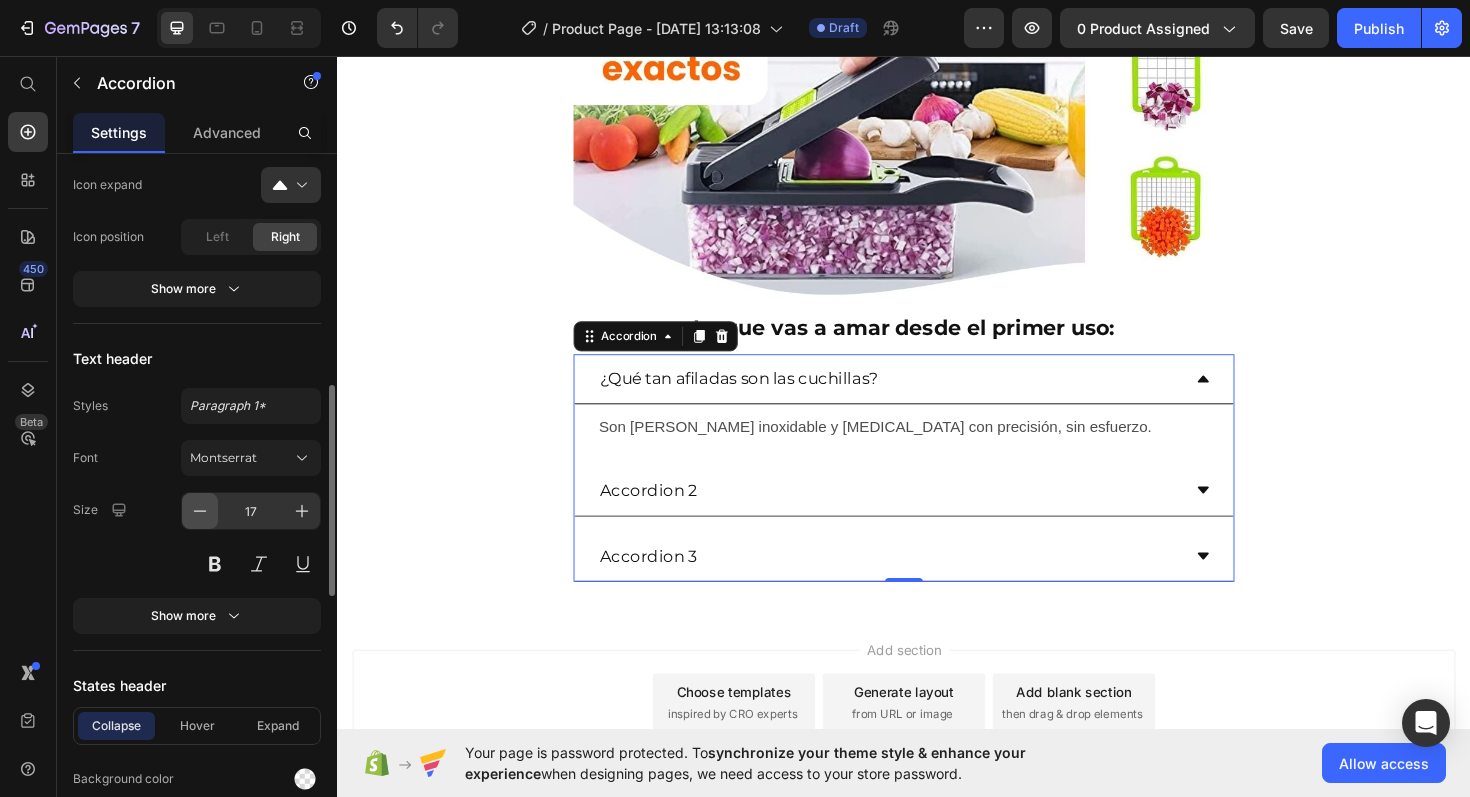 click 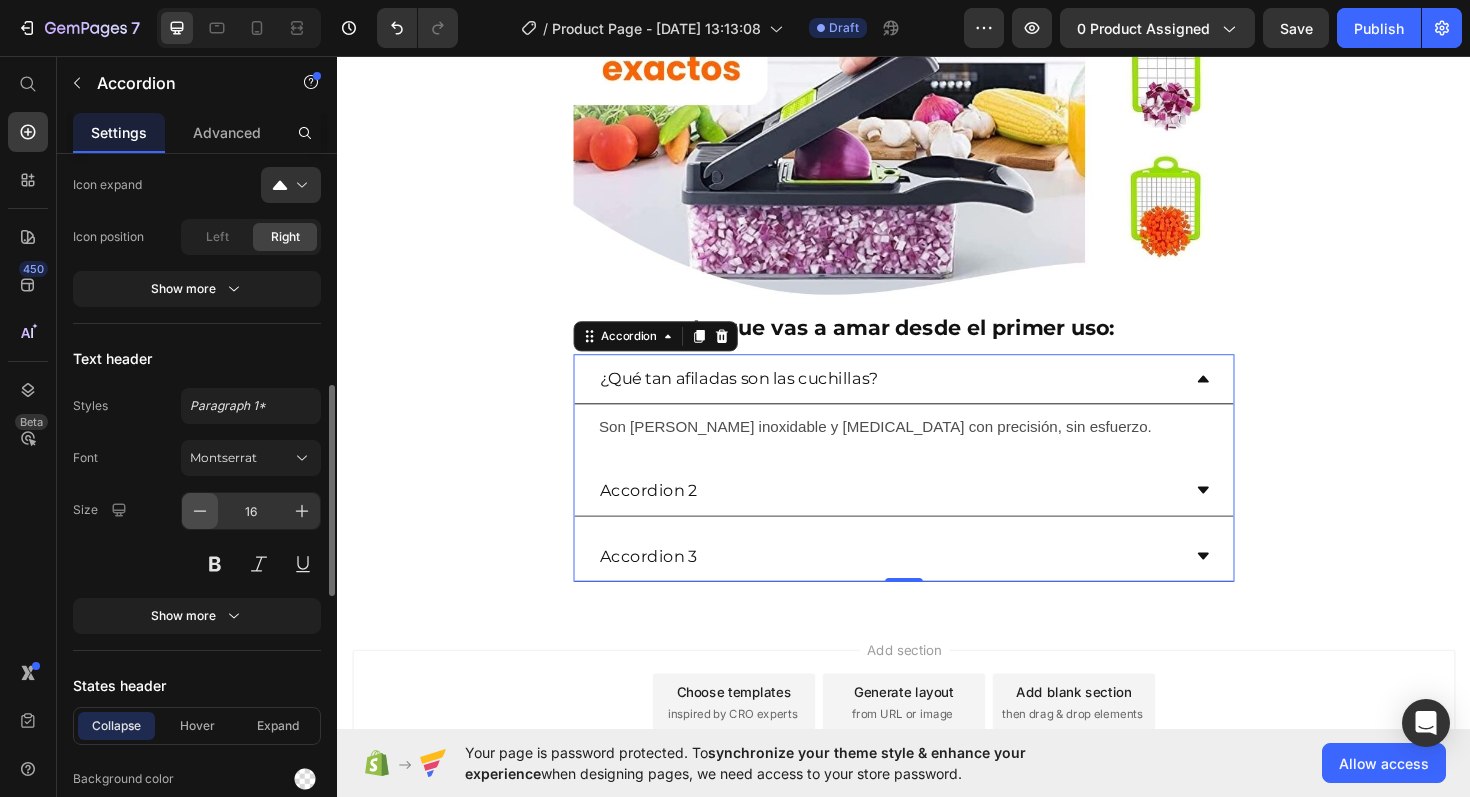 click 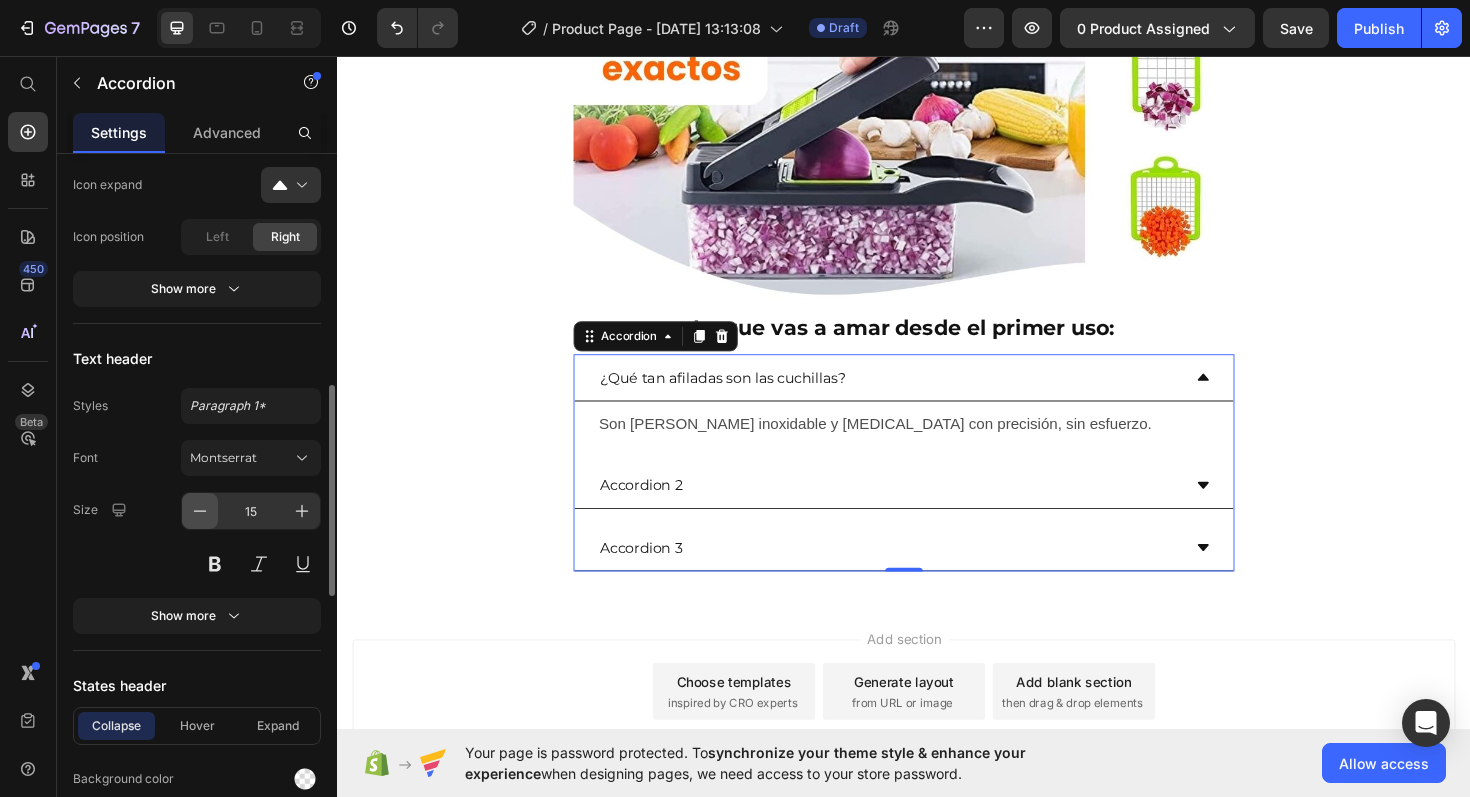 click 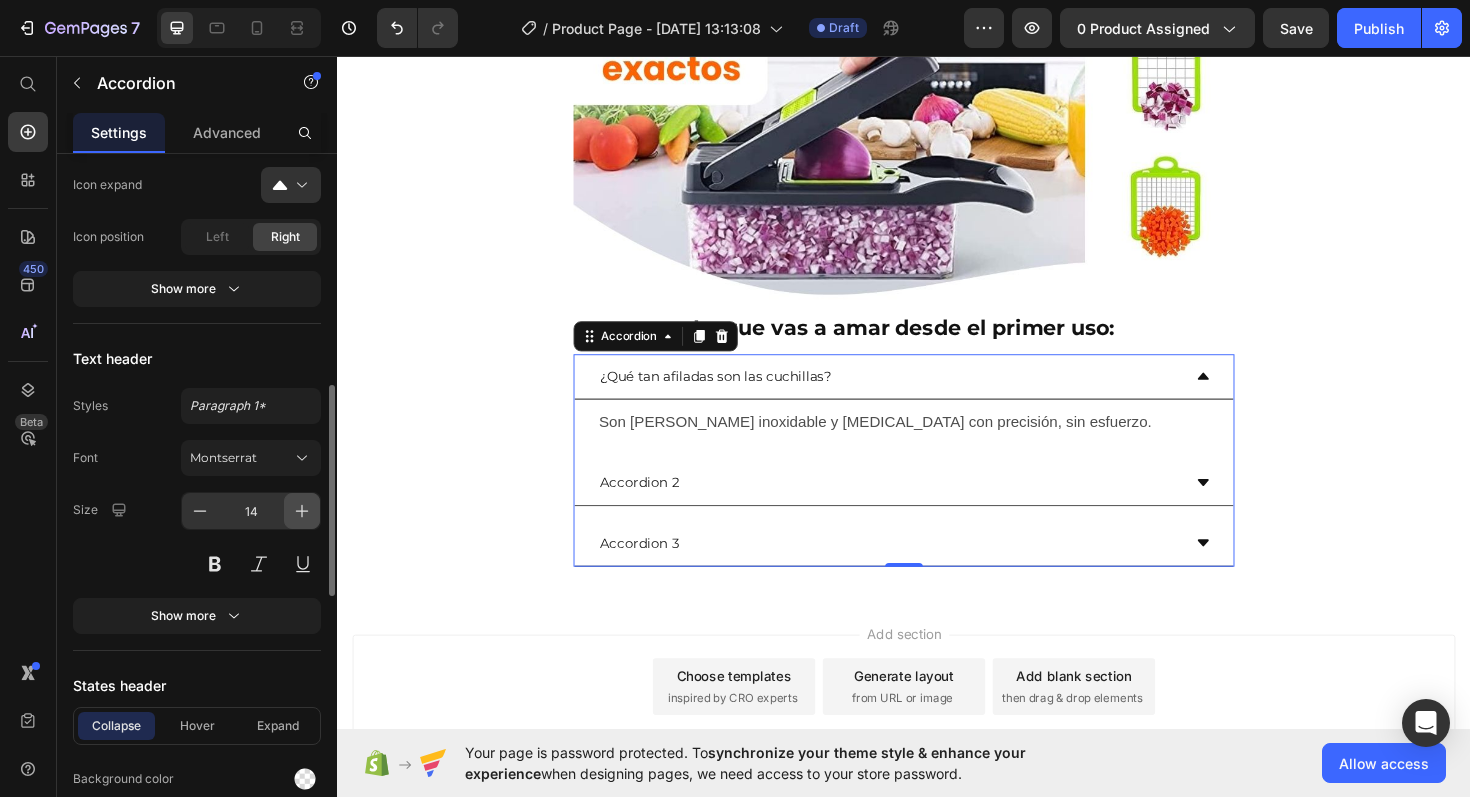 click 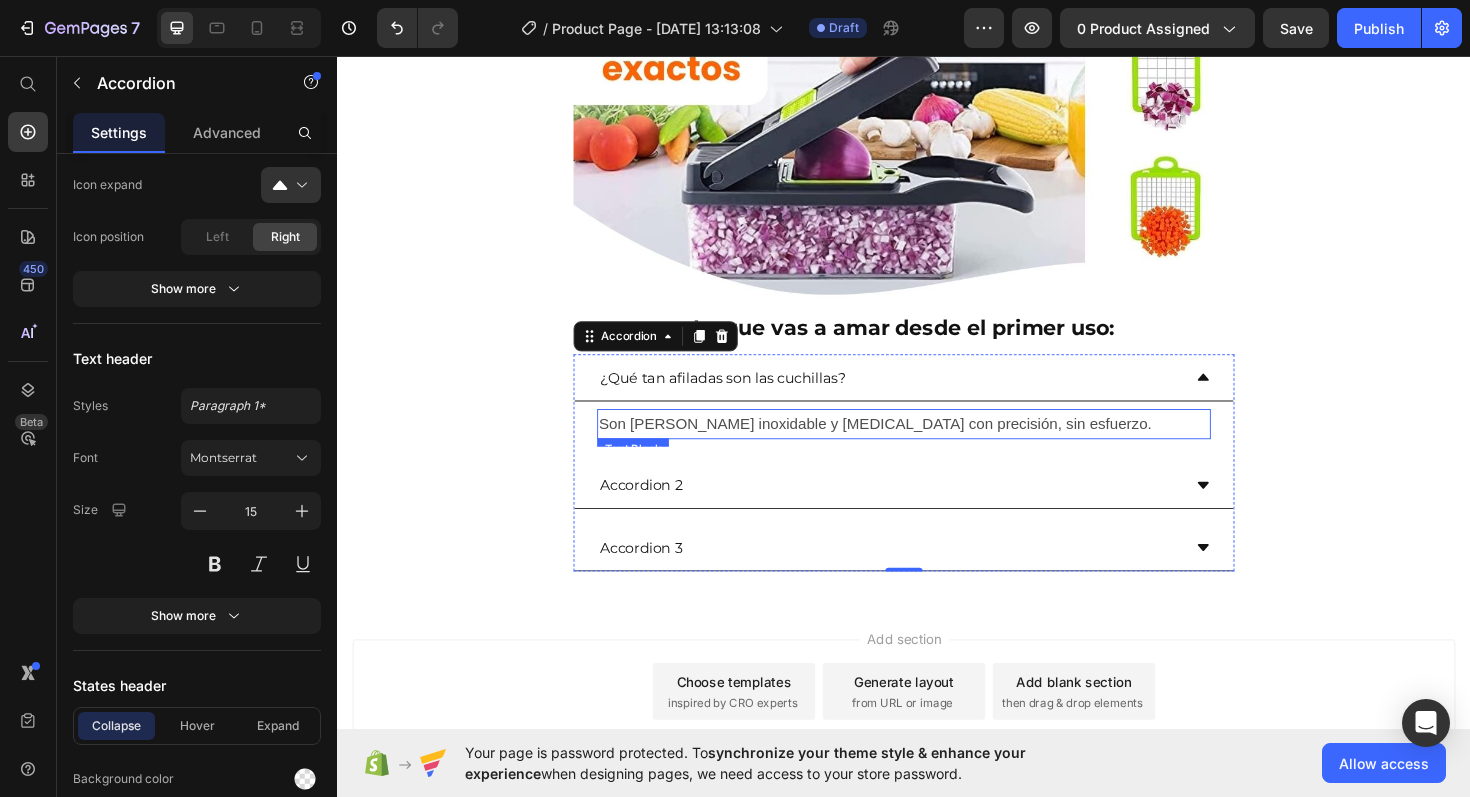click on "Son [PERSON_NAME] inoxidable y [MEDICAL_DATA] con precisión, sin esfuerzo." at bounding box center [937, 446] 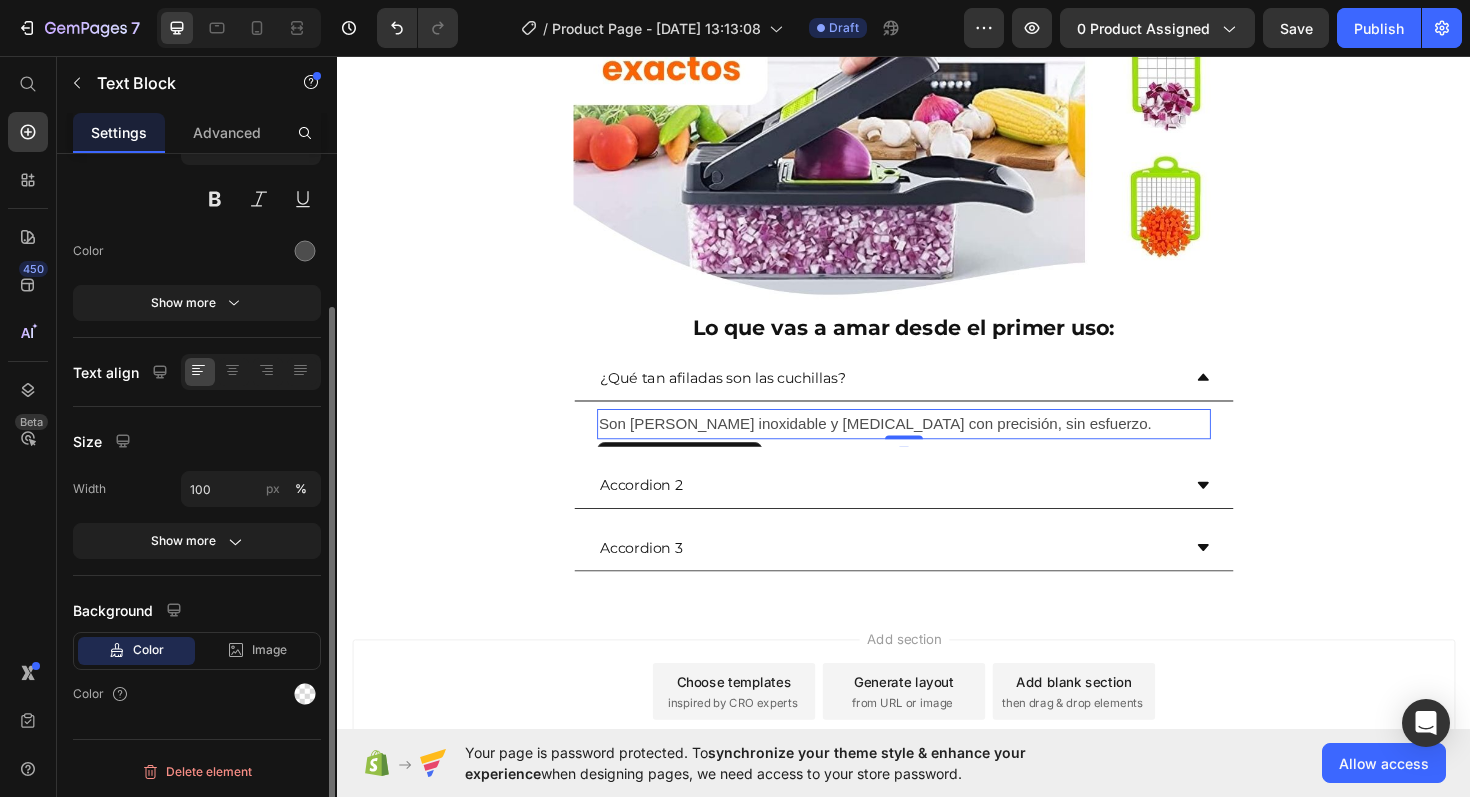 scroll, scrollTop: 0, scrollLeft: 0, axis: both 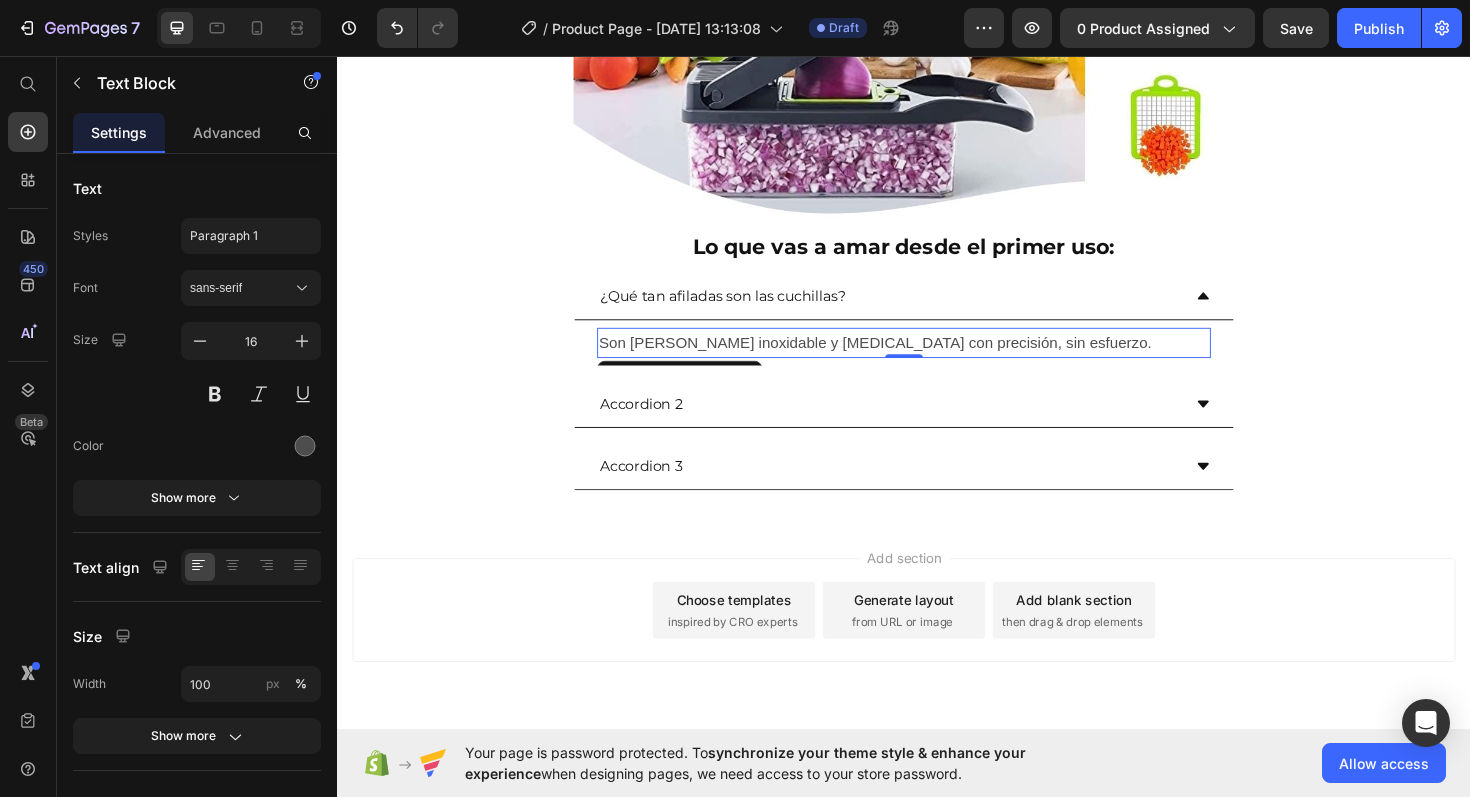 click on "Son [PERSON_NAME] inoxidable y [MEDICAL_DATA] con precisión, sin esfuerzo." at bounding box center [937, 360] 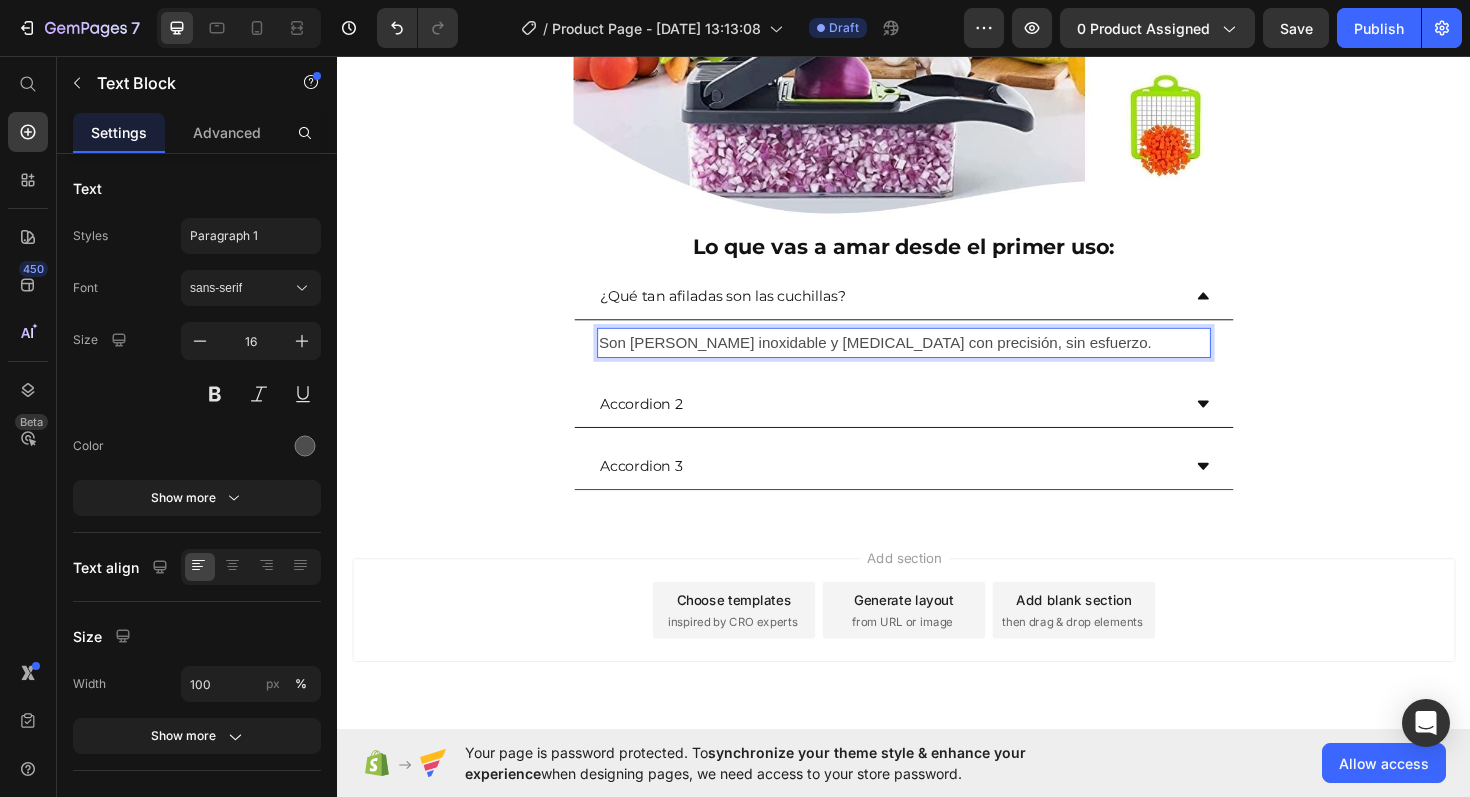 click on "Son [PERSON_NAME] inoxidable y [MEDICAL_DATA] con precisión, sin esfuerzo." at bounding box center [937, 360] 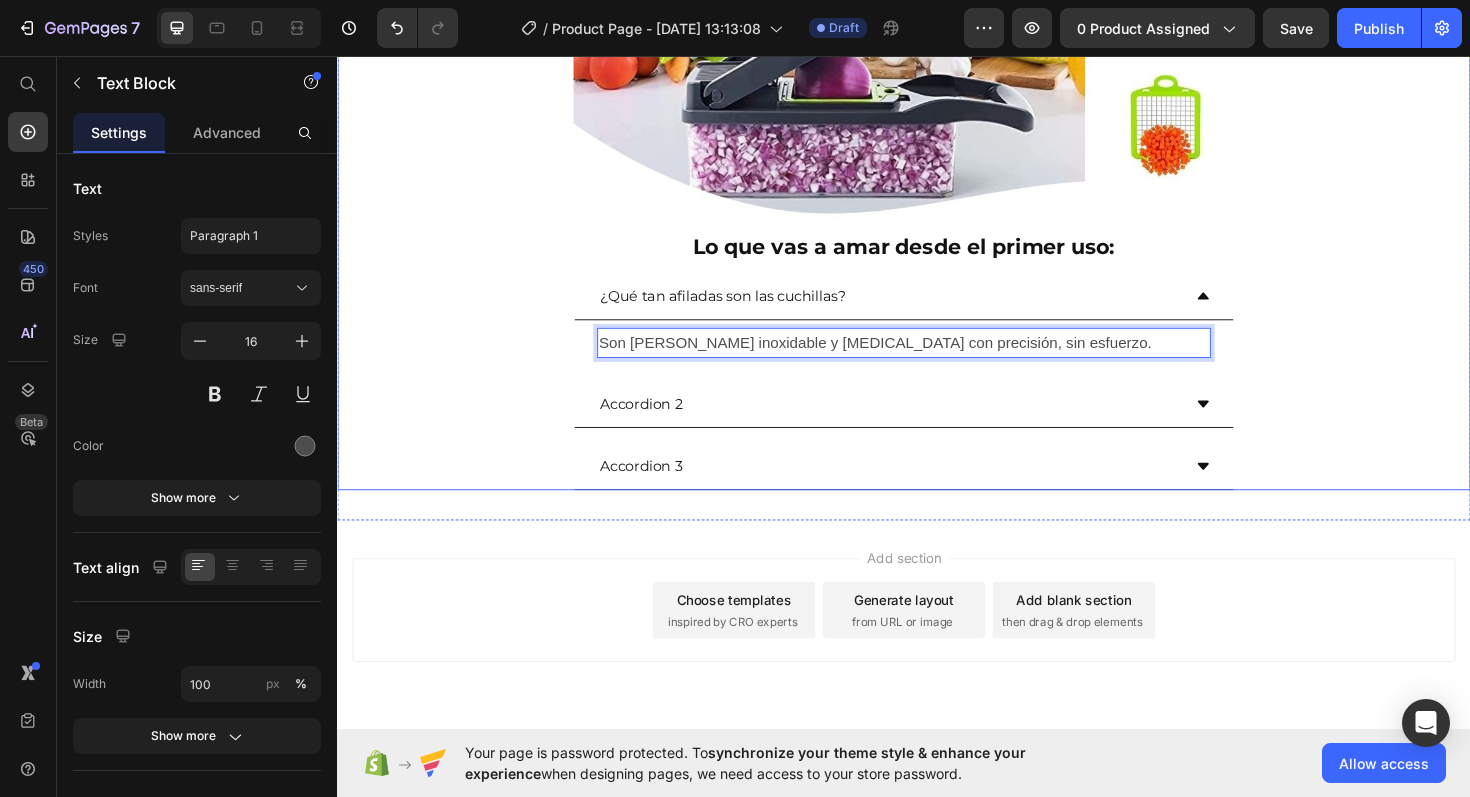 click on "Envío gratis a Toda Colombia  🚚 Heading Image ⭐ 4.8/5 basado en +1200 cocinas felices Heading ⁠⁠⁠⁠⁠⁠⁠ Antes: $149,900 Heading Hoy en sólo: $79,000 Heading AHORRA 50% DE DESCUENTO Heading
Publish the page to see the content.
Custom Code Image Lo que vas a amar desde el primer uso: Heading • 🧅  Despídete de las lágrimas  al picar cebolla • 🥗 Ensaladas frescas y listas en segundos • 🕐  Ahorra tiempo  en cada comida sin ensuciar • 🔪 8 cuchillas para cada tipo de corte, sin esfuerzo • 🍽️ Cocina más fácil,  ordenada y sin estrés Heading Image Cada minuto que pierdes picando a mano, lo podrías usar cocinando o descansando Heading
Publish the page to see the content.
Custom Code Haz clic ahora y cambia tu cocina desde esta misma semana Heading Image Lo que vas a amar desde el primer uso: Heading
¿Qué tan afiladas son las cuchillas? Son de acero inoxidable y cortan con precisión, sin esfuerzo.   0" at bounding box center [937, -1456] 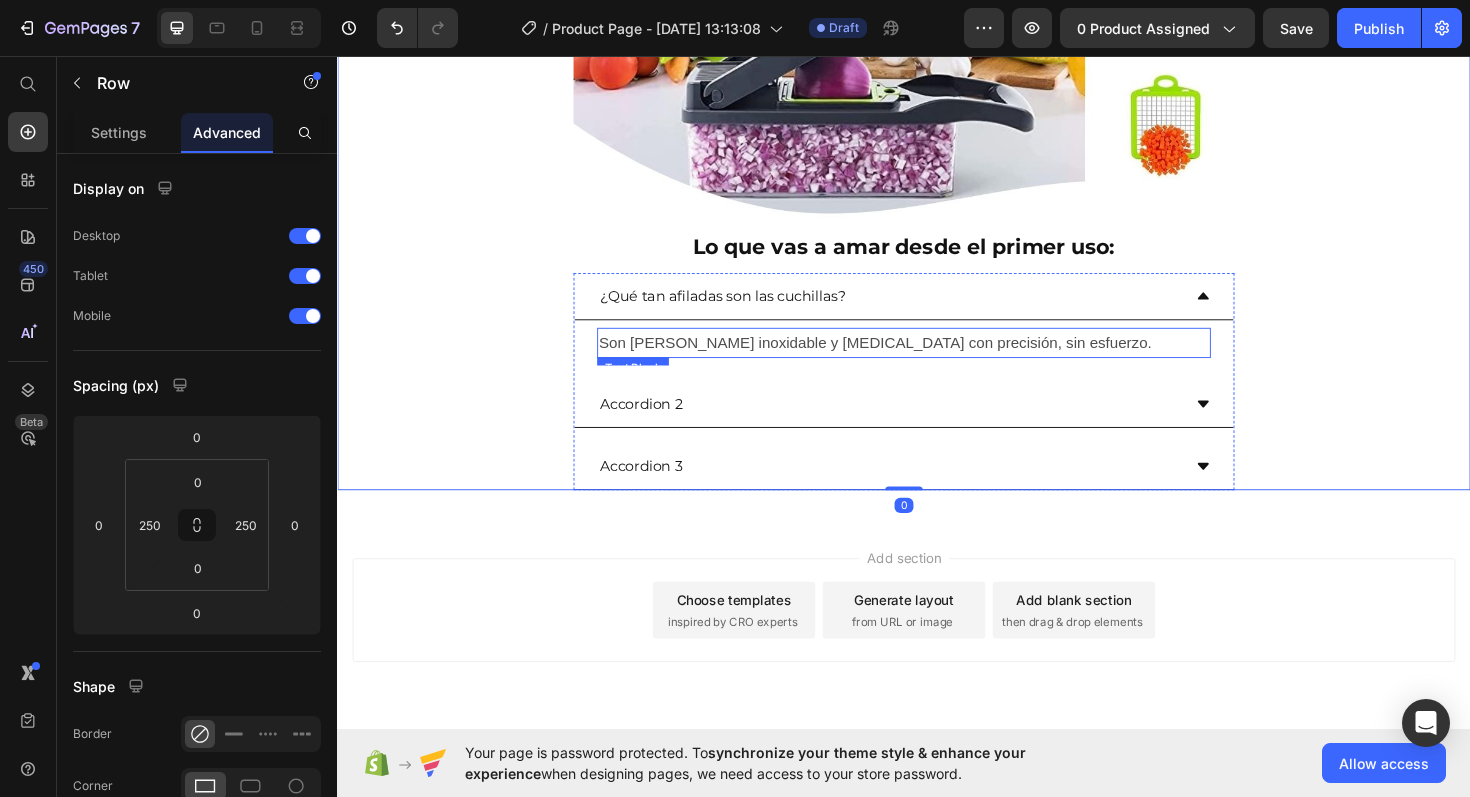 click on "Son [PERSON_NAME] inoxidable y [MEDICAL_DATA] con precisión, sin esfuerzo." at bounding box center (937, 360) 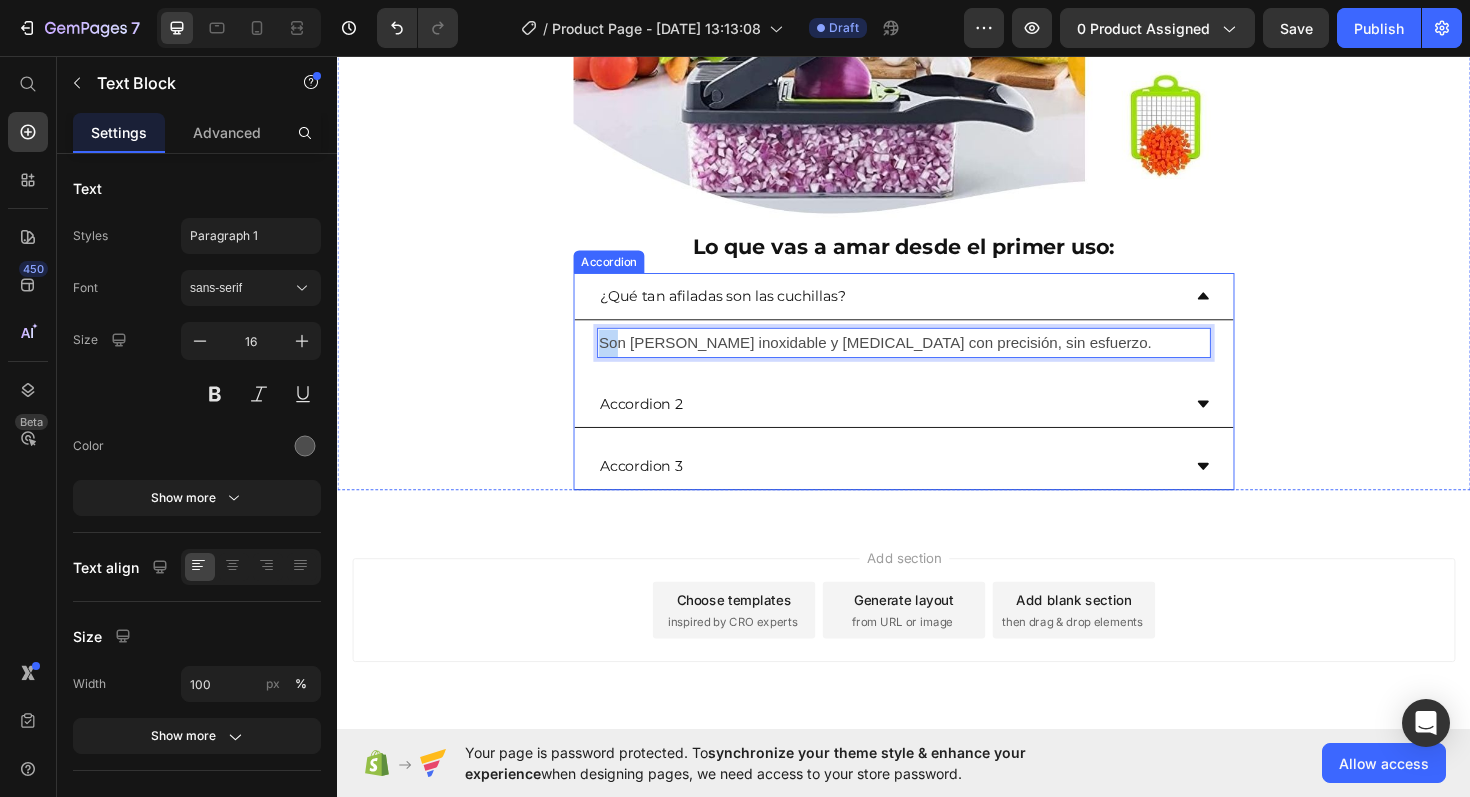 drag, startPoint x: 637, startPoint y: 295, endPoint x: 660, endPoint y: 236, distance: 63.324562 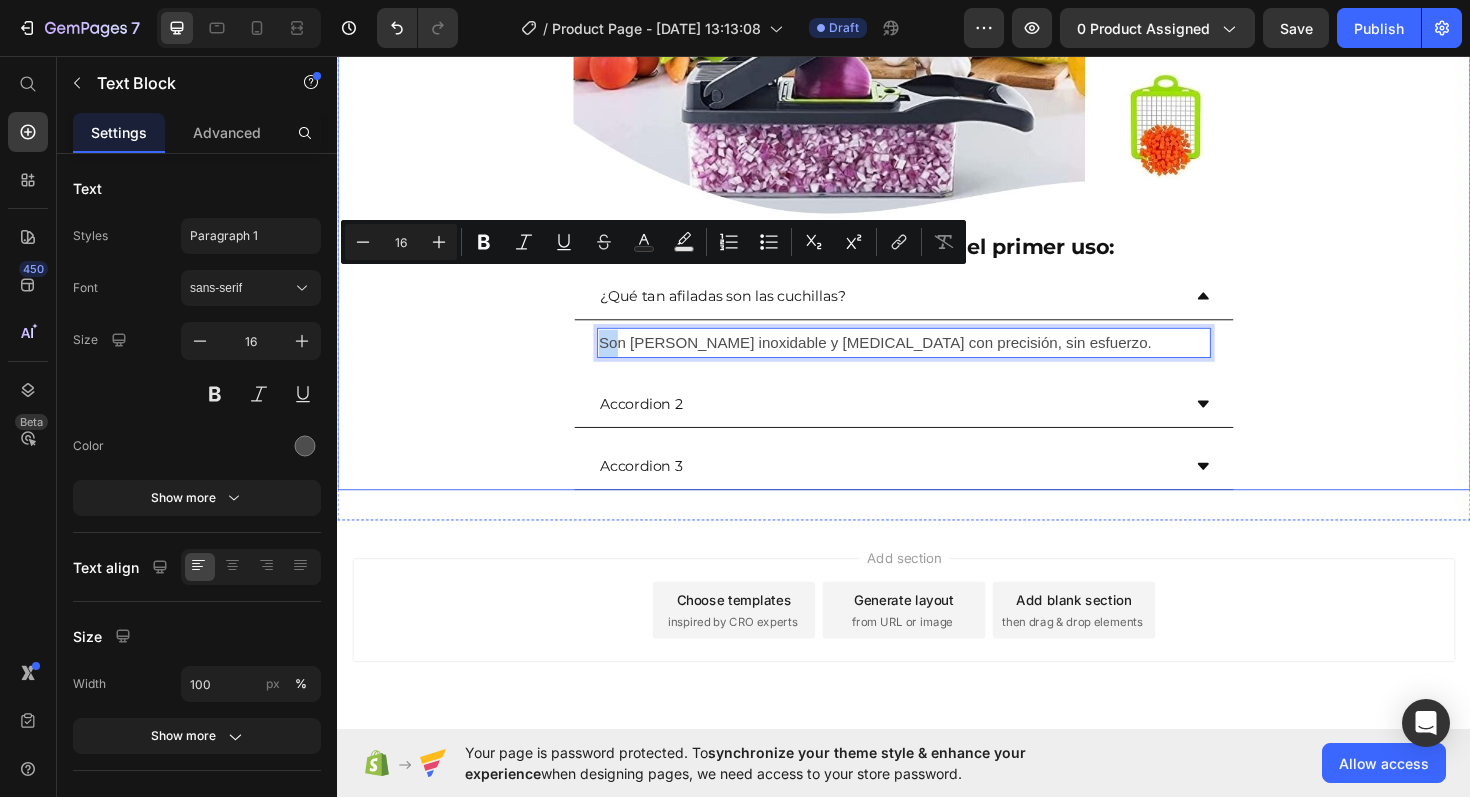 click on "Envío gratis a Toda Colombia  🚚 Heading Image ⭐ 4.8/5 basado en +1200 cocinas felices Heading ⁠⁠⁠⁠⁠⁠⁠ Antes: $149,900 Heading Hoy en sólo: $79,000 Heading AHORRA 50% DE DESCUENTO Heading
Publish the page to see the content.
Custom Code Image Lo que vas a amar desde el primer uso: Heading • 🧅  Despídete de las lágrimas  al picar cebolla • 🥗 Ensaladas frescas y listas en segundos • 🕐  Ahorra tiempo  en cada comida sin ensuciar • 🔪 8 cuchillas para cada tipo de corte, sin esfuerzo • 🍽️ Cocina más fácil,  ordenada y sin estrés Heading Image Cada minuto que pierdes picando a mano, lo podrías usar cocinando o descansando Heading
Publish the page to see the content.
Custom Code Haz clic ahora y cambia tu cocina desde esta misma semana Heading Image Lo que vas a amar desde el primer uso: Heading
¿Qué tan afiladas son las cuchillas? Son de acero inoxidable y cortan con precisión, sin esfuerzo.   0" at bounding box center [937, -1456] 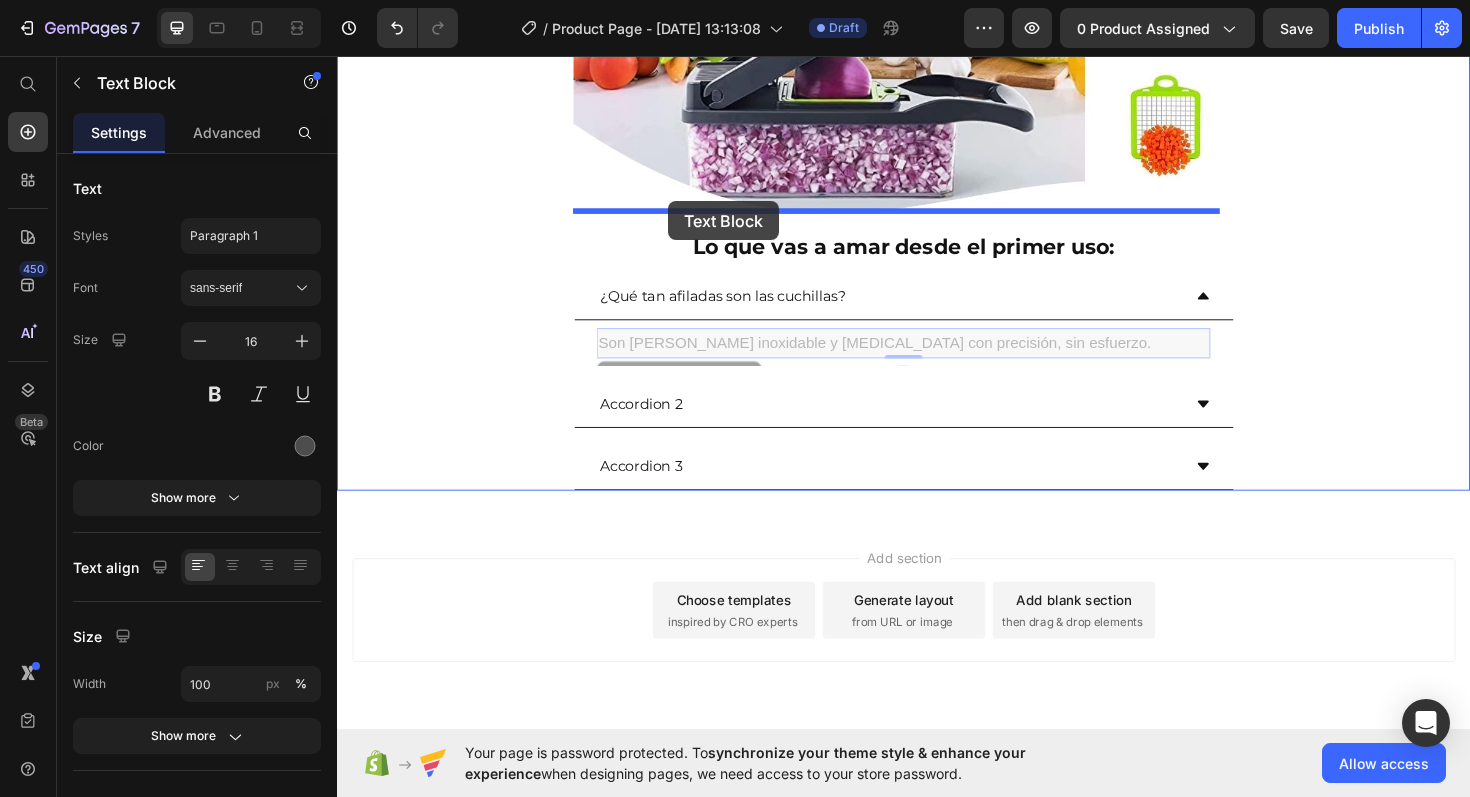 drag, startPoint x: 655, startPoint y: 314, endPoint x: 688, endPoint y: 210, distance: 109.11004 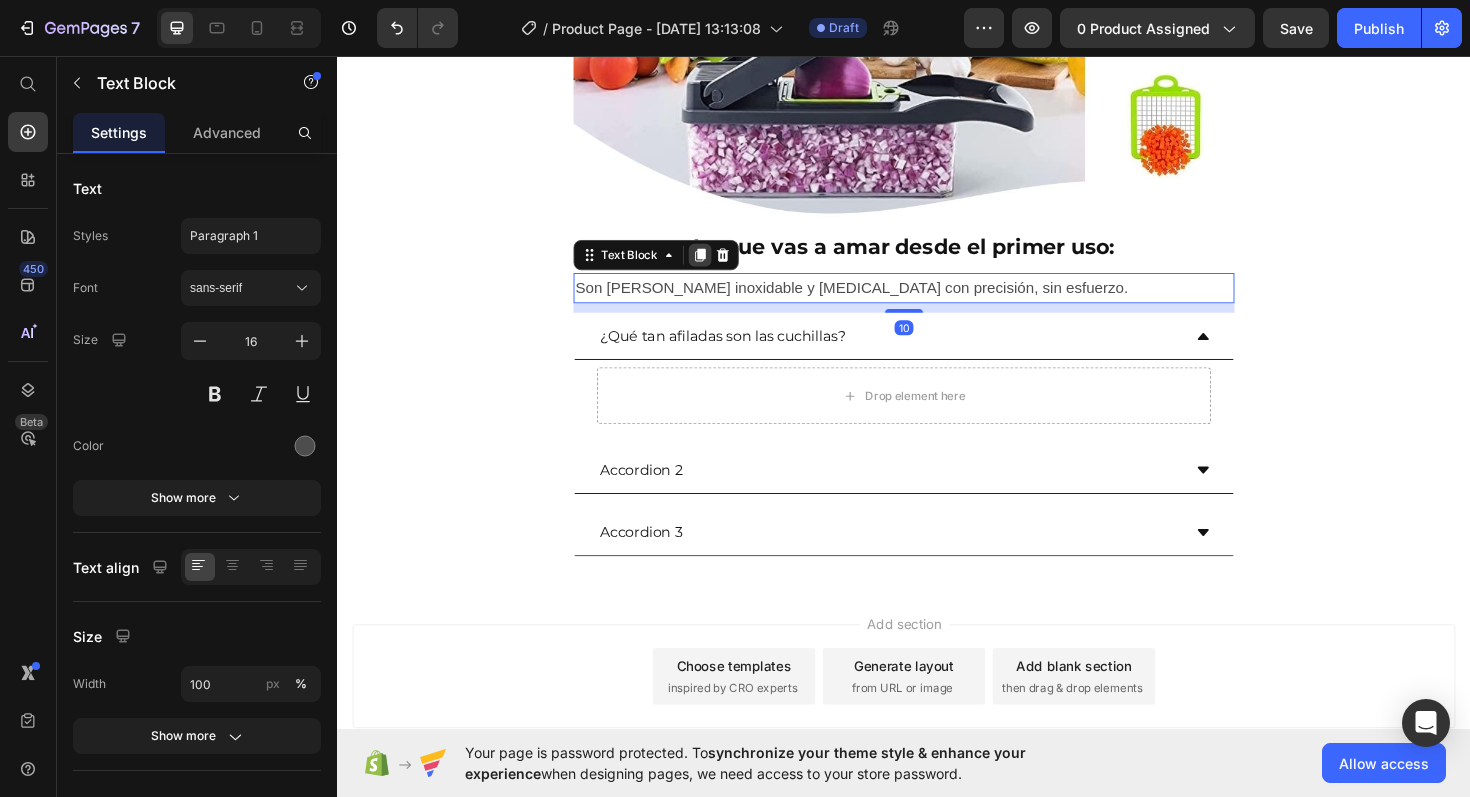 click 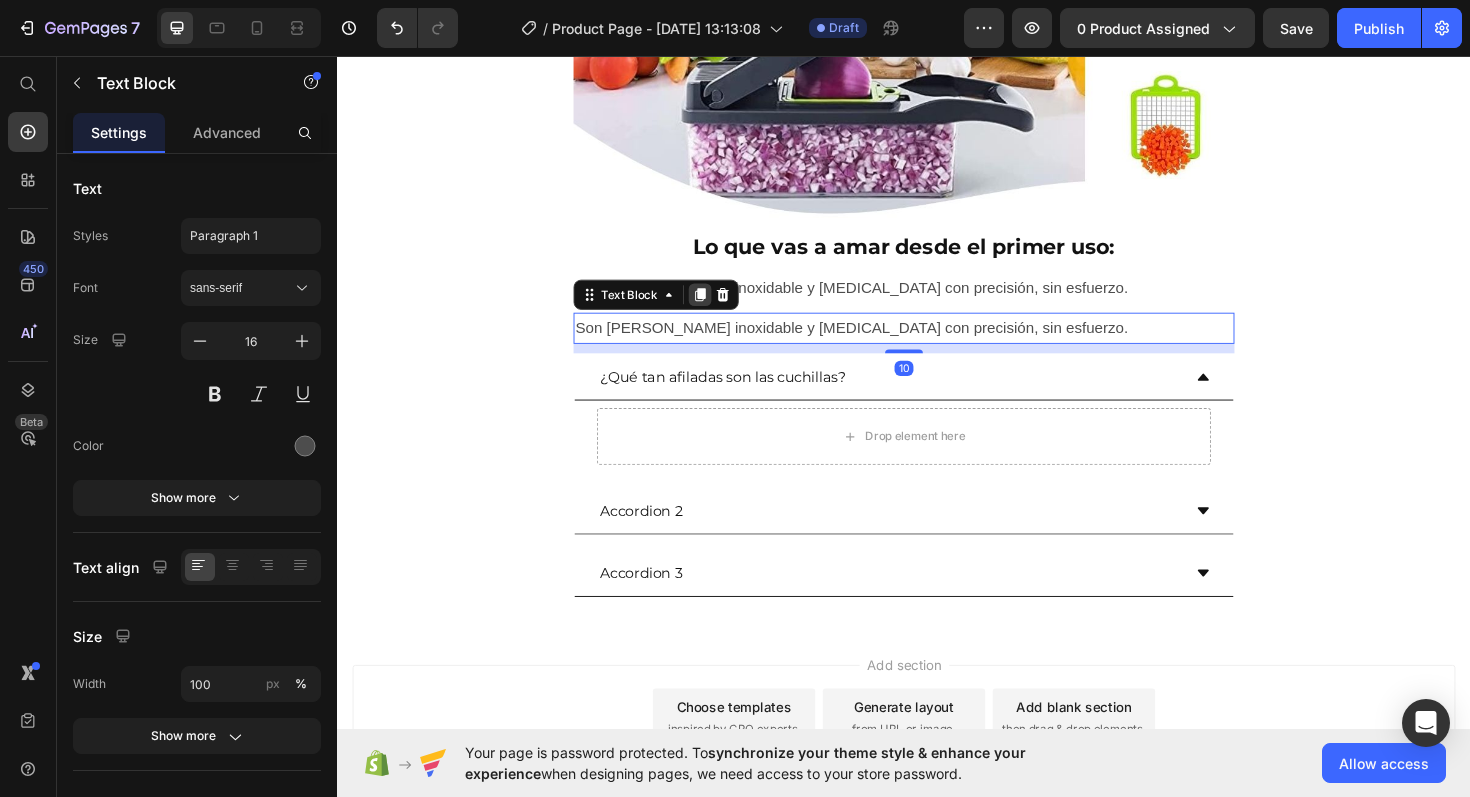 click at bounding box center (721, 309) 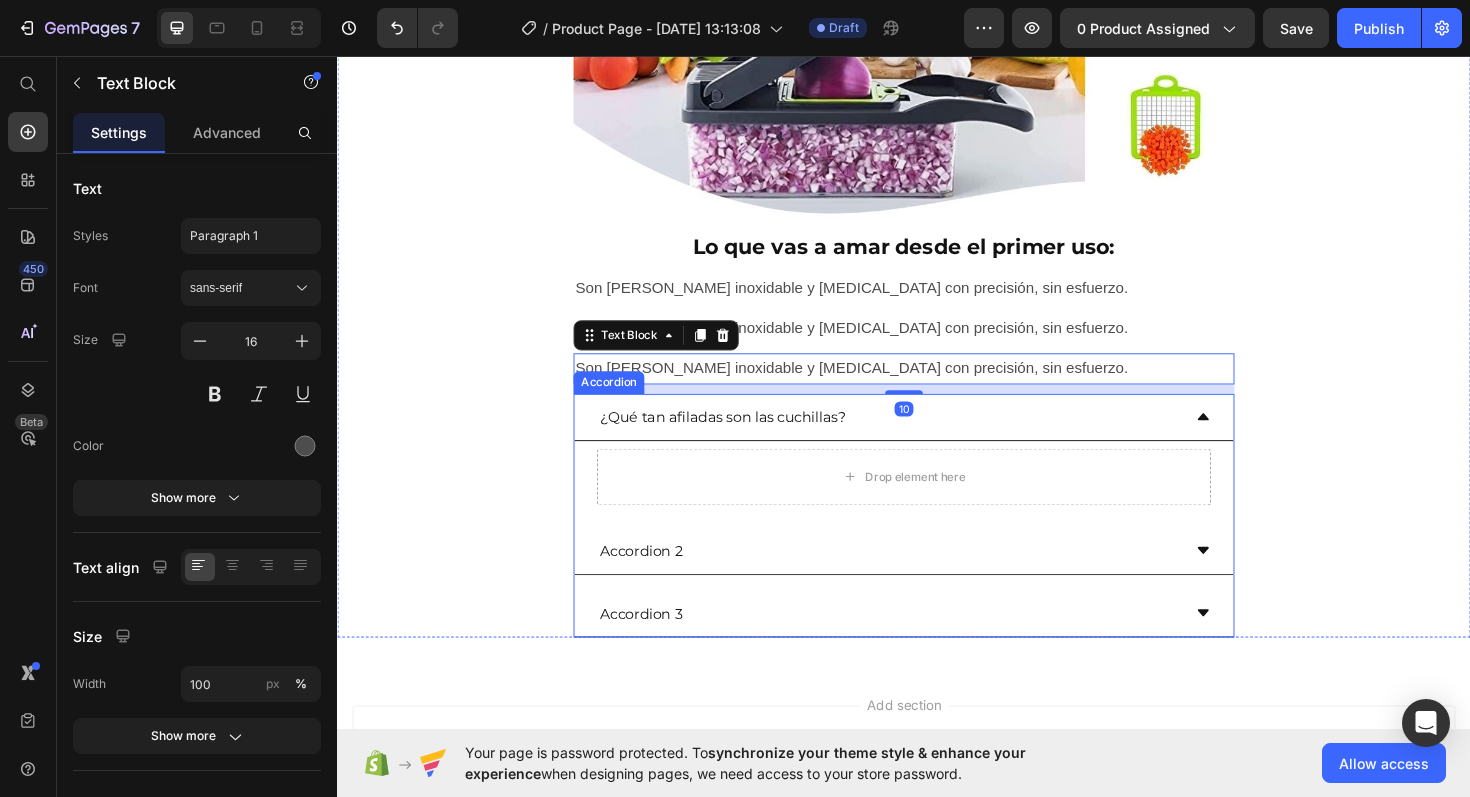 drag, startPoint x: 1250, startPoint y: 508, endPoint x: 1224, endPoint y: 538, distance: 39.698868 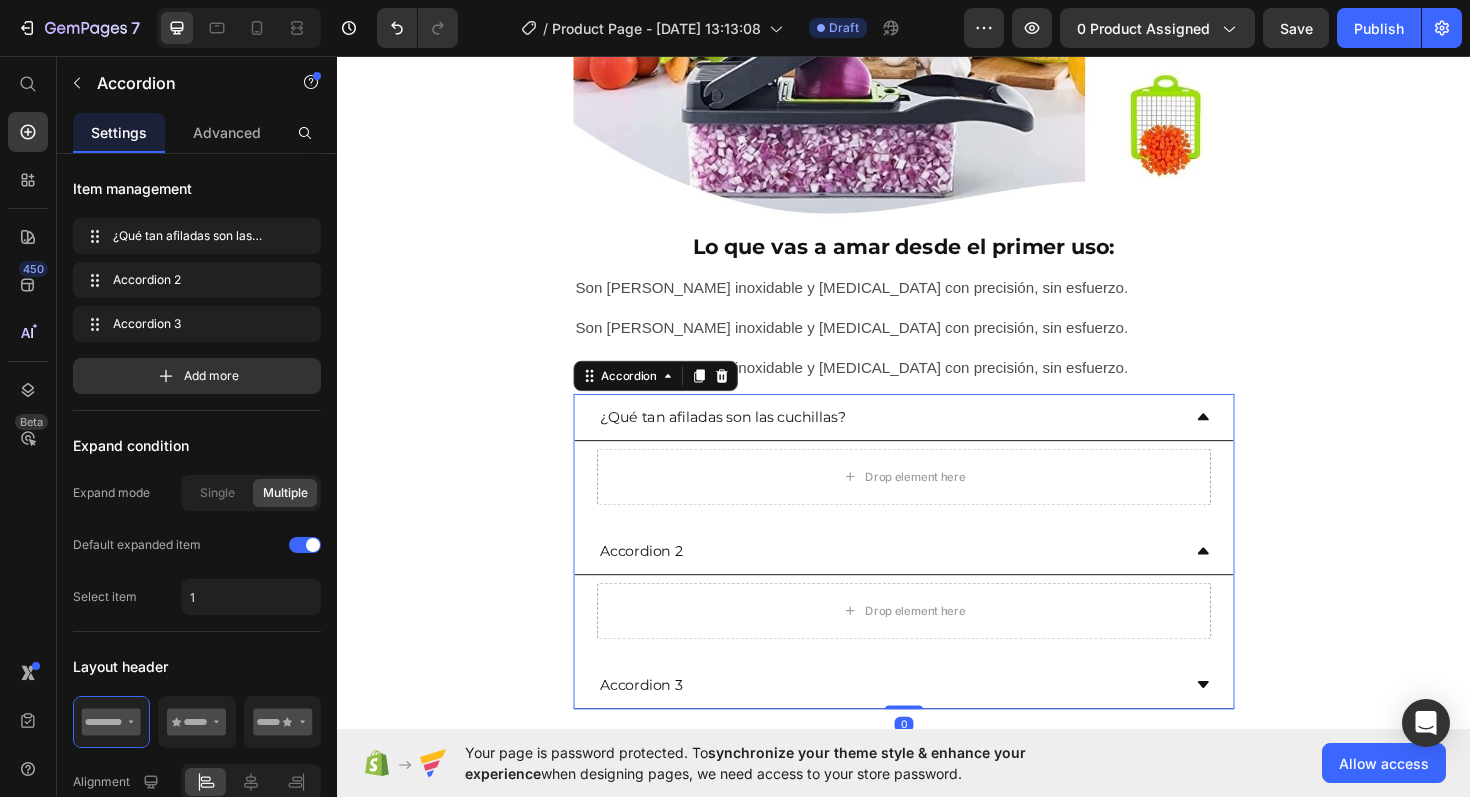 click on "Accordion 3" at bounding box center (937, 723) 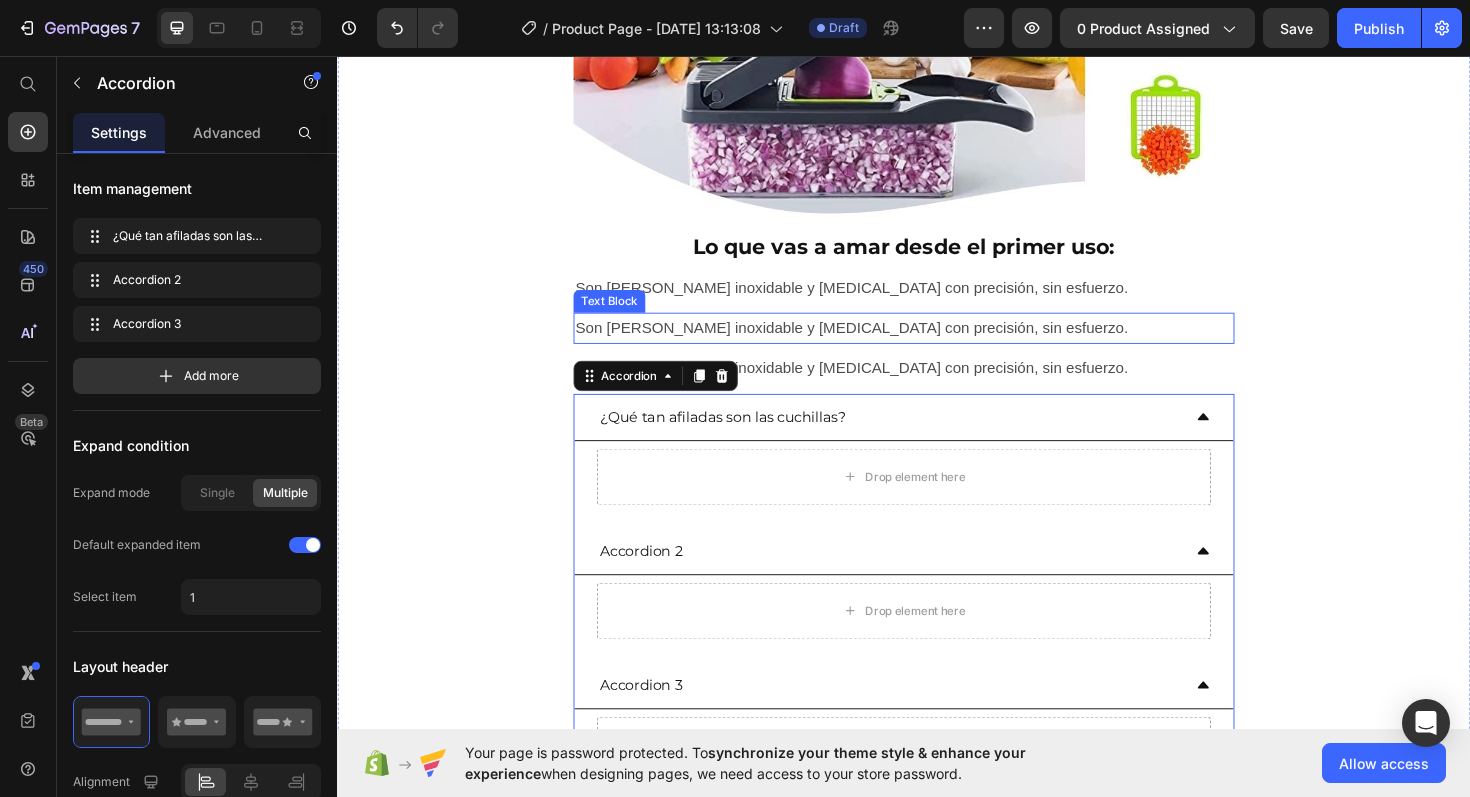 click on "Son [PERSON_NAME] inoxidable y [MEDICAL_DATA] con precisión, sin esfuerzo." at bounding box center [937, 387] 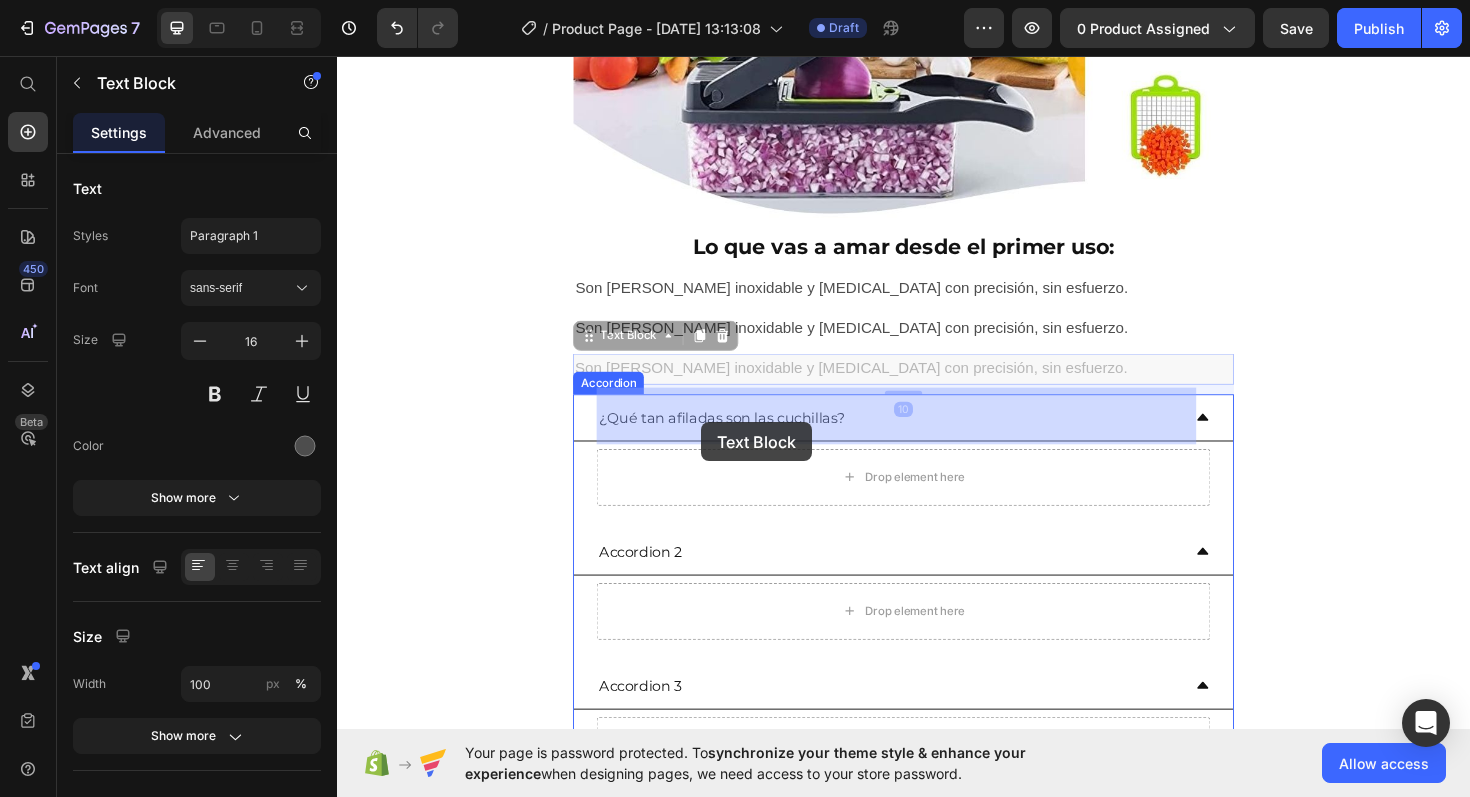 drag, startPoint x: 594, startPoint y: 287, endPoint x: 723, endPoint y: 444, distance: 203.1994 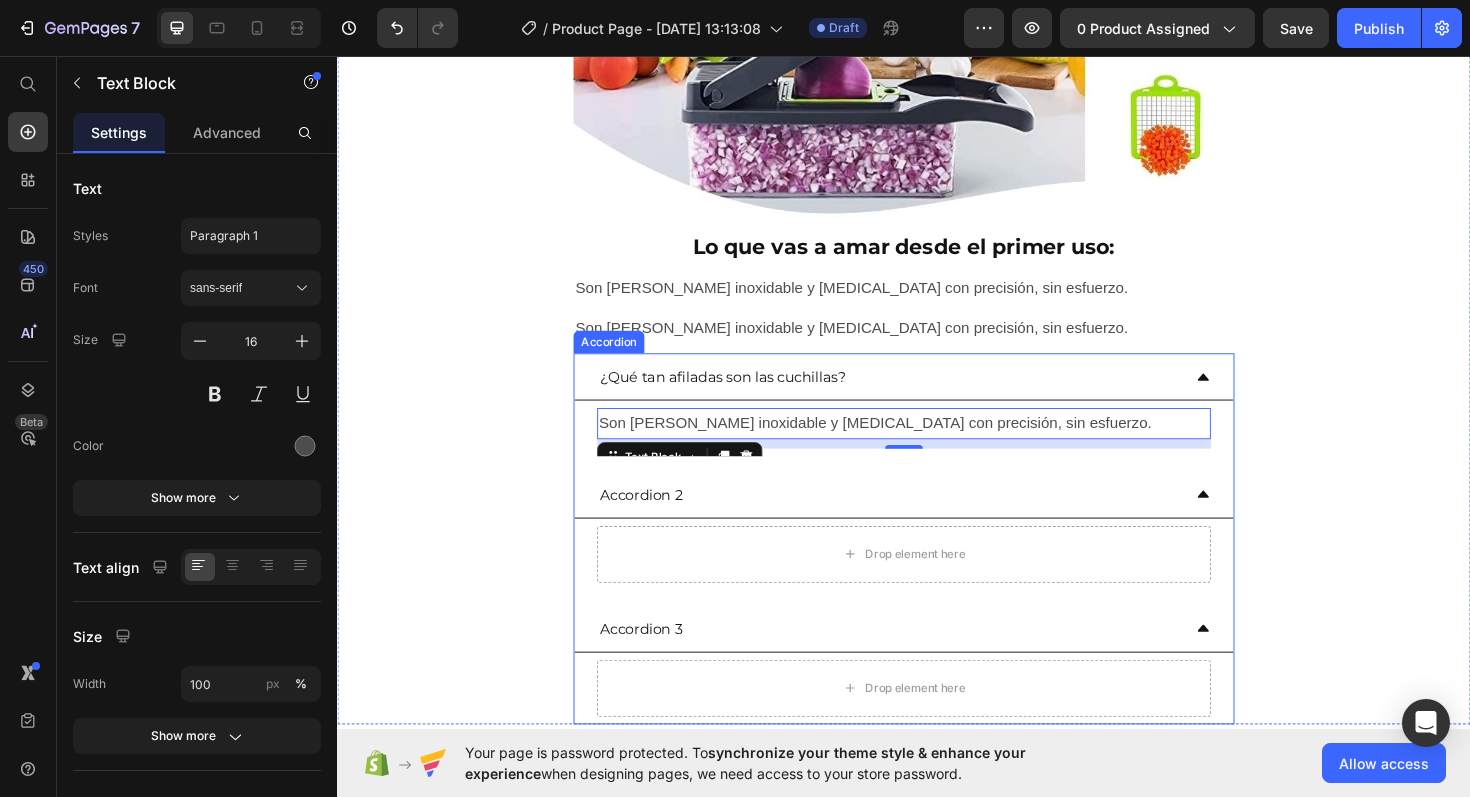 click on "Accordion" at bounding box center [624, 359] 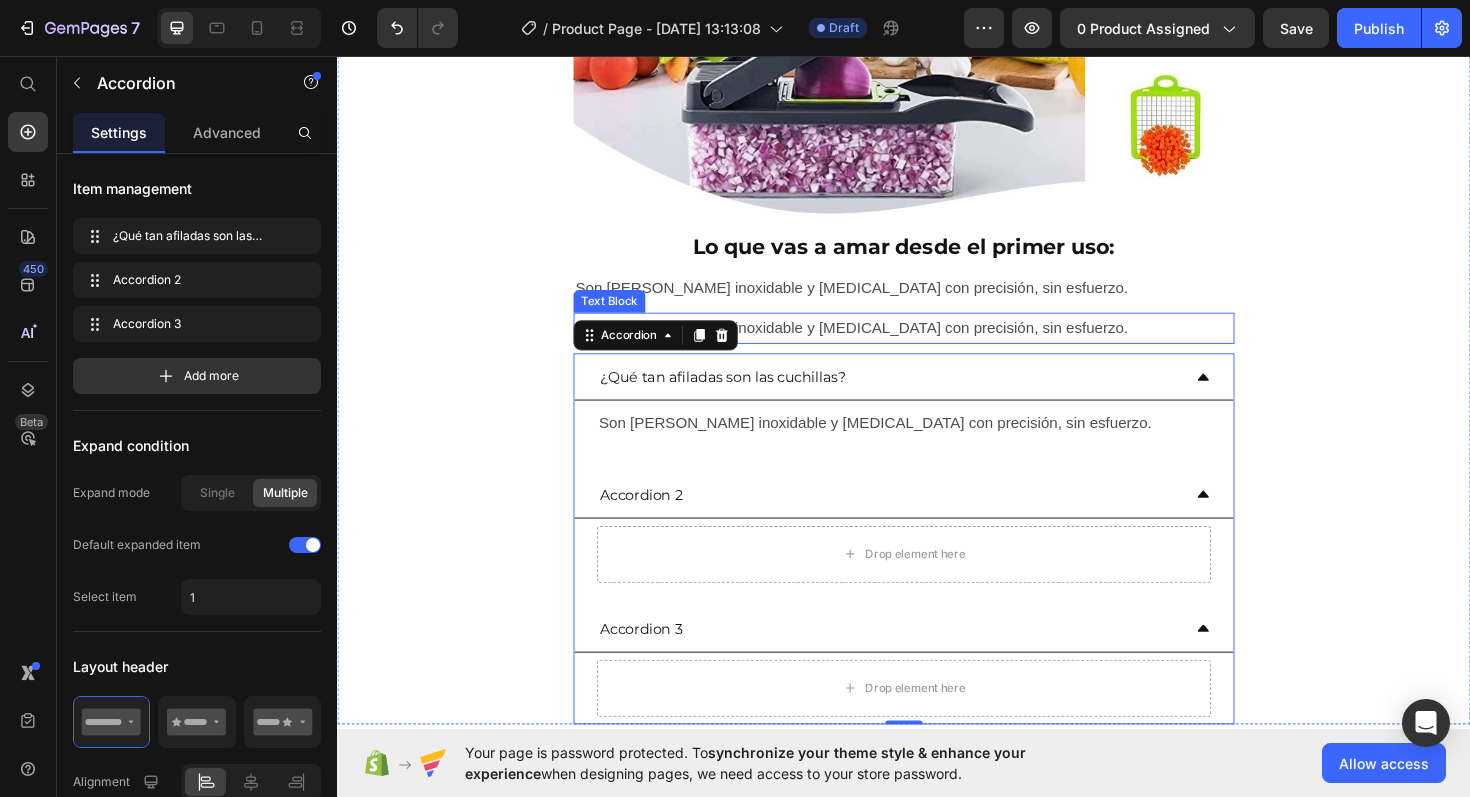 click on "Text Block" at bounding box center (625, 316) 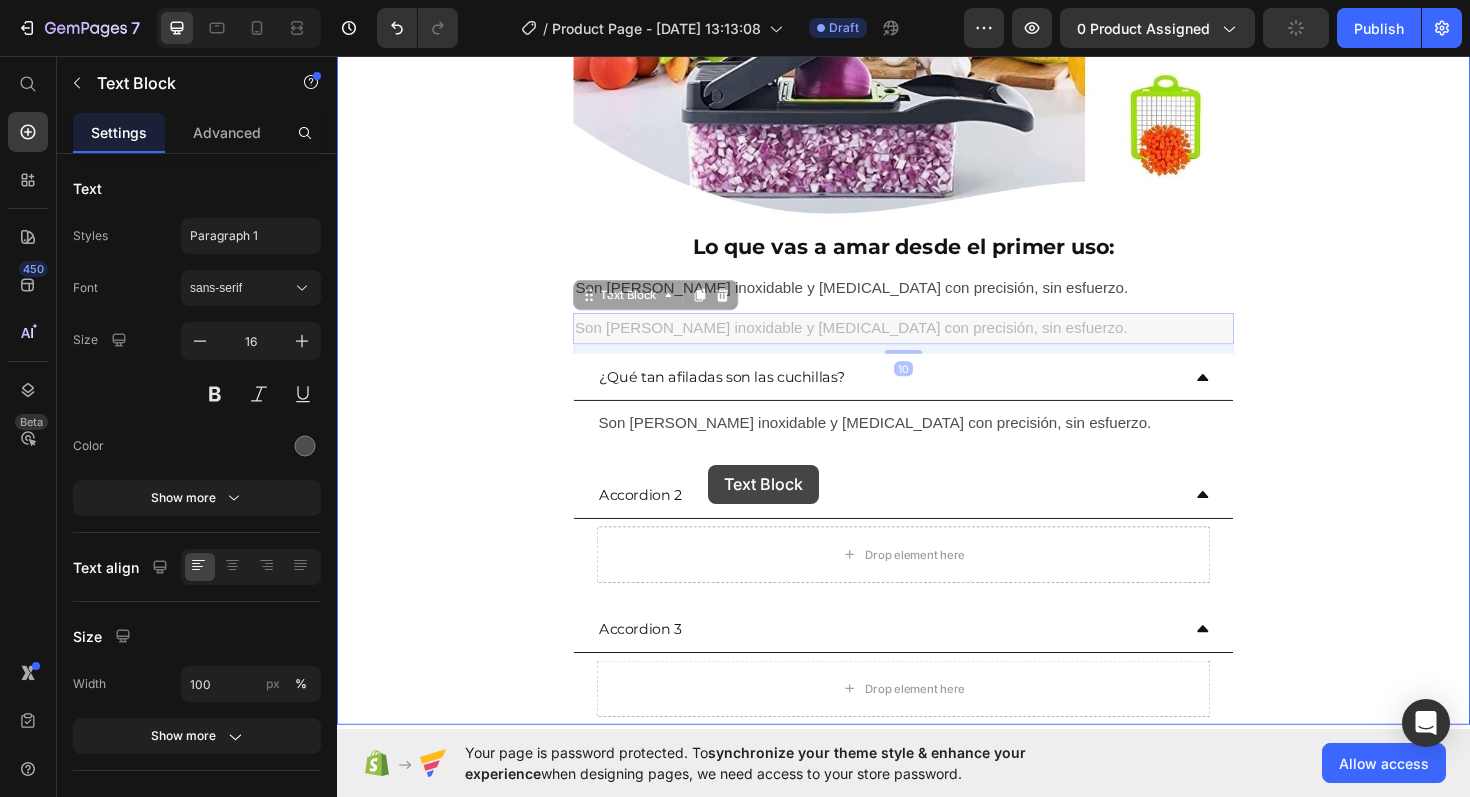 drag, startPoint x: 605, startPoint y: 243, endPoint x: 729, endPoint y: 488, distance: 274.59244 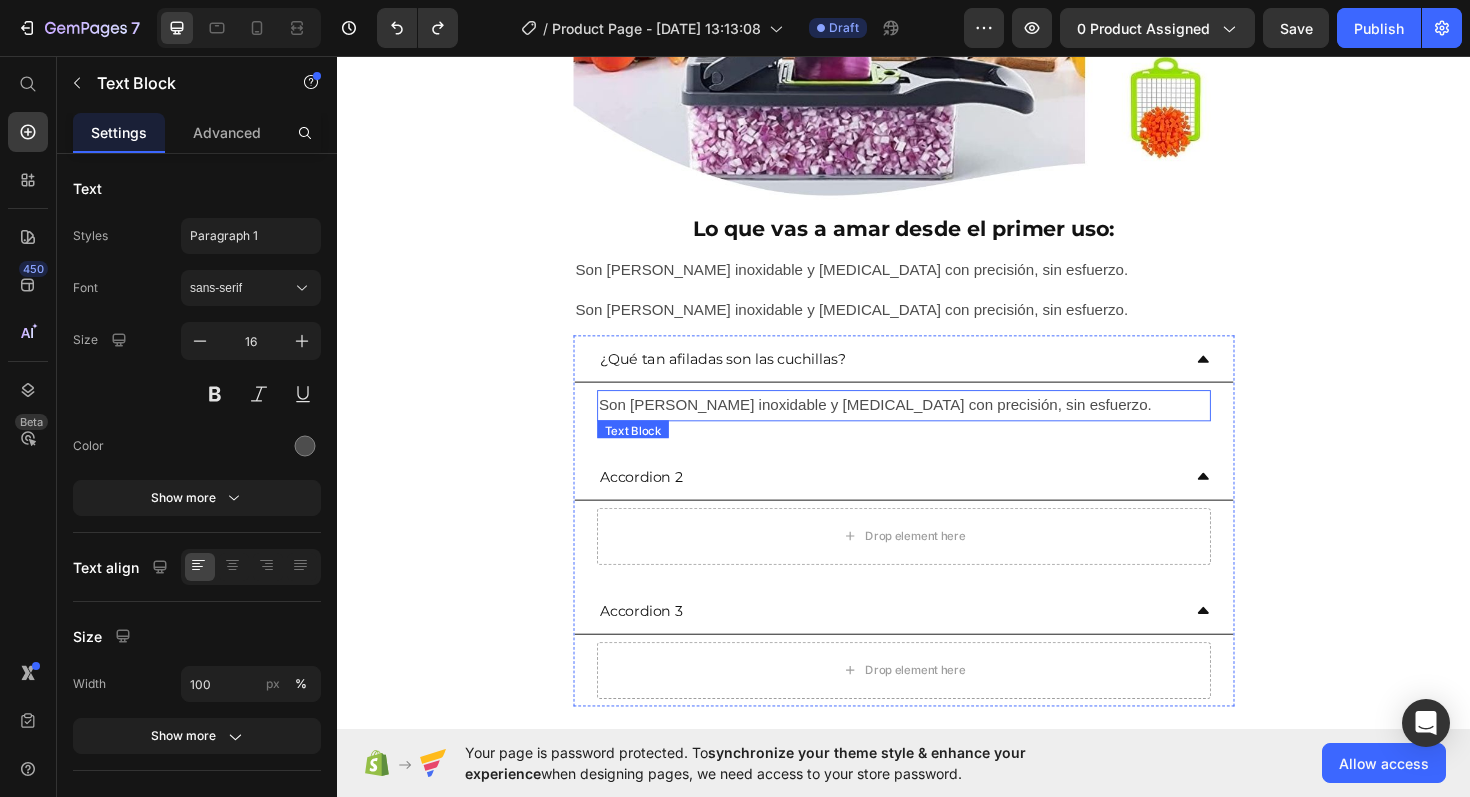 scroll, scrollTop: 3522, scrollLeft: 0, axis: vertical 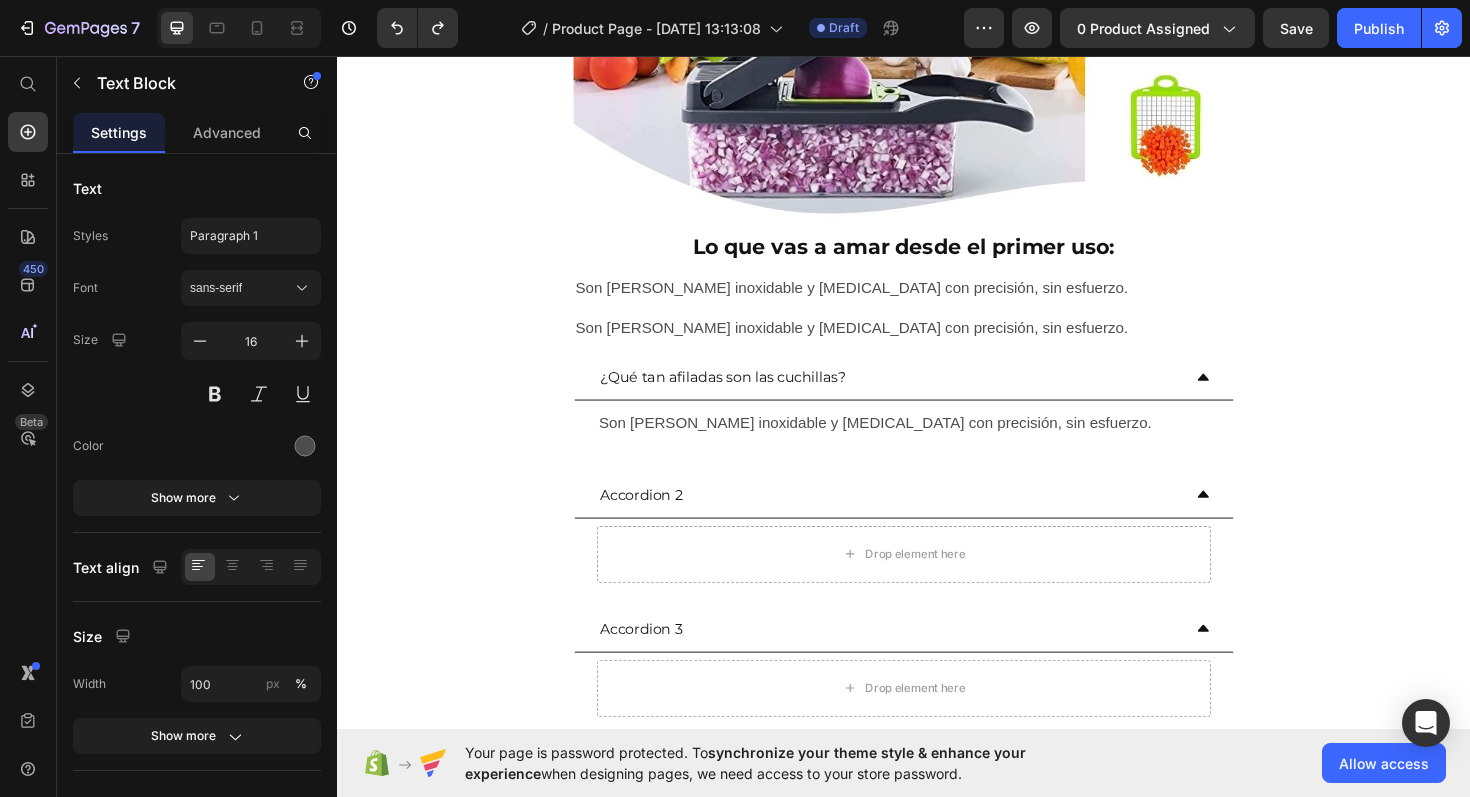 click on "Son [PERSON_NAME] inoxidable y [MEDICAL_DATA] con precisión, sin esfuerzo." at bounding box center (937, 344) 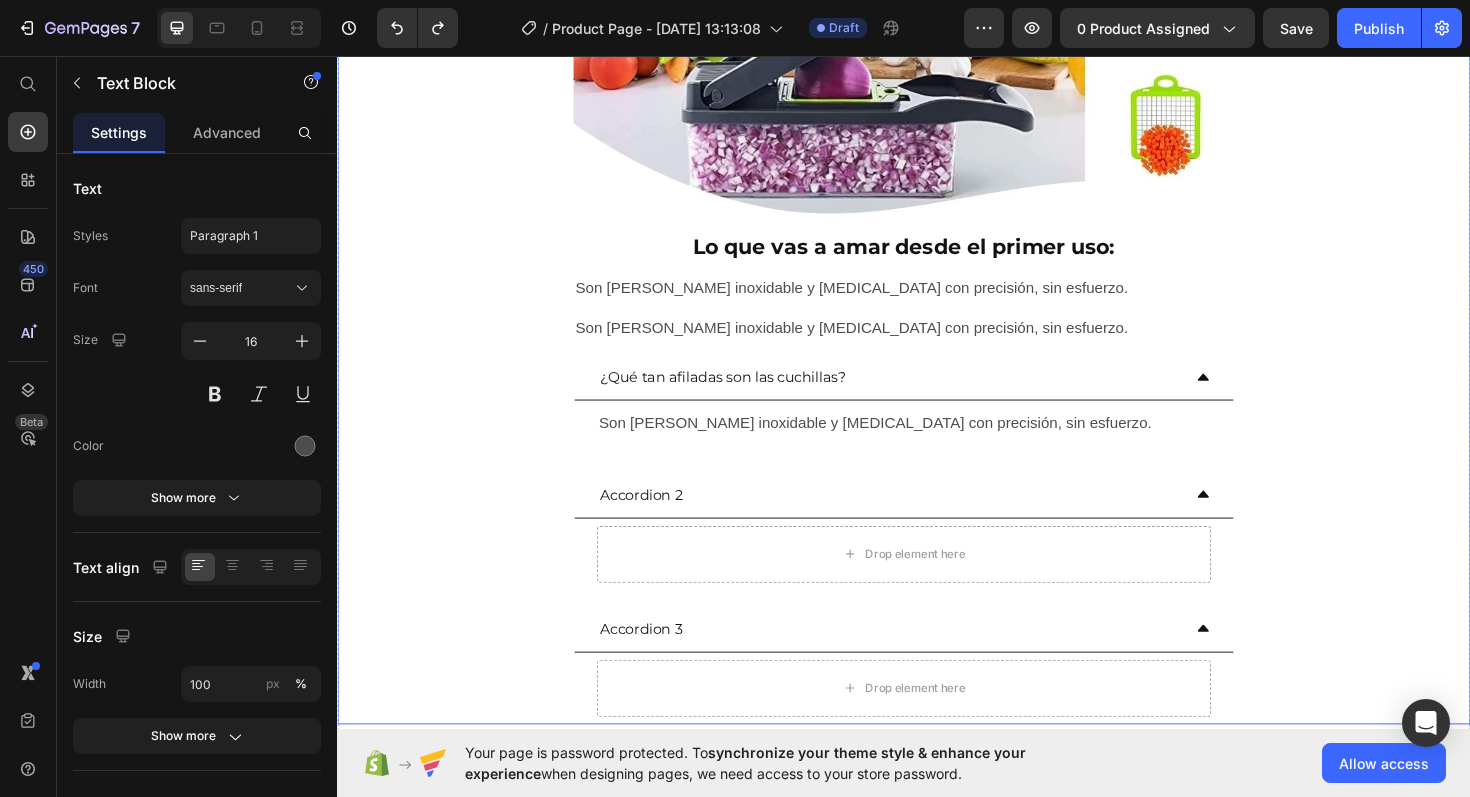 drag, startPoint x: 1228, startPoint y: 260, endPoint x: 1082, endPoint y: 261, distance: 146.00342 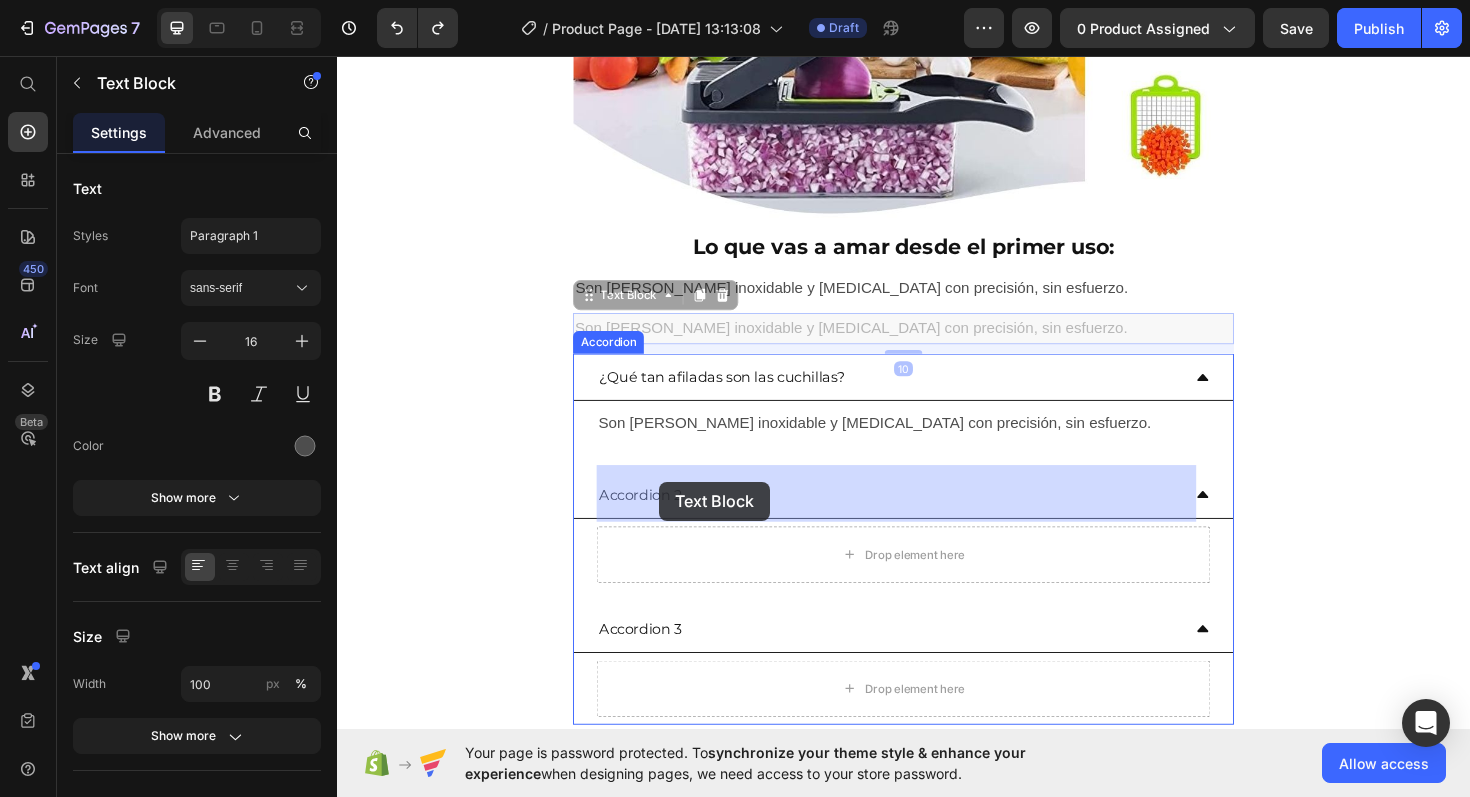 drag, startPoint x: 597, startPoint y: 255, endPoint x: 678, endPoint y: 507, distance: 264.69794 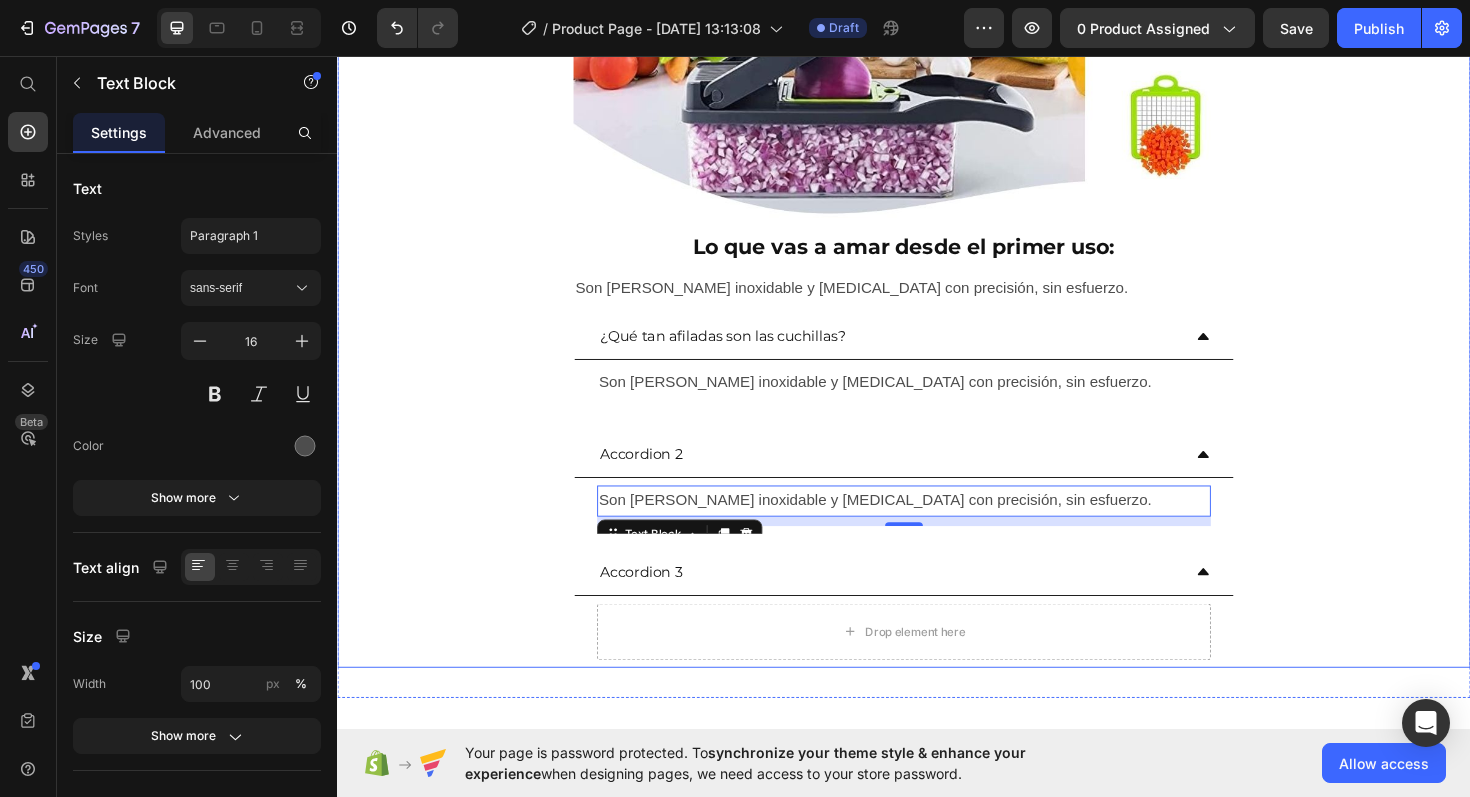 click on "Son [PERSON_NAME] inoxidable y [MEDICAL_DATA] con precisión, sin esfuerzo." at bounding box center [937, 302] 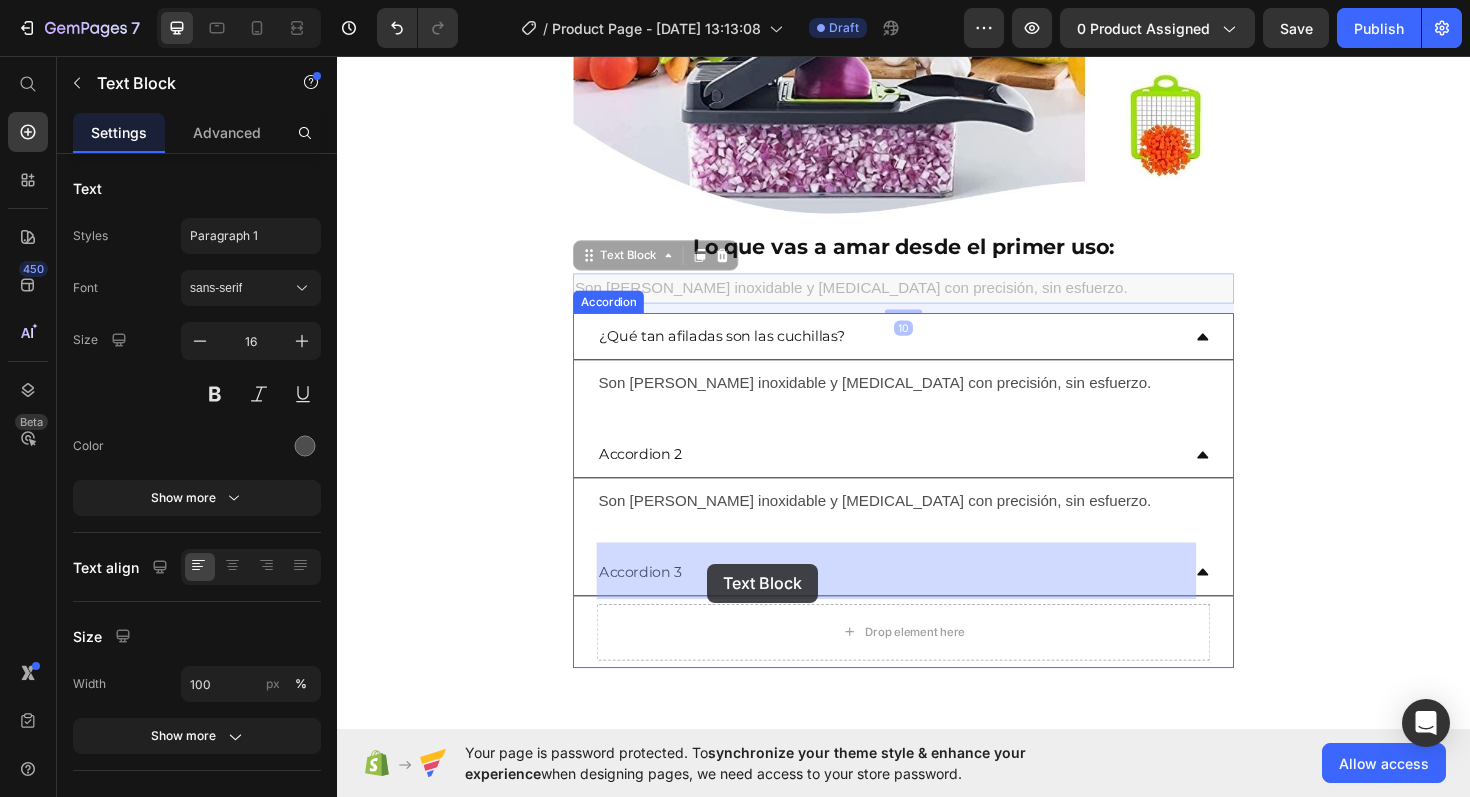drag, startPoint x: 602, startPoint y: 206, endPoint x: 729, endPoint y: 594, distance: 408.25604 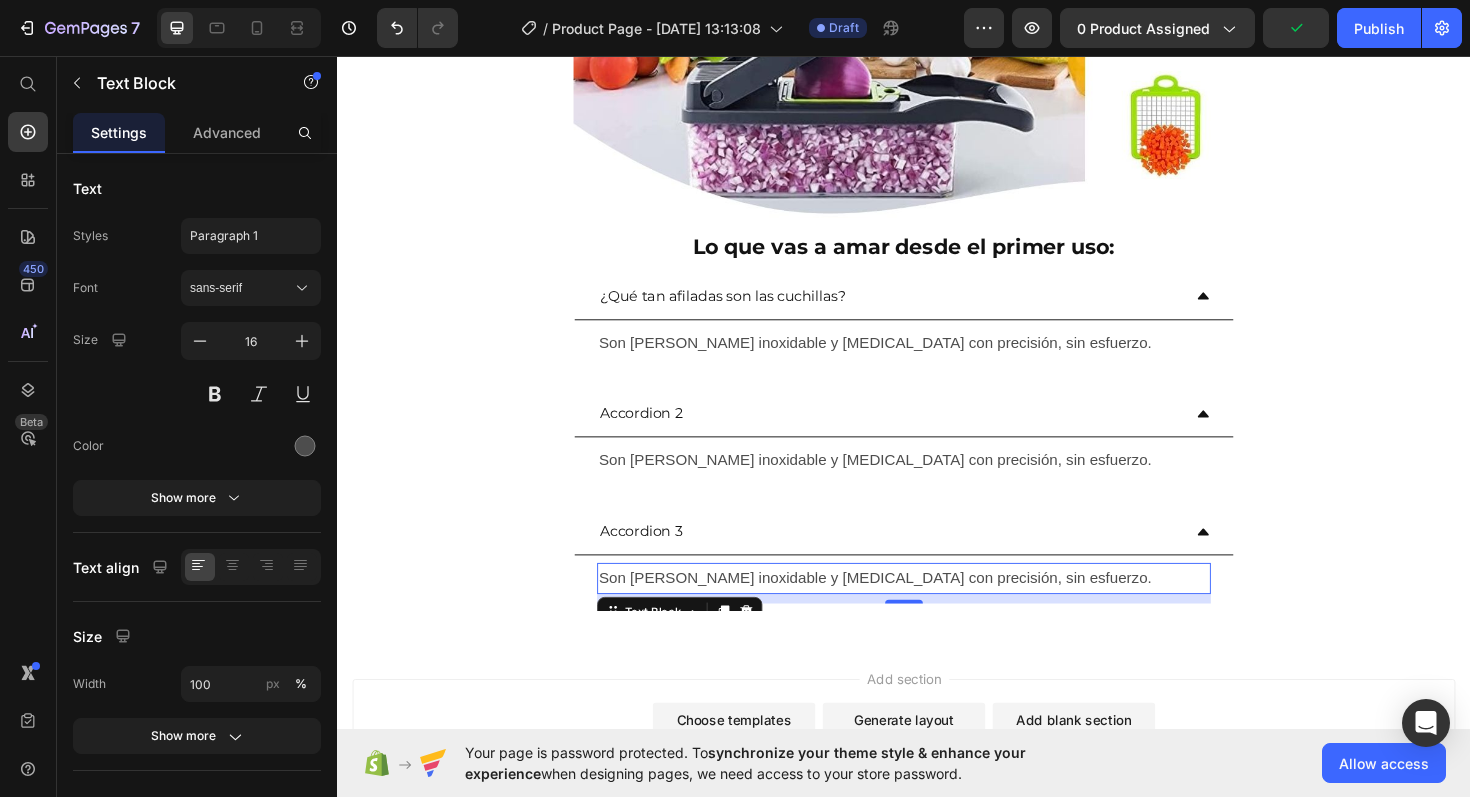 click 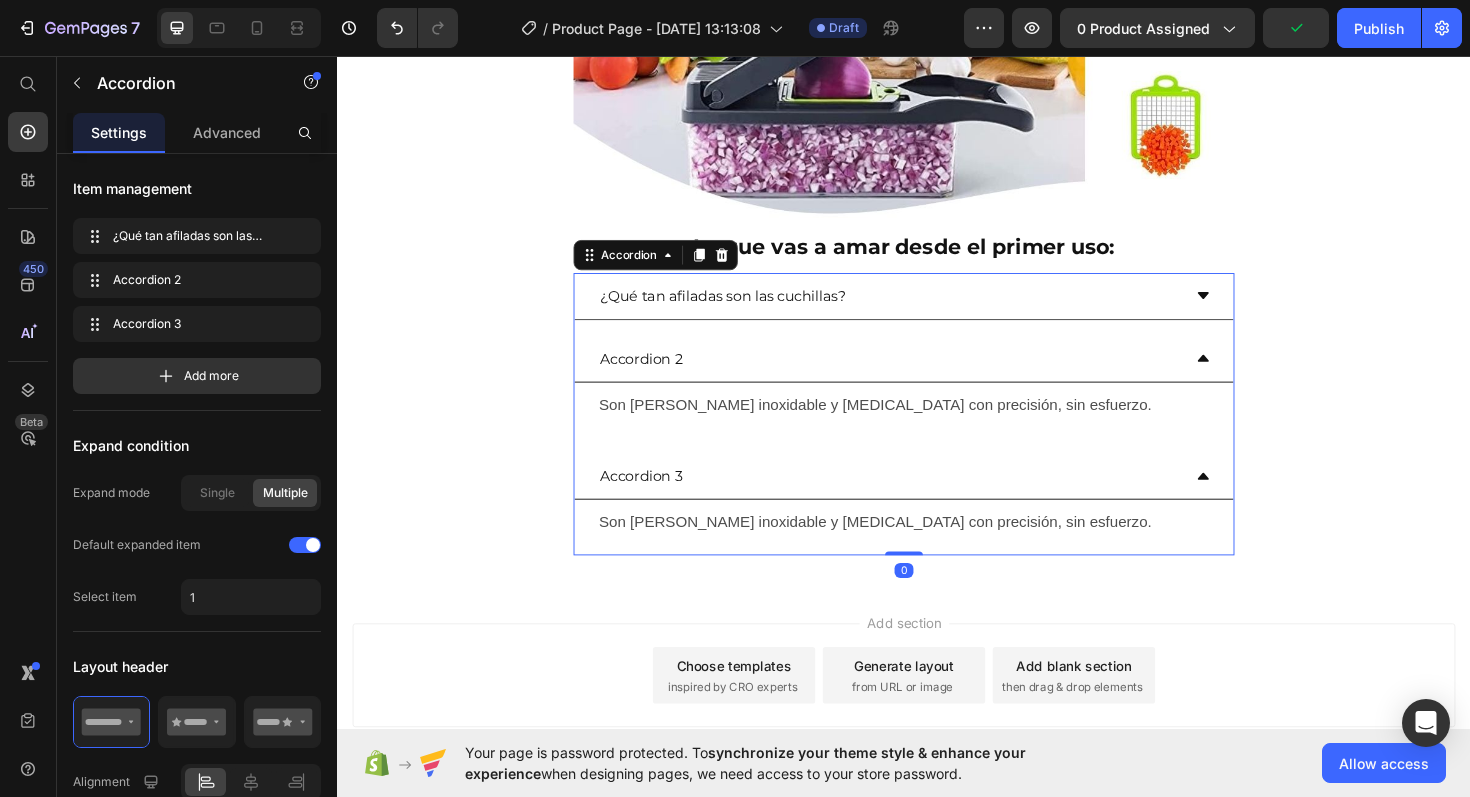 click 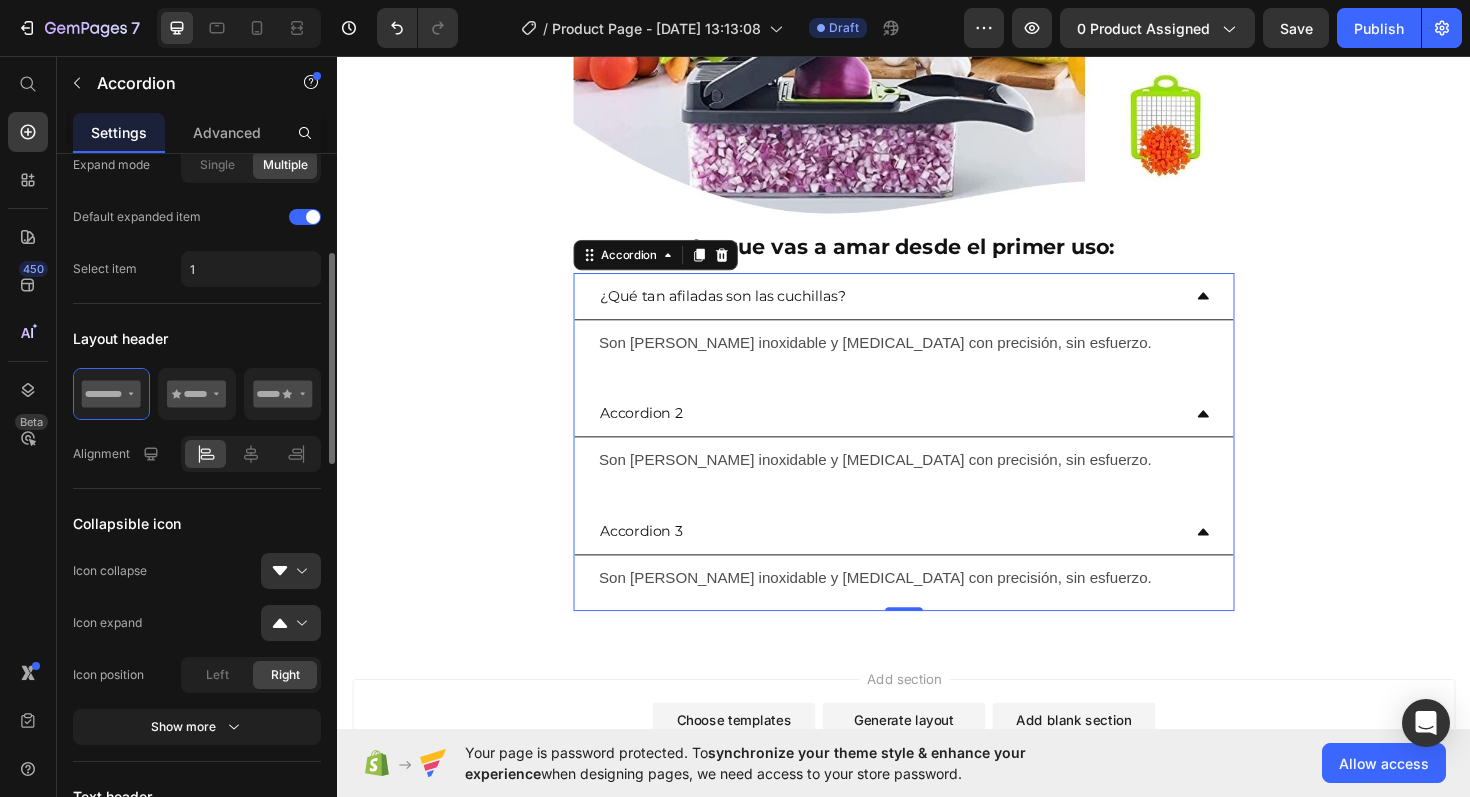 scroll, scrollTop: 499, scrollLeft: 0, axis: vertical 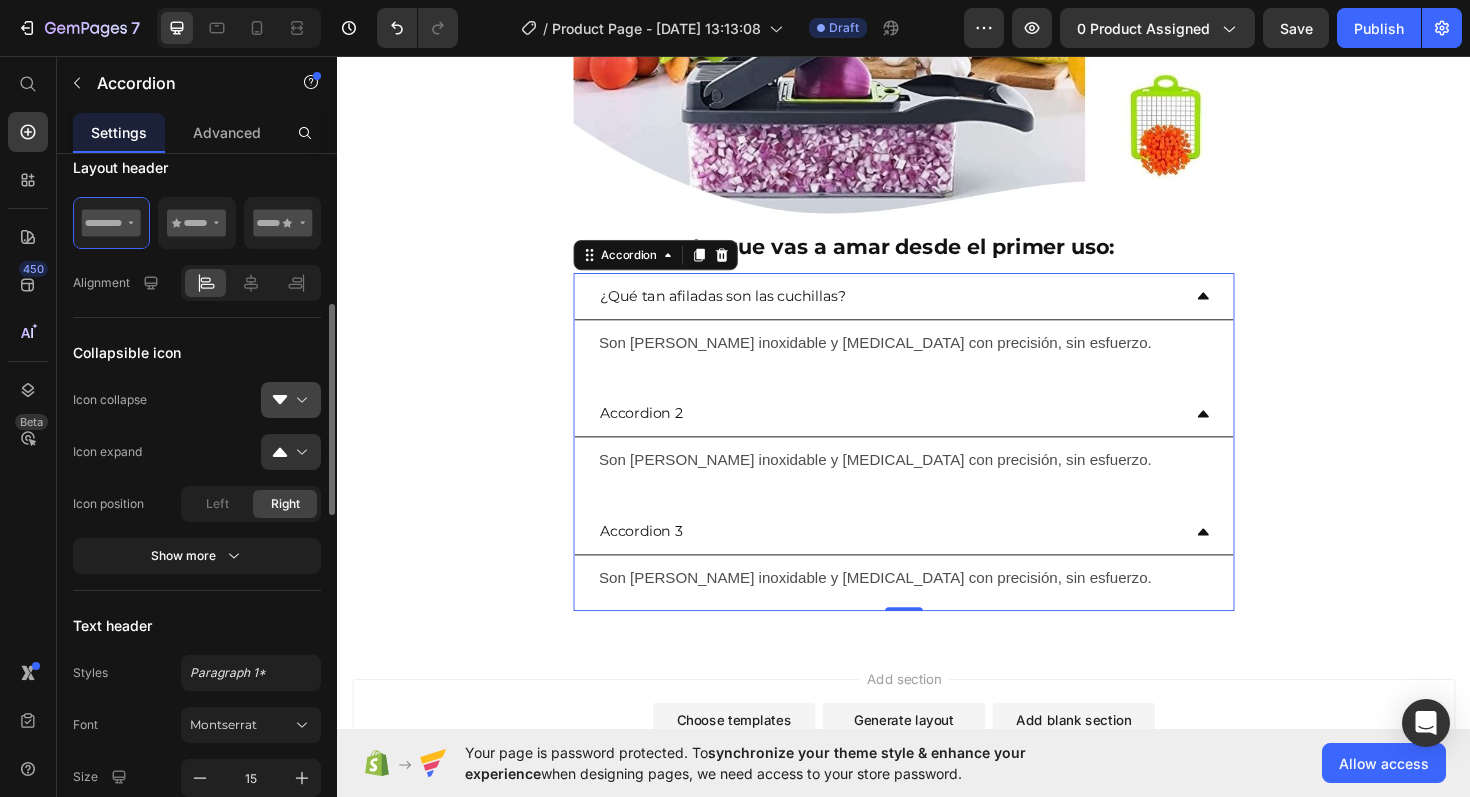 click at bounding box center [299, 400] 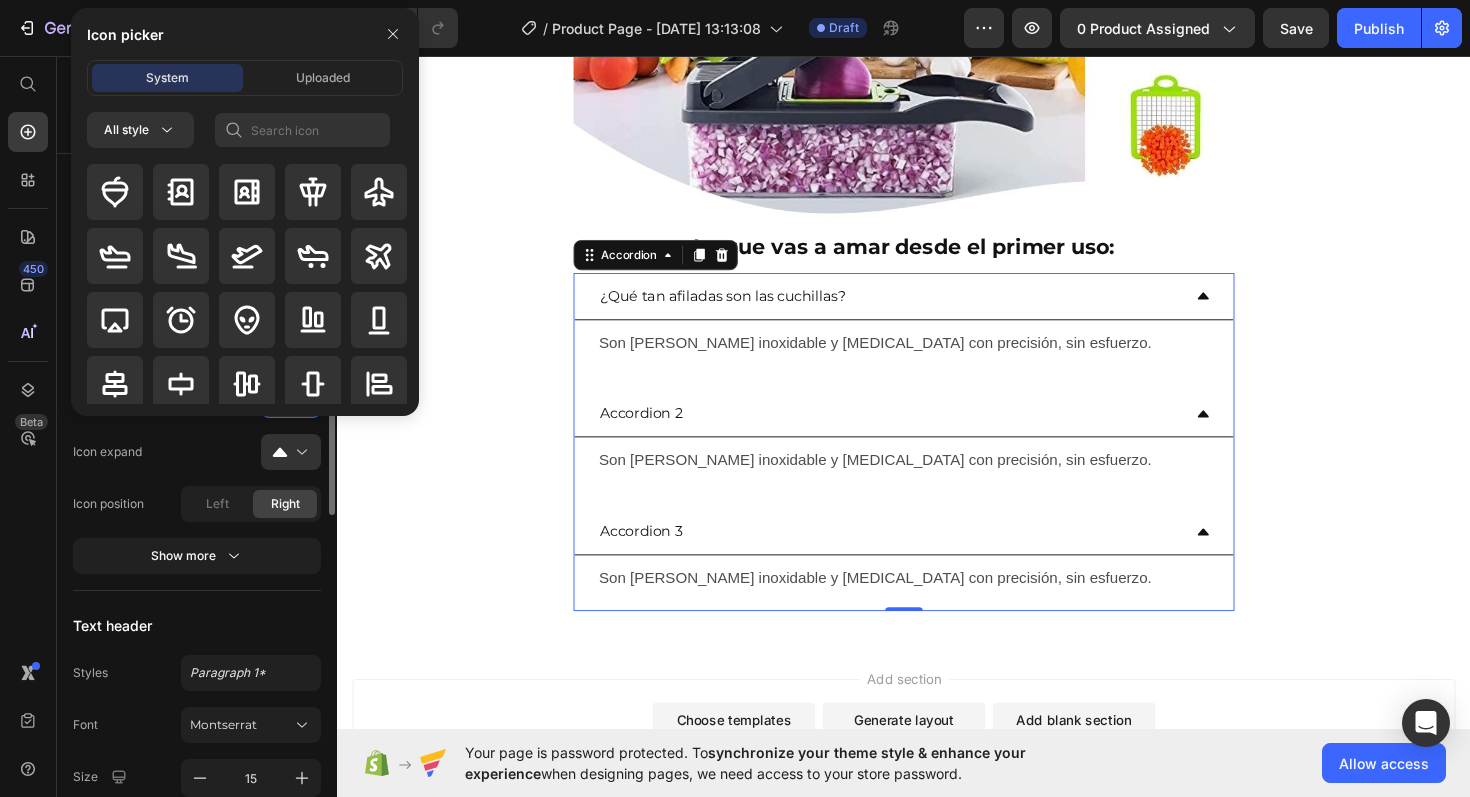 click 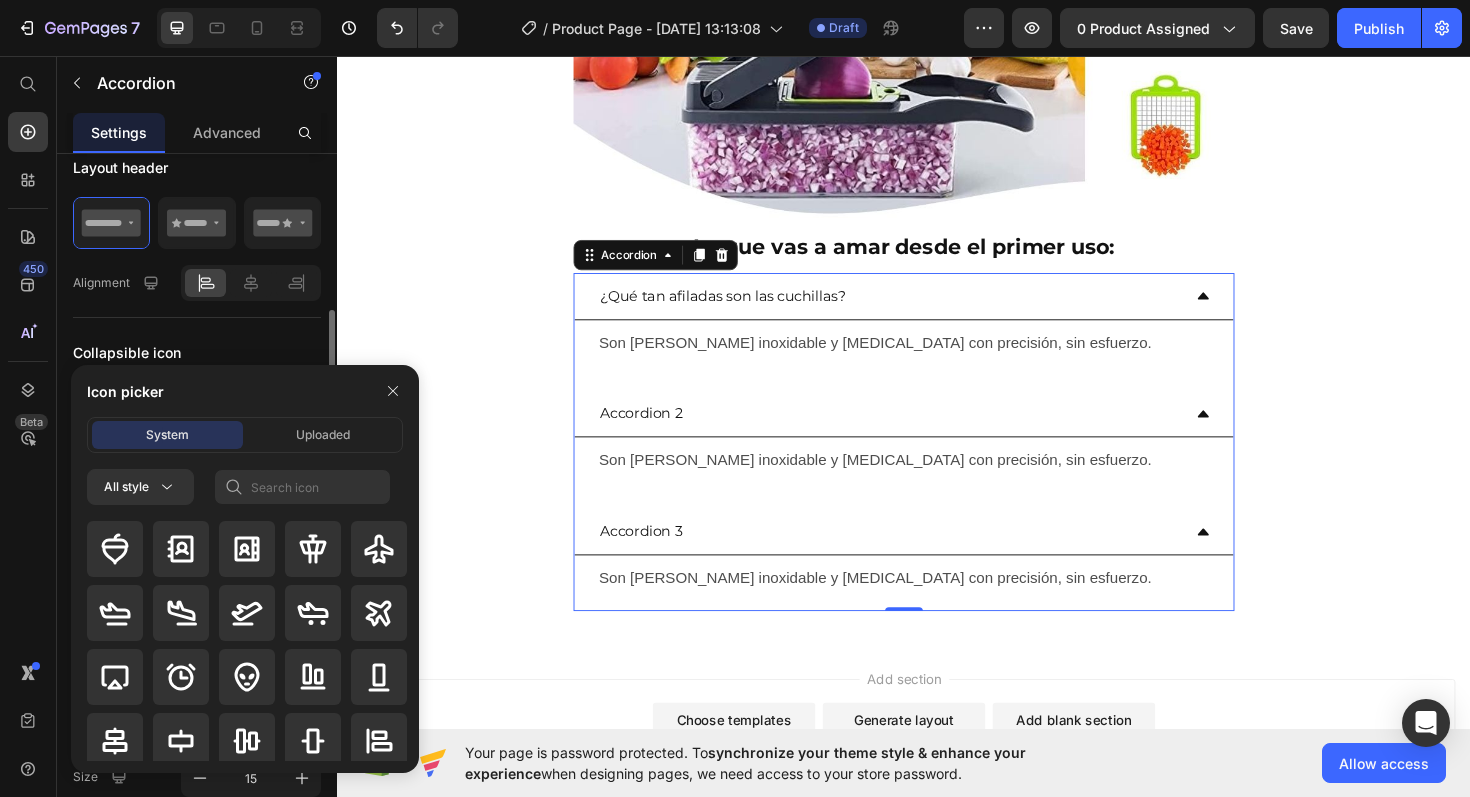 scroll, scrollTop: 503, scrollLeft: 0, axis: vertical 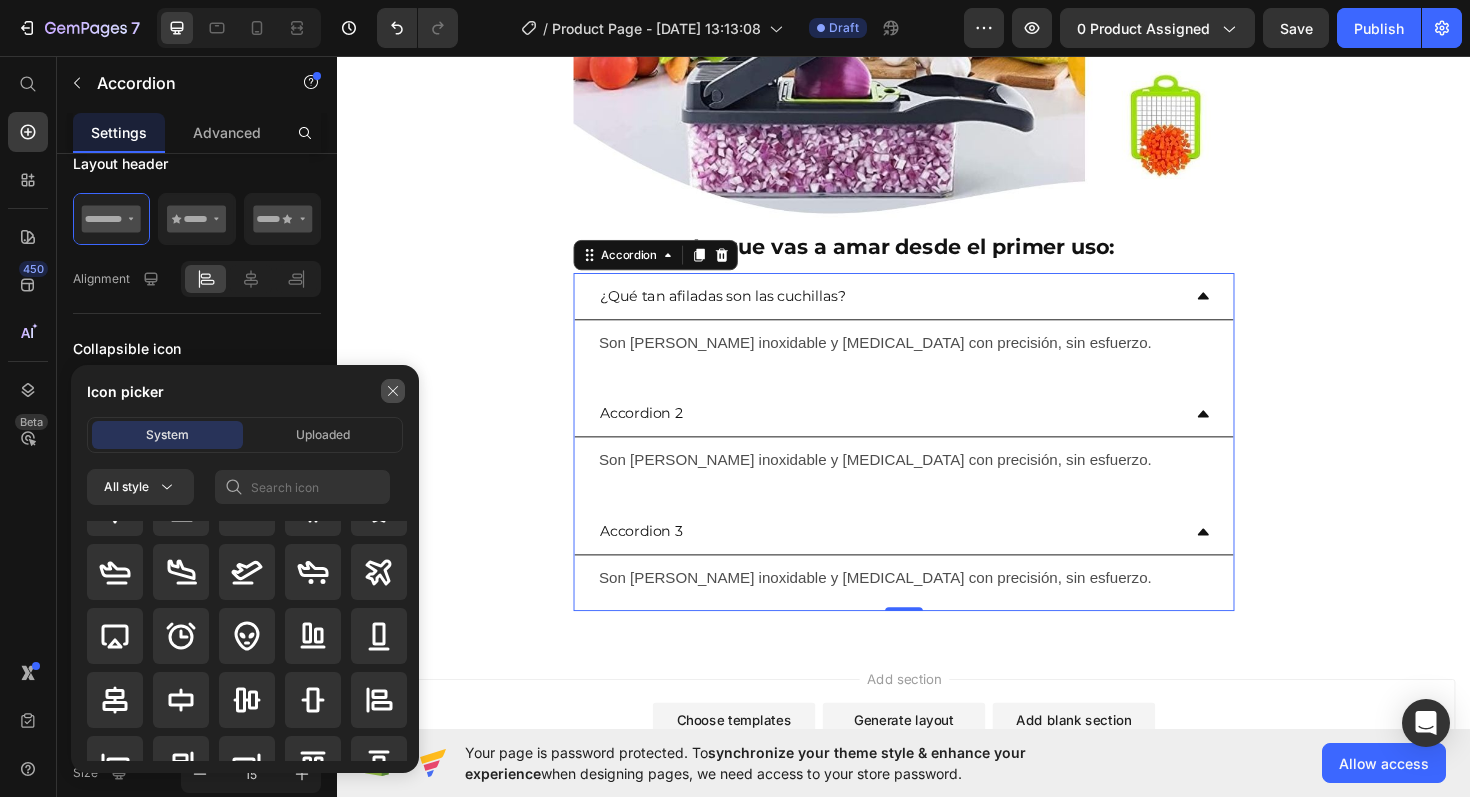 click at bounding box center [393, 391] 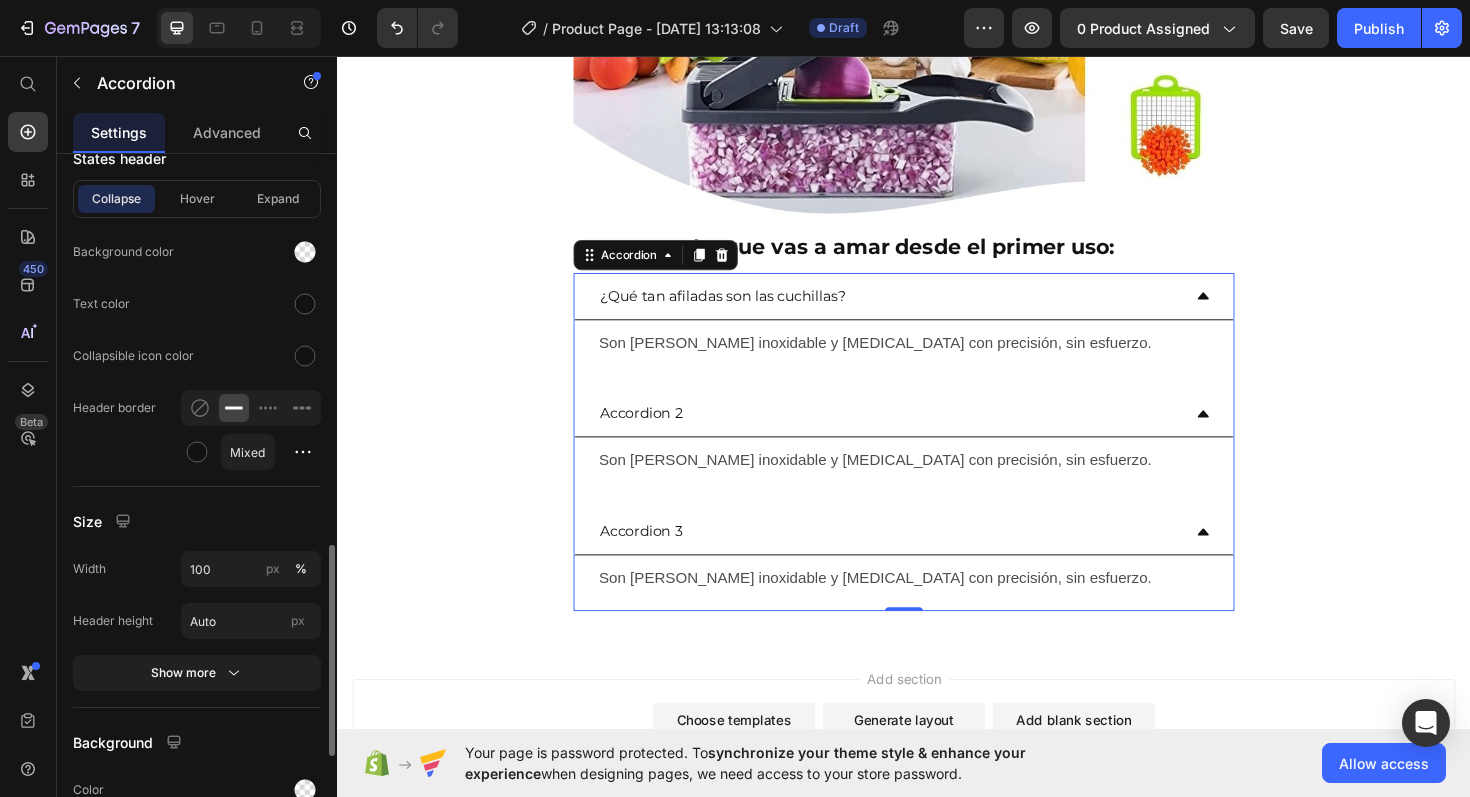 scroll, scrollTop: 1246, scrollLeft: 0, axis: vertical 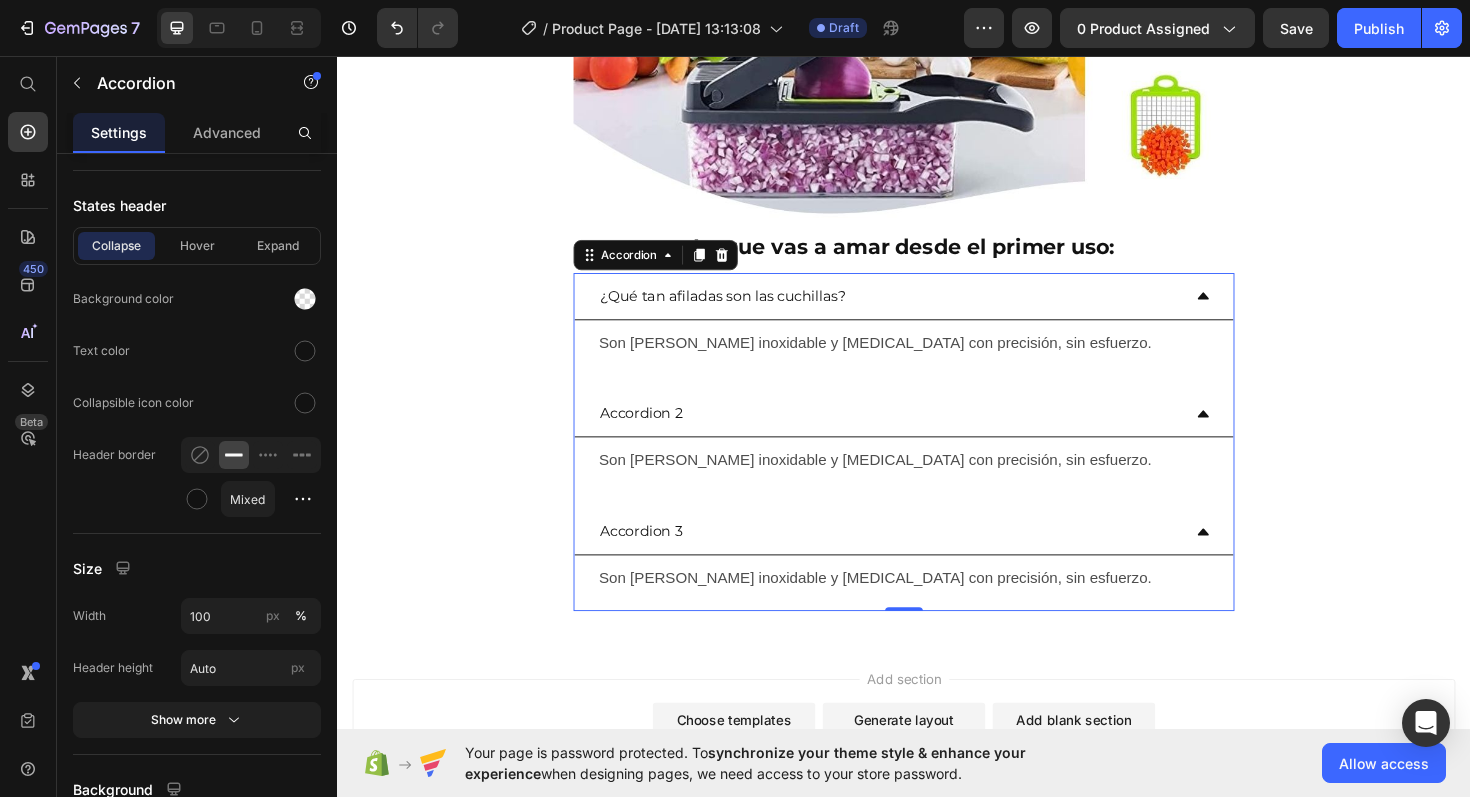 click on "¿Qué tan afiladas son las cuchillas?" at bounding box center [937, 311] 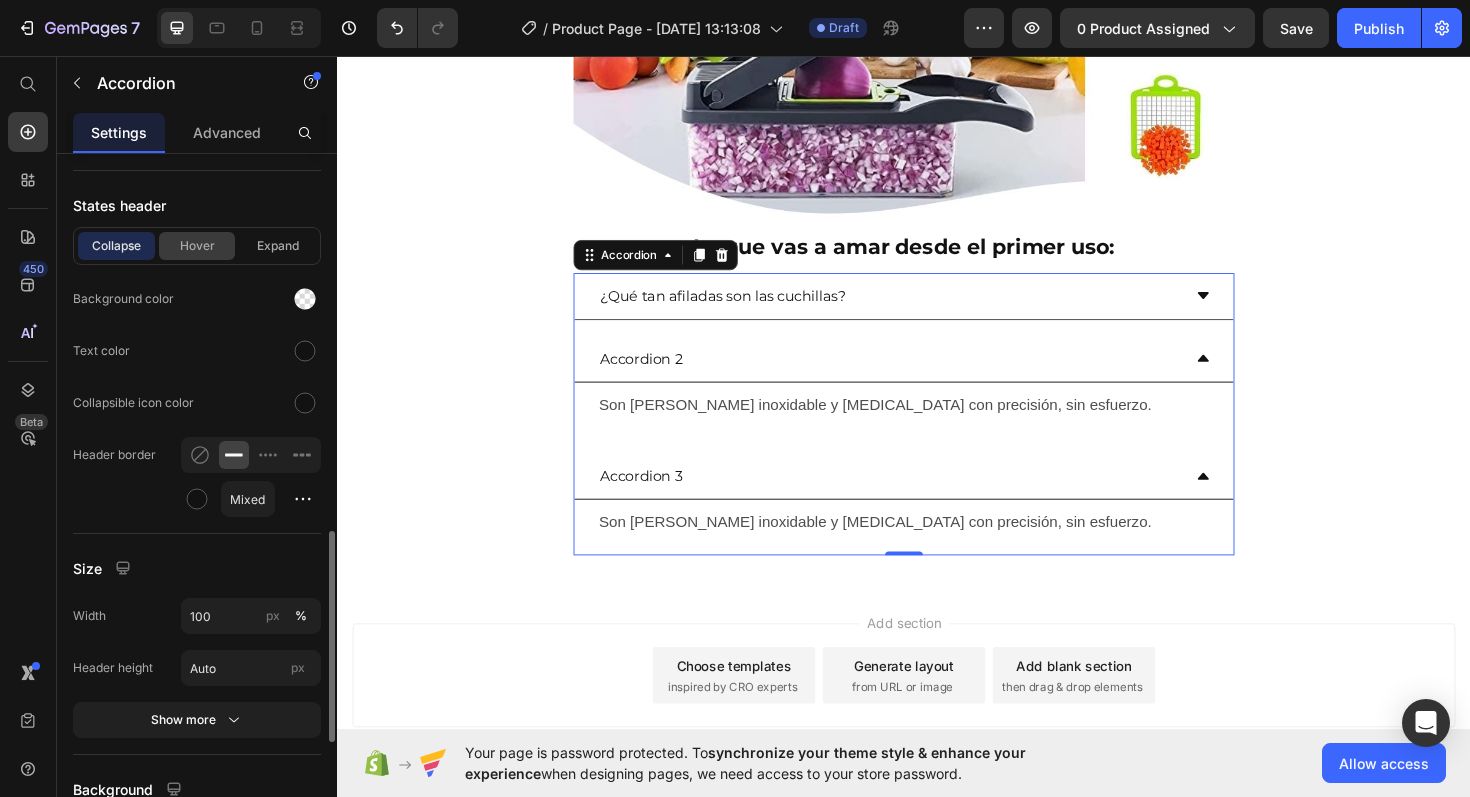 click on "Hover" at bounding box center (197, 246) 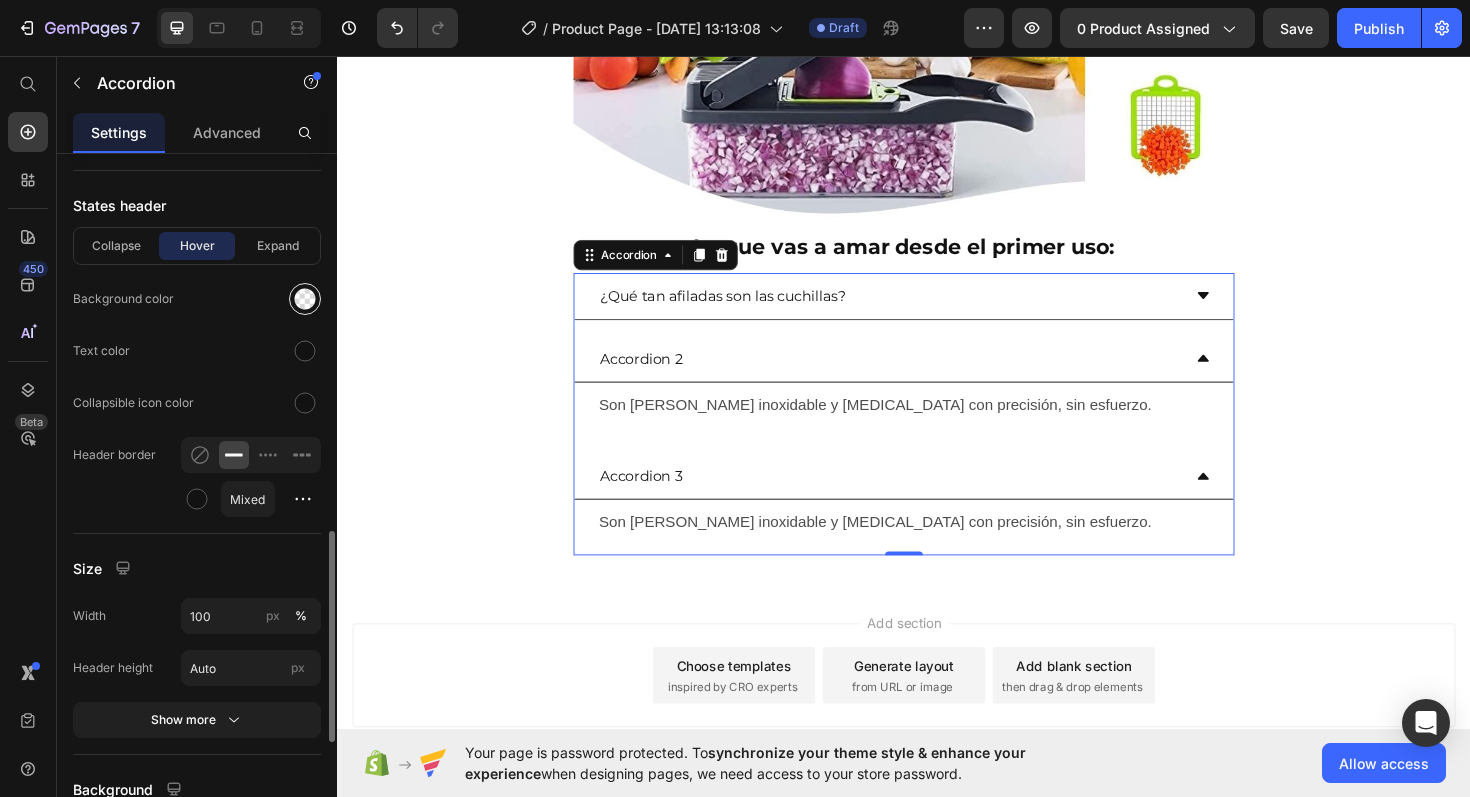 click 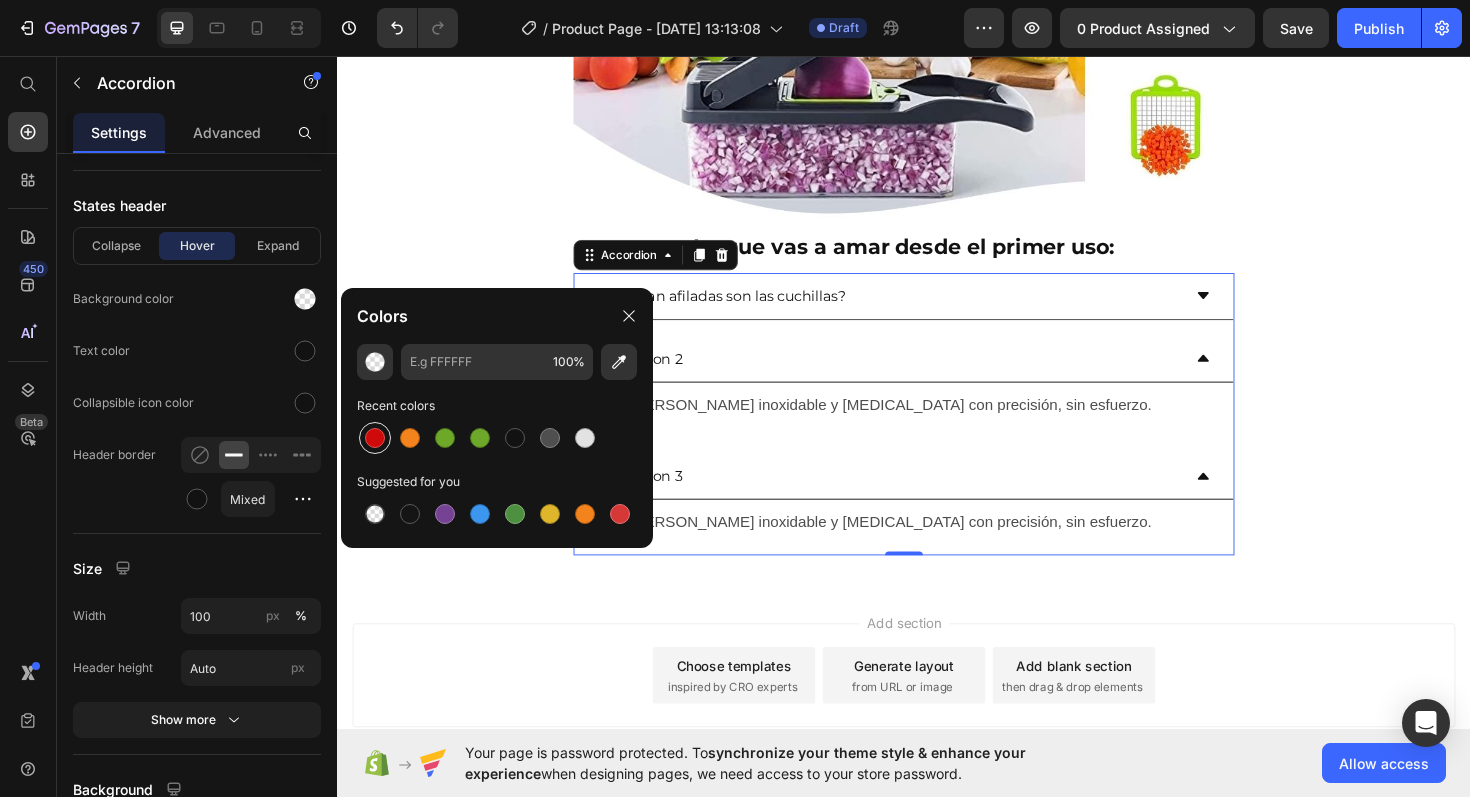 click at bounding box center [375, 438] 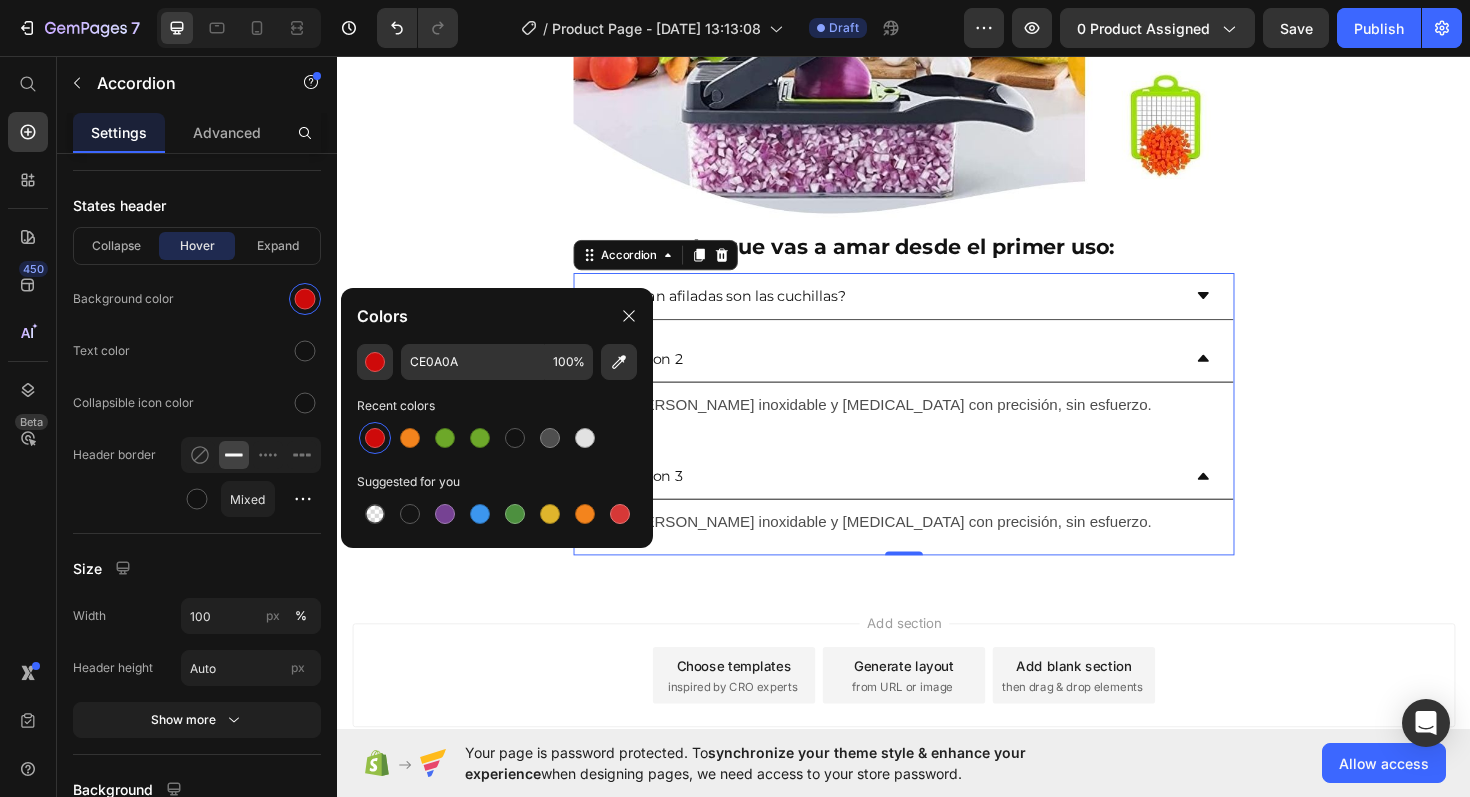click 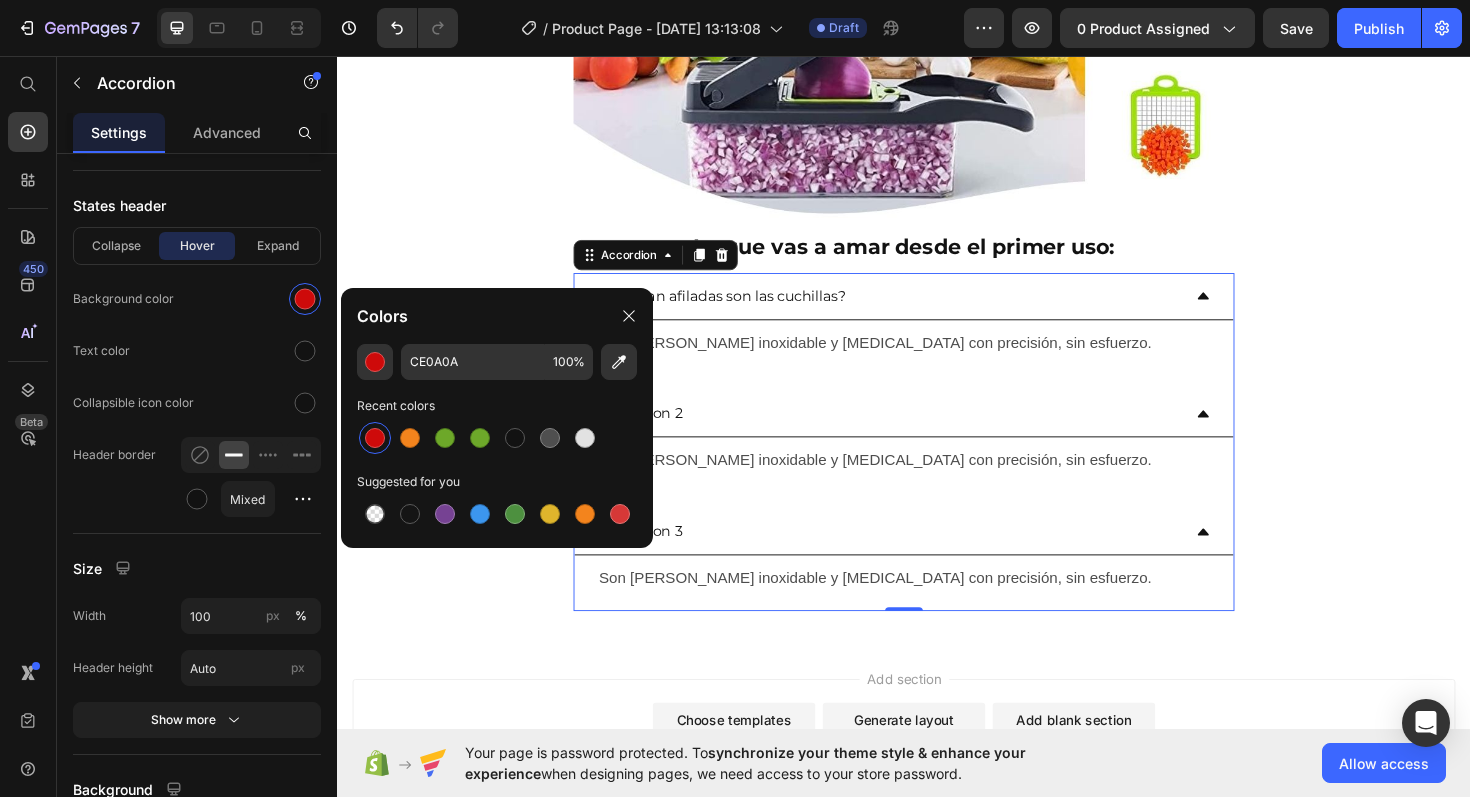 click 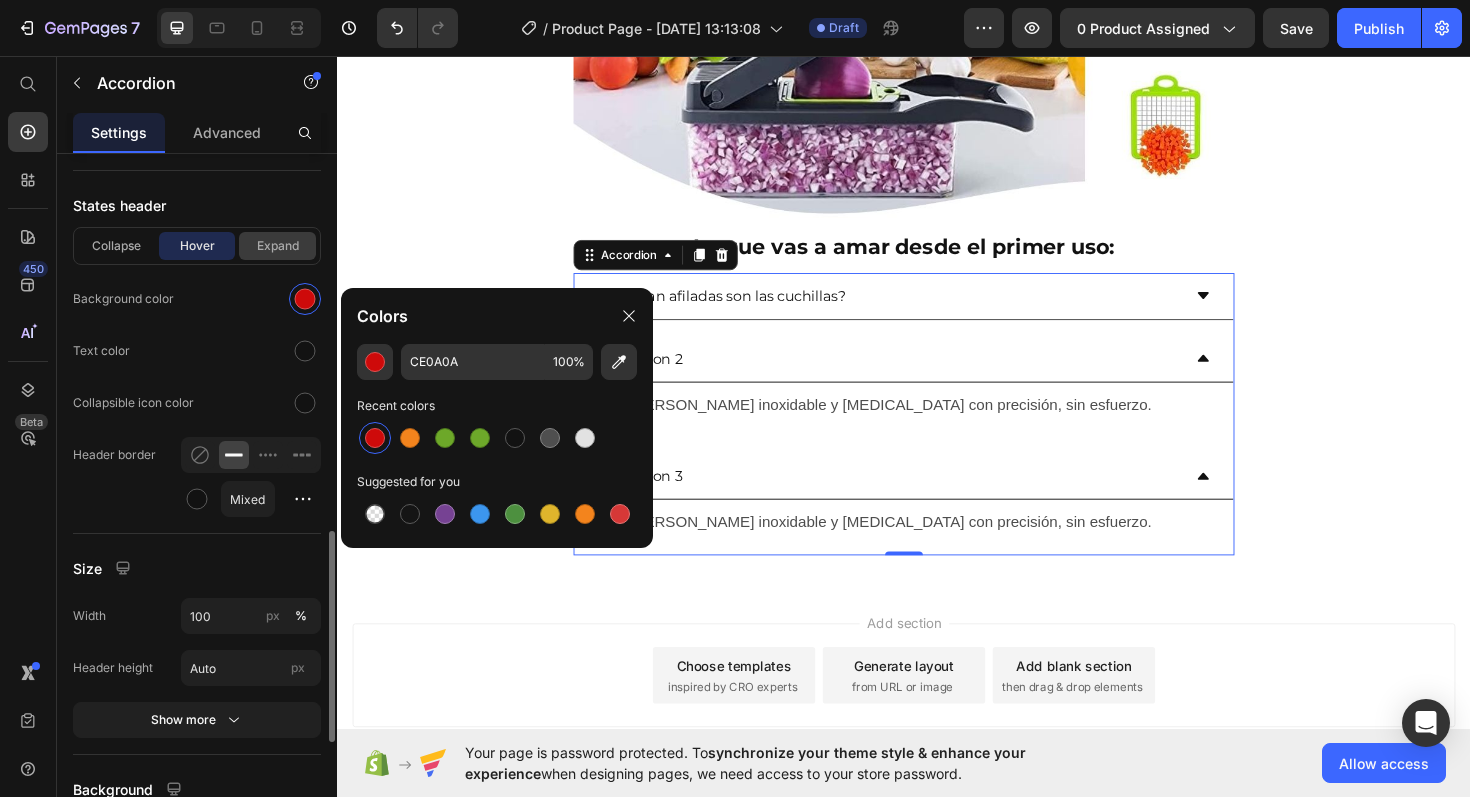 click on "Expand" at bounding box center (277, 246) 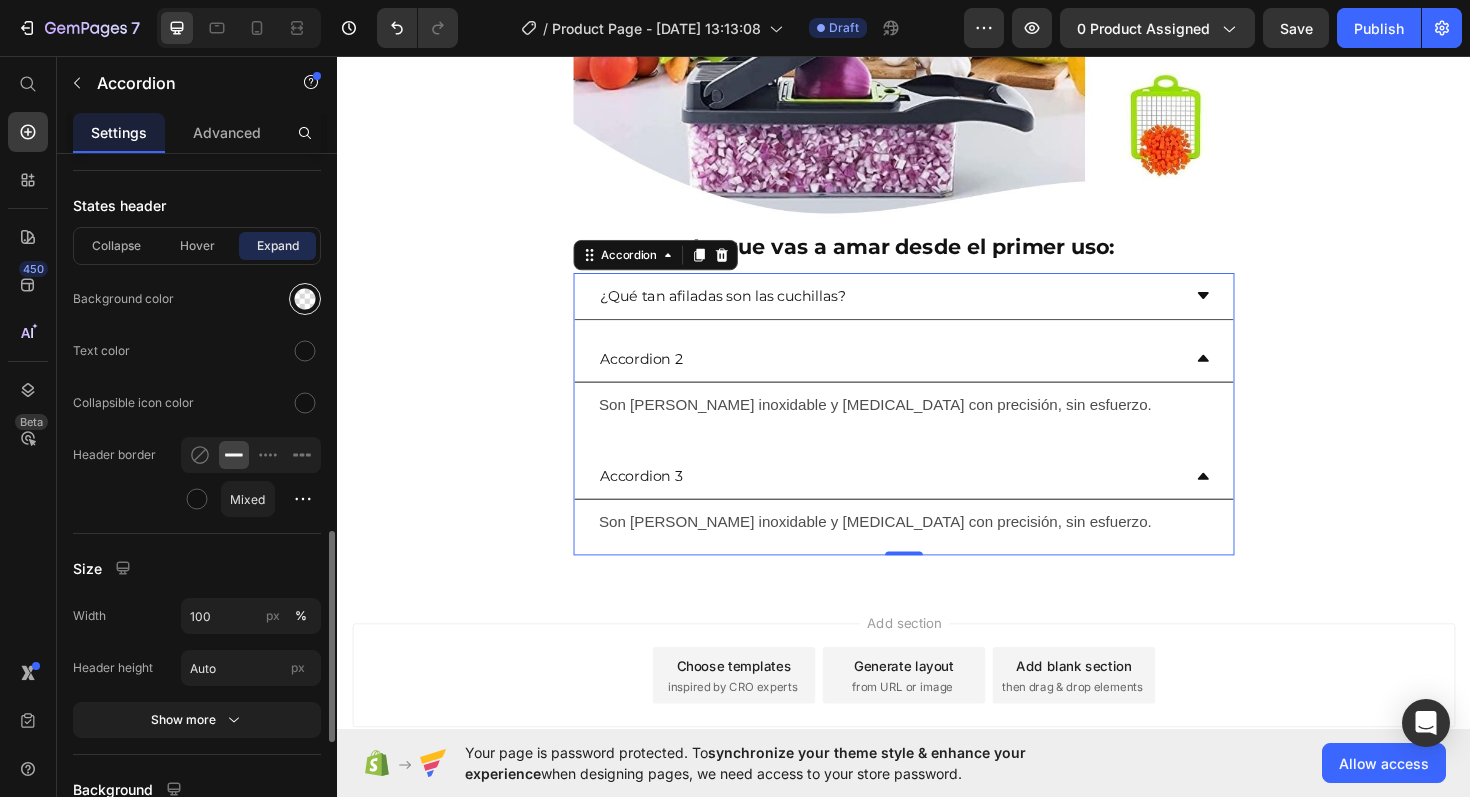 click at bounding box center [305, 299] 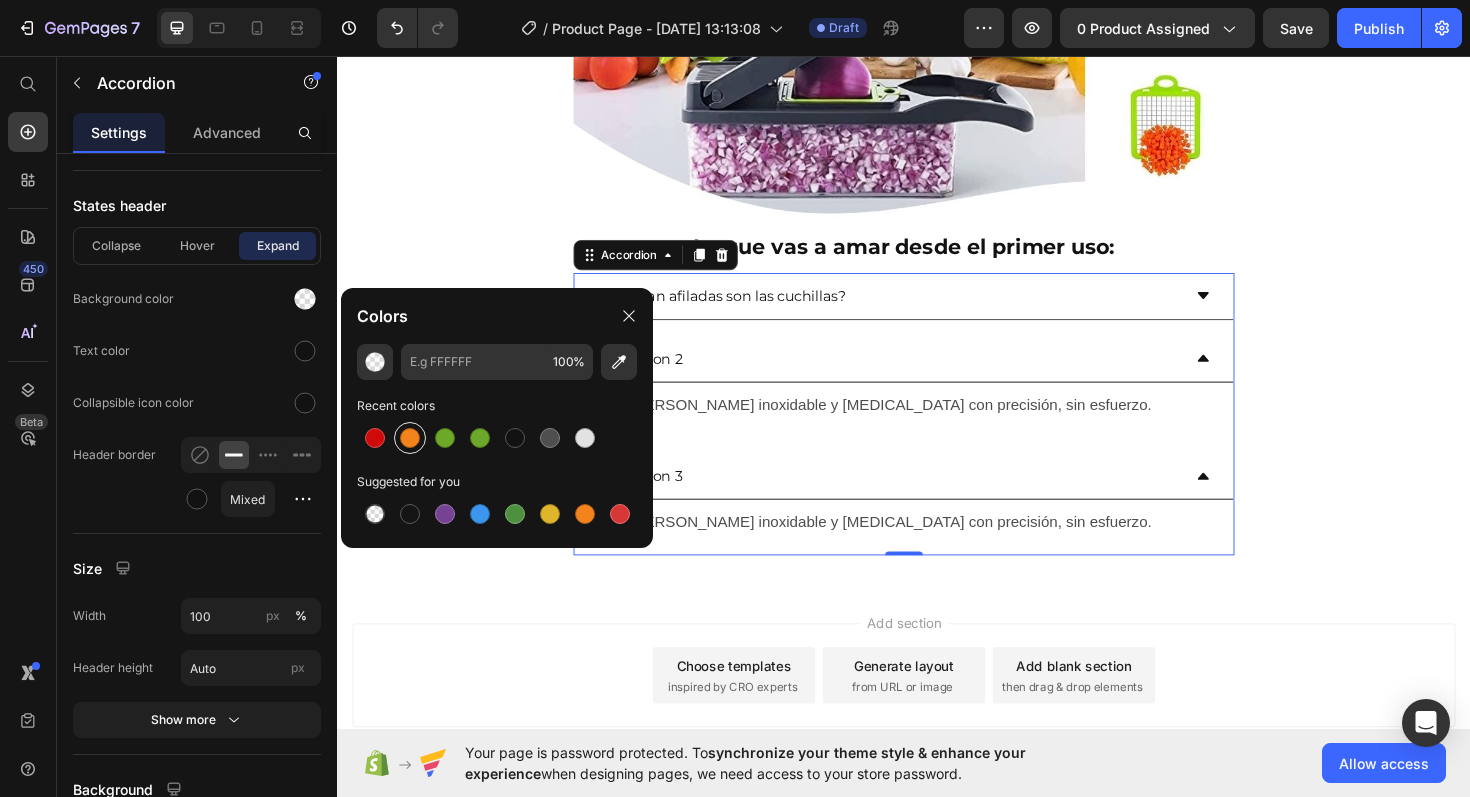 click at bounding box center [410, 438] 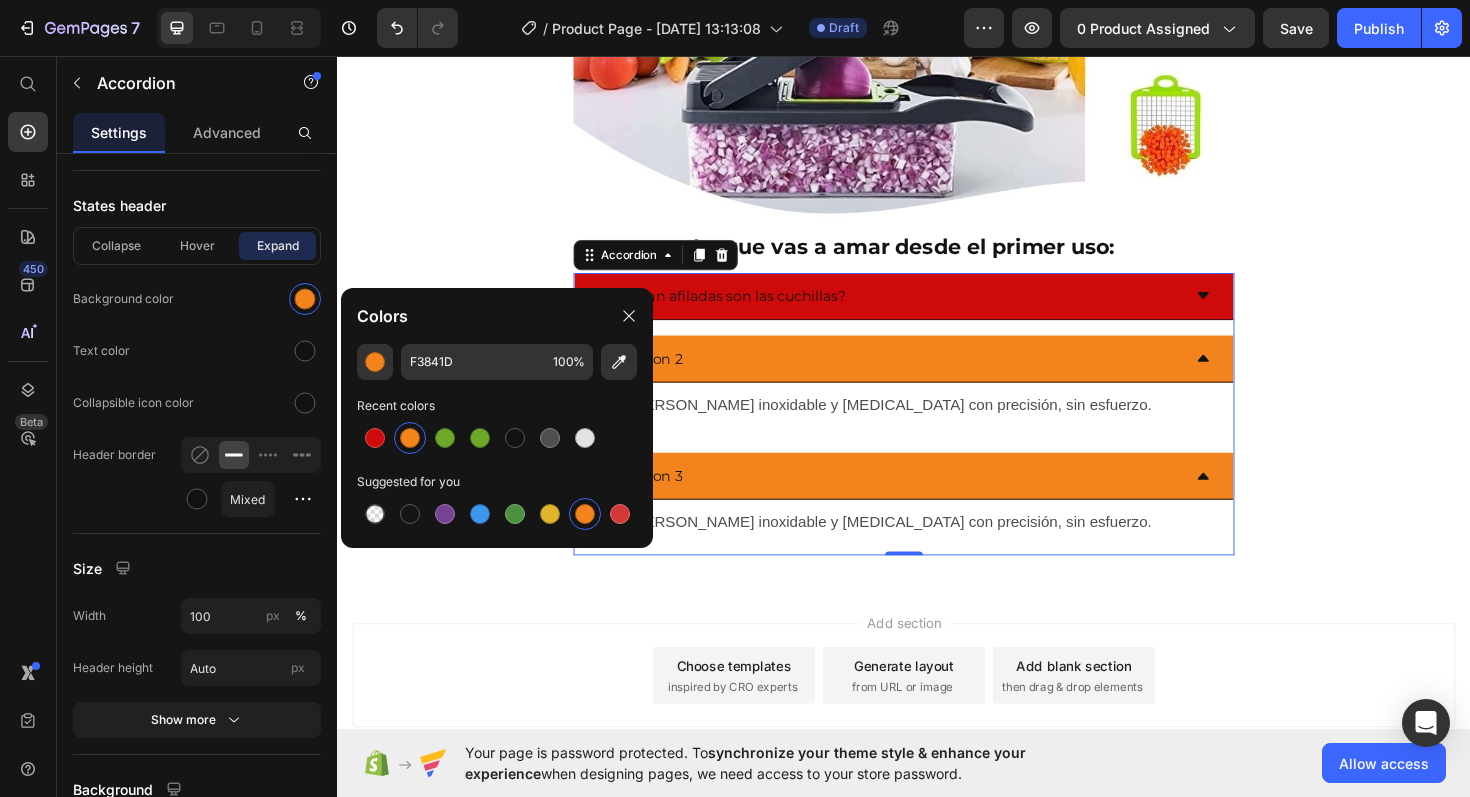 click on "¿Qué tan afiladas son las cuchillas?" at bounding box center (937, 311) 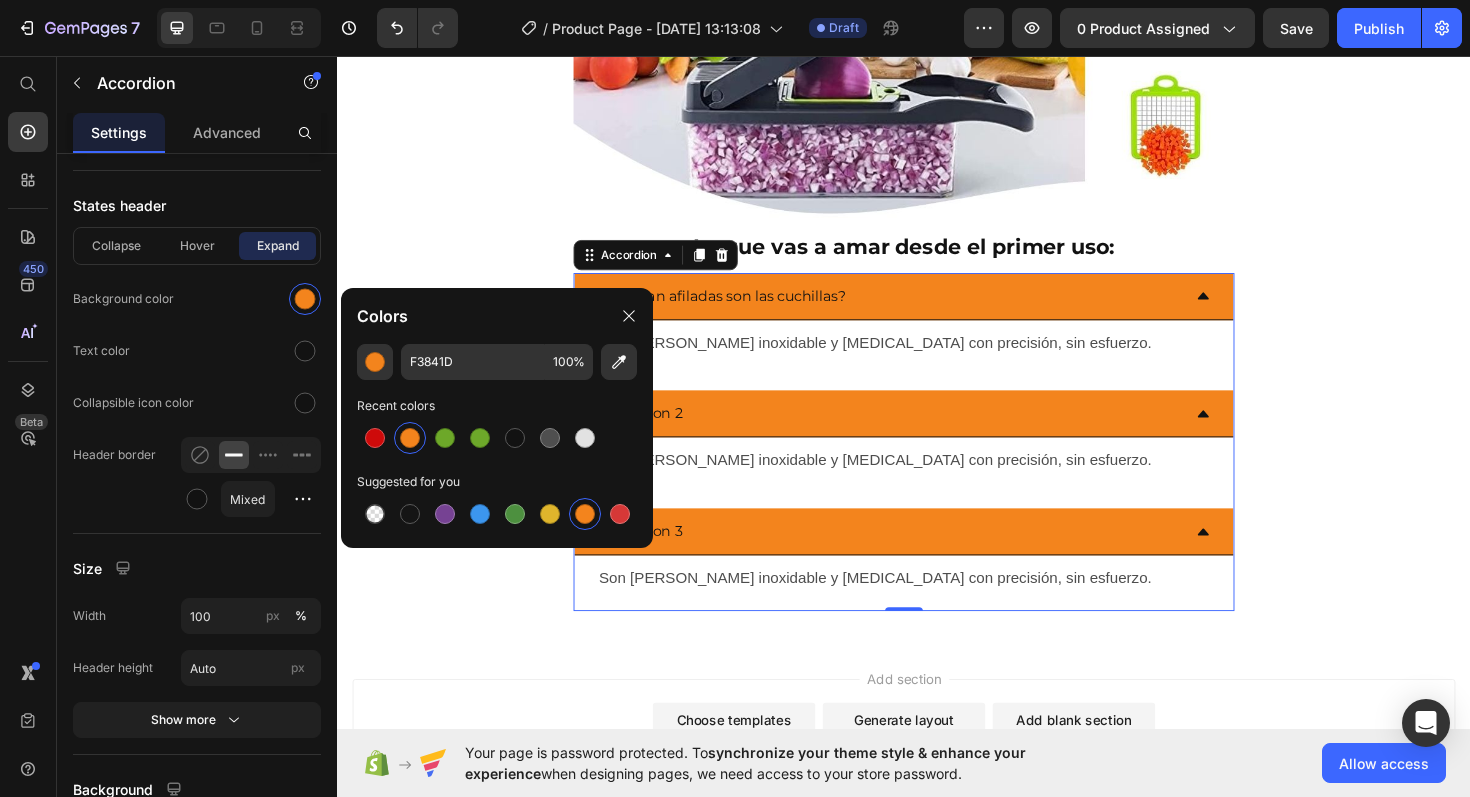 click on "¿Qué tan afiladas son las cuchillas?" at bounding box center [921, 310] 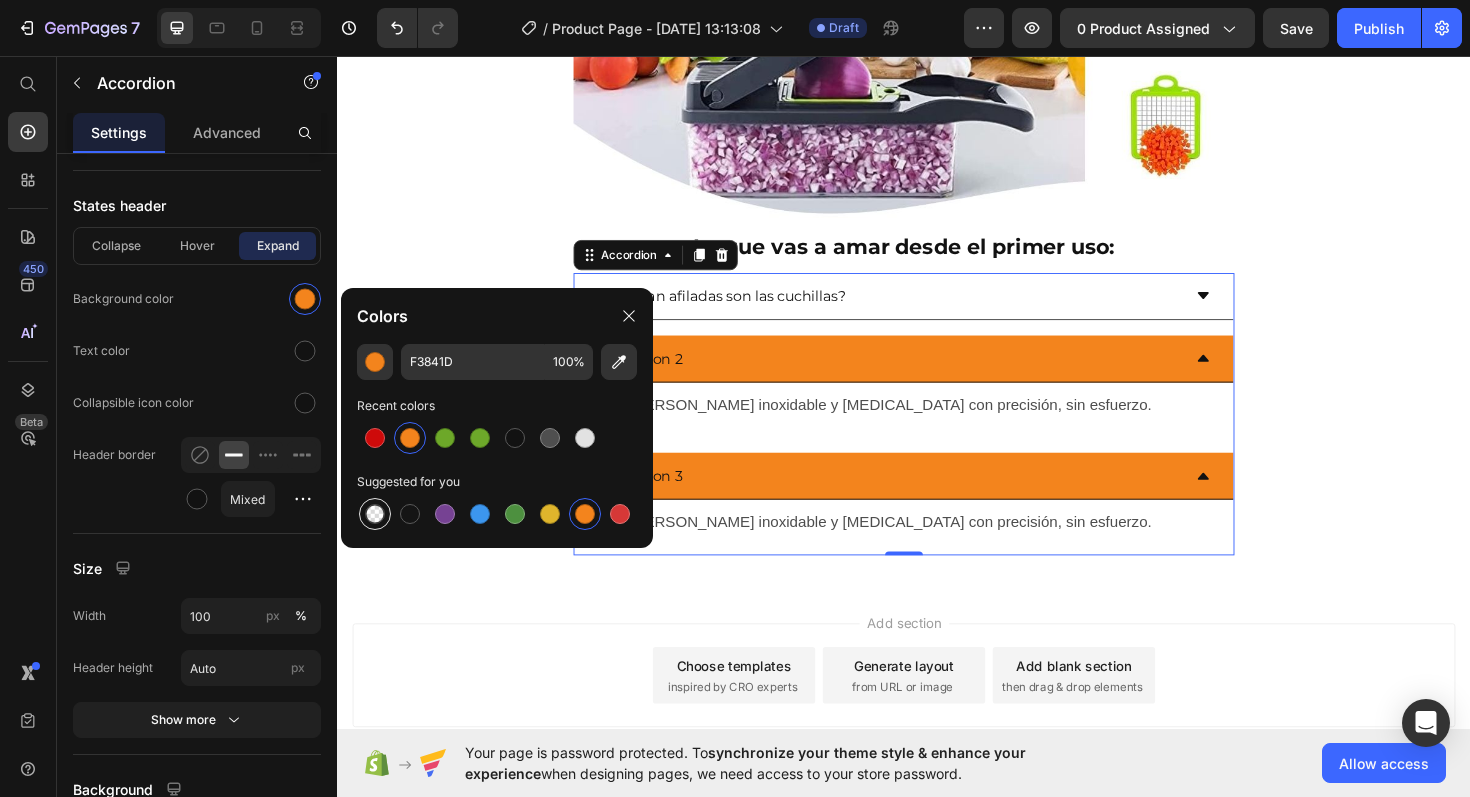 click on "F3841D 100 % Recent colors Suggested for you" 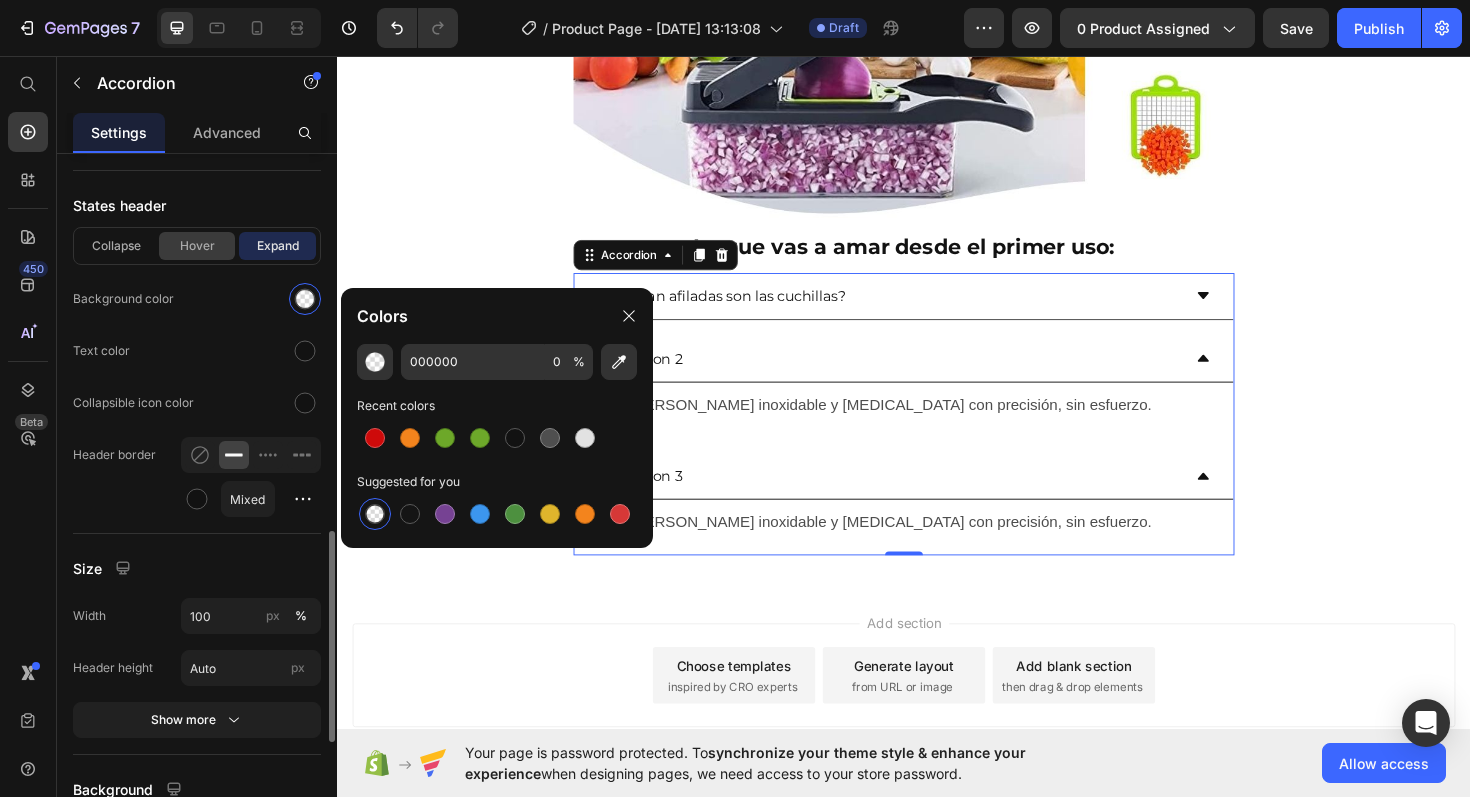 click on "Hover" at bounding box center (197, 246) 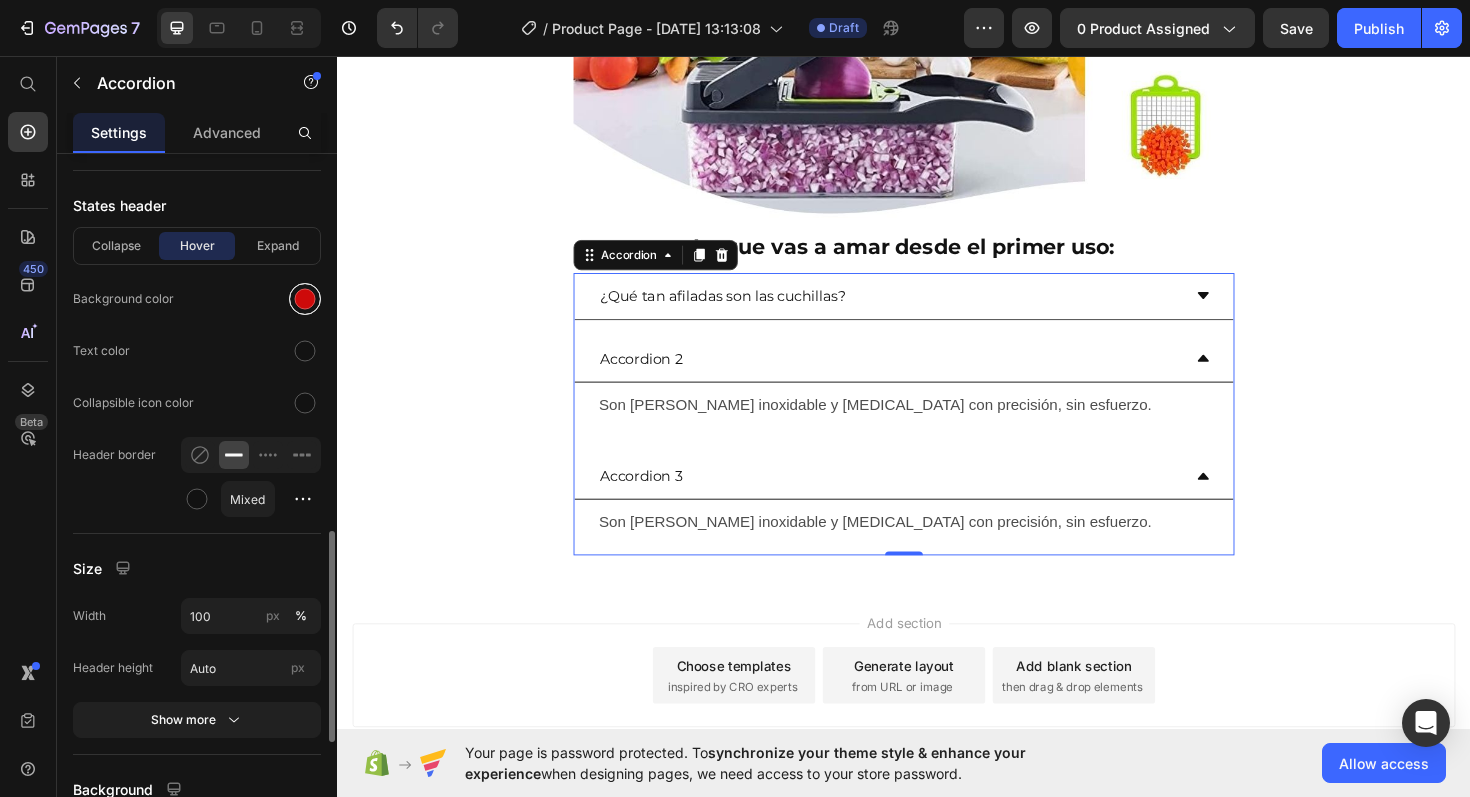 click at bounding box center [305, 299] 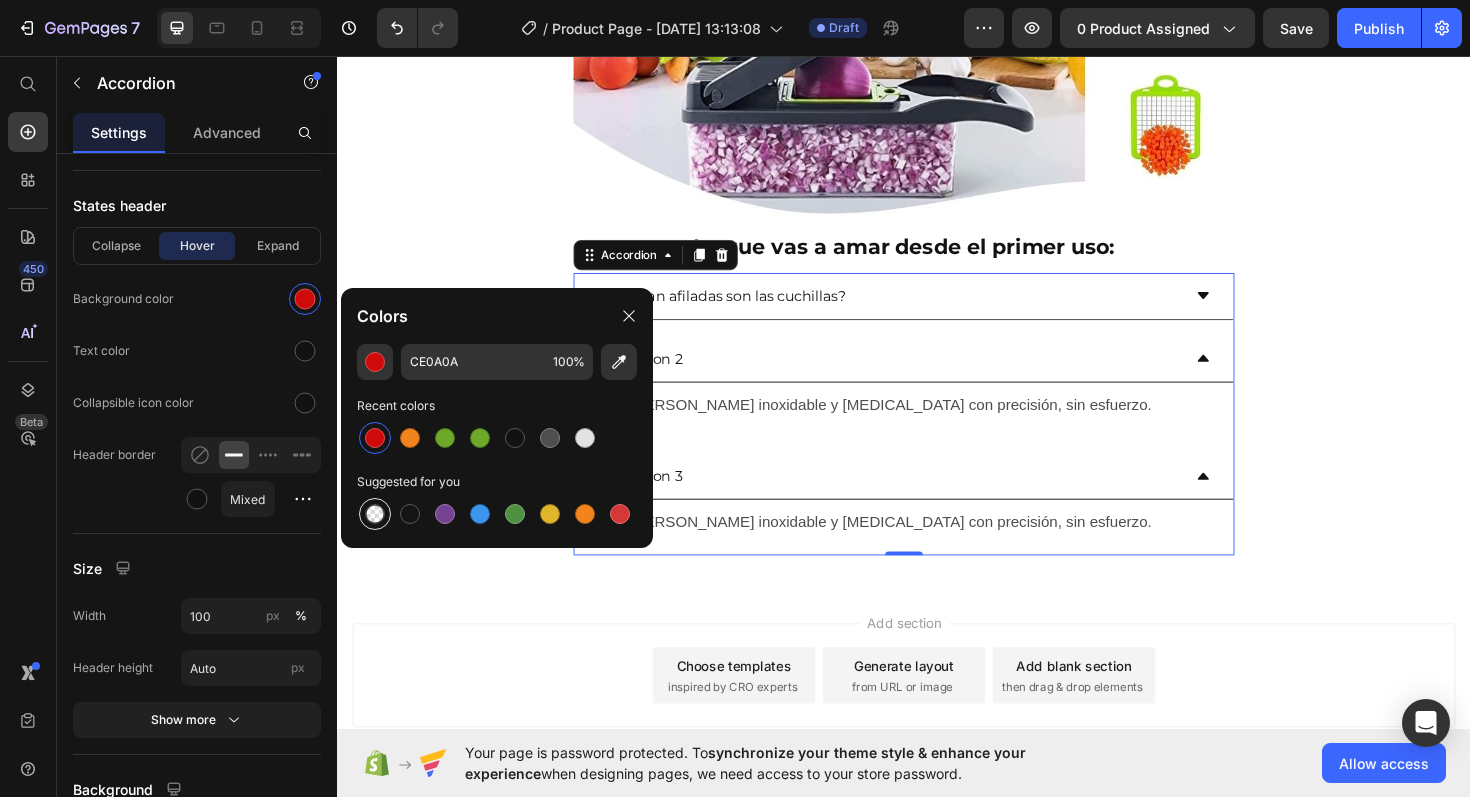 click at bounding box center [375, 514] 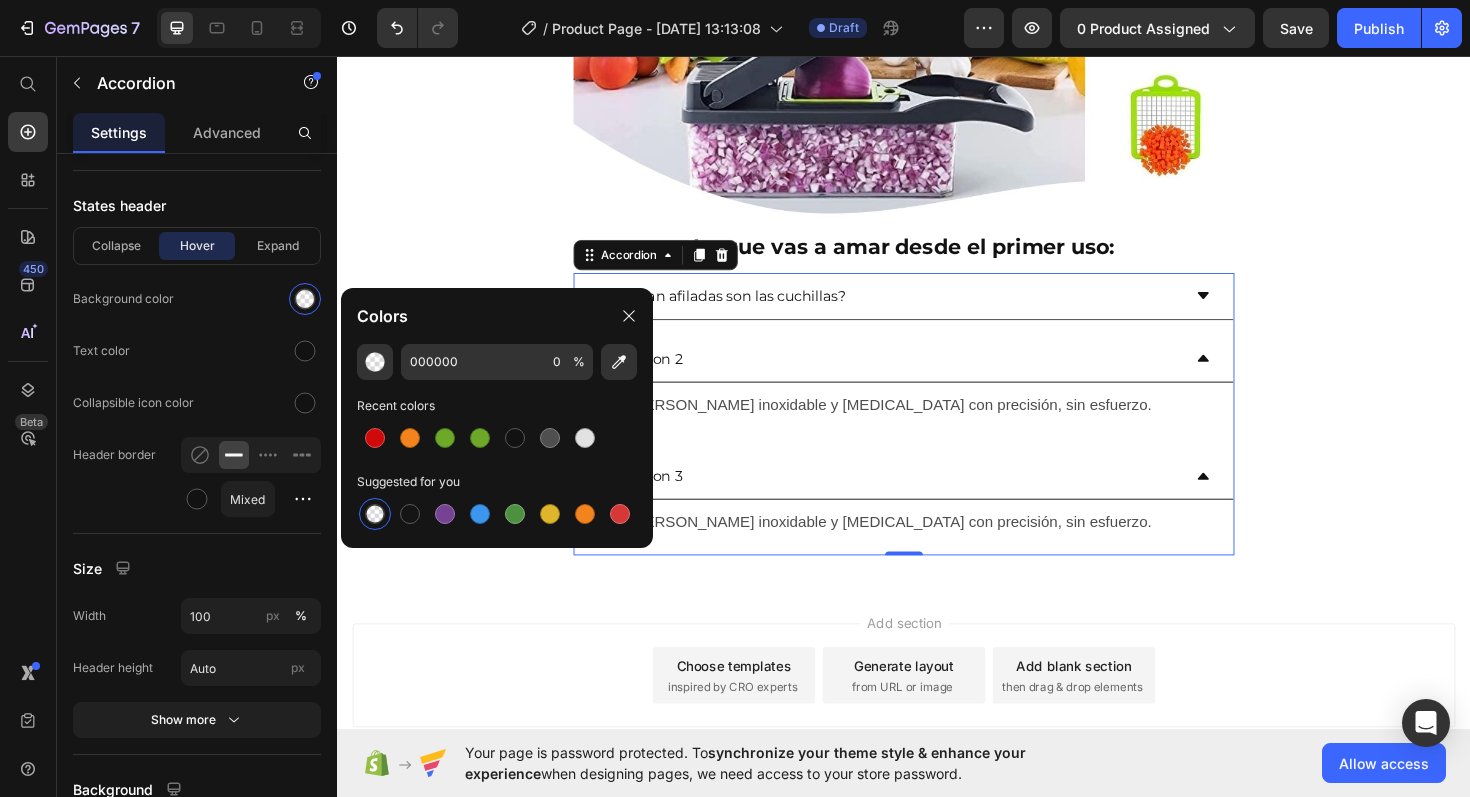 click at bounding box center (375, 514) 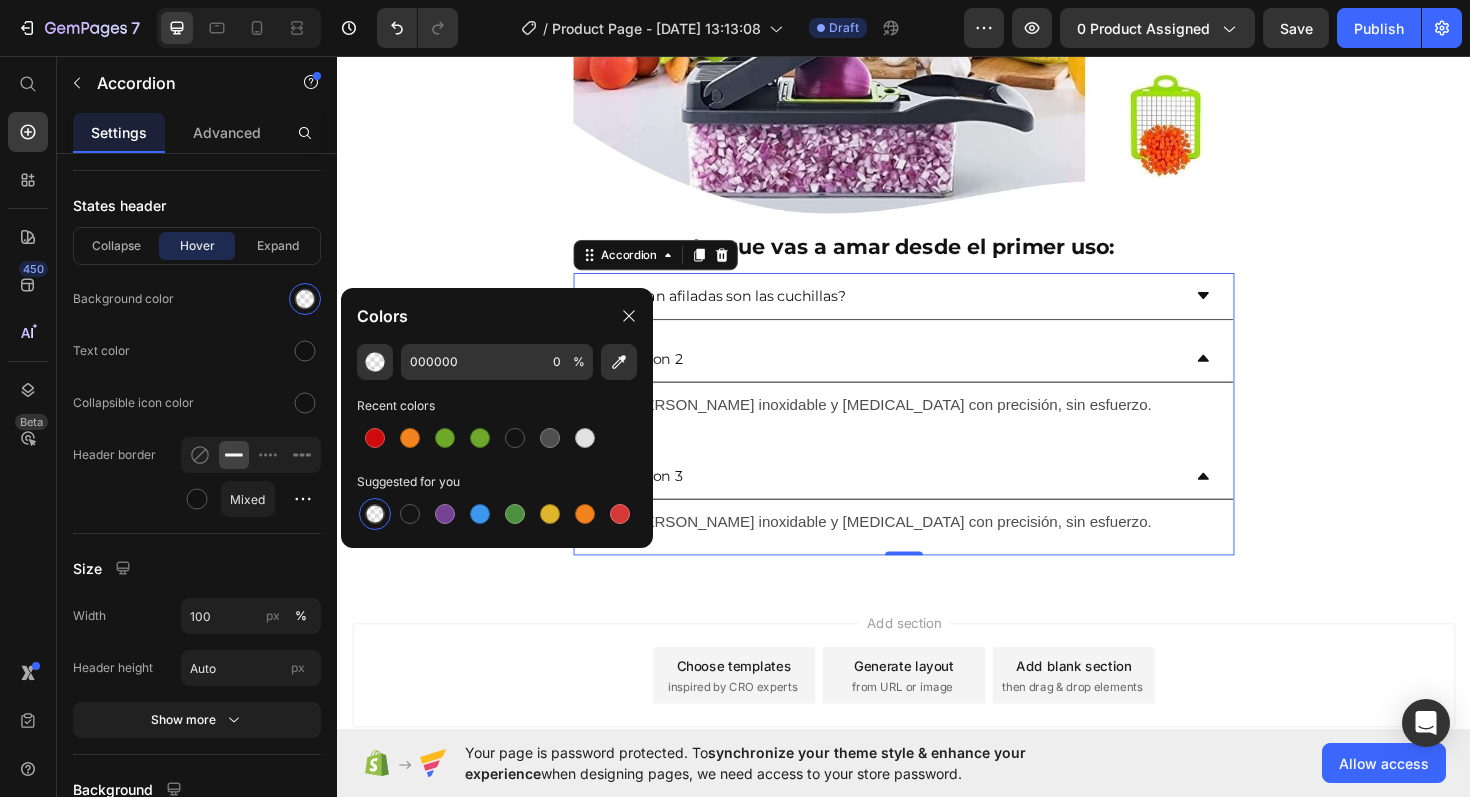 click on "¿Qué tan afiladas son las cuchillas?" at bounding box center [937, 311] 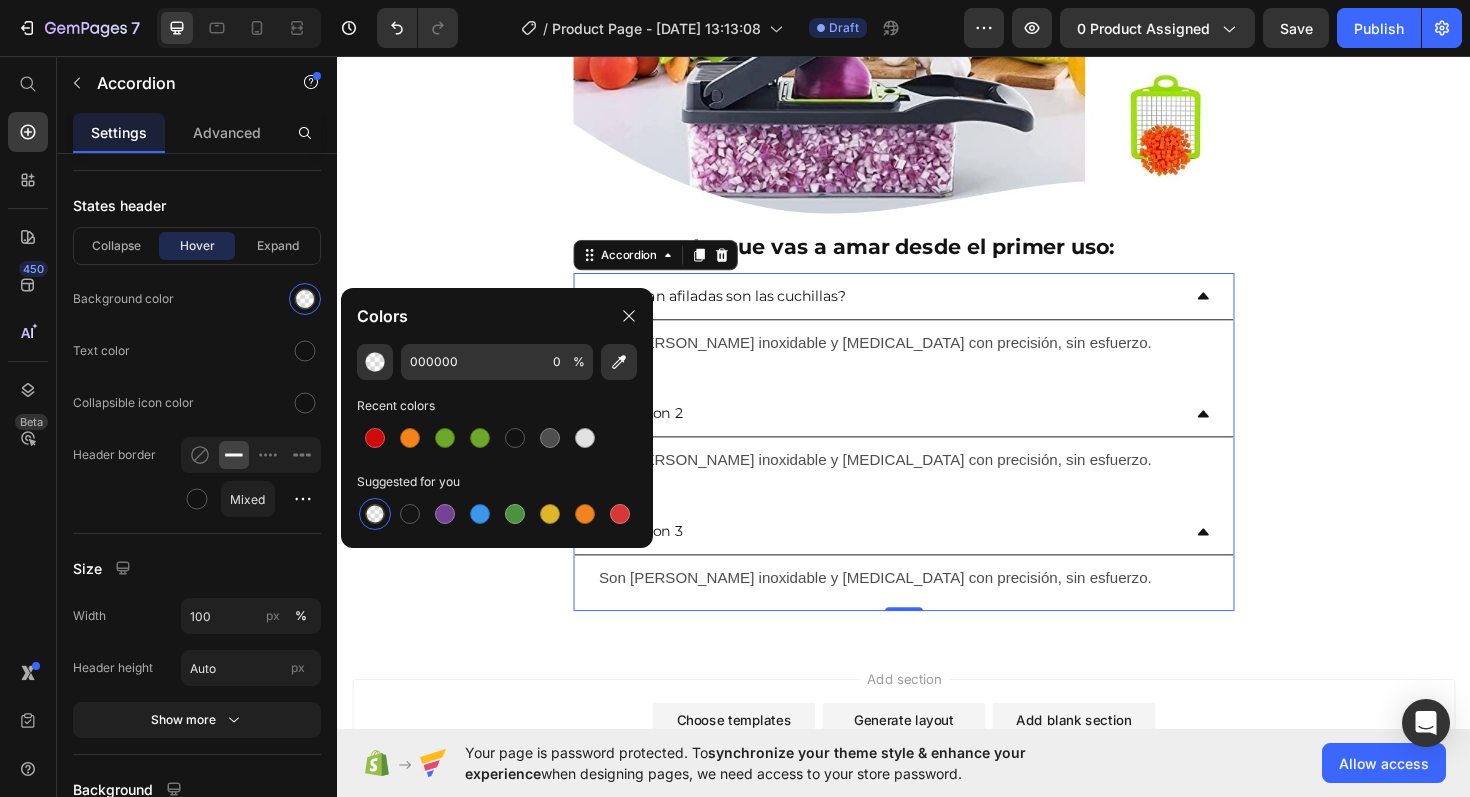 click on "¿Qué tan afiladas son las cuchillas?" at bounding box center [937, 311] 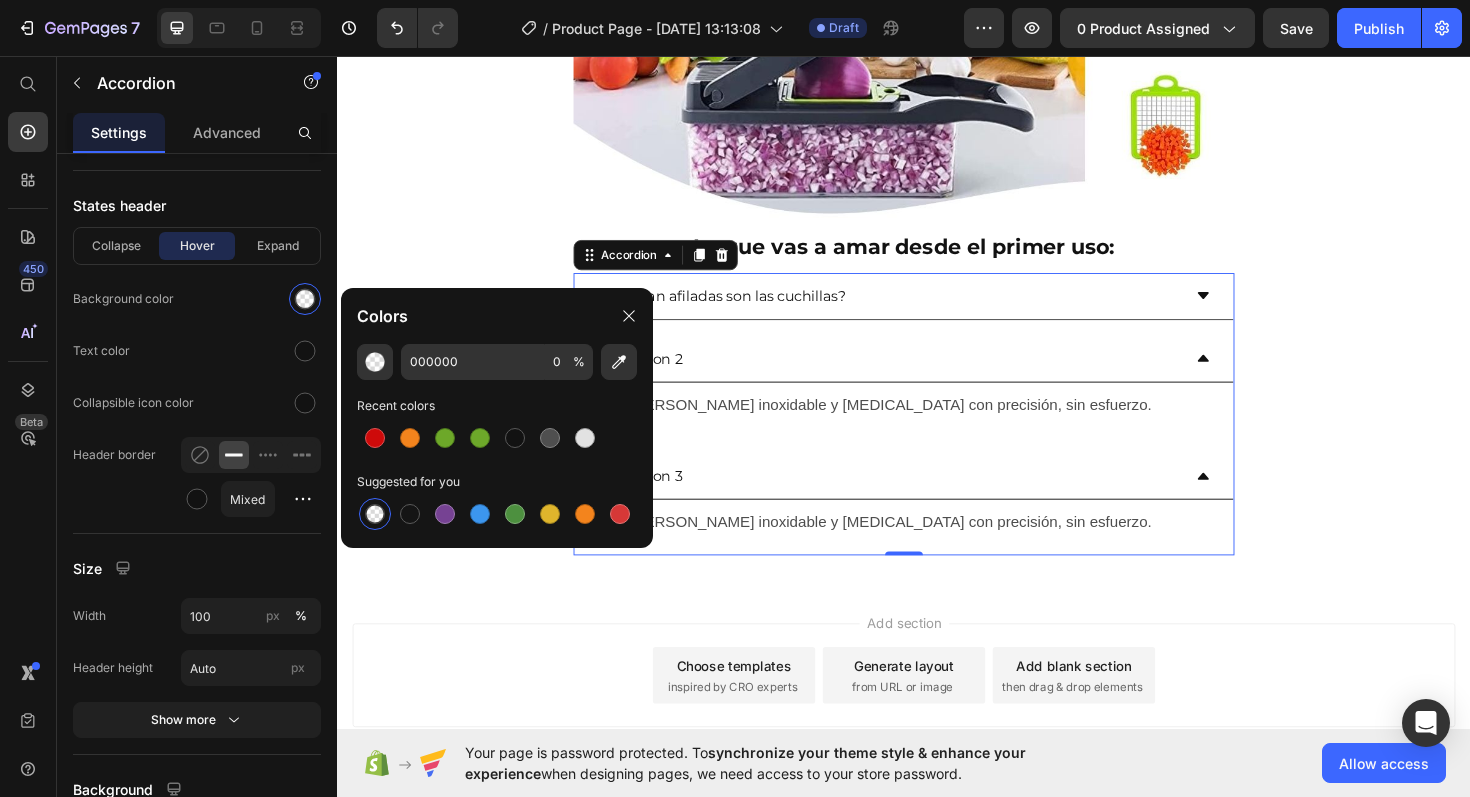 click on "Accordion 2" at bounding box center [937, 377] 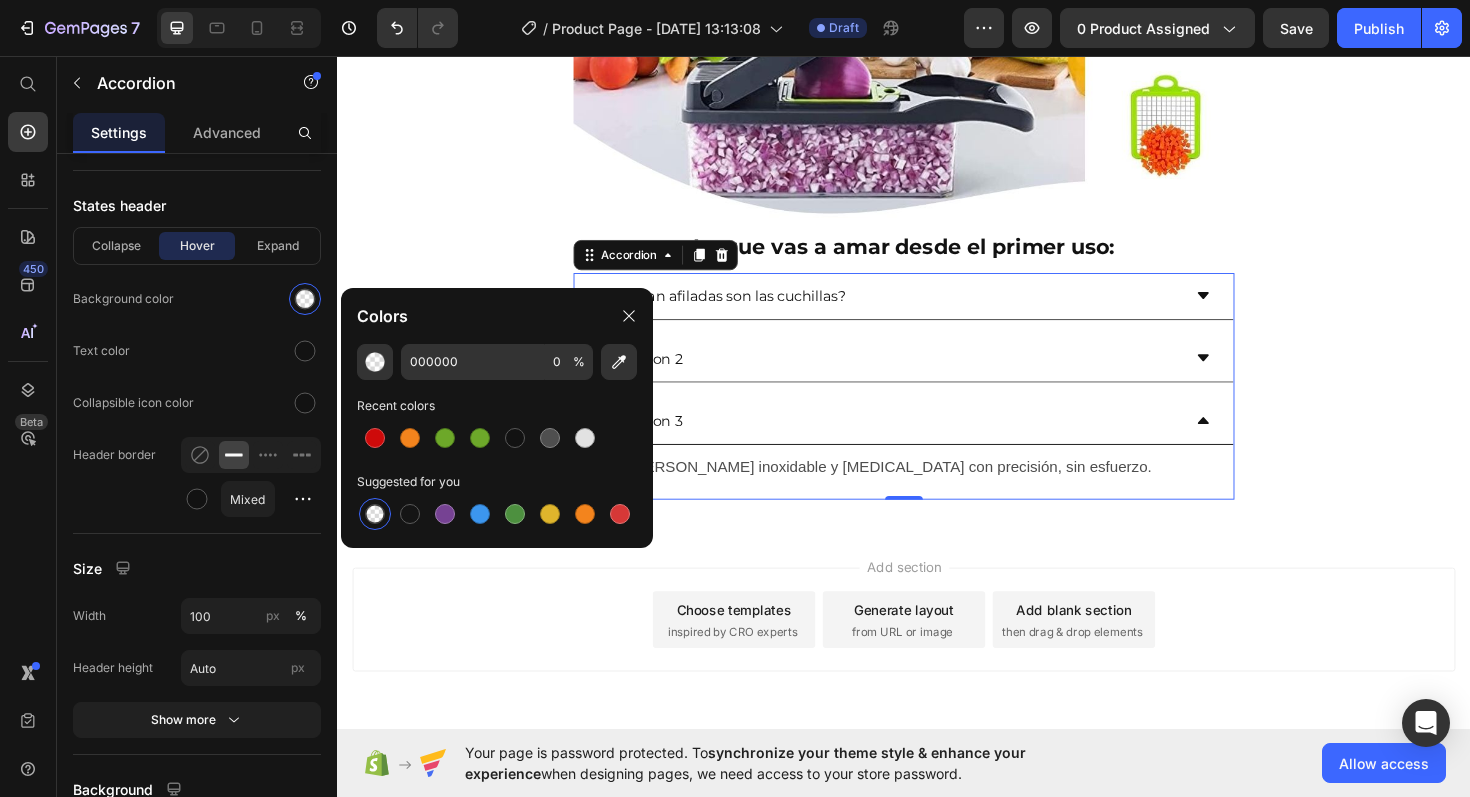 click 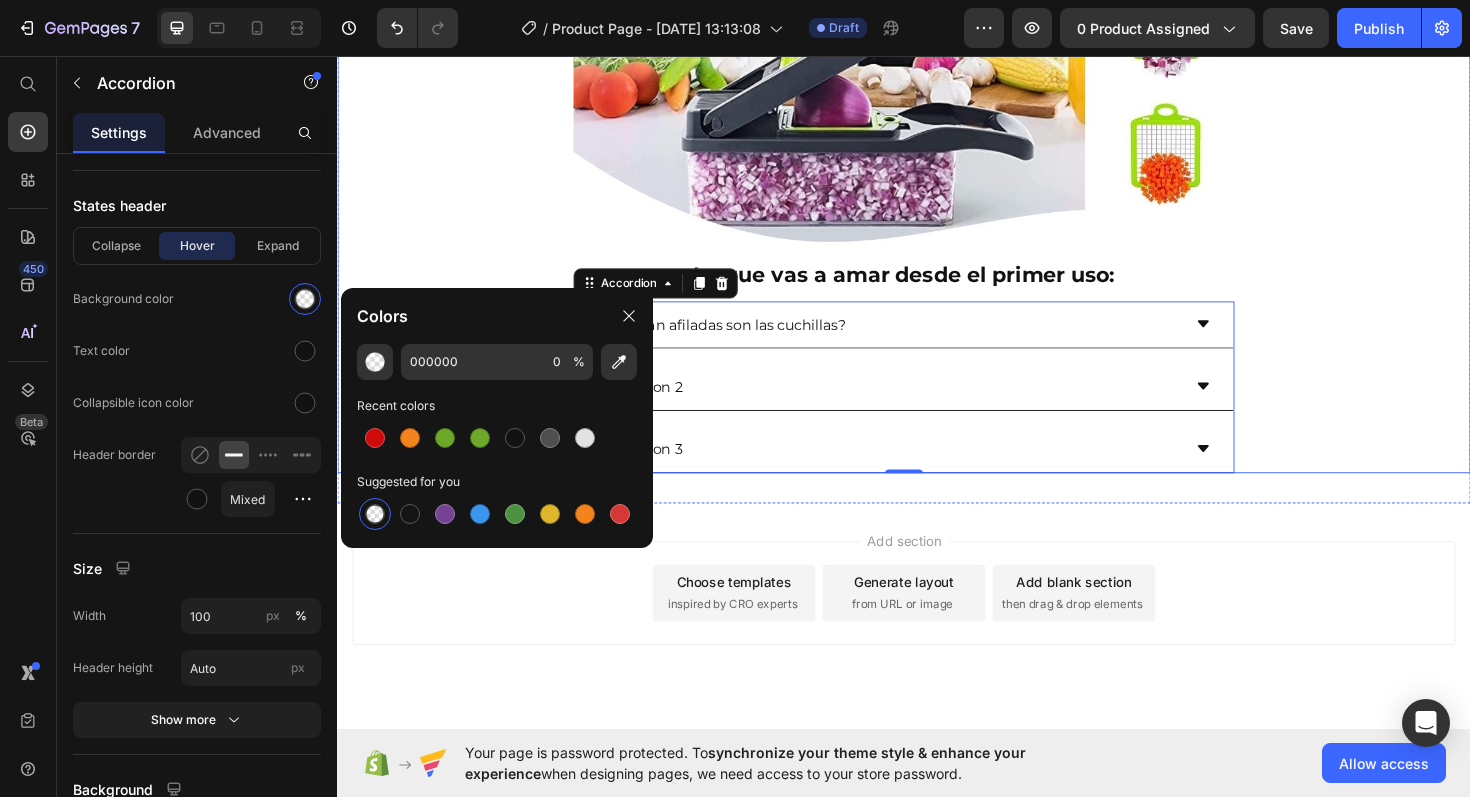 scroll, scrollTop: 3478, scrollLeft: 0, axis: vertical 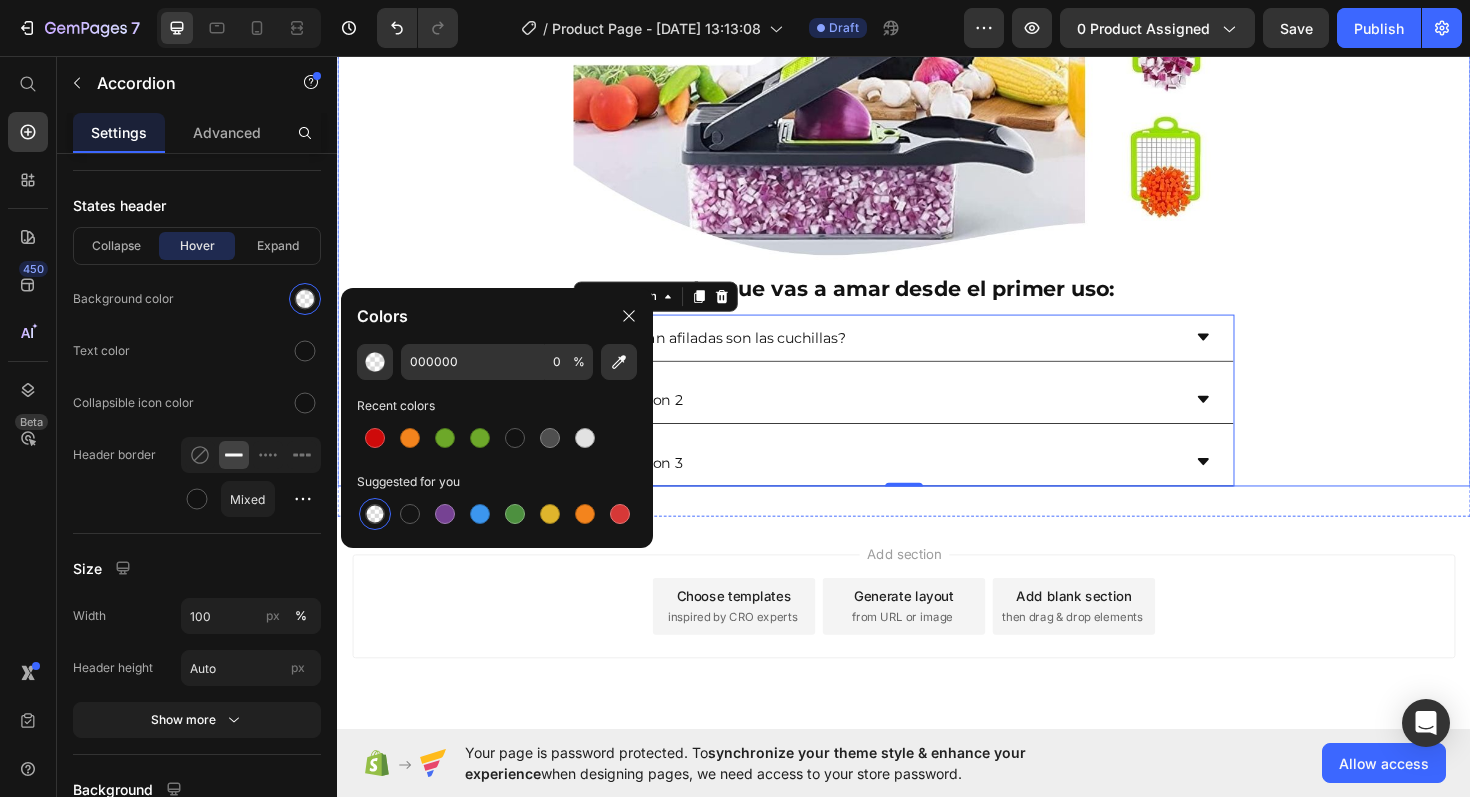 click on "Envío gratis a Toda Colombia  🚚 Heading Image ⭐ 4.8/5 basado en +1200 cocinas felices Heading ⁠⁠⁠⁠⁠⁠⁠ Antes: $149,900 Heading Hoy en sólo: $79,000 Heading AHORRA 50% DE DESCUENTO Heading
Publish the page to see the content.
Custom Code Image Lo que vas a amar desde el primer uso: Heading • 🧅  Despídete de las lágrimas  al picar cebolla • 🥗 Ensaladas frescas y listas en segundos • 🕐  Ahorra tiempo  en cada comida sin ensuciar • 🔪 8 cuchillas para cada tipo de corte, sin esfuerzo • 🍽️ Cocina más fácil,  ordenada y sin estrés Heading Image Cada minuto que pierdes picando a mano, lo podrías usar cocinando o descansando Heading
Publish the page to see the content.
Custom Code Haz clic ahora y cambia tu cocina desde esta misma semana Heading Image Lo que vas a amar desde el primer uso: Heading
¿Qué tan afiladas son las cuchillas?
Accordion 2   0" at bounding box center [937, -1436] 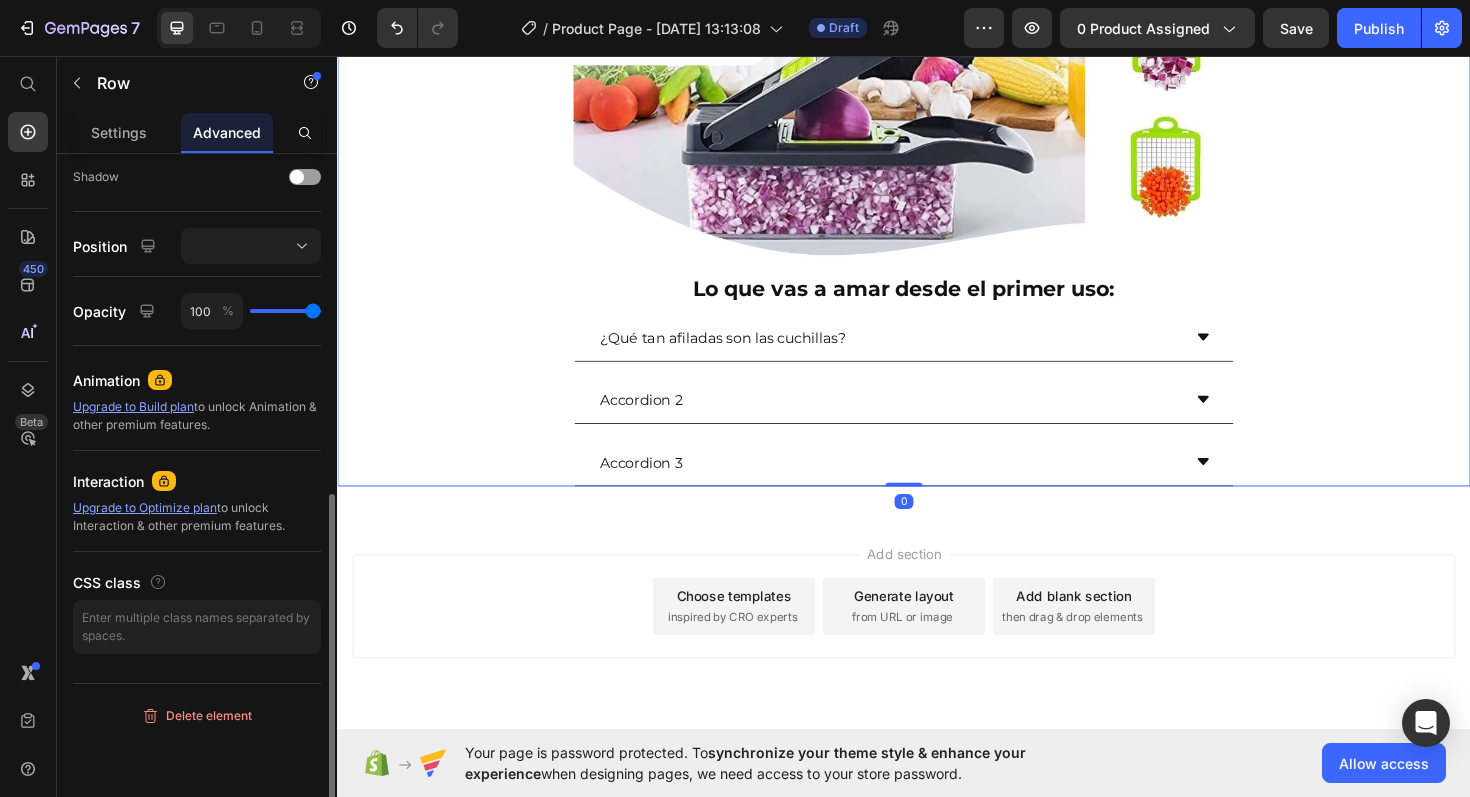 scroll, scrollTop: 0, scrollLeft: 0, axis: both 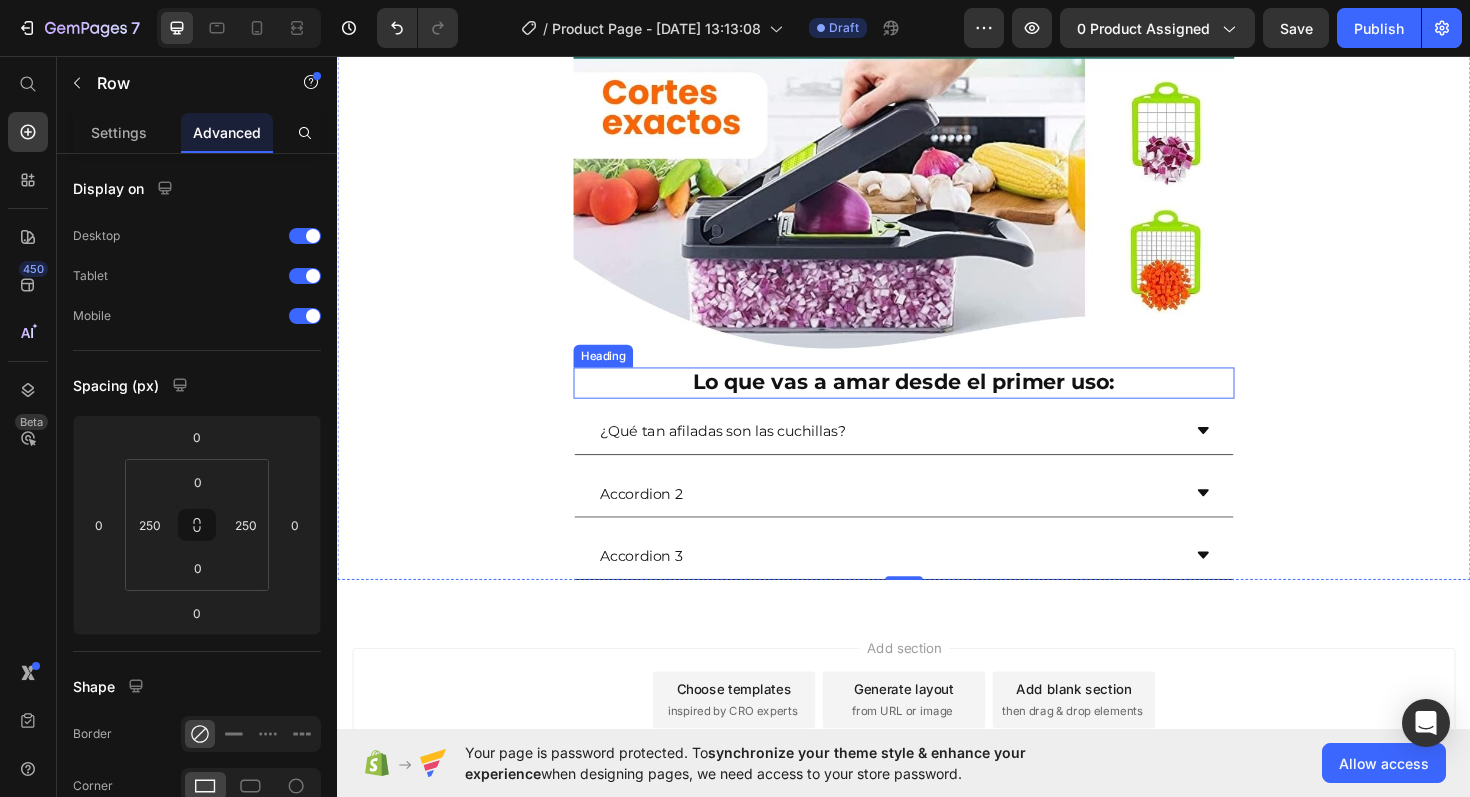 click on "Lo que vas a amar desde el primer uso:" at bounding box center [937, 402] 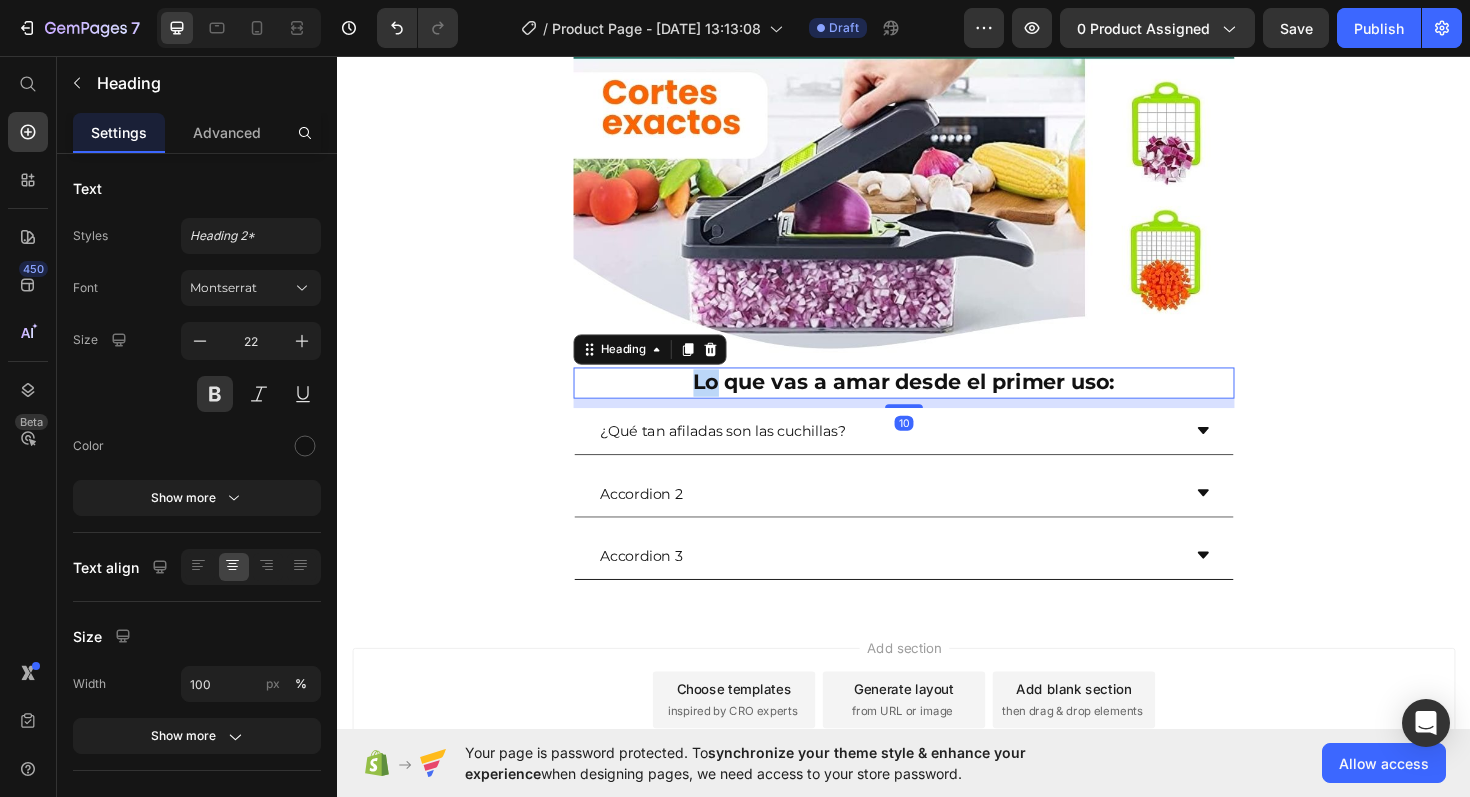 click on "Lo que vas a amar desde el primer uso:" at bounding box center (937, 402) 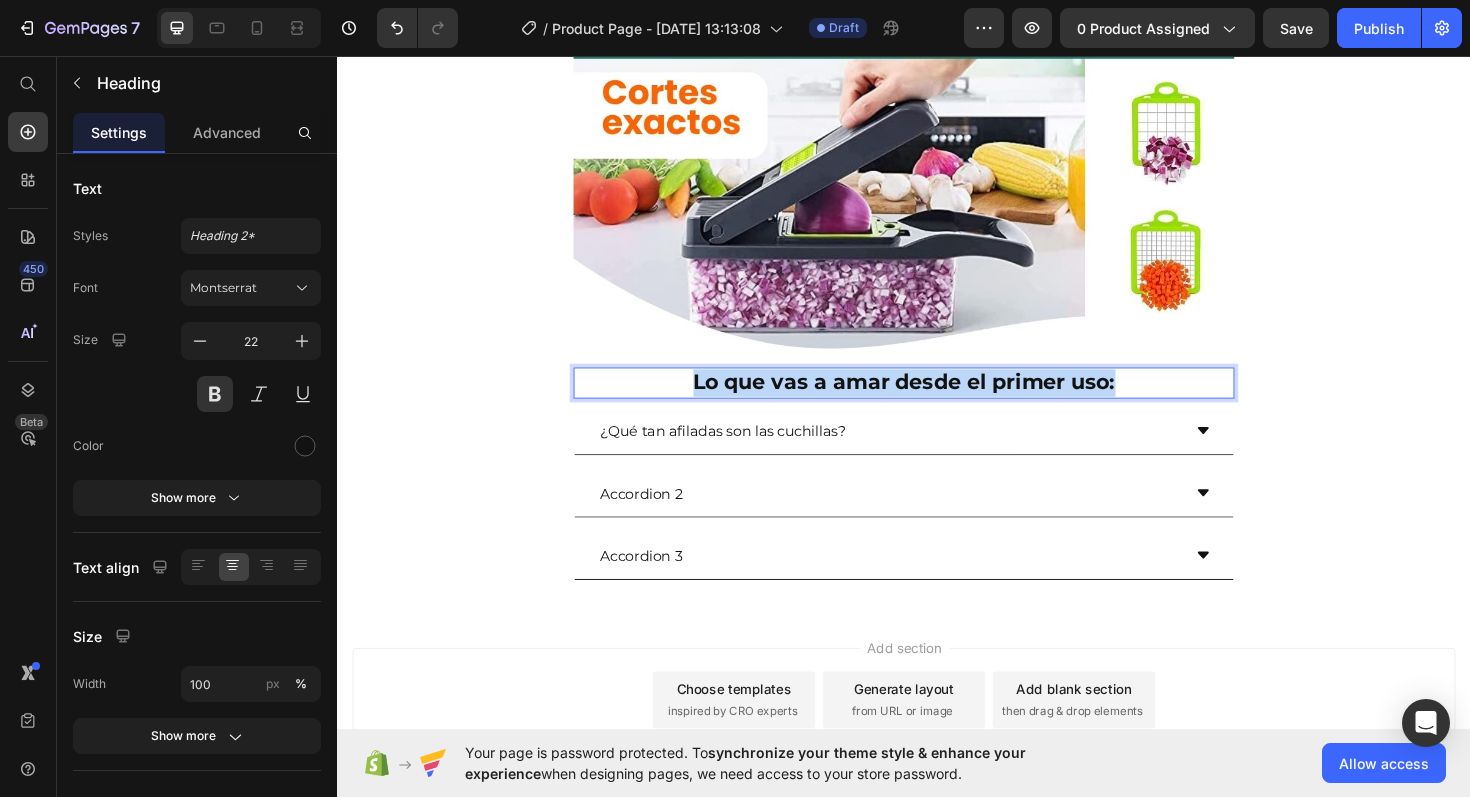 click on "Lo que vas a amar desde el primer uso:" at bounding box center (937, 402) 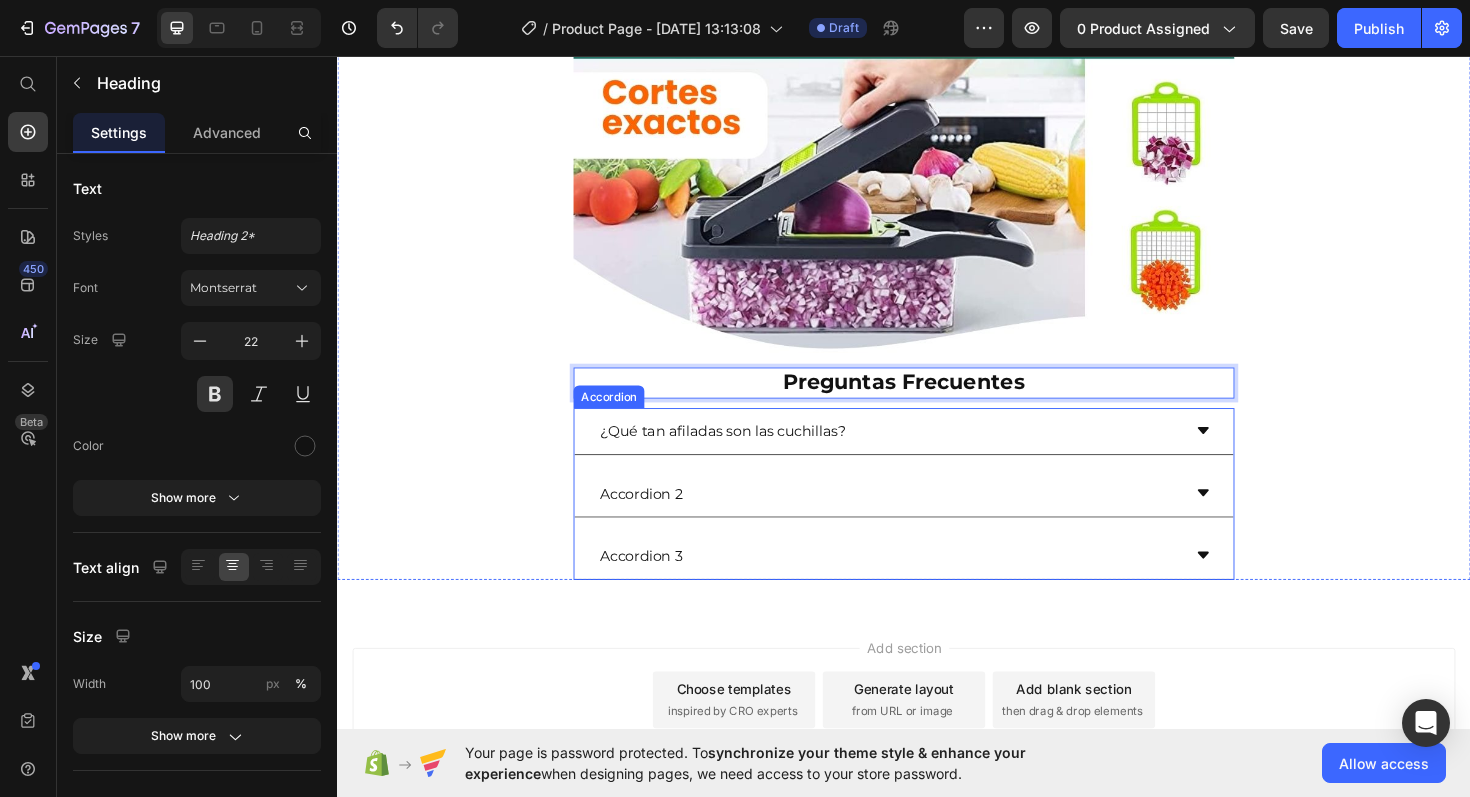click on "Accordion 2" at bounding box center [921, 519] 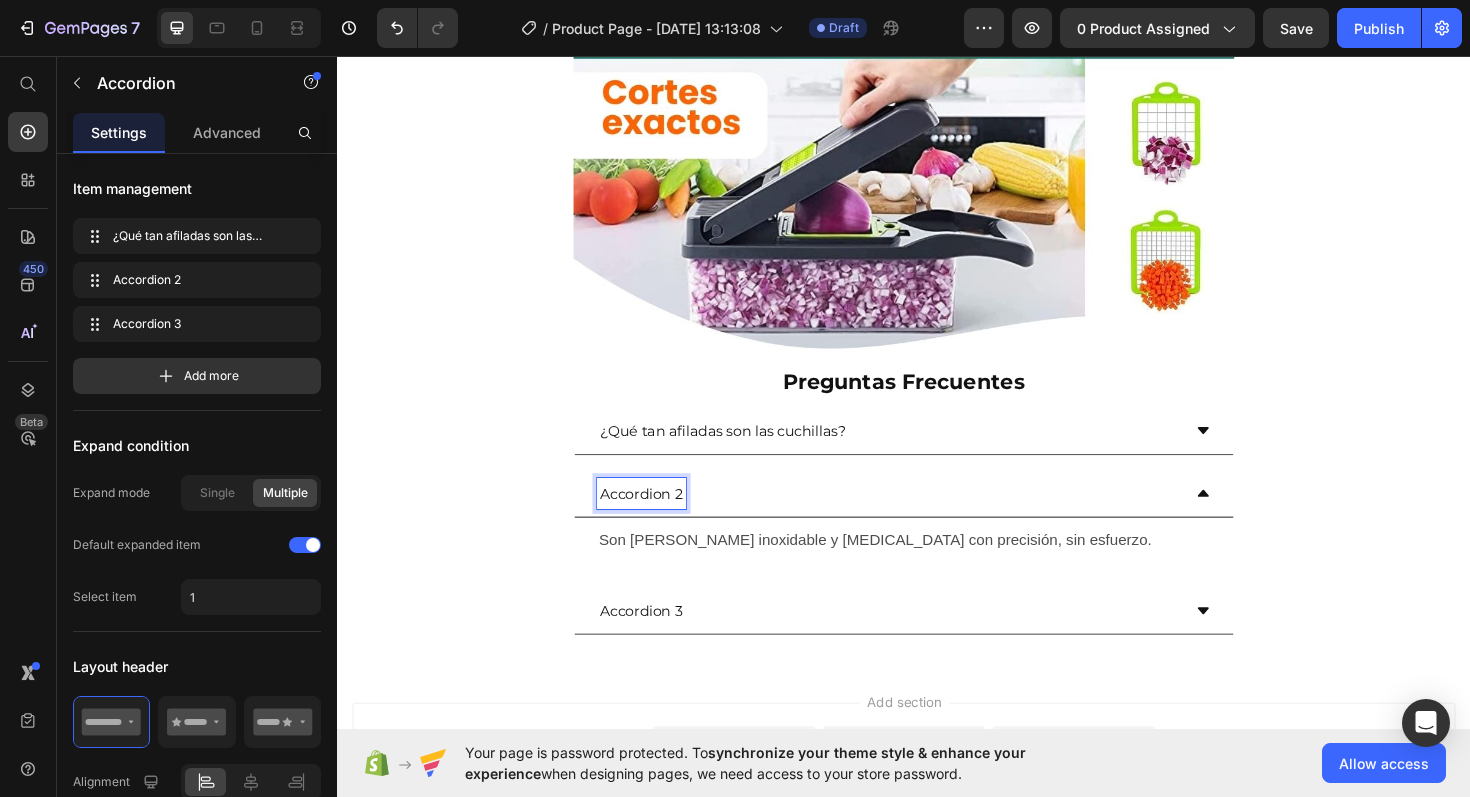 click on "Accordion 2" at bounding box center (659, 519) 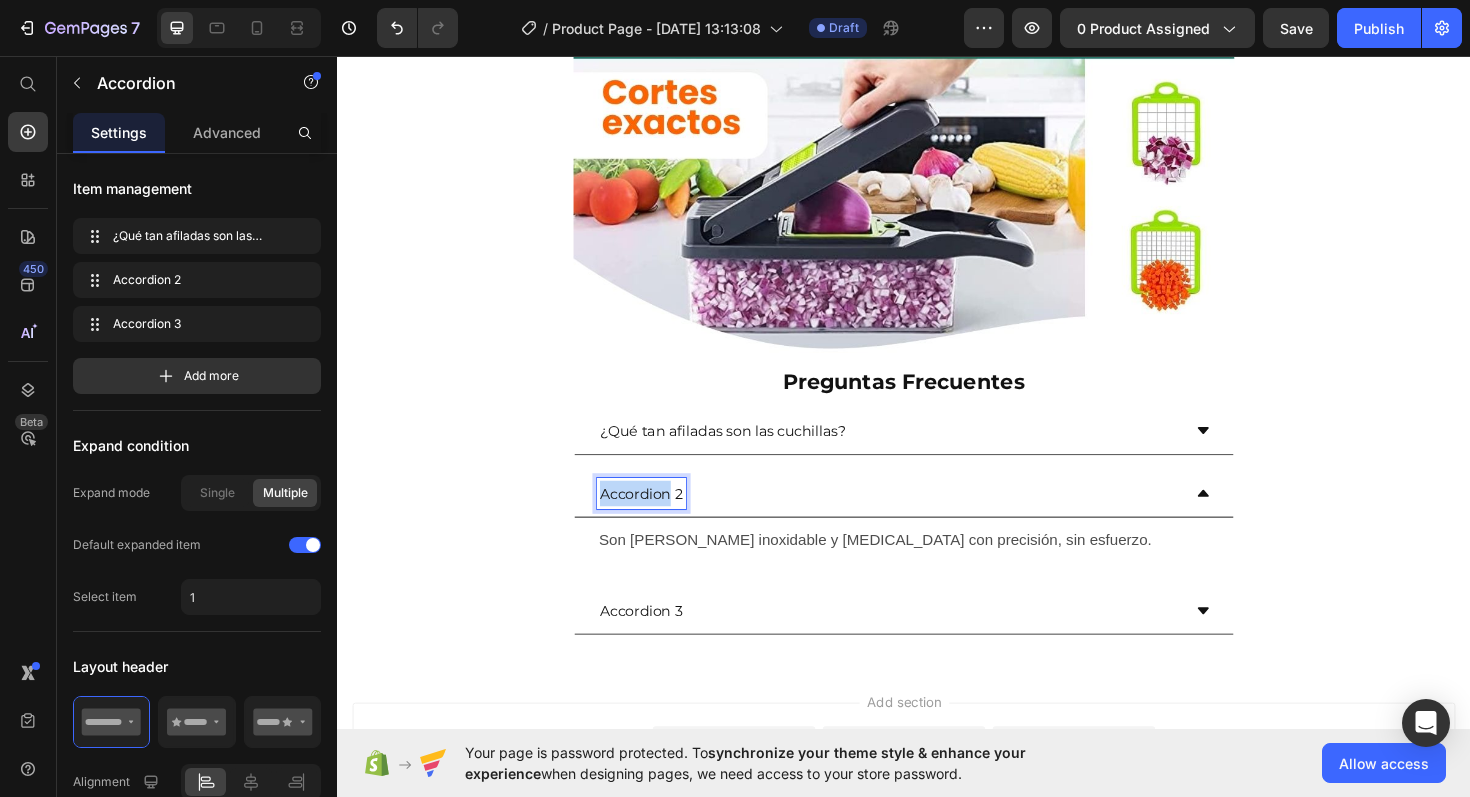 click on "Accordion 2" at bounding box center (659, 519) 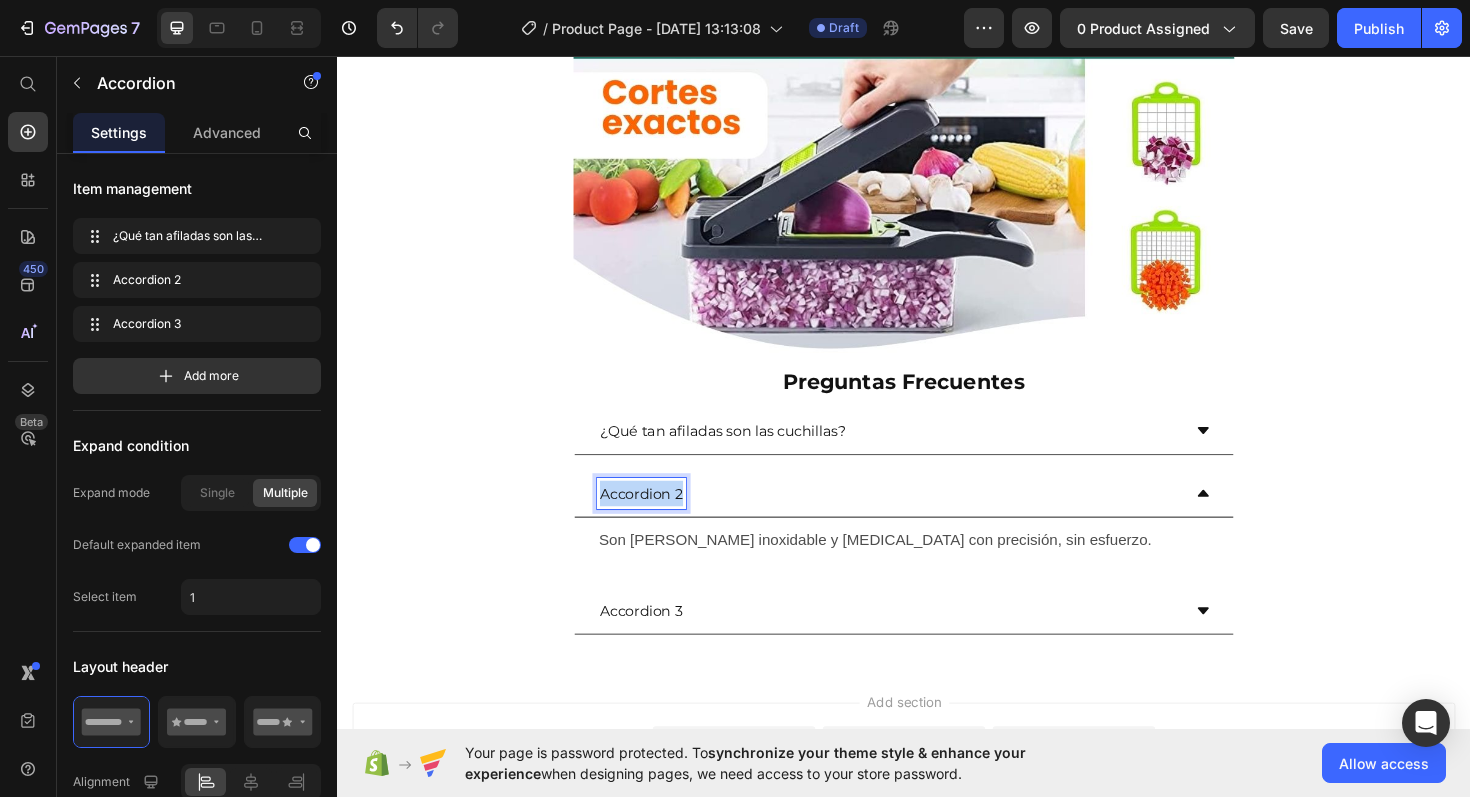 click on "Accordion 2" at bounding box center (659, 519) 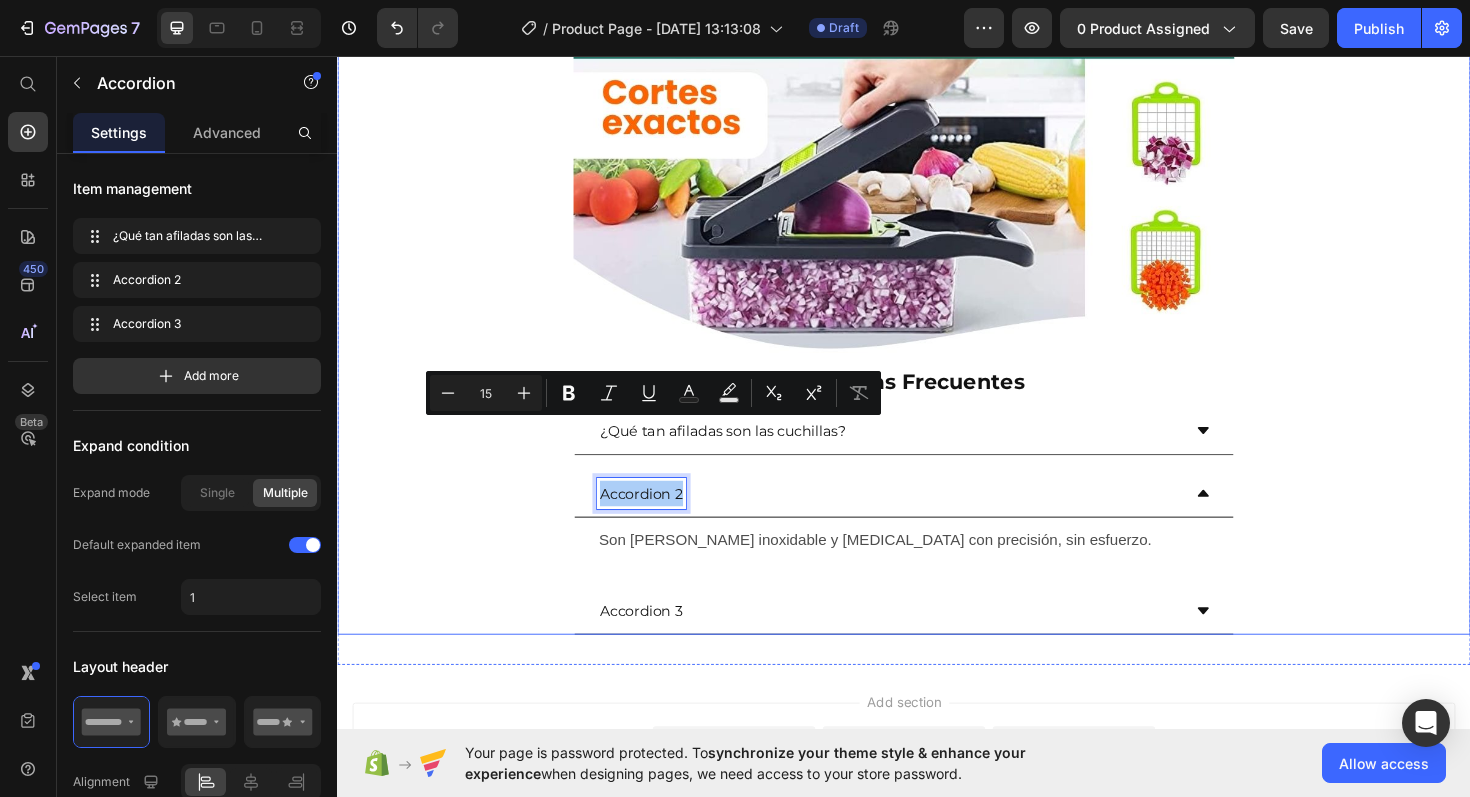 click on "Envío gratis a Toda Colombia  🚚 Heading Image ⭐ 4.8/5 basado en +1200 cocinas felices Heading ⁠⁠⁠⁠⁠⁠⁠ Antes: $149,900 Heading Hoy en sólo: $79,000 Heading AHORRA 50% DE DESCUENTO Heading
Publish the page to see the content.
Custom Code Image Lo que vas a amar desde el primer uso: Heading • 🧅  Despídete de las lágrimas  al picar cebolla • 🥗 Ensaladas frescas y listas en segundos • 🕐  Ahorra tiempo  en cada comida sin ensuciar • 🔪 8 cuchillas para cada tipo de corte, sin esfuerzo • 🍽️ Cocina más fácil,  ordenada y sin estrés Heading Image Cada minuto que pierdes picando a mano, lo podrías usar cocinando o descansando Heading
Publish the page to see the content.
Custom Code Haz clic ahora y cambia tu cocina desde esta misma semana Heading Image Preguntas Frecuentes Heading
¿Qué tan afiladas son las cuchillas?
Accordion 2 Text Block
Accordion" at bounding box center (937, -1308) 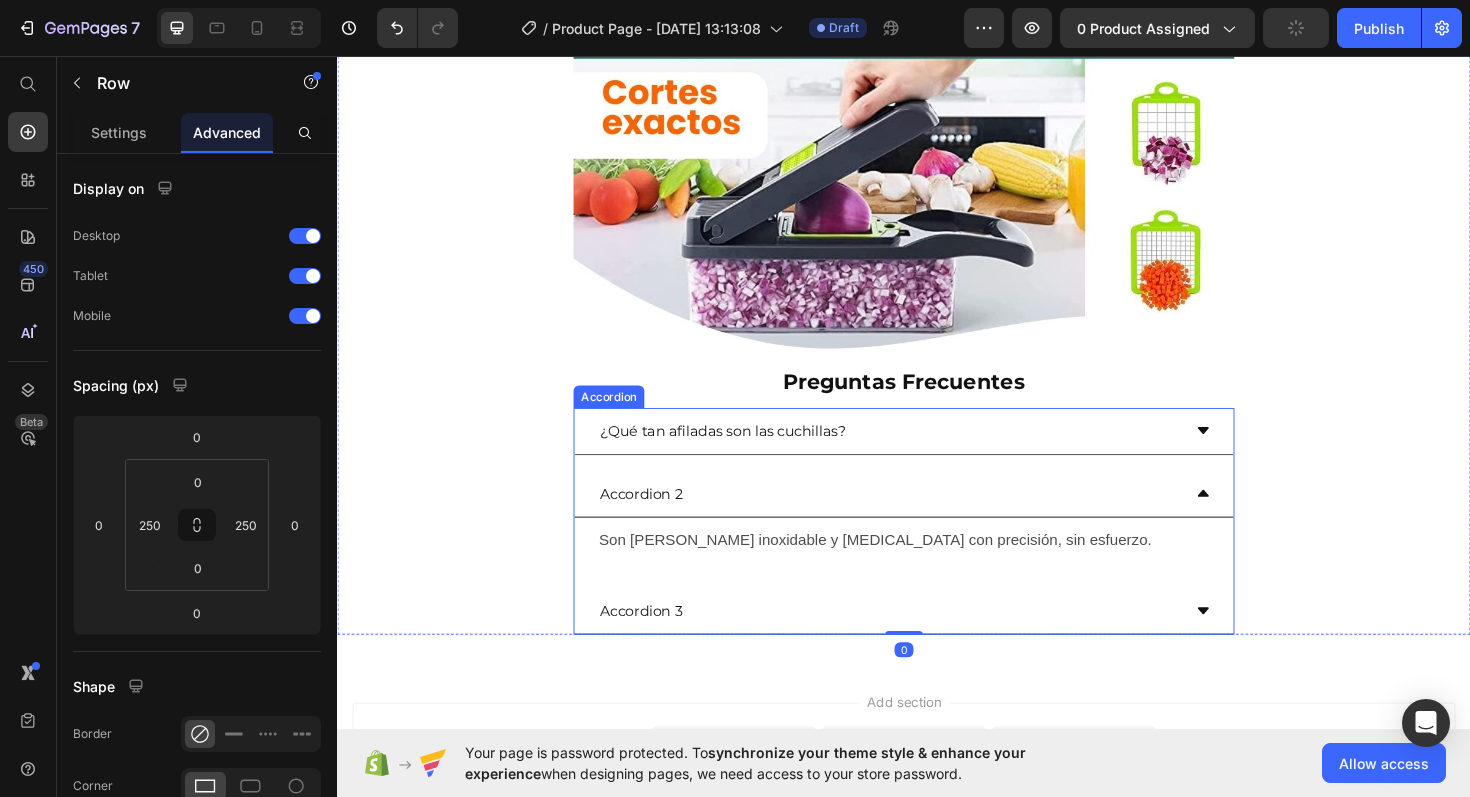 click on "Accordion 2" at bounding box center [659, 519] 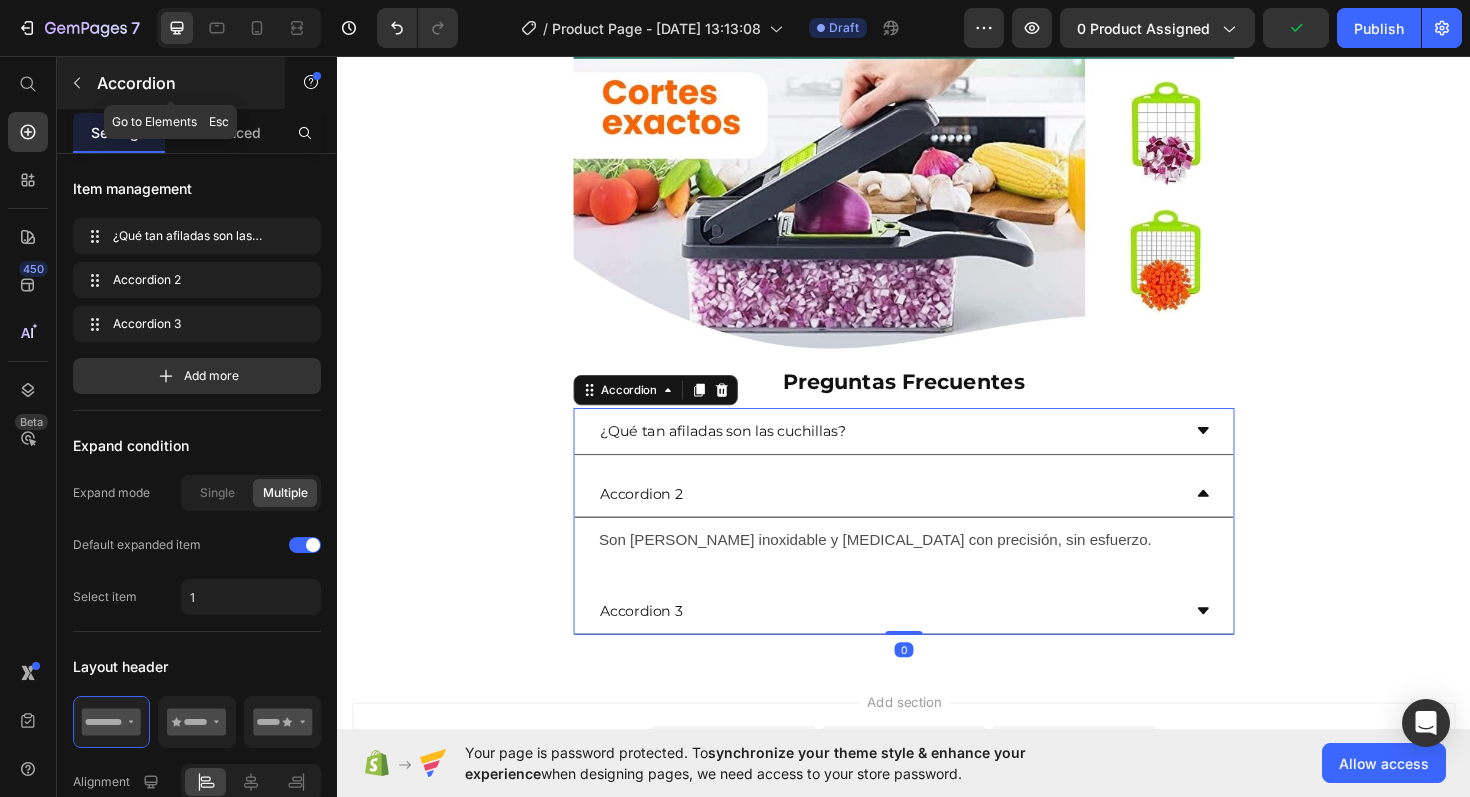 click 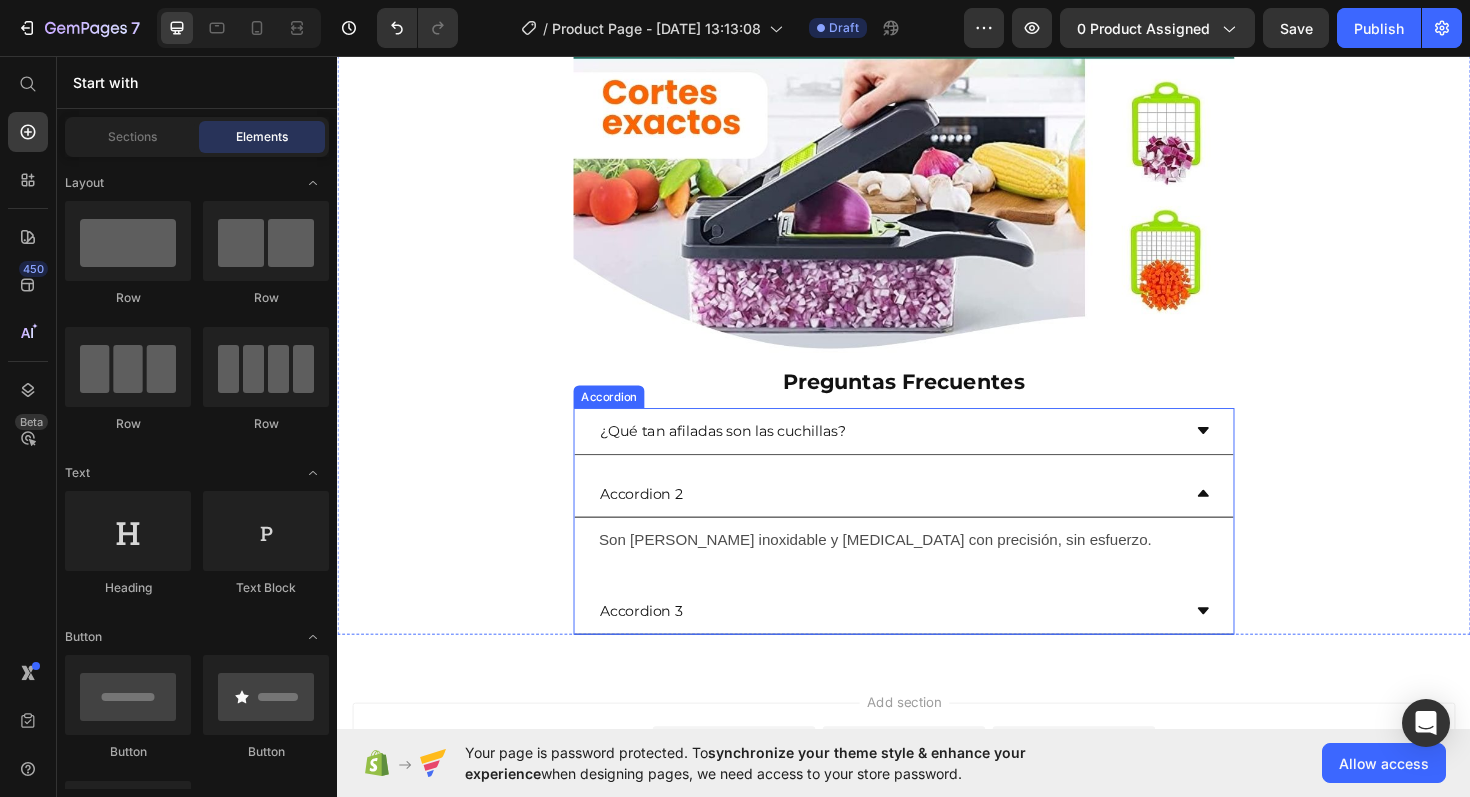 click on "Accordion 2" at bounding box center [659, 519] 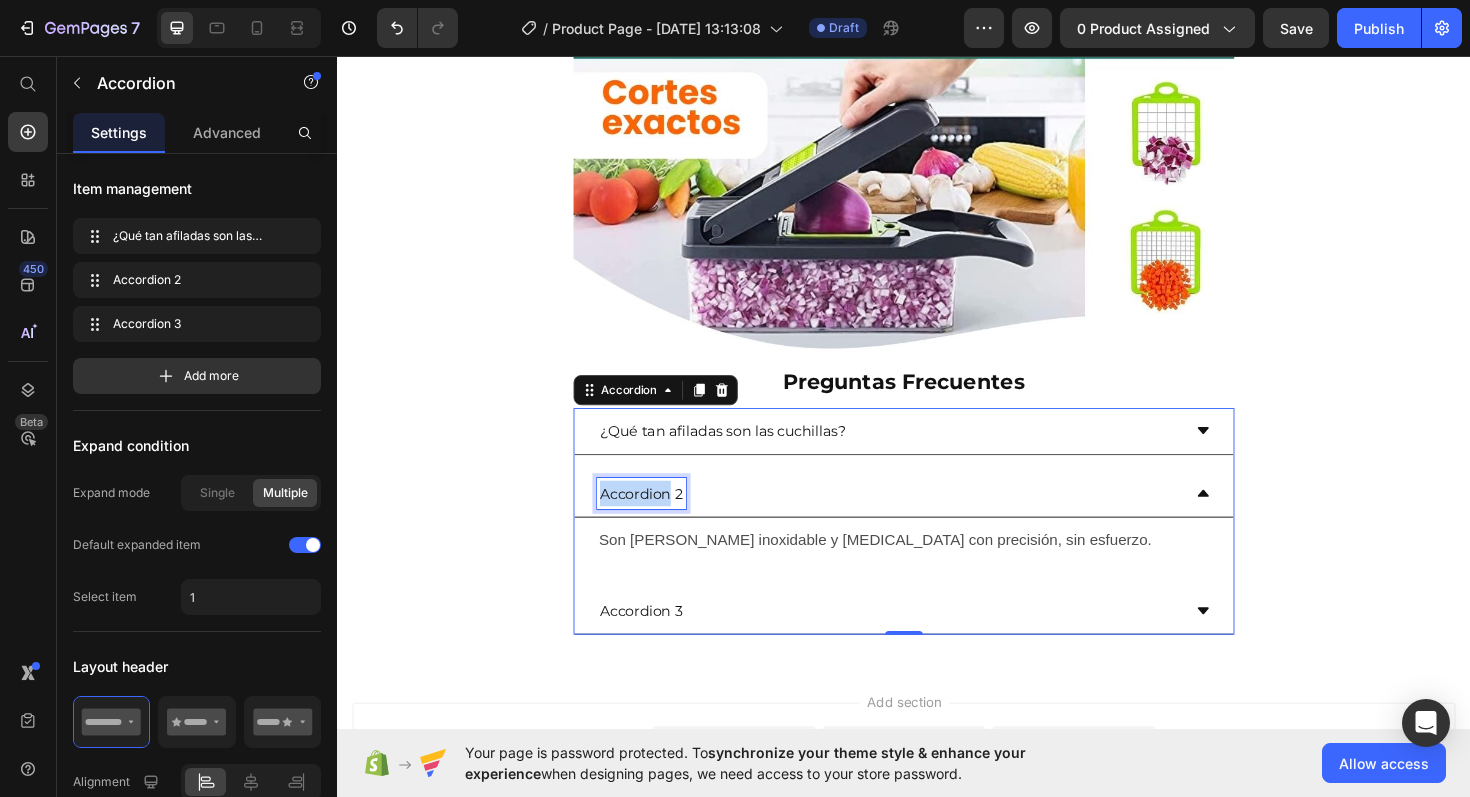 click on "Accordion 2" at bounding box center (659, 519) 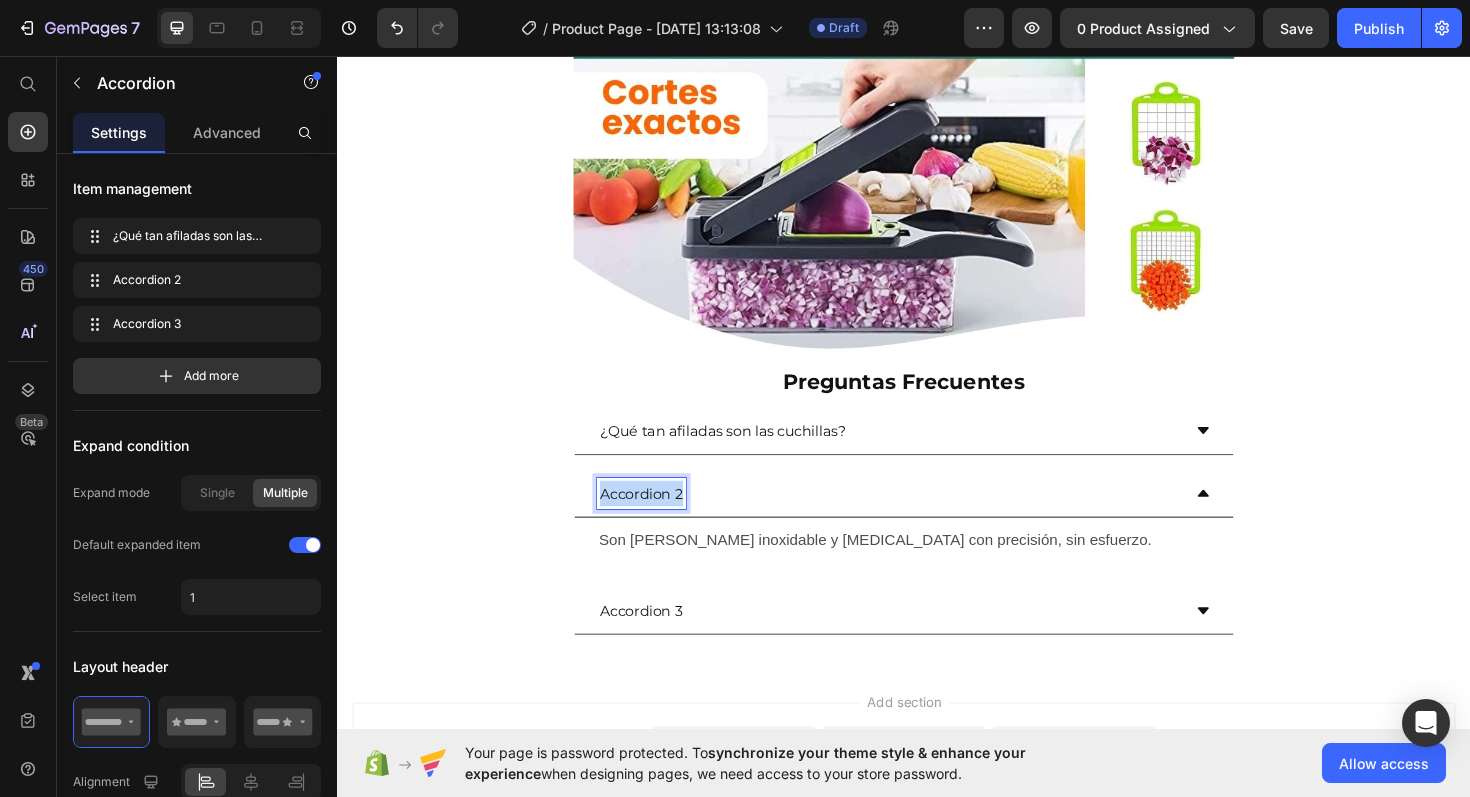 click on "Accordion 2" at bounding box center (659, 519) 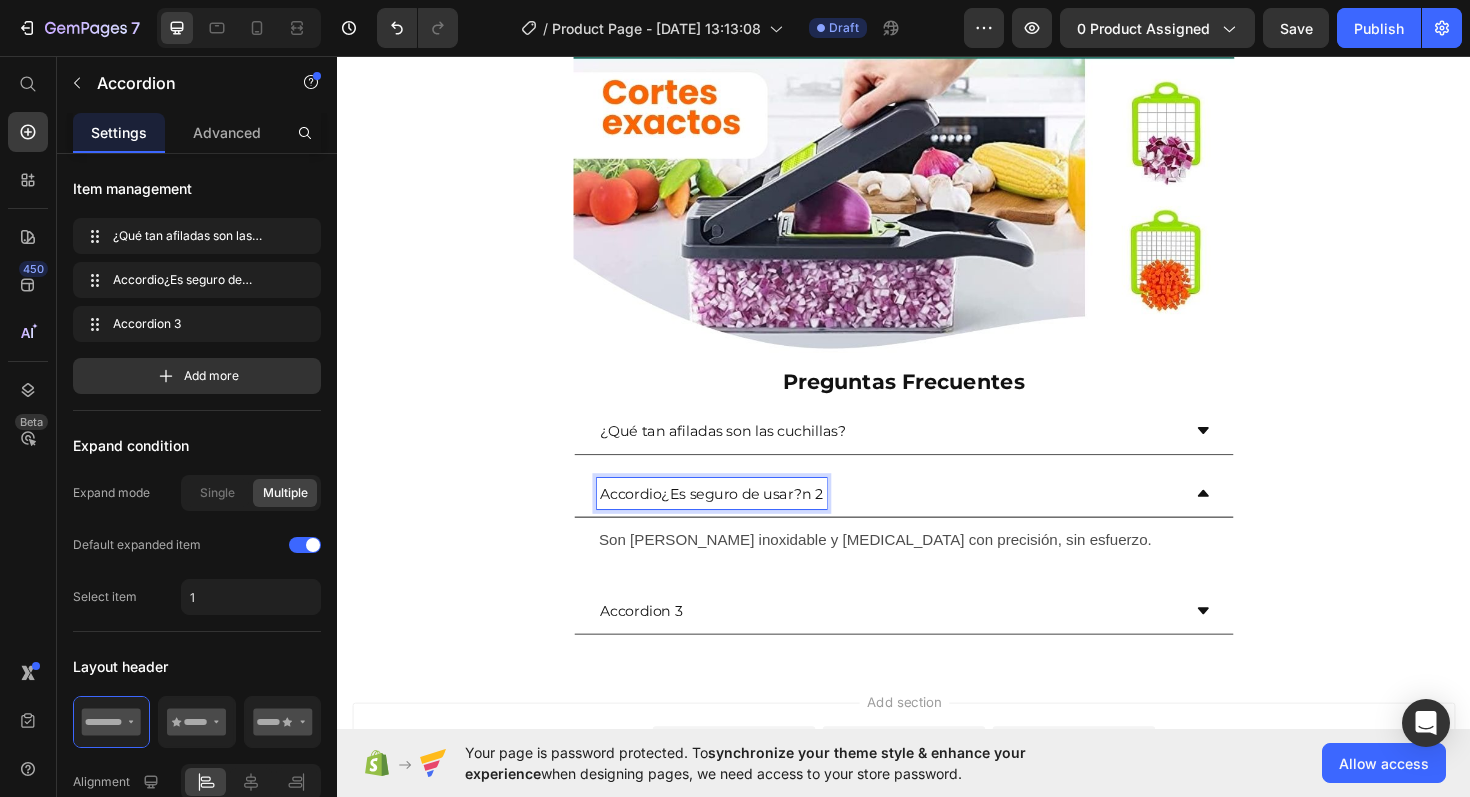 click on "Accordio¿Es seguro de usar?n 2" at bounding box center [733, 519] 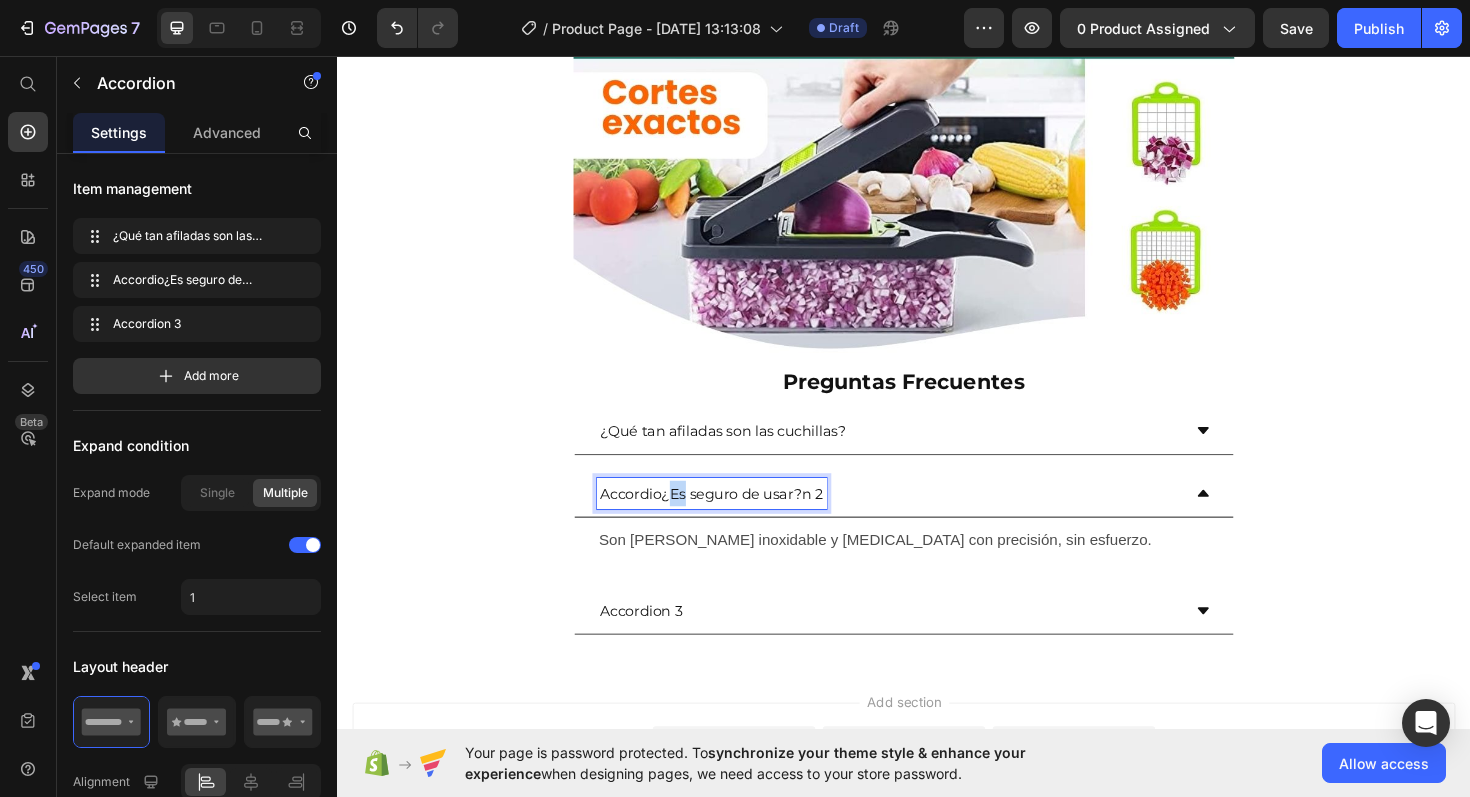 click on "Accordio¿Es seguro de usar?n 2" at bounding box center [733, 519] 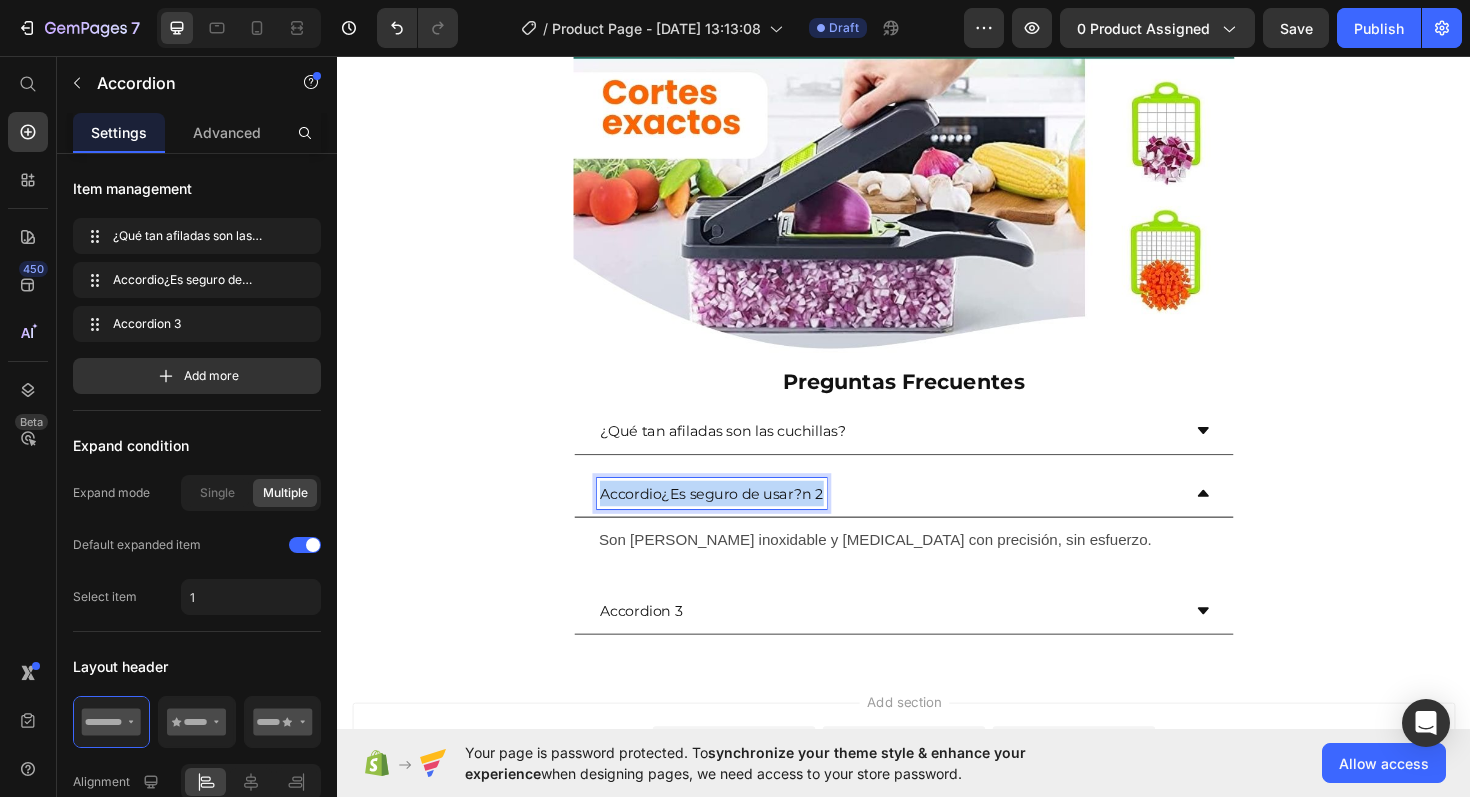 click on "Accordio¿Es seguro de usar?n 2" at bounding box center (733, 519) 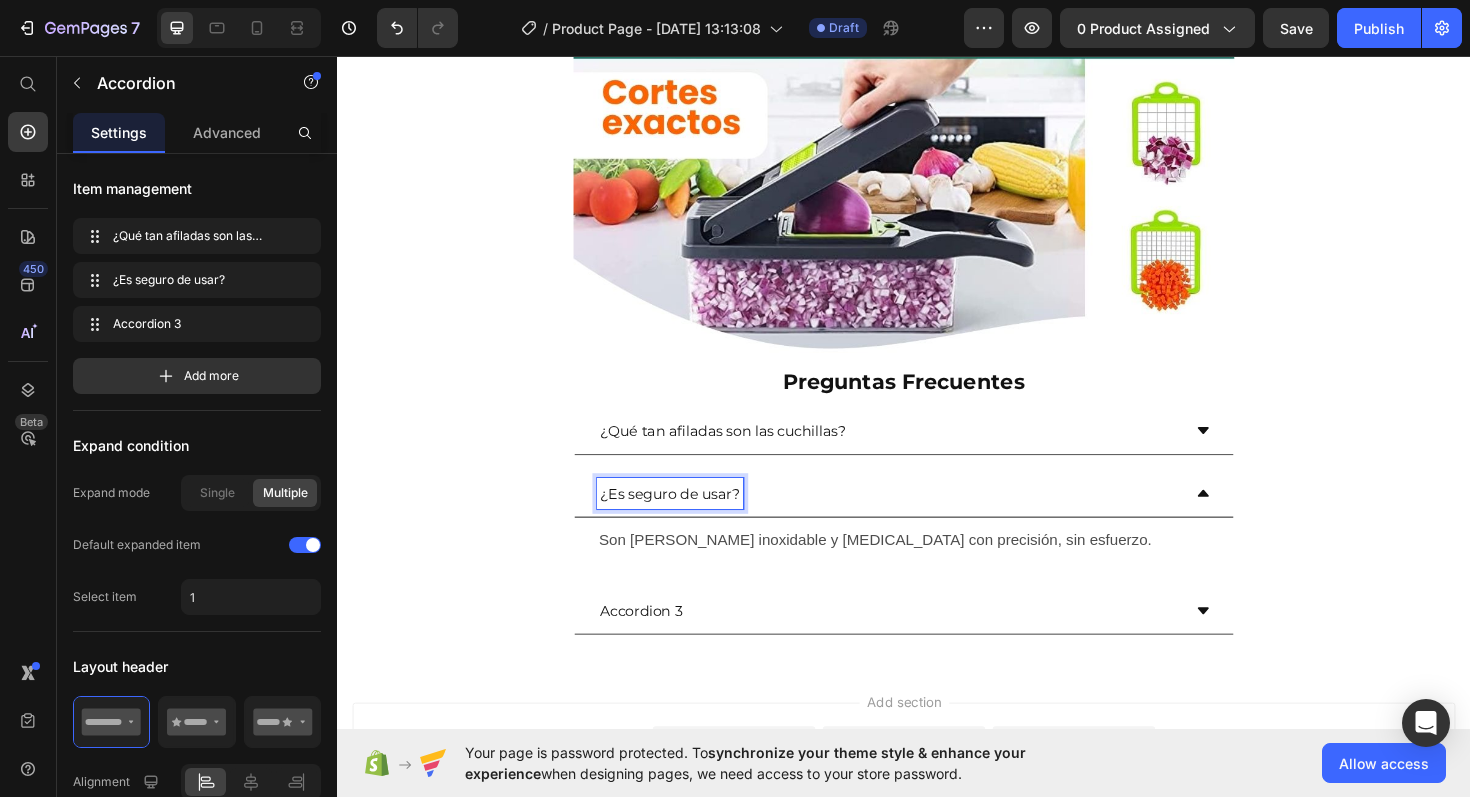 click on "Son [PERSON_NAME] inoxidable y [MEDICAL_DATA] con precisión, sin esfuerzo." at bounding box center [937, 569] 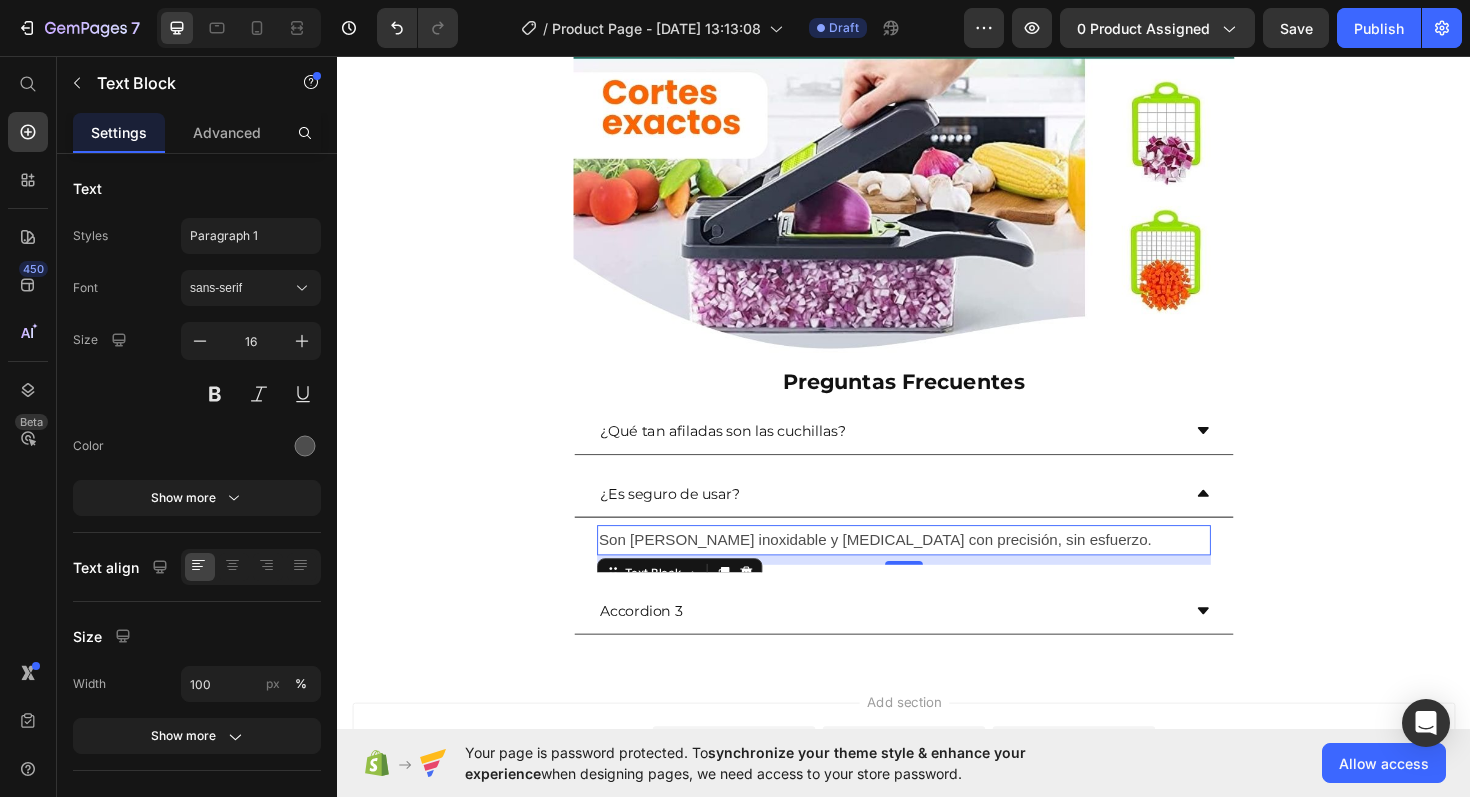 click on "Son [PERSON_NAME] inoxidable y [MEDICAL_DATA] con precisión, sin esfuerzo." at bounding box center (937, 569) 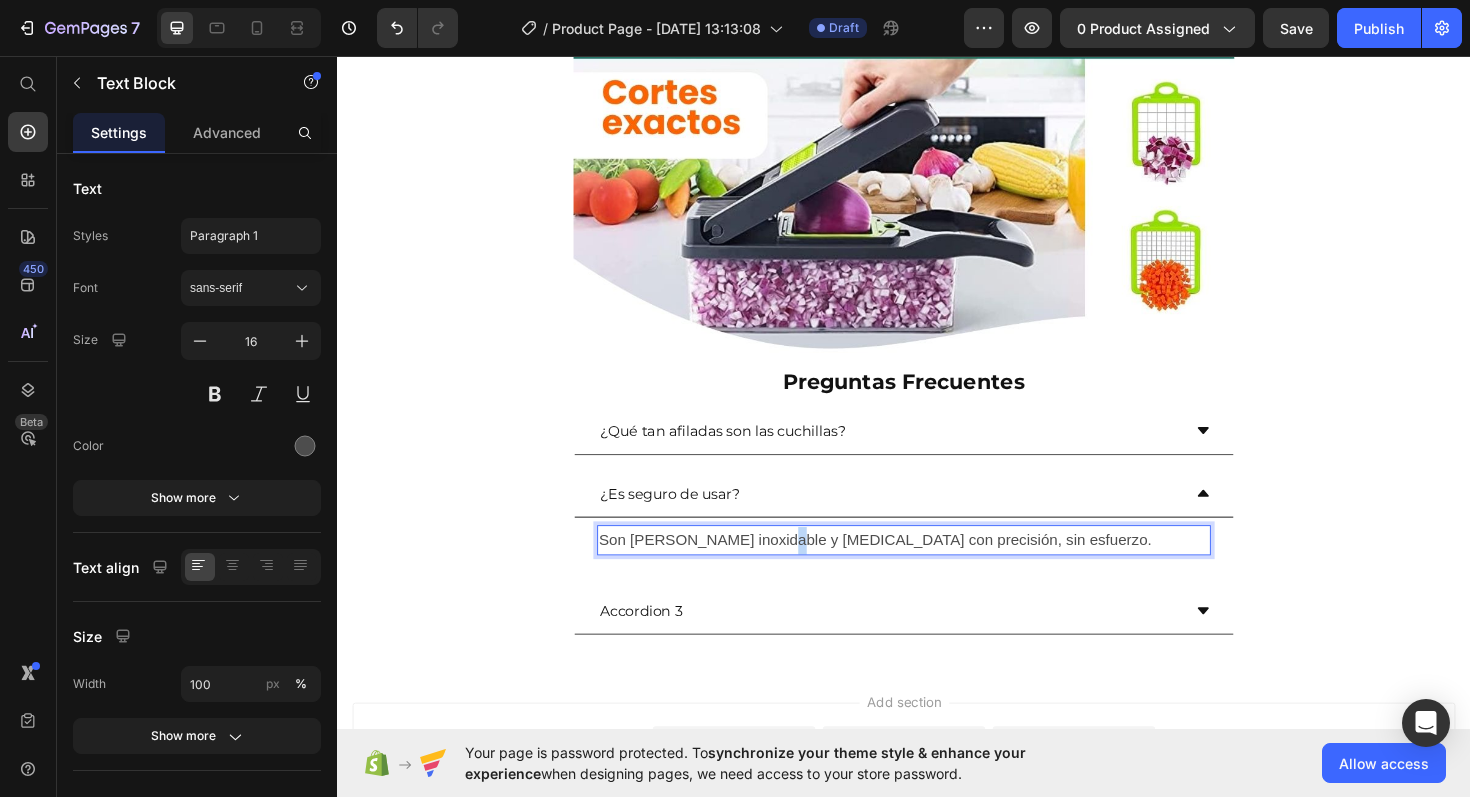 click on "Son [PERSON_NAME] inoxidable y [MEDICAL_DATA] con precisión, sin esfuerzo." at bounding box center [937, 569] 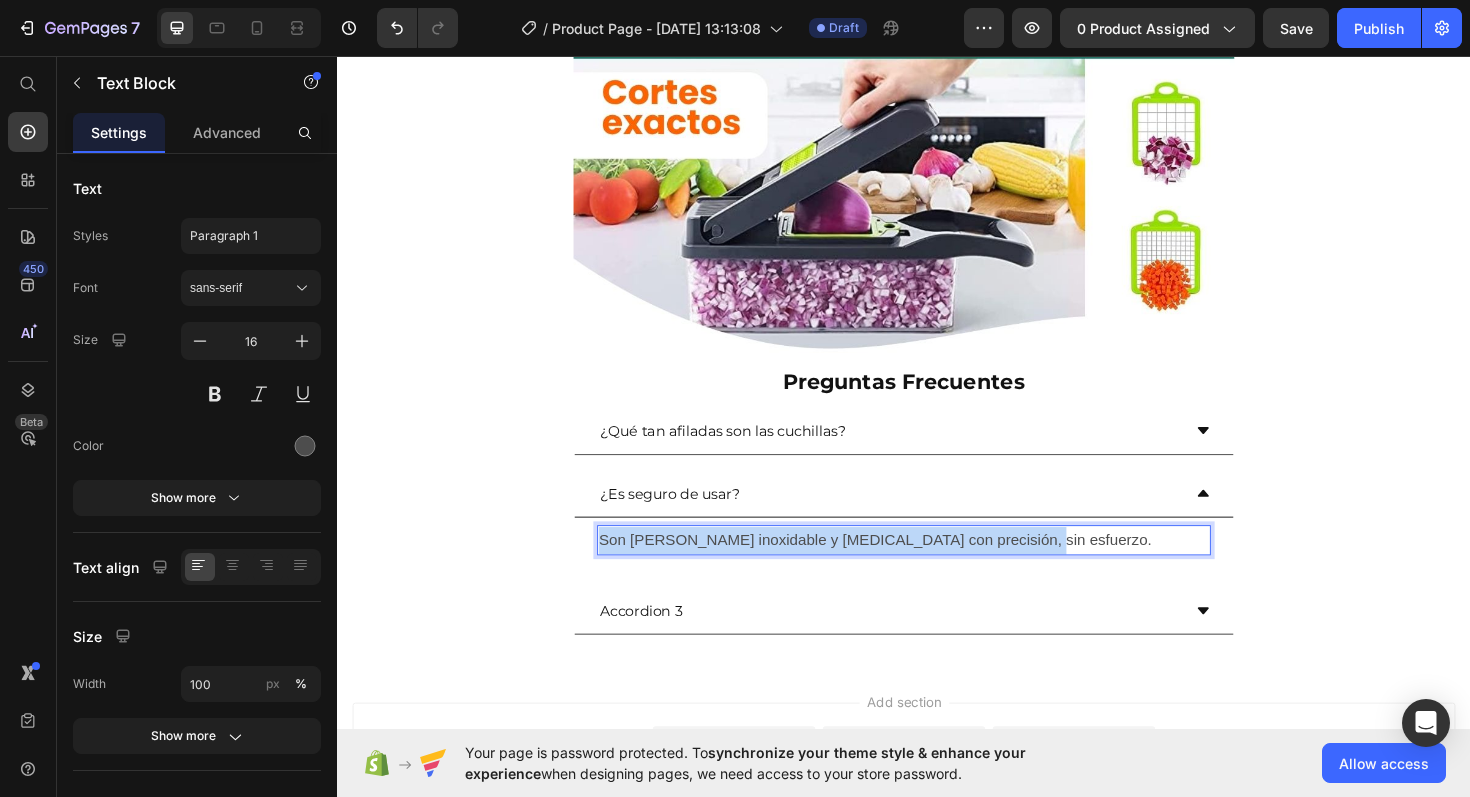 click on "Son [PERSON_NAME] inoxidable y [MEDICAL_DATA] con precisión, sin esfuerzo." at bounding box center [937, 569] 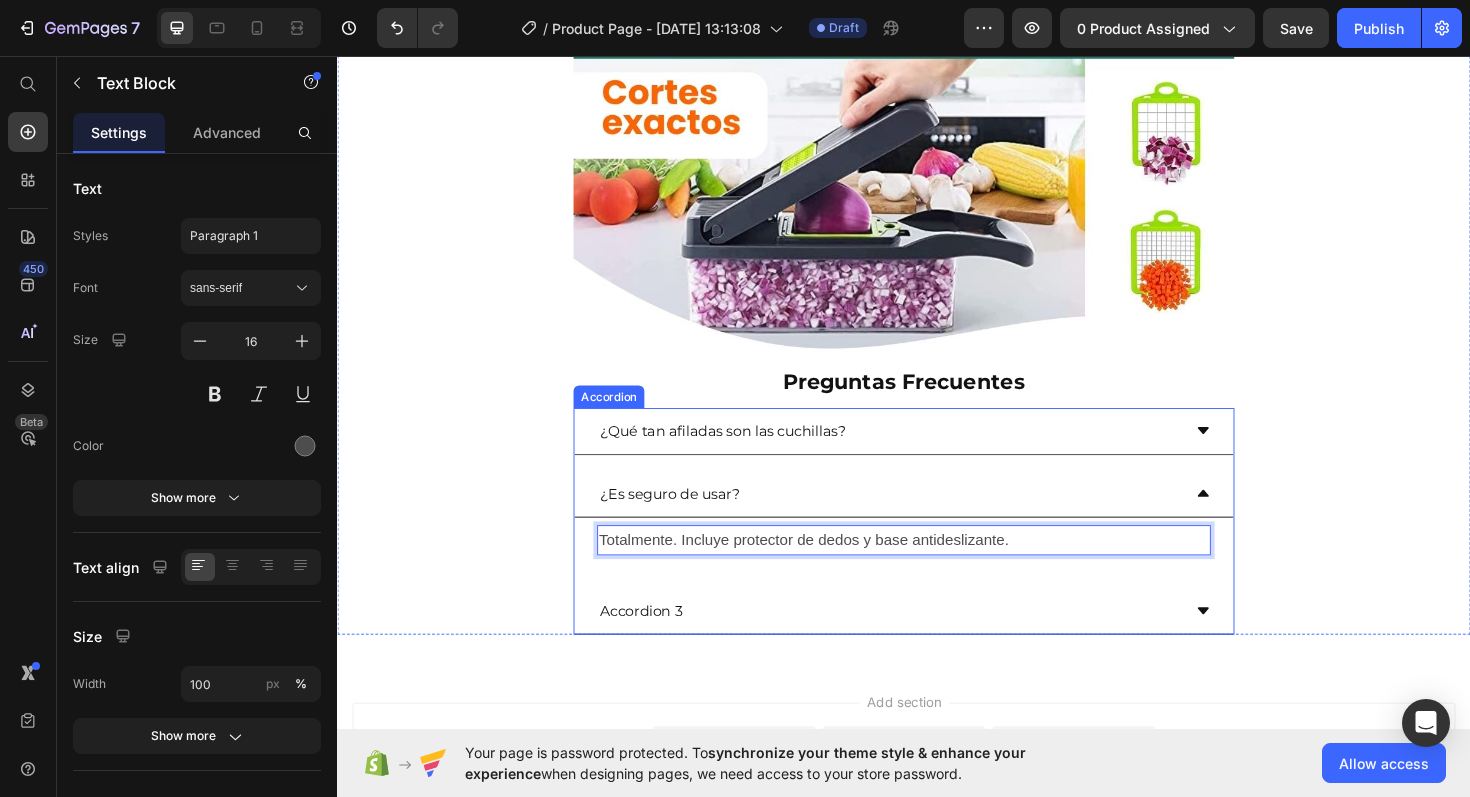 click on "Accordion 3" at bounding box center [658, 643] 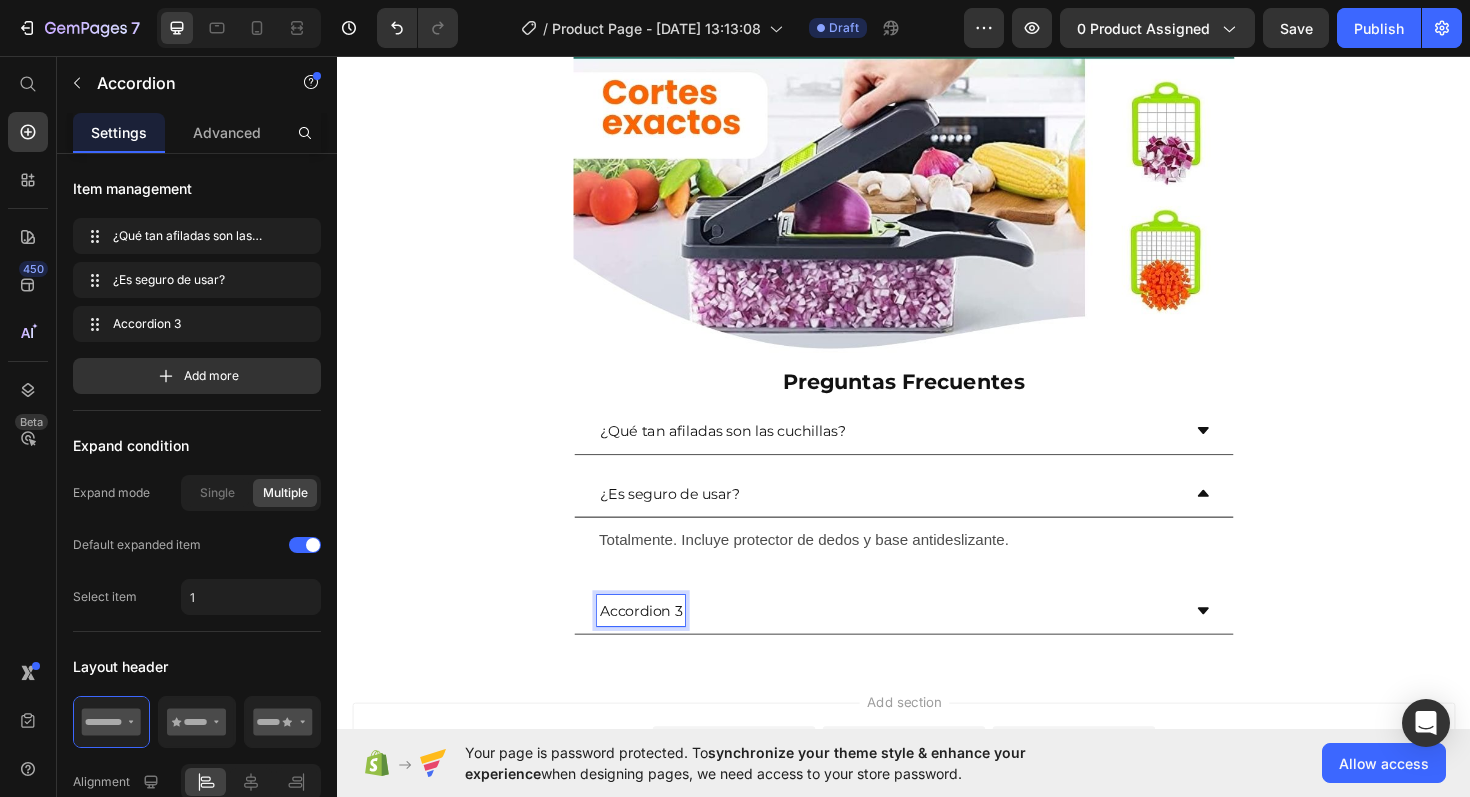 click on "Accordion 3" at bounding box center (658, 643) 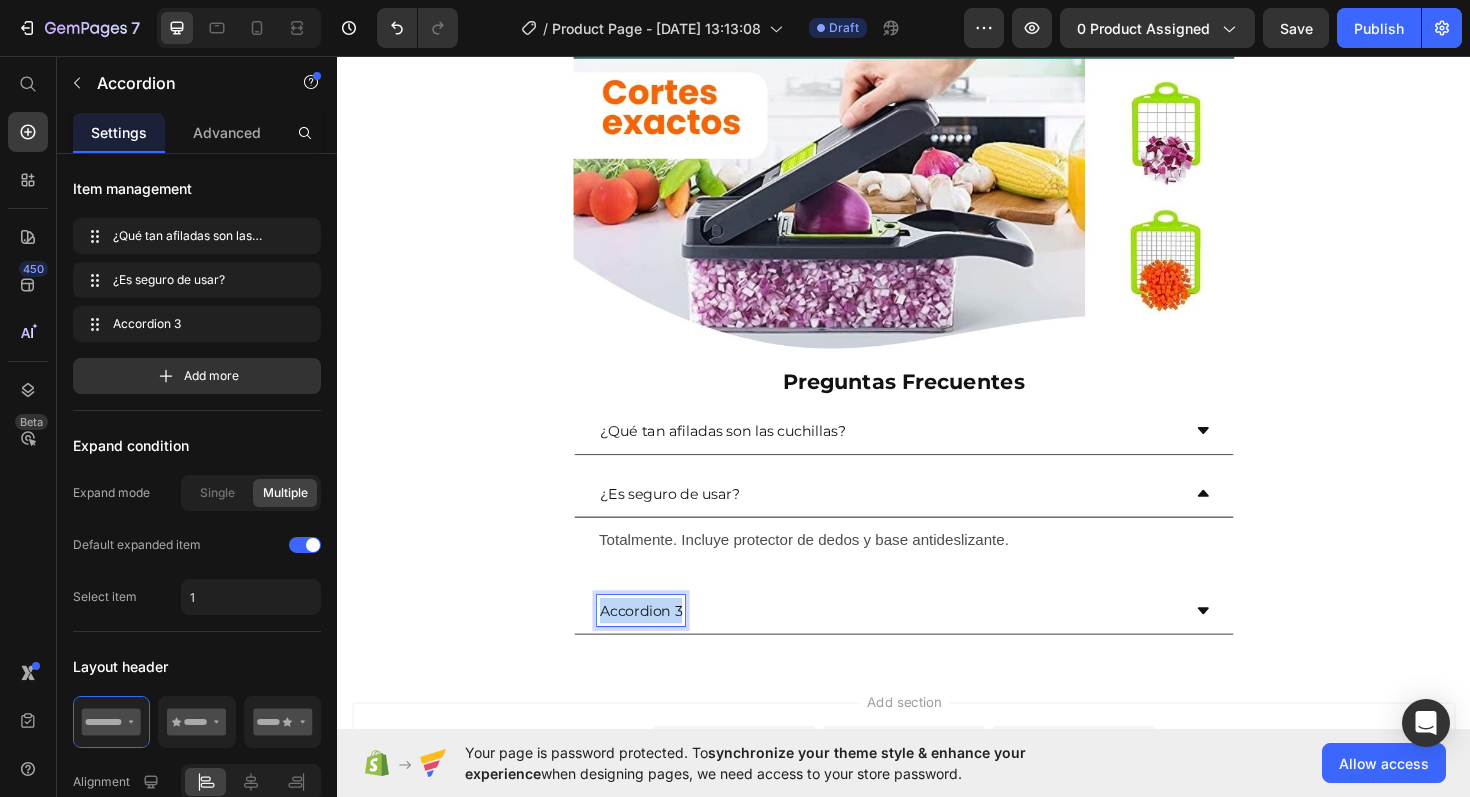 click on "Accordion 3" at bounding box center (658, 643) 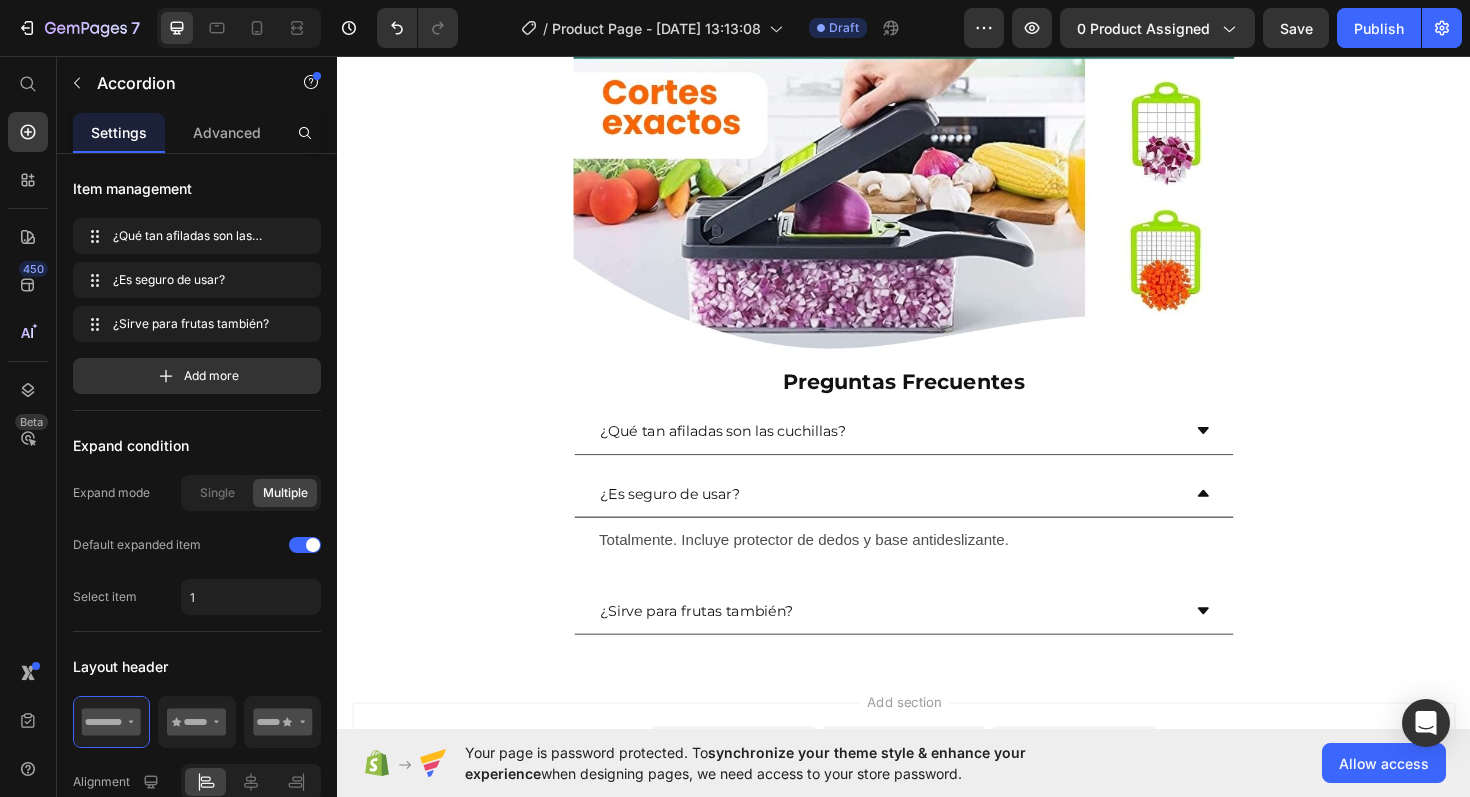 click 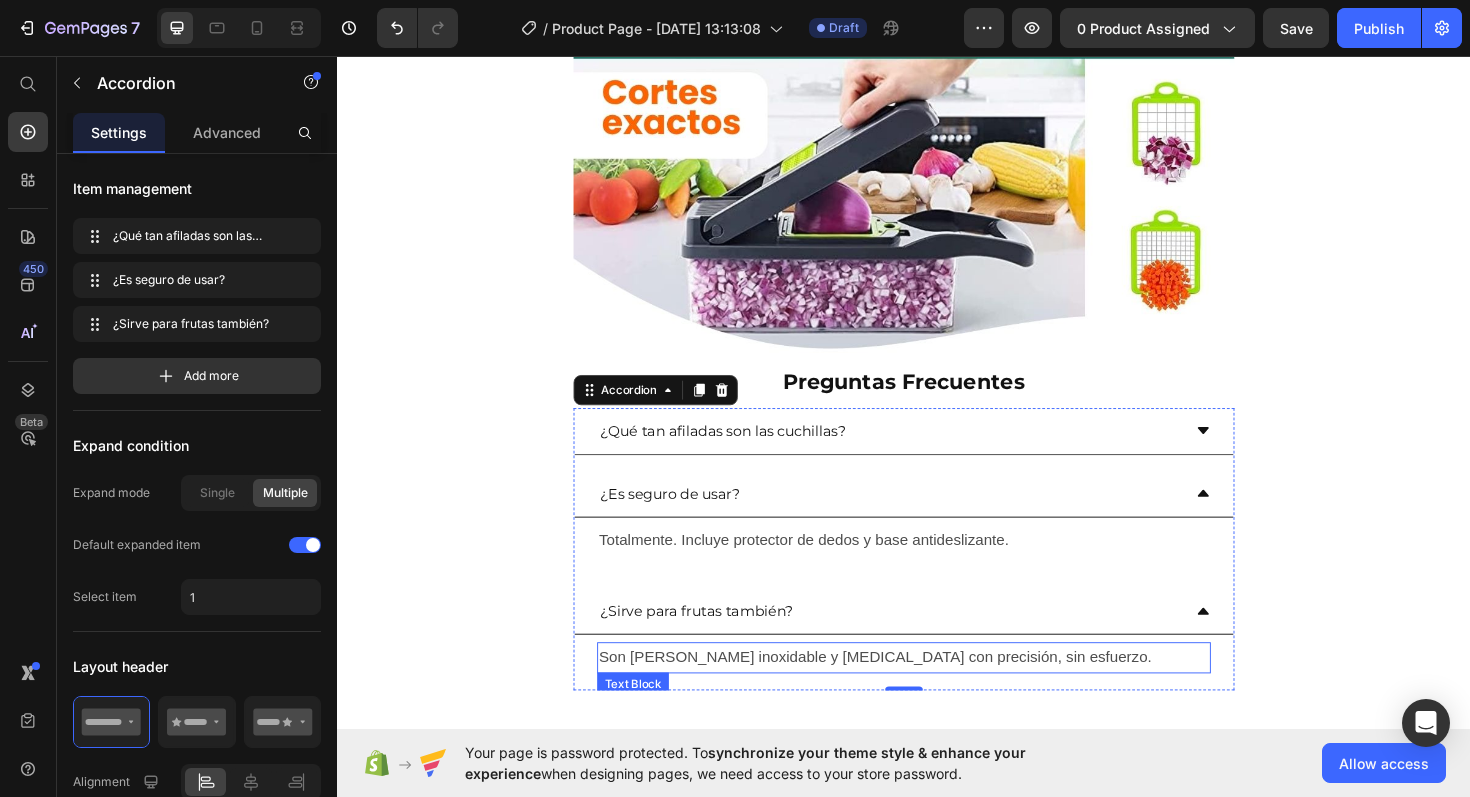 click on "Son [PERSON_NAME] inoxidable y [MEDICAL_DATA] con precisión, sin esfuerzo." at bounding box center (937, 693) 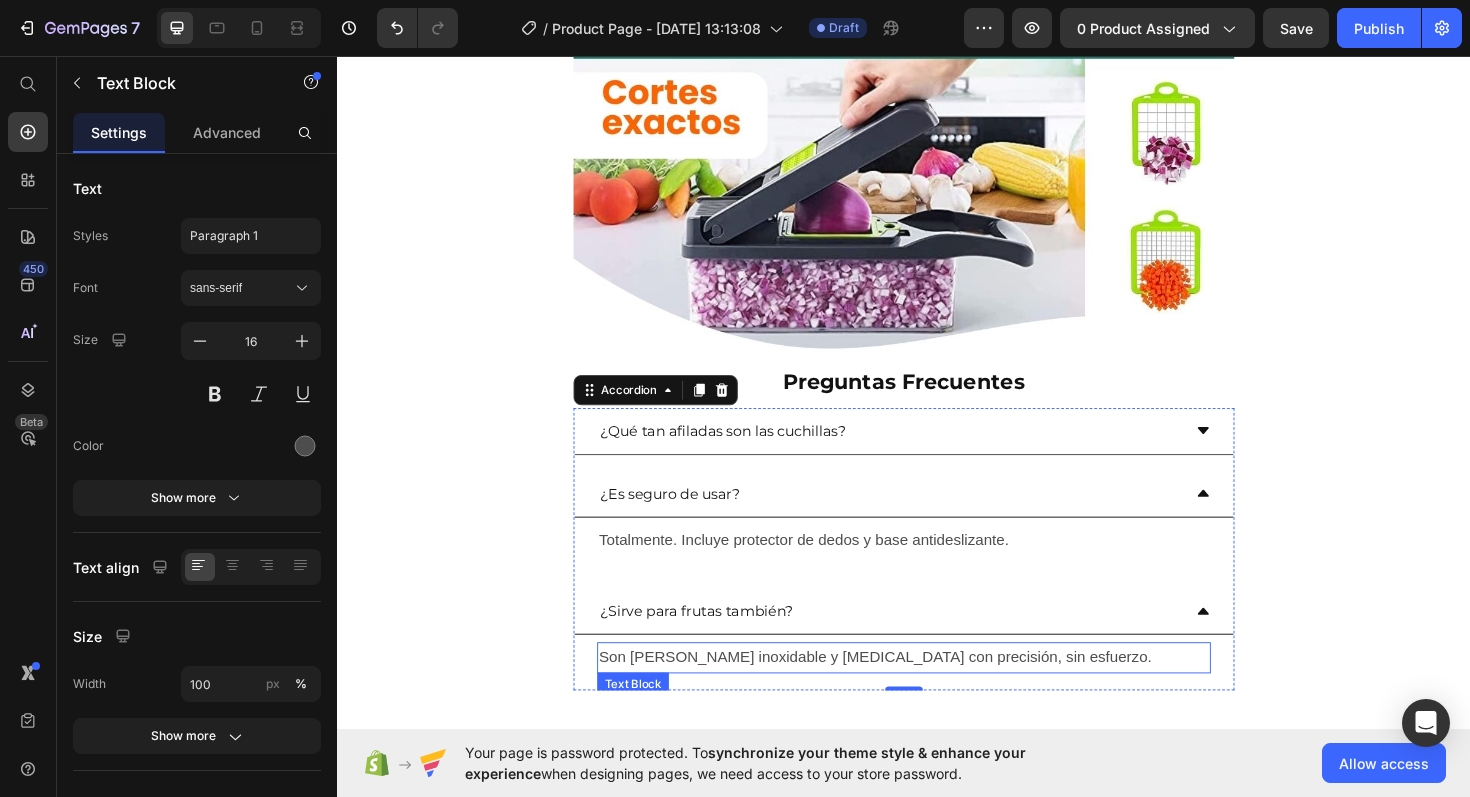 click on "Son [PERSON_NAME] inoxidable y [MEDICAL_DATA] con precisión, sin esfuerzo." at bounding box center (937, 693) 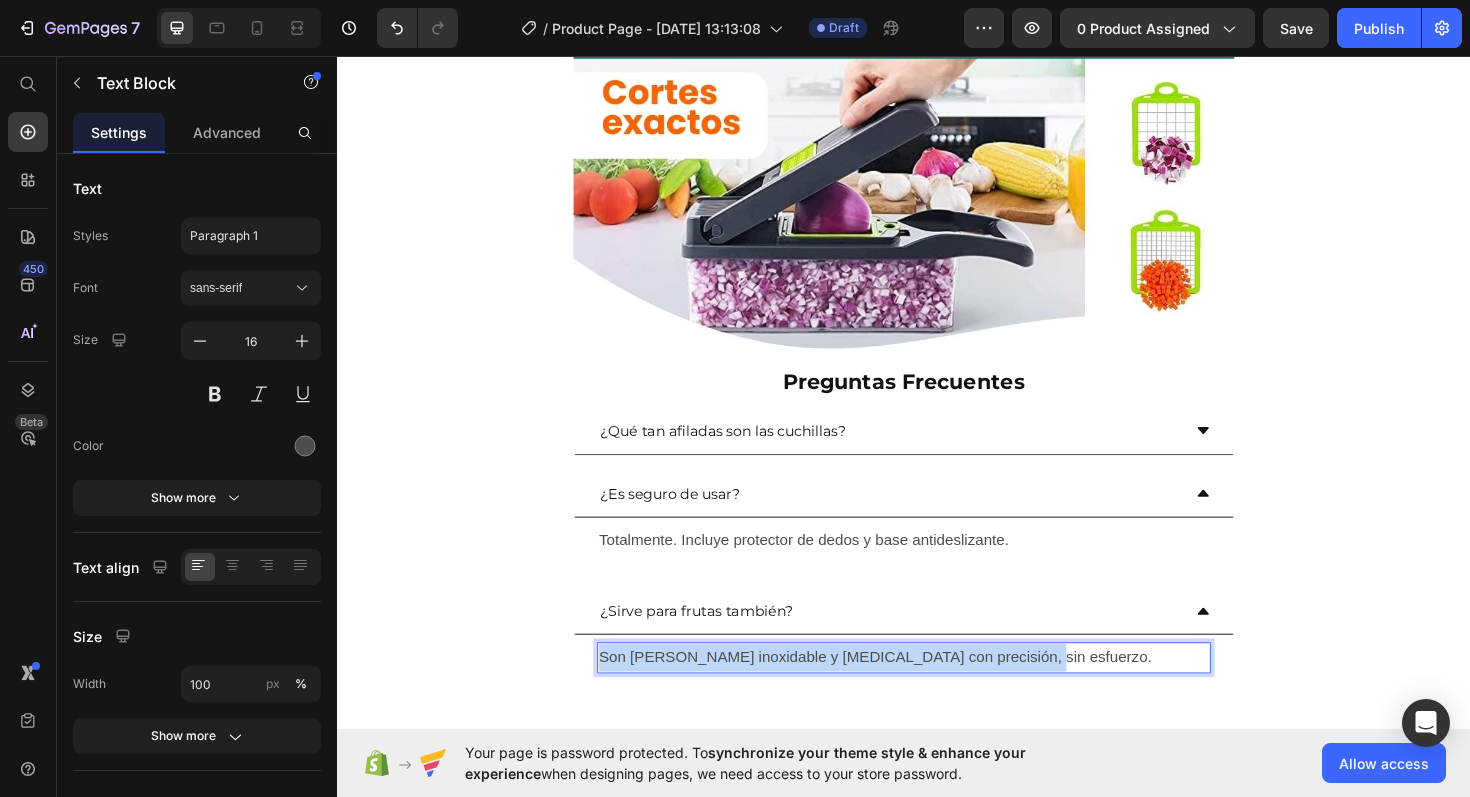 click on "Son [PERSON_NAME] inoxidable y [MEDICAL_DATA] con precisión, sin esfuerzo." at bounding box center [937, 693] 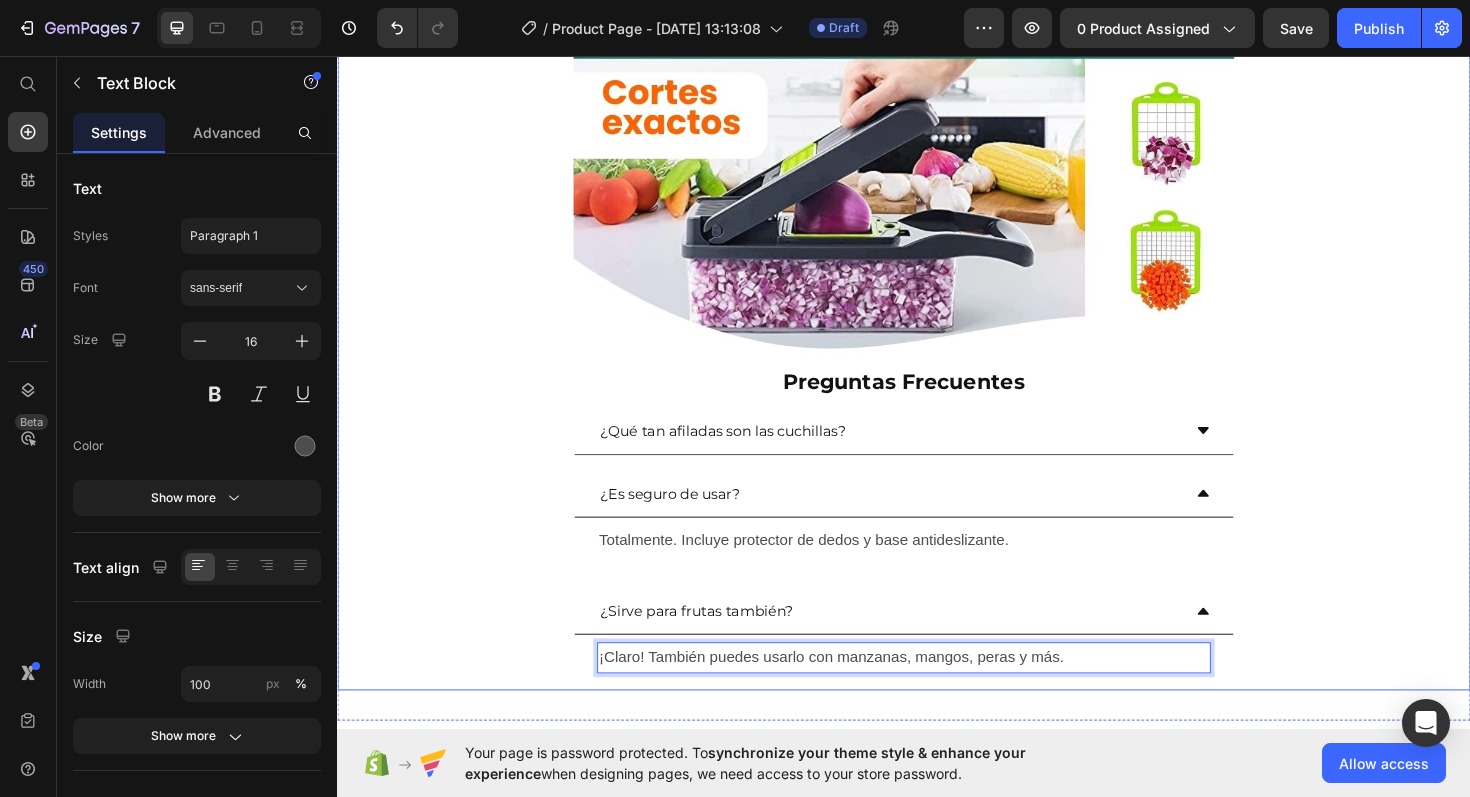 click on "Envío gratis a Toda Colombia  🚚 Heading Image ⭐ 4.8/5 basado en +1200 cocinas felices Heading ⁠⁠⁠⁠⁠⁠⁠ Antes: $149,900 Heading Hoy en sólo: $79,000 Heading AHORRA 50% DE DESCUENTO Heading
Publish the page to see the content.
Custom Code Image Lo que vas a amar desde el primer uso: Heading • 🧅  Despídete de las lágrimas  al picar cebolla • 🥗 Ensaladas frescas y listas en segundos • 🕐  Ahorra tiempo  en cada comida sin ensuciar • 🔪 8 cuchillas para cada tipo de corte, sin esfuerzo • 🍽️ Cocina más fácil,  ordenada y sin estrés Heading Image Cada minuto que pierdes picando a mano, lo podrías usar cocinando o descansando Heading
Publish the page to see the content.
Custom Code Haz clic ahora y cambia tu cocina desde esta misma semana Heading Image Preguntas Frecuentes Heading
¿Qué tan afiladas son las cuchillas?
¿Es seguro de usar? Text Block" at bounding box center (937, -1278) 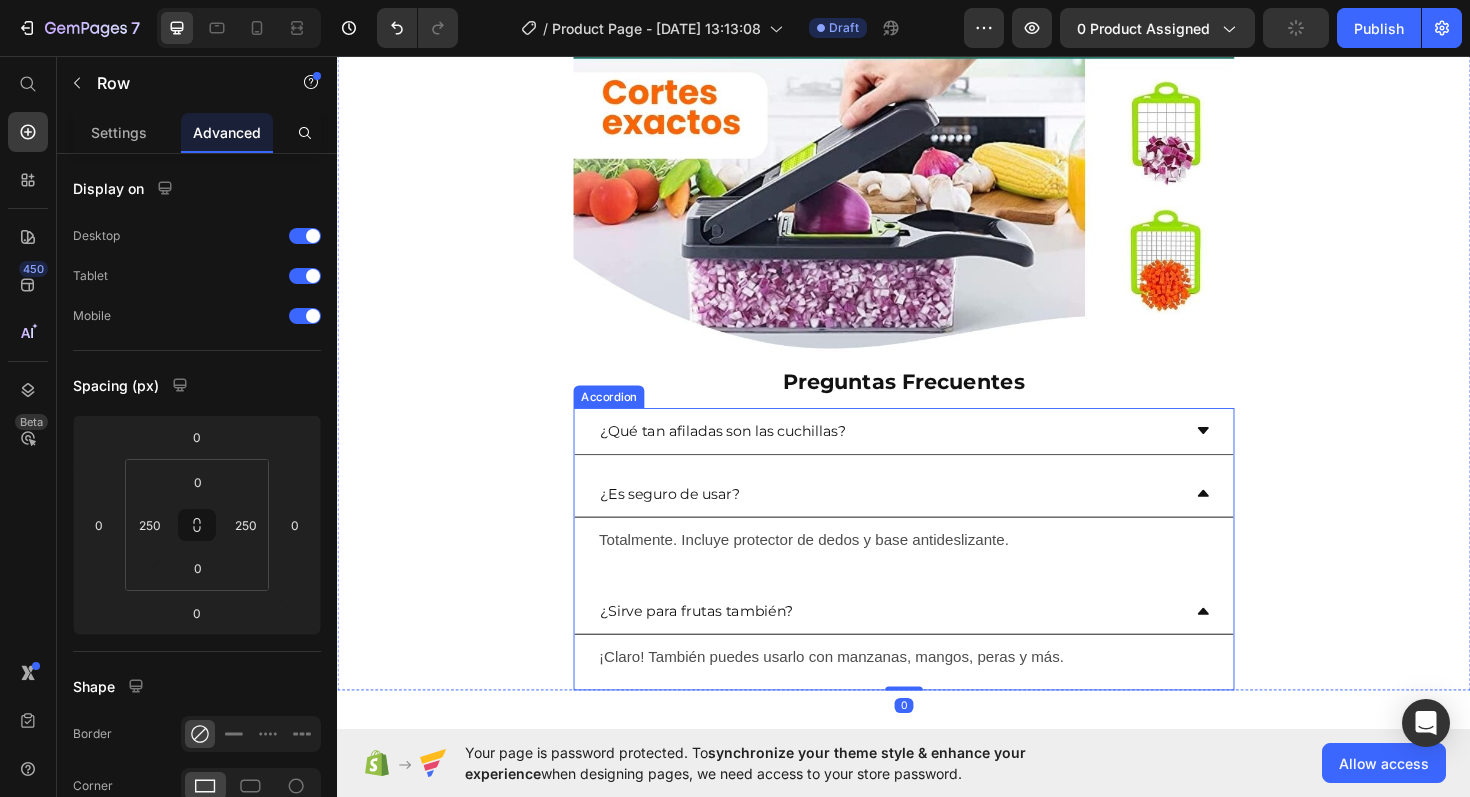 click 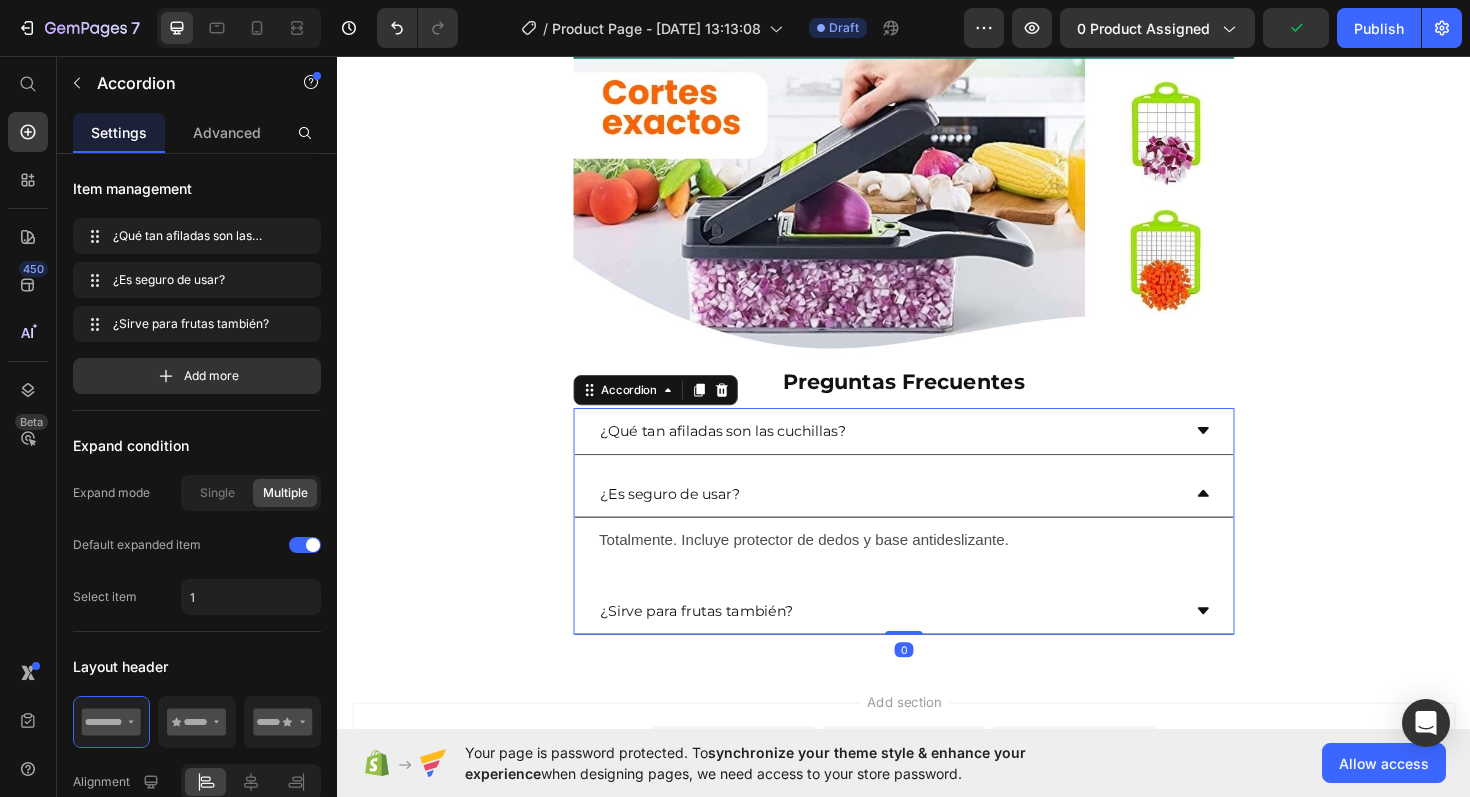 click on "¿Es seguro de usar?" at bounding box center (937, 520) 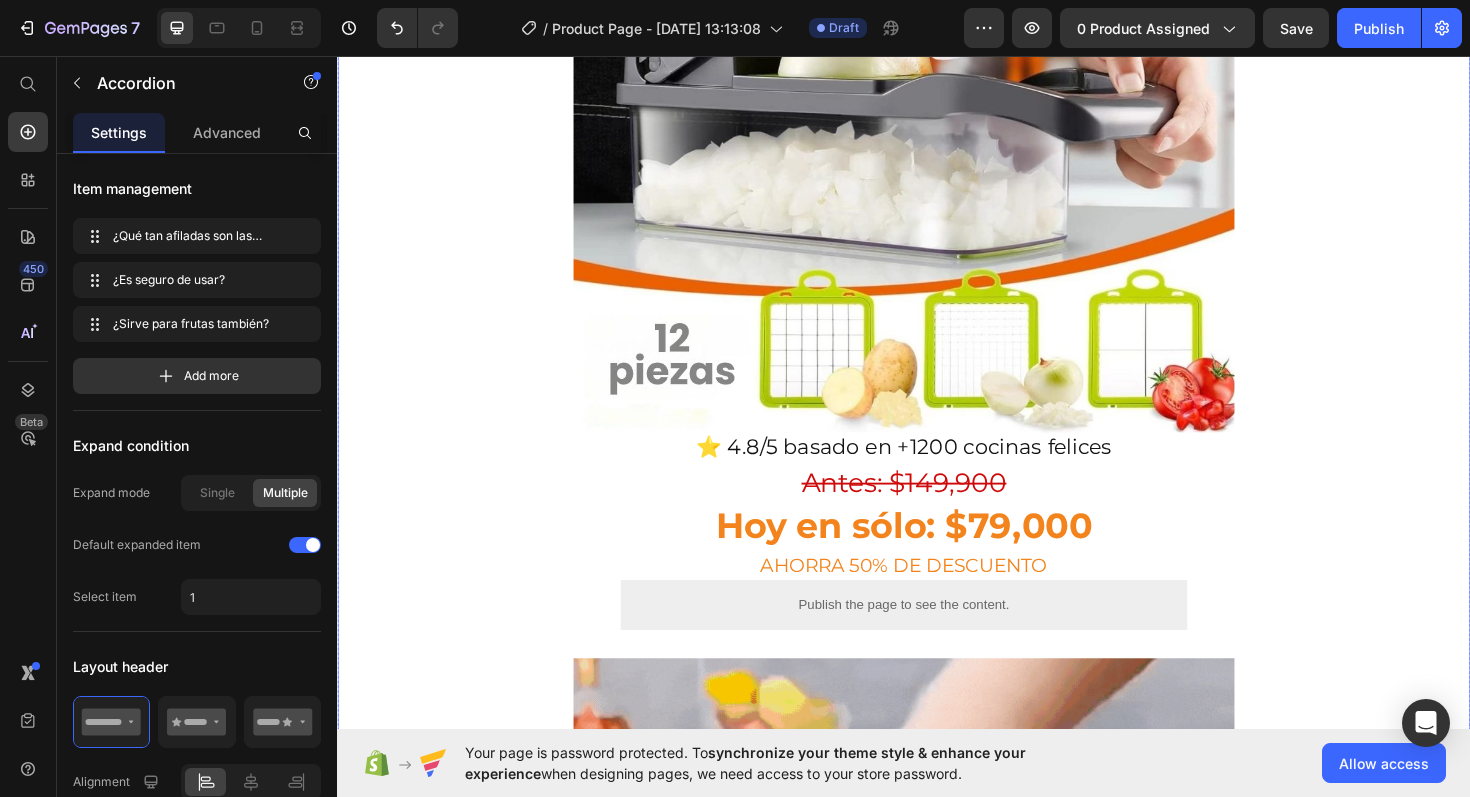 scroll, scrollTop: 0, scrollLeft: 0, axis: both 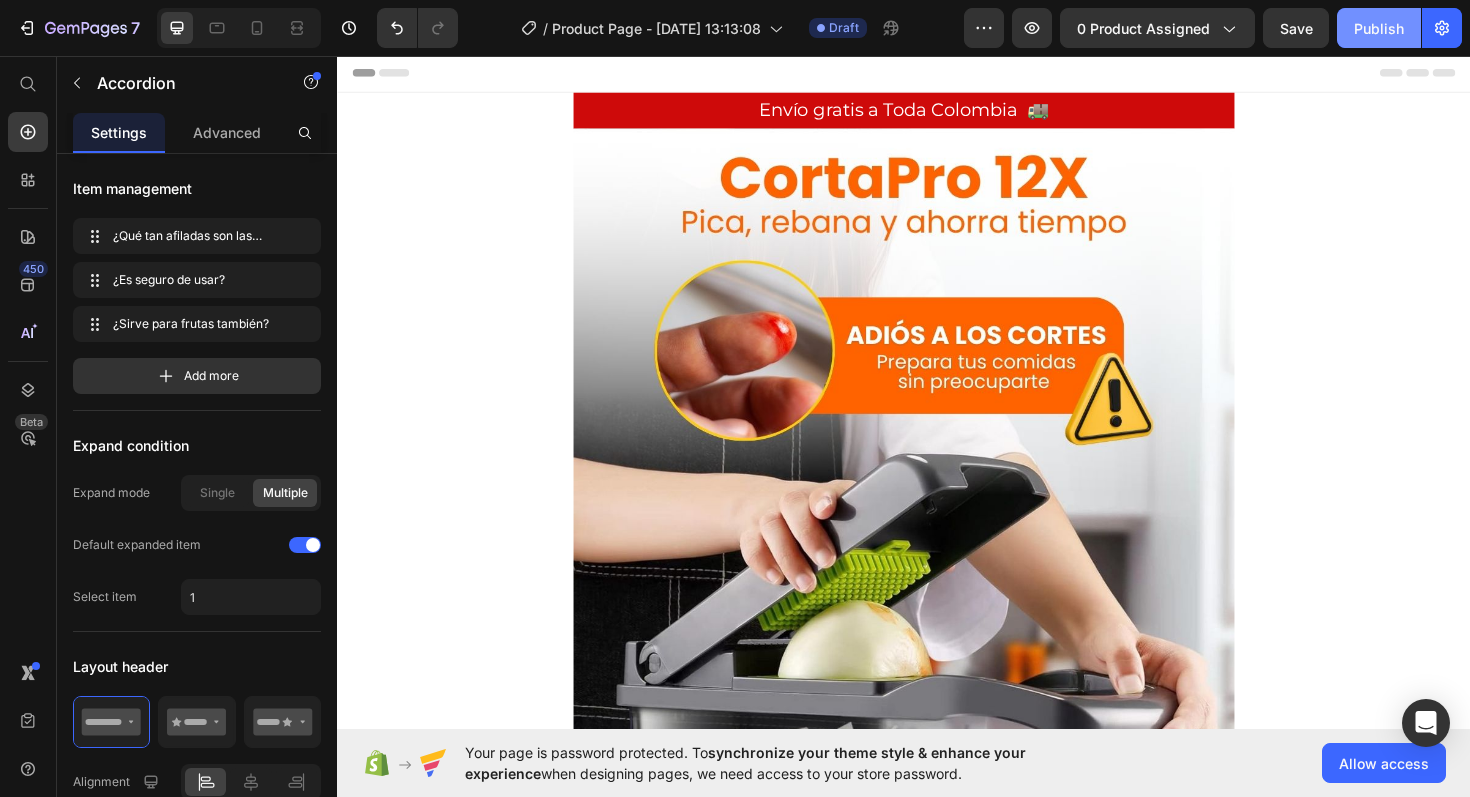 click on "Publish" at bounding box center [1379, 28] 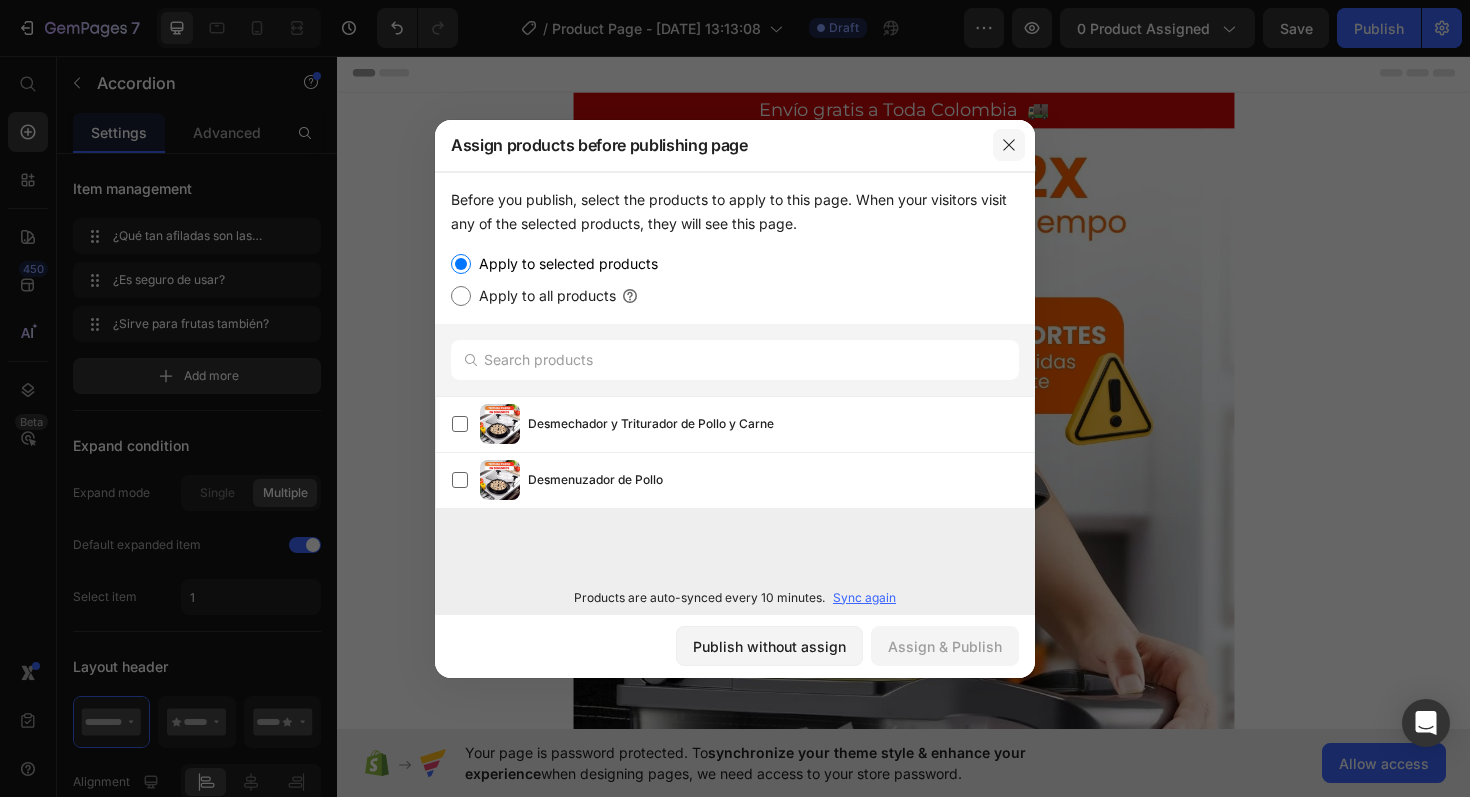 click 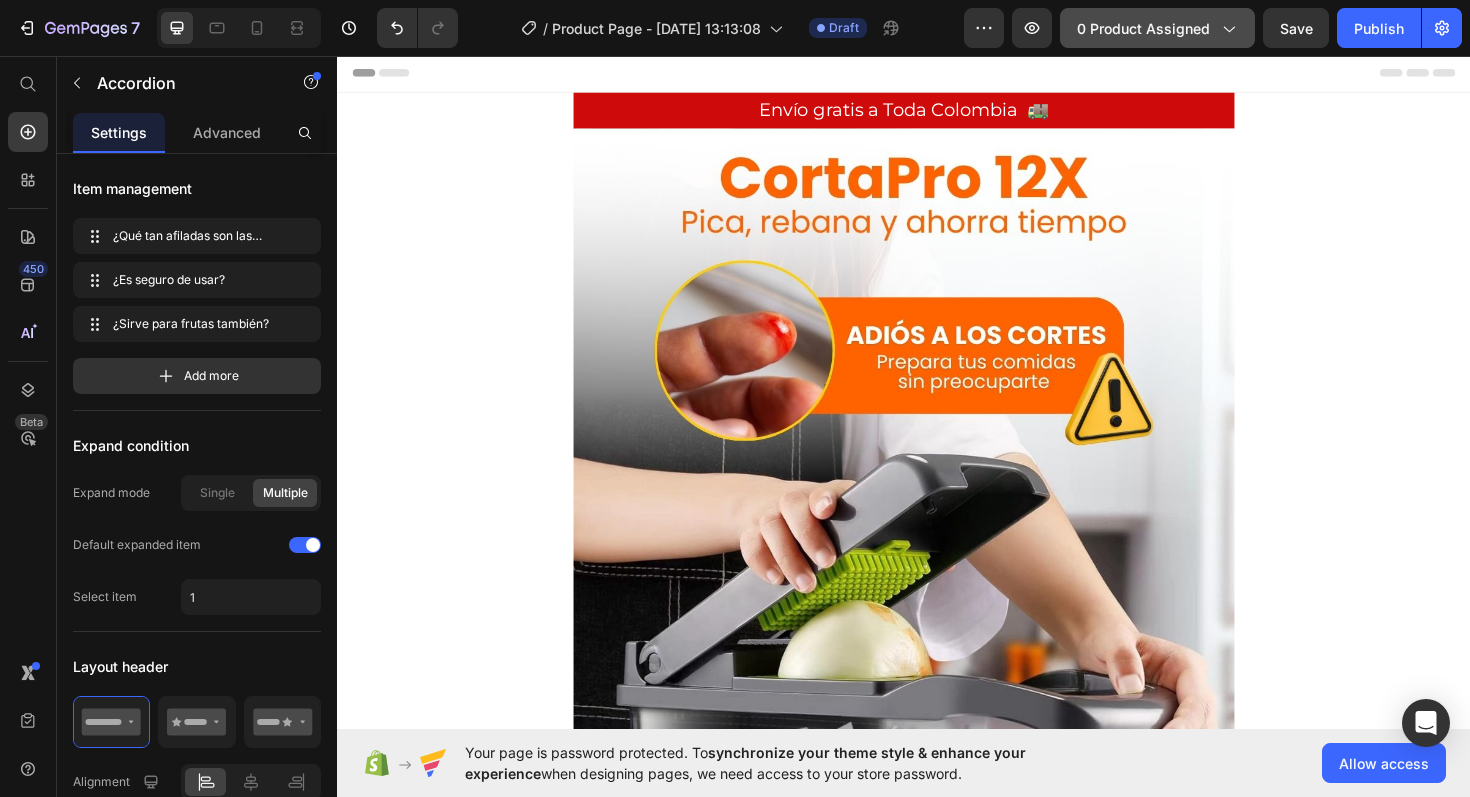click on "0 product assigned" 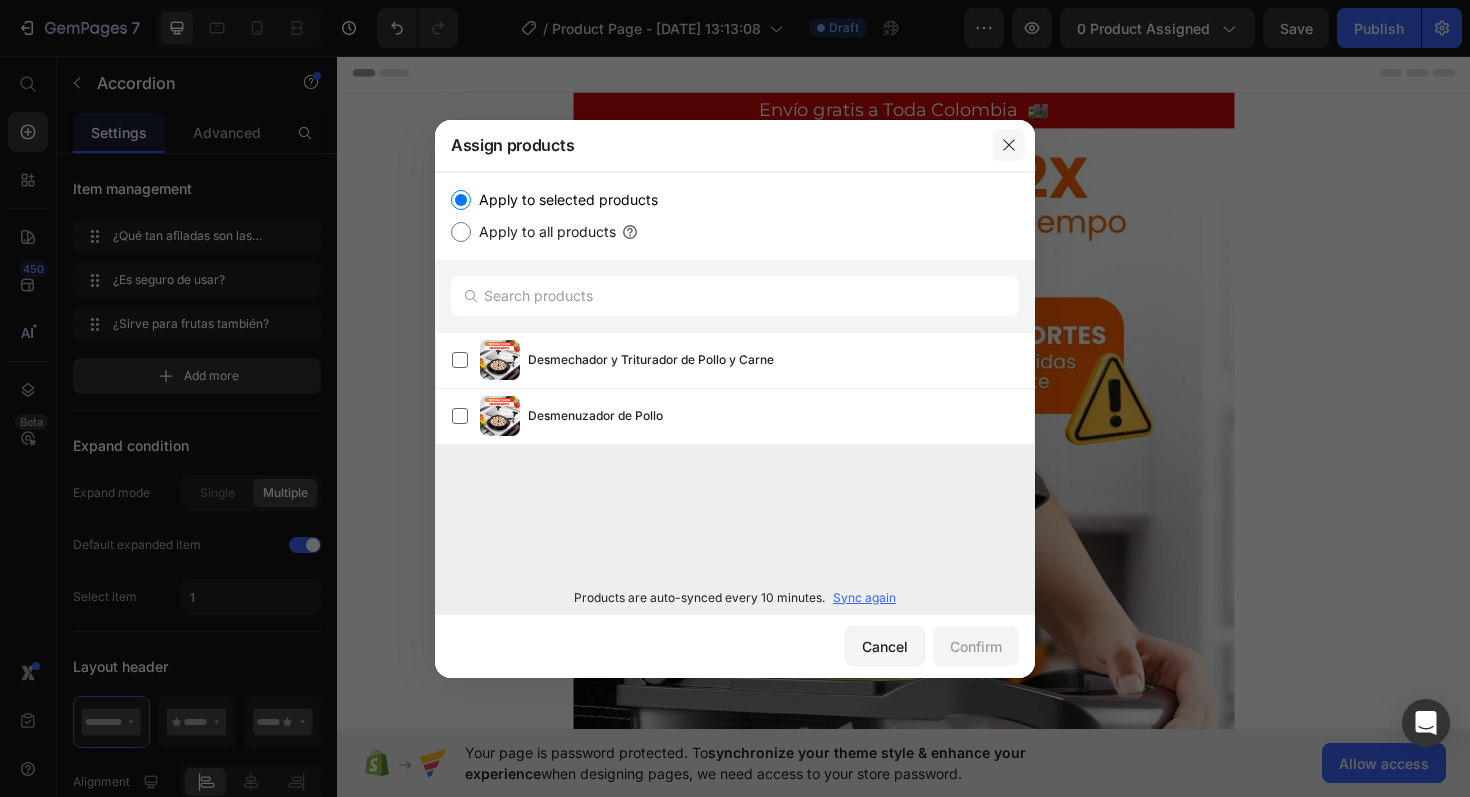 click 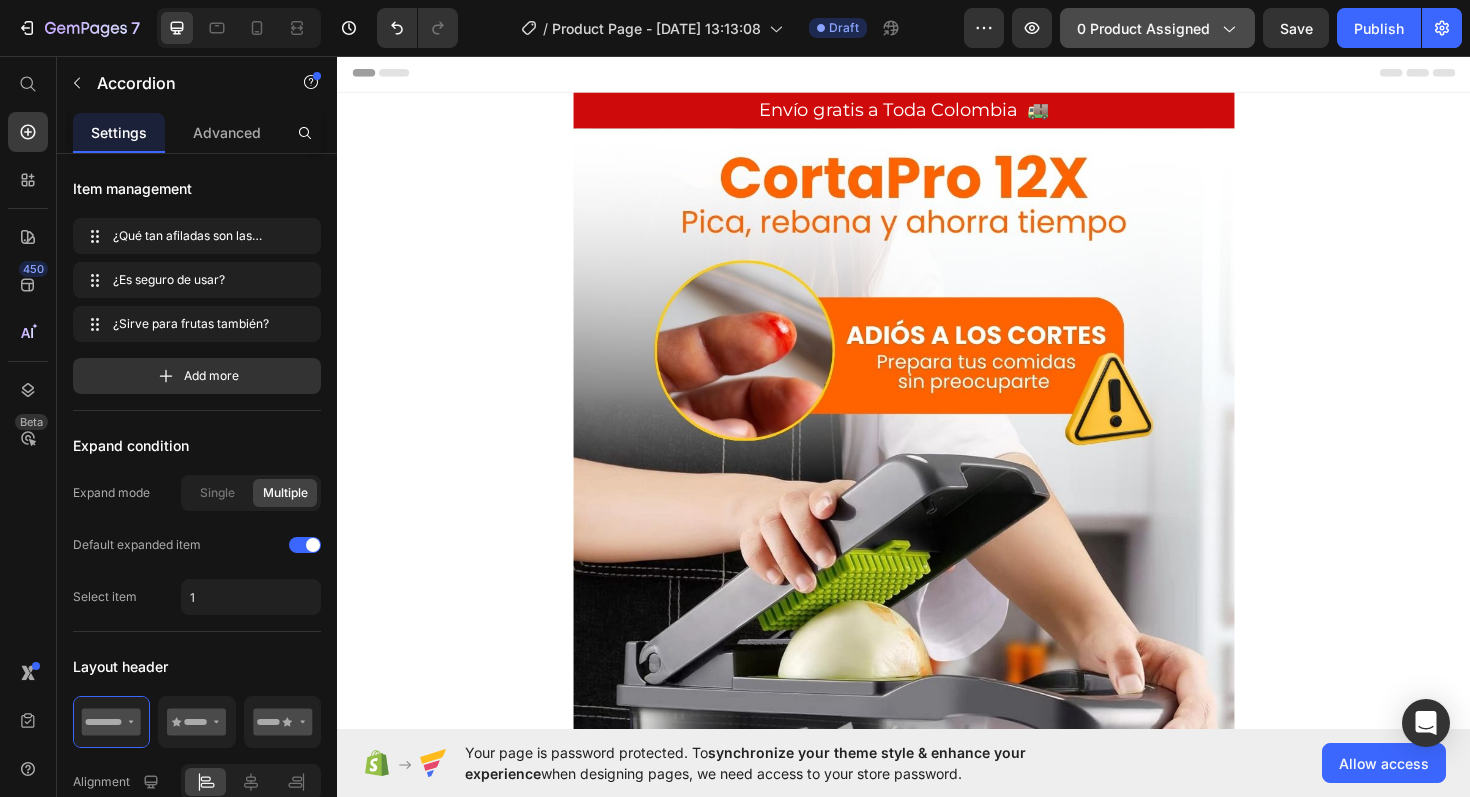 click on "0 product assigned" at bounding box center [1157, 28] 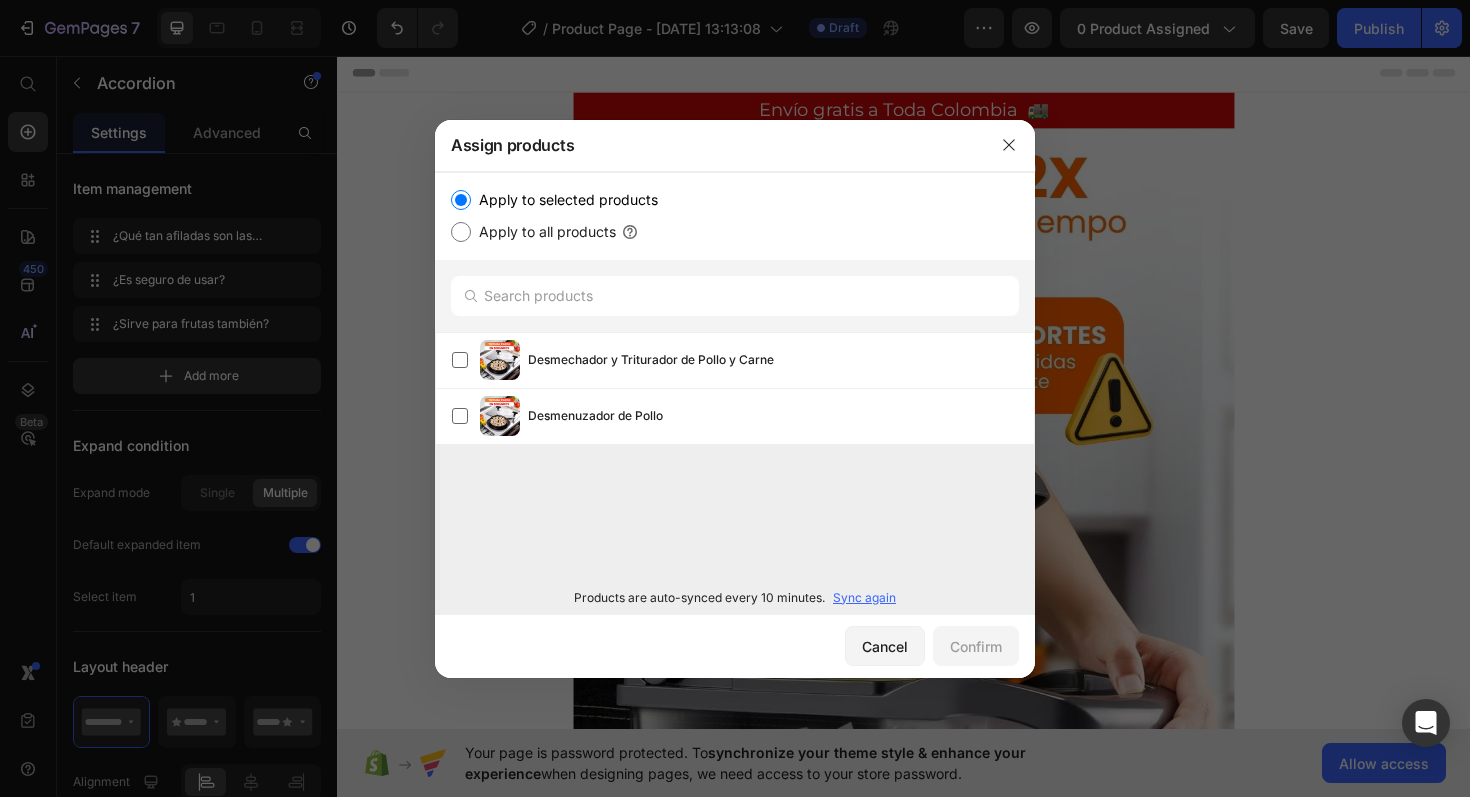 click at bounding box center [735, 398] 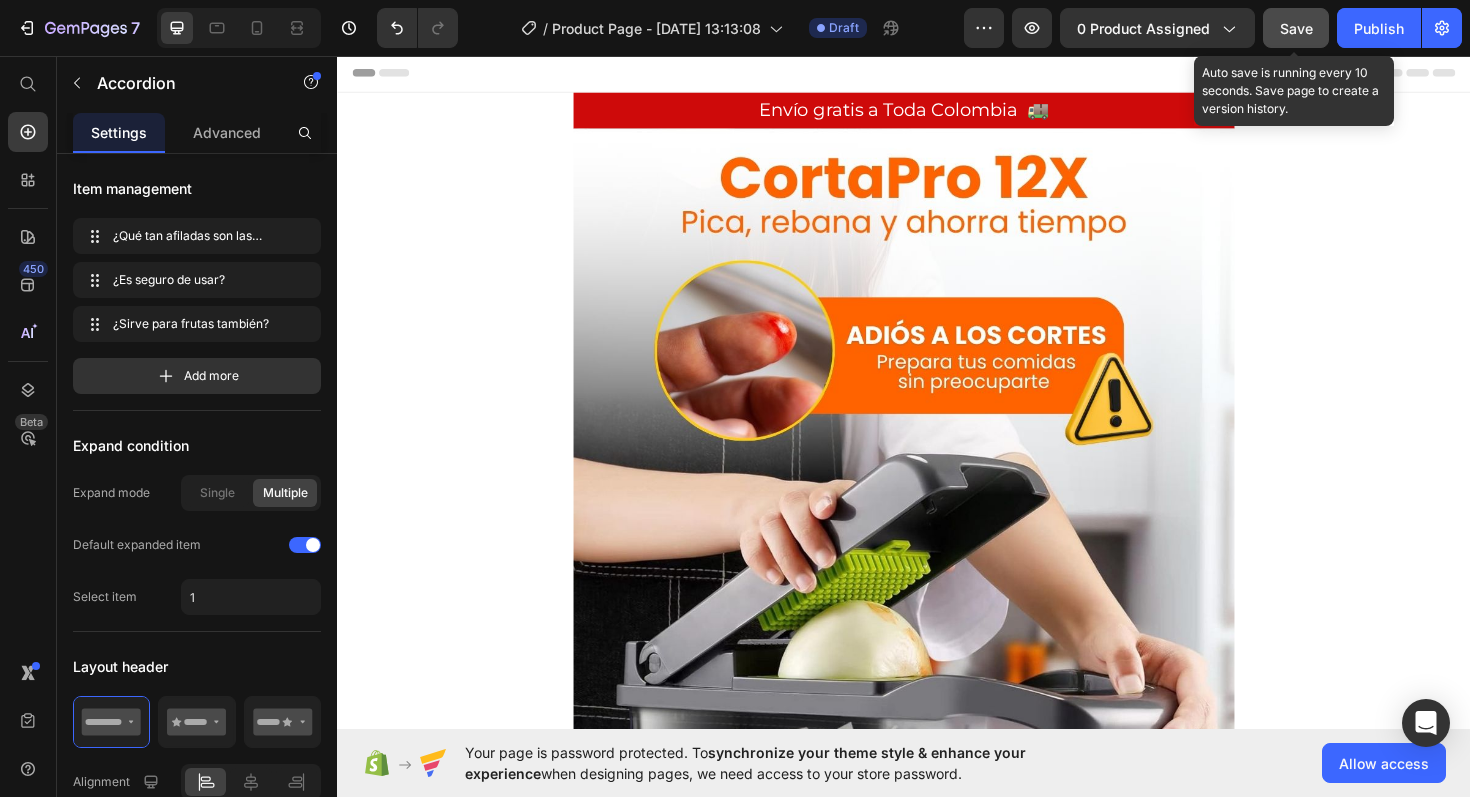 click on "Save" 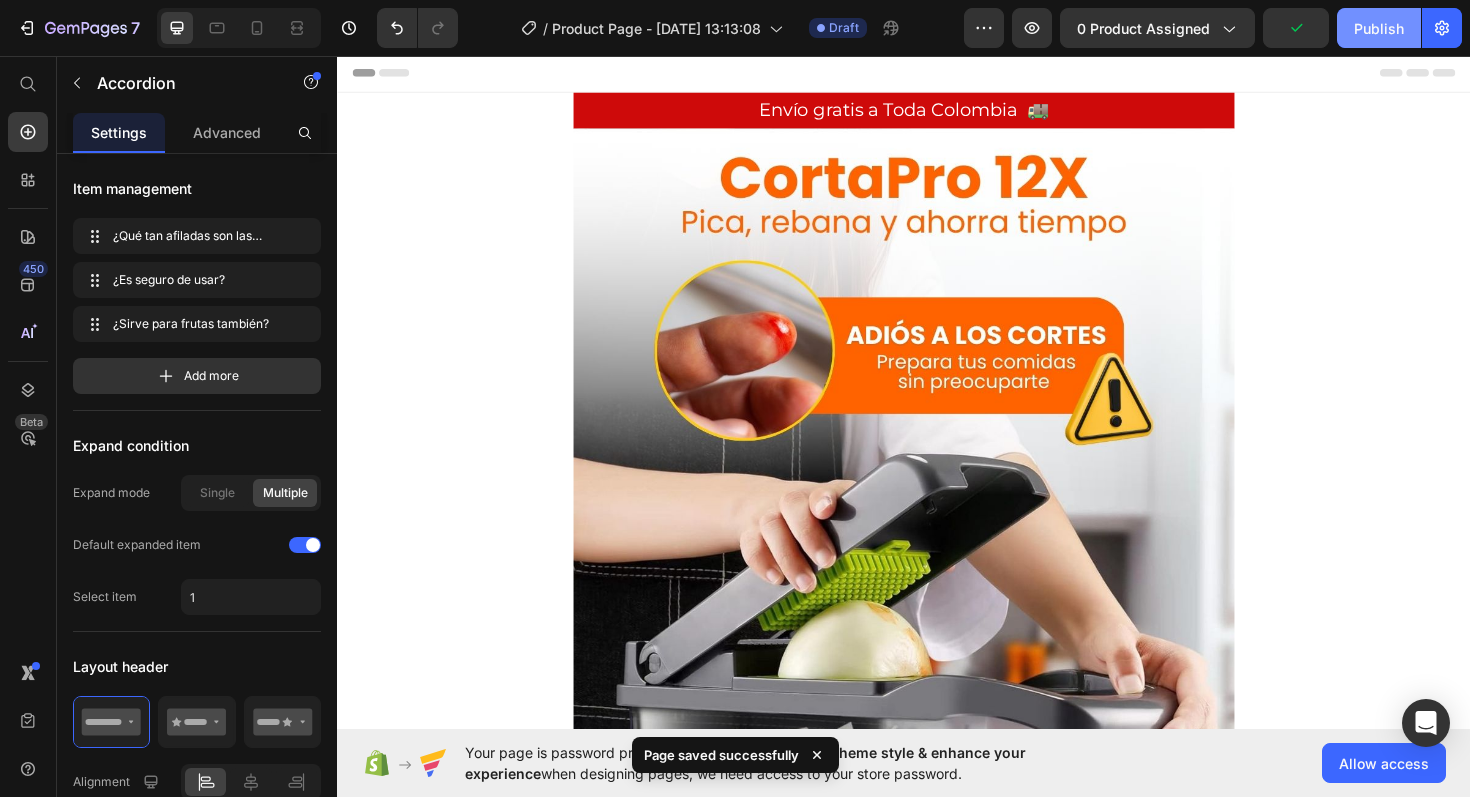 click on "Publish" at bounding box center [1379, 28] 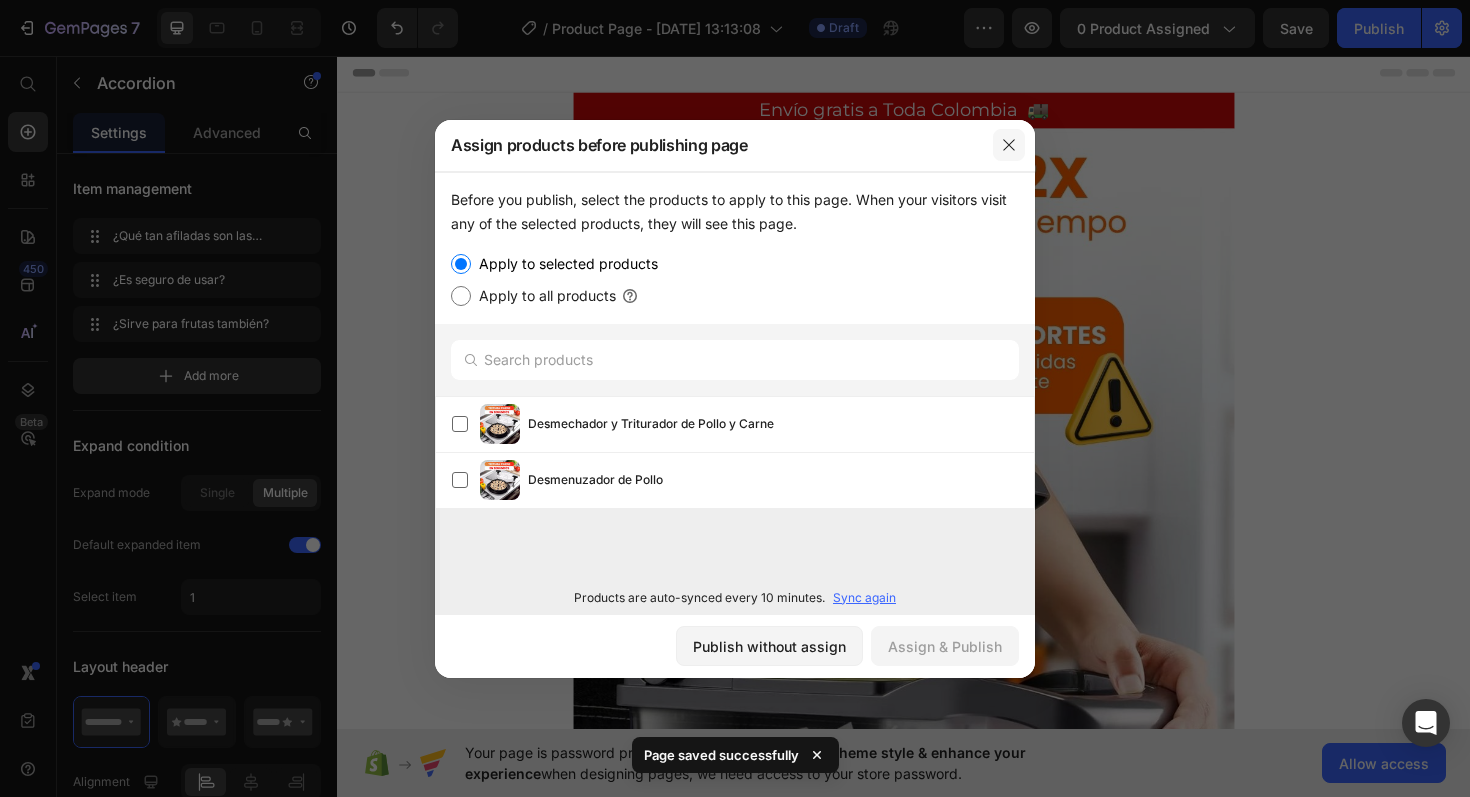 click 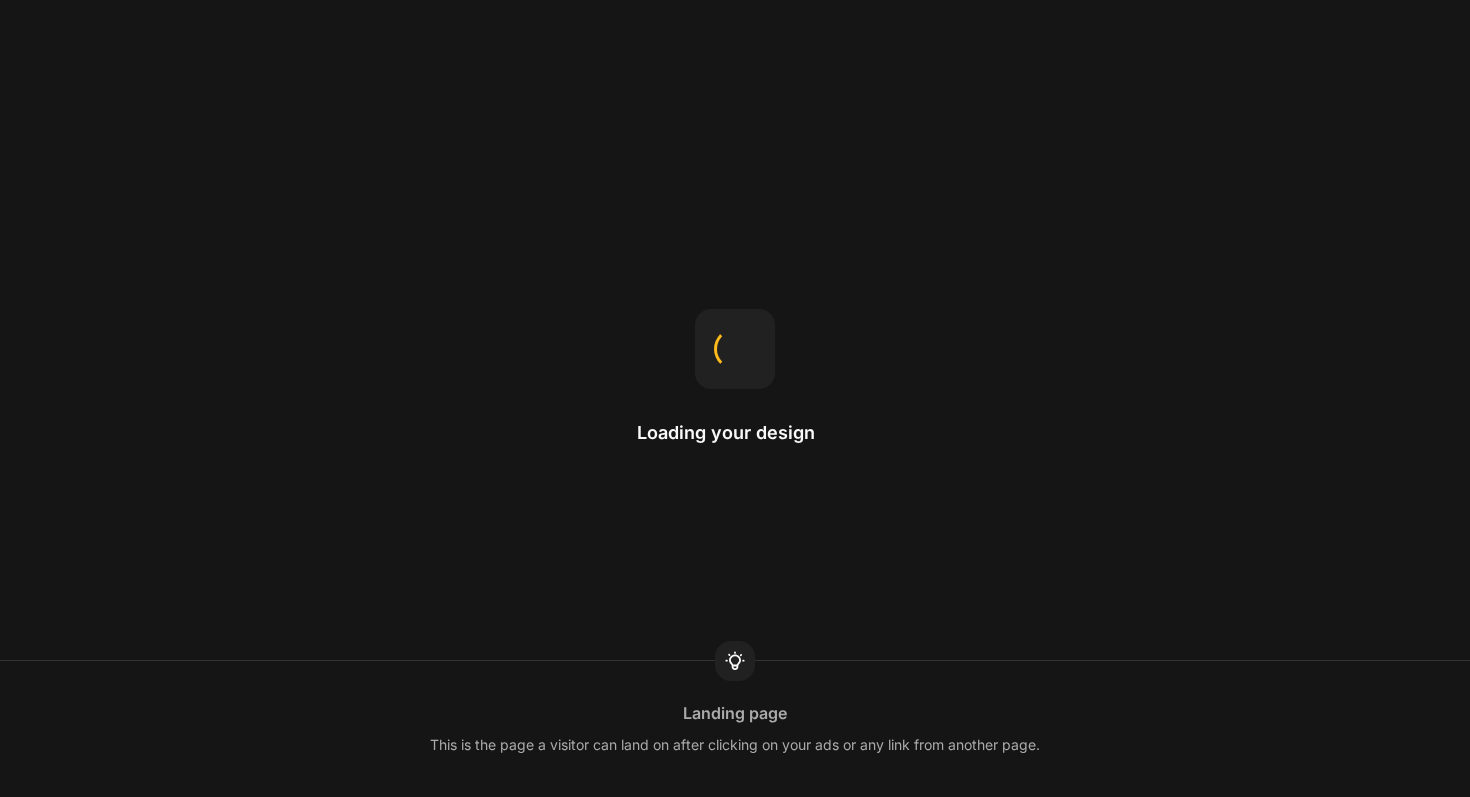 scroll, scrollTop: 0, scrollLeft: 0, axis: both 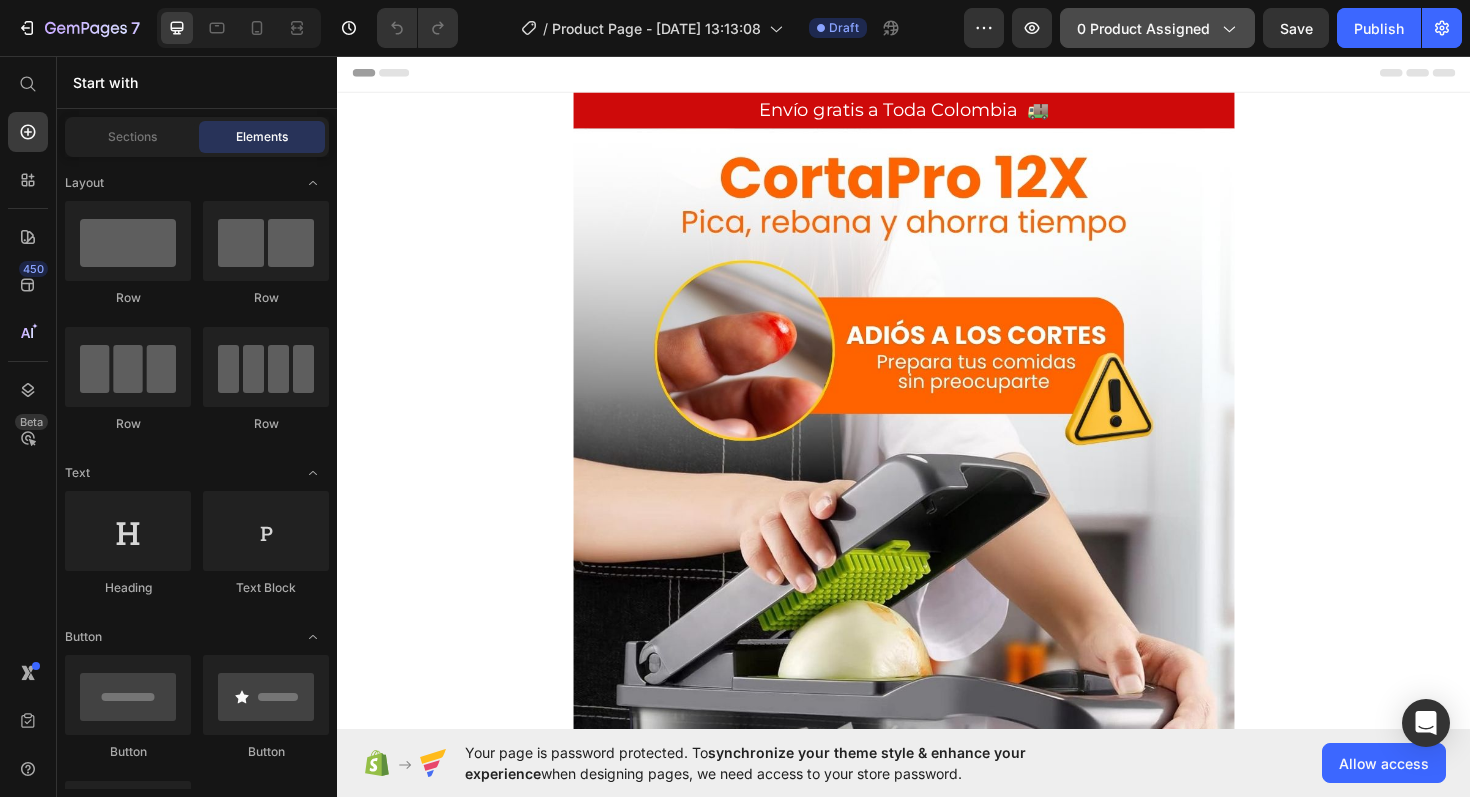 click on "0 product assigned" 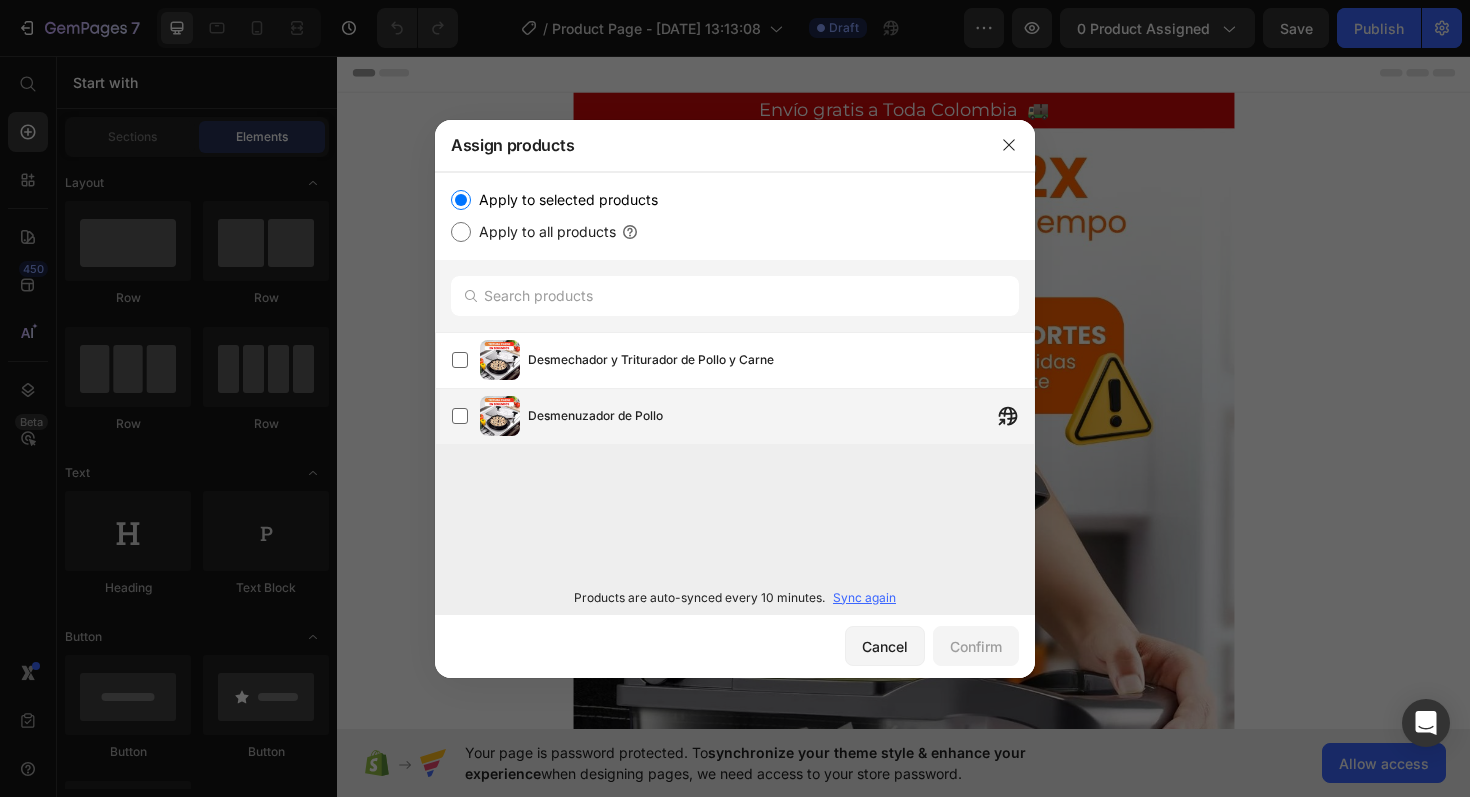 click on "Desmenuzador de Pollo" at bounding box center (743, 416) 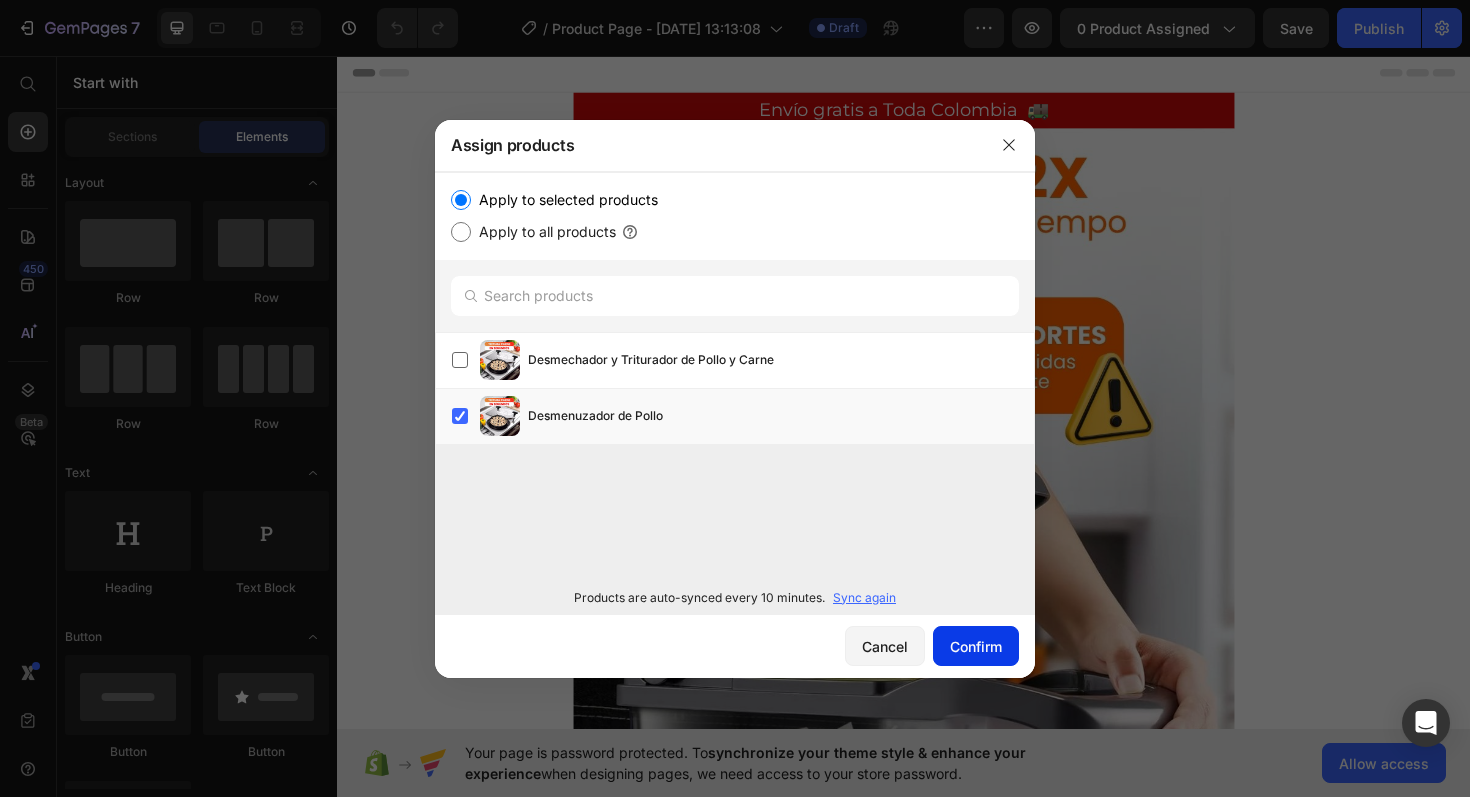click on "Confirm" at bounding box center (976, 646) 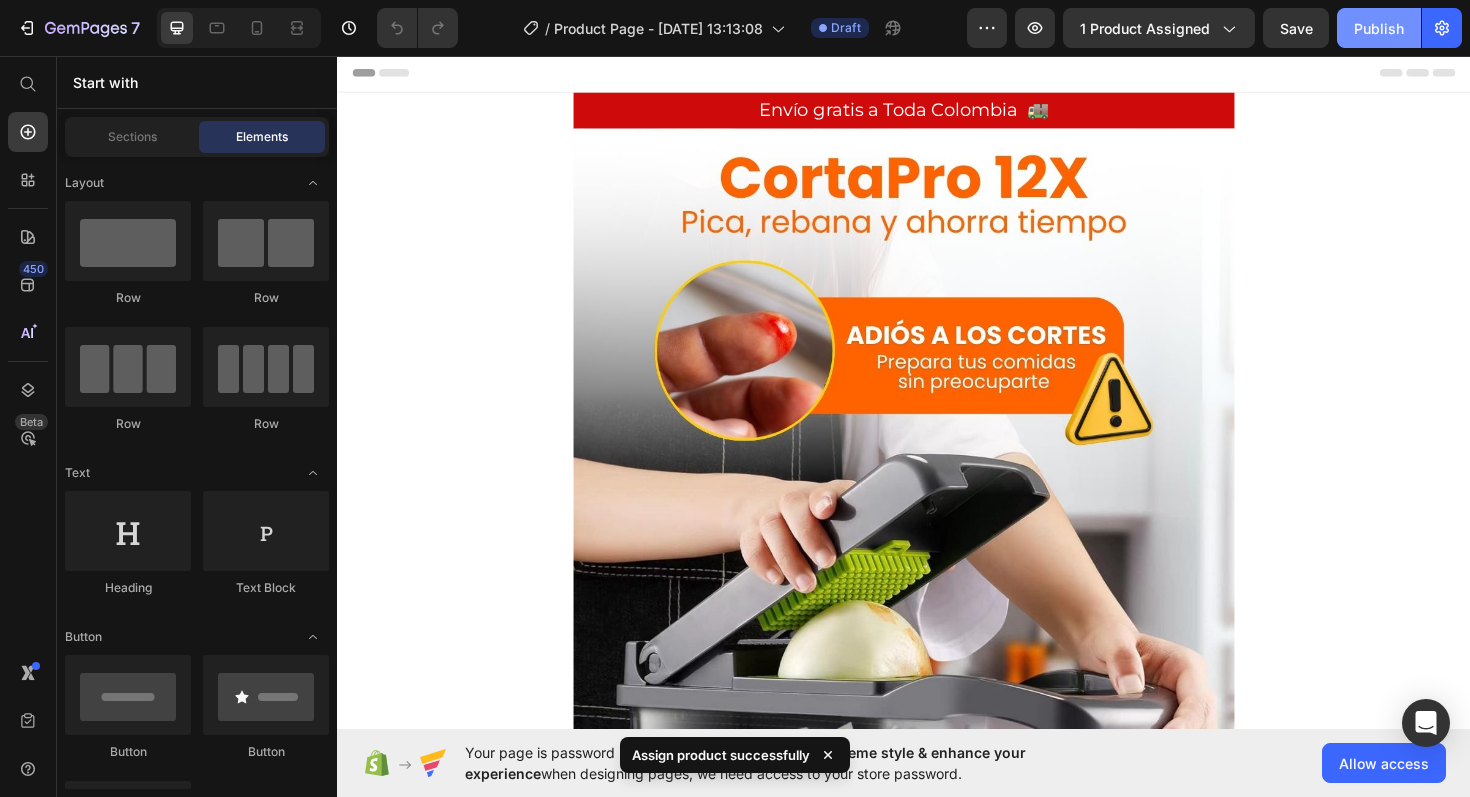 click on "Publish" at bounding box center (1379, 28) 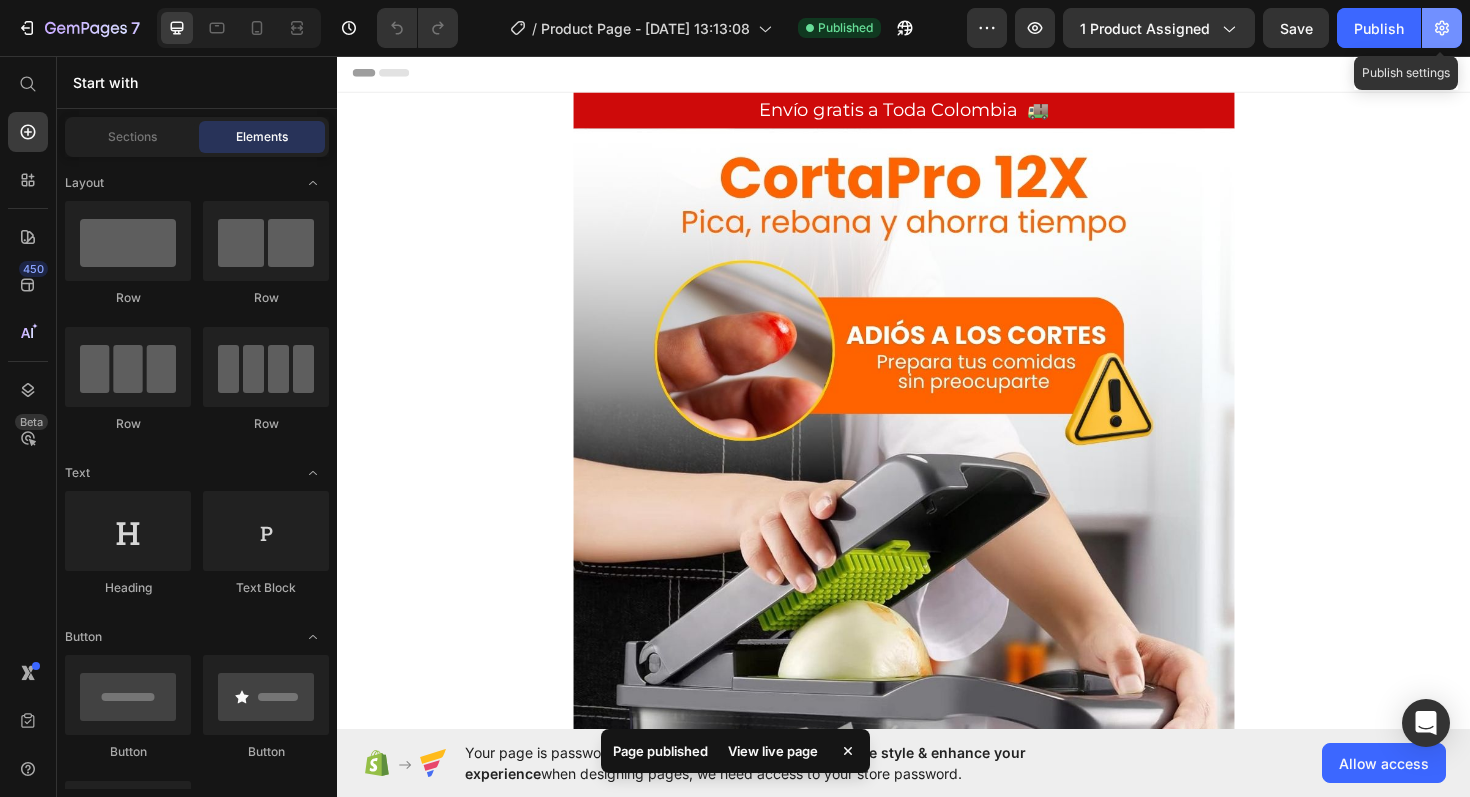 click 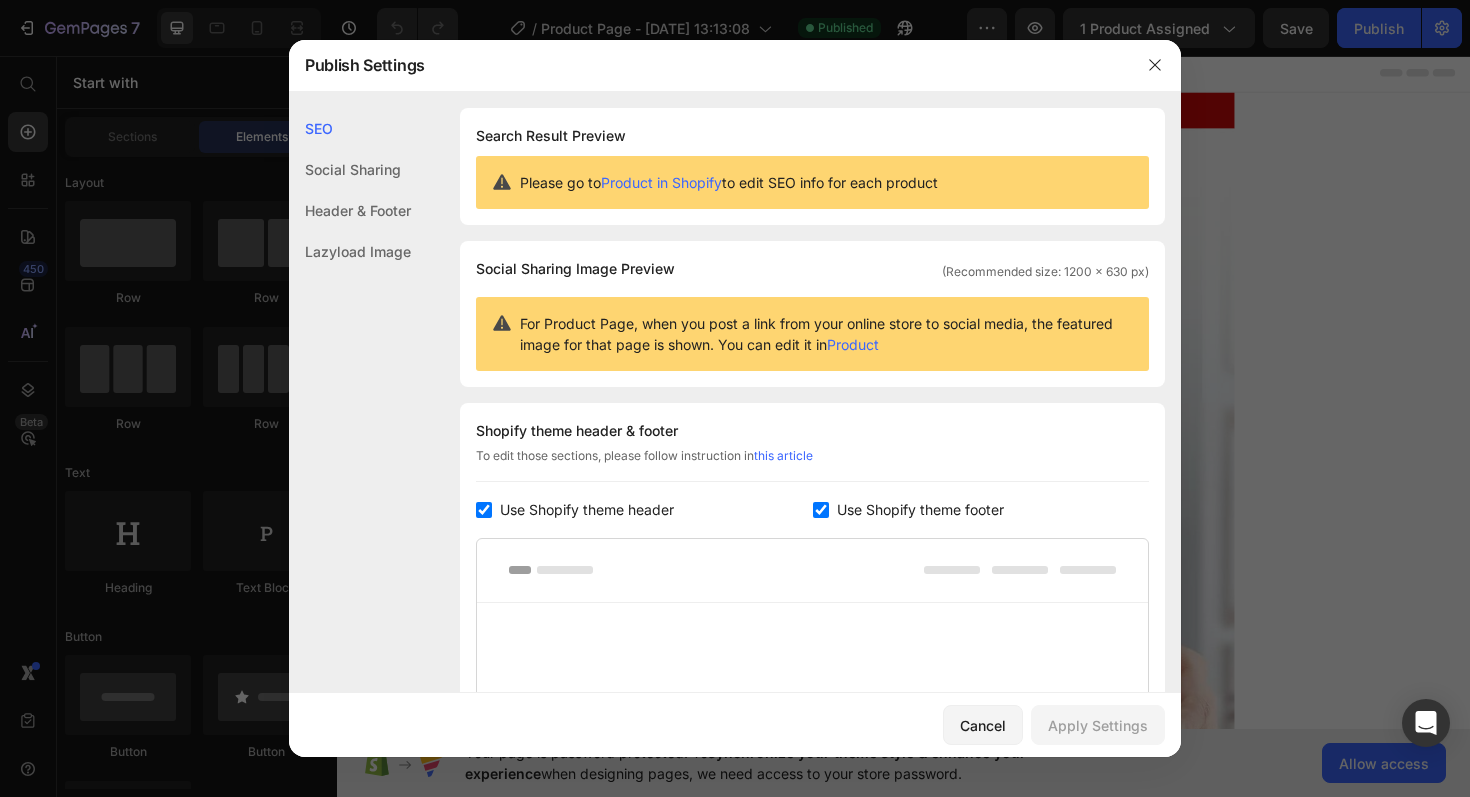 click on "Use Shopify theme header" at bounding box center (587, 510) 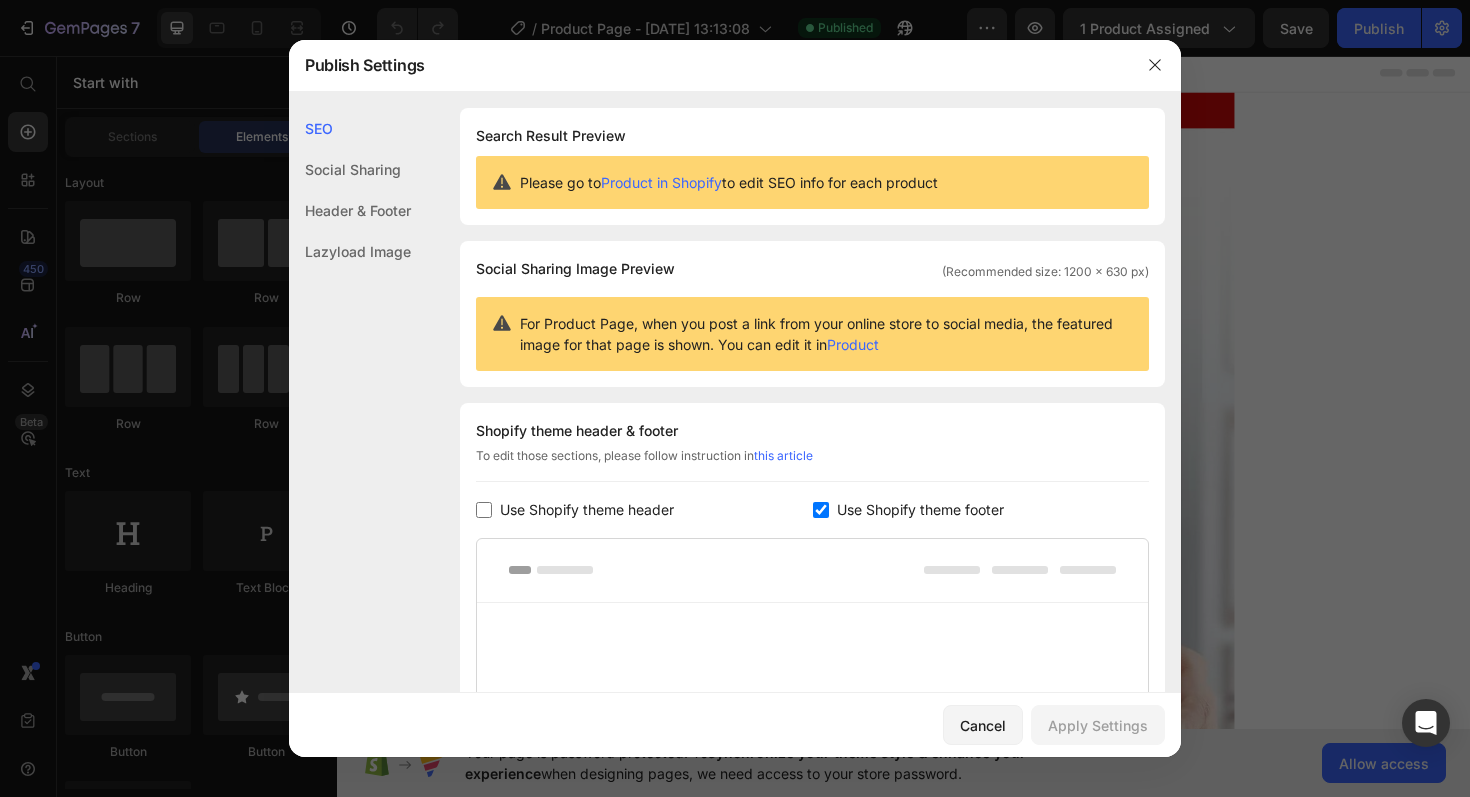 checkbox on "false" 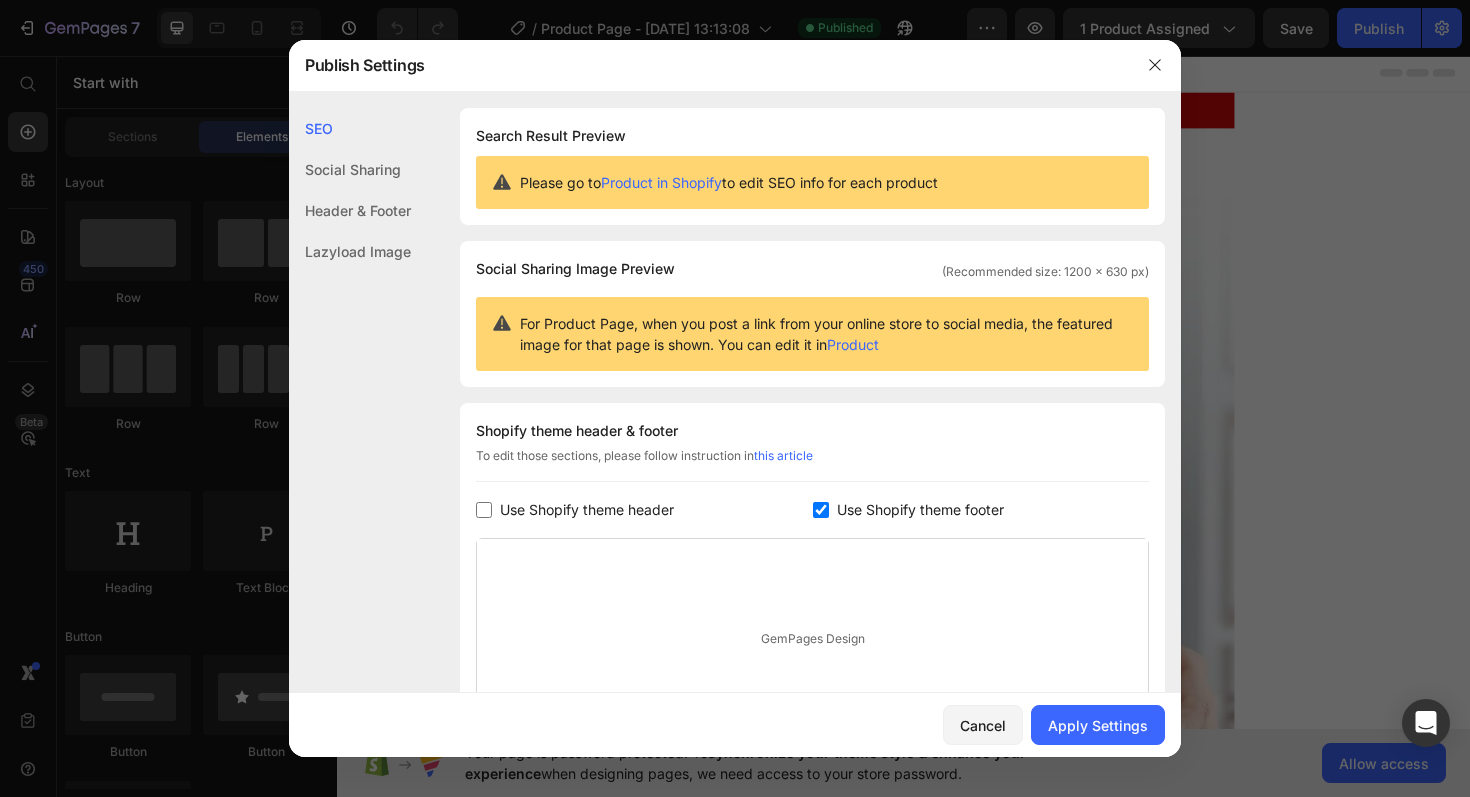 click on "Use Shopify theme footer" at bounding box center [920, 510] 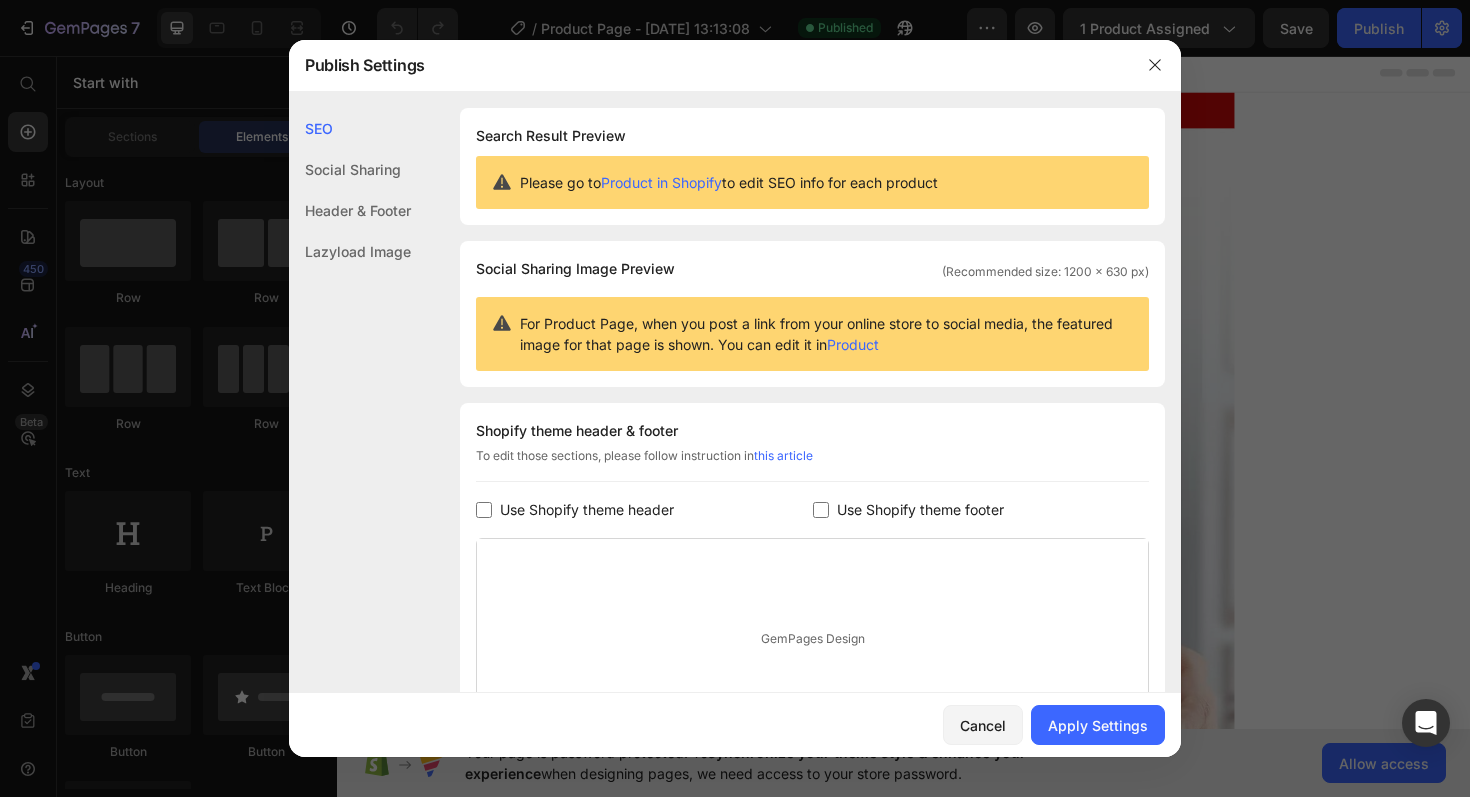 checkbox on "false" 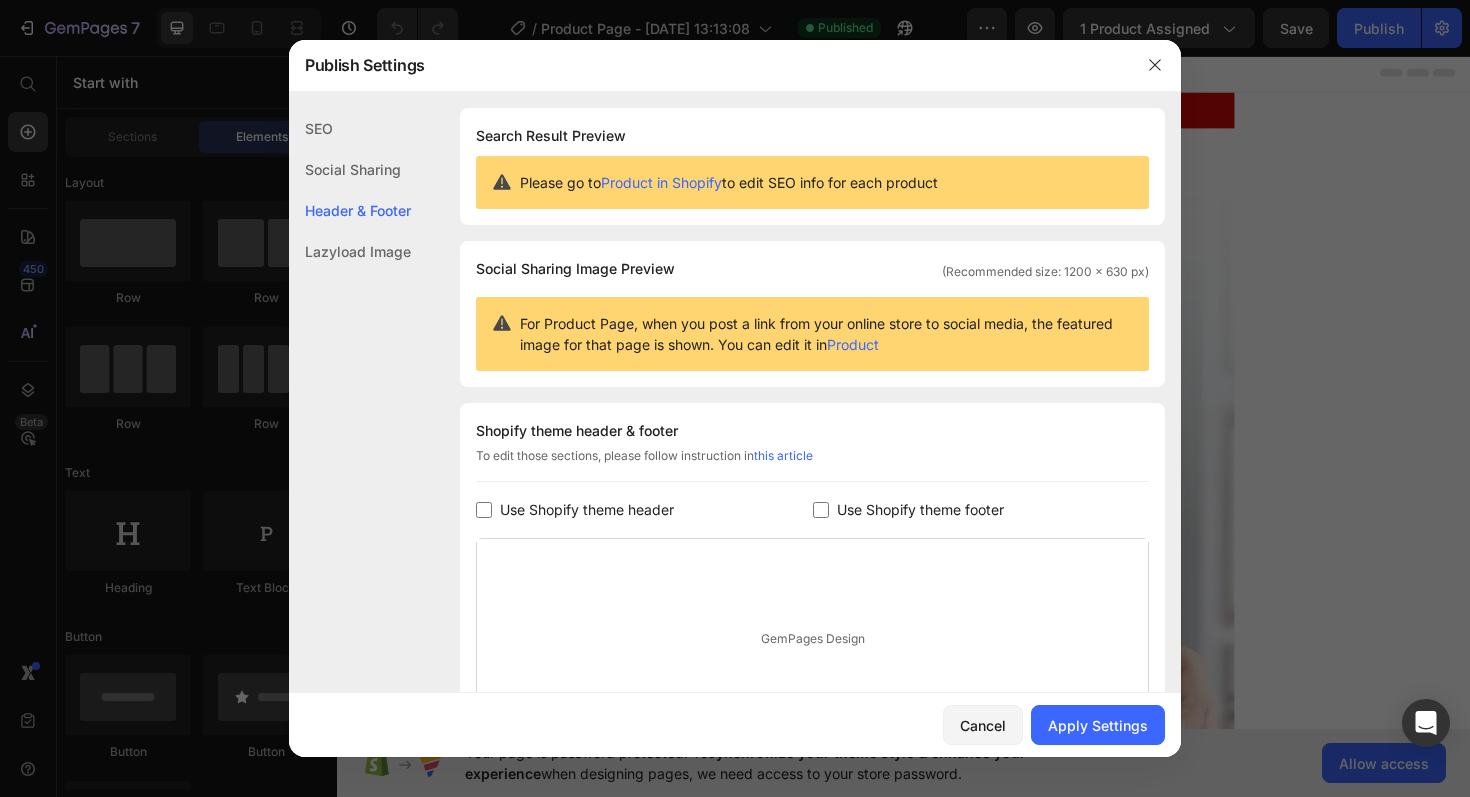 click on "Use Shopify theme header" at bounding box center [587, 510] 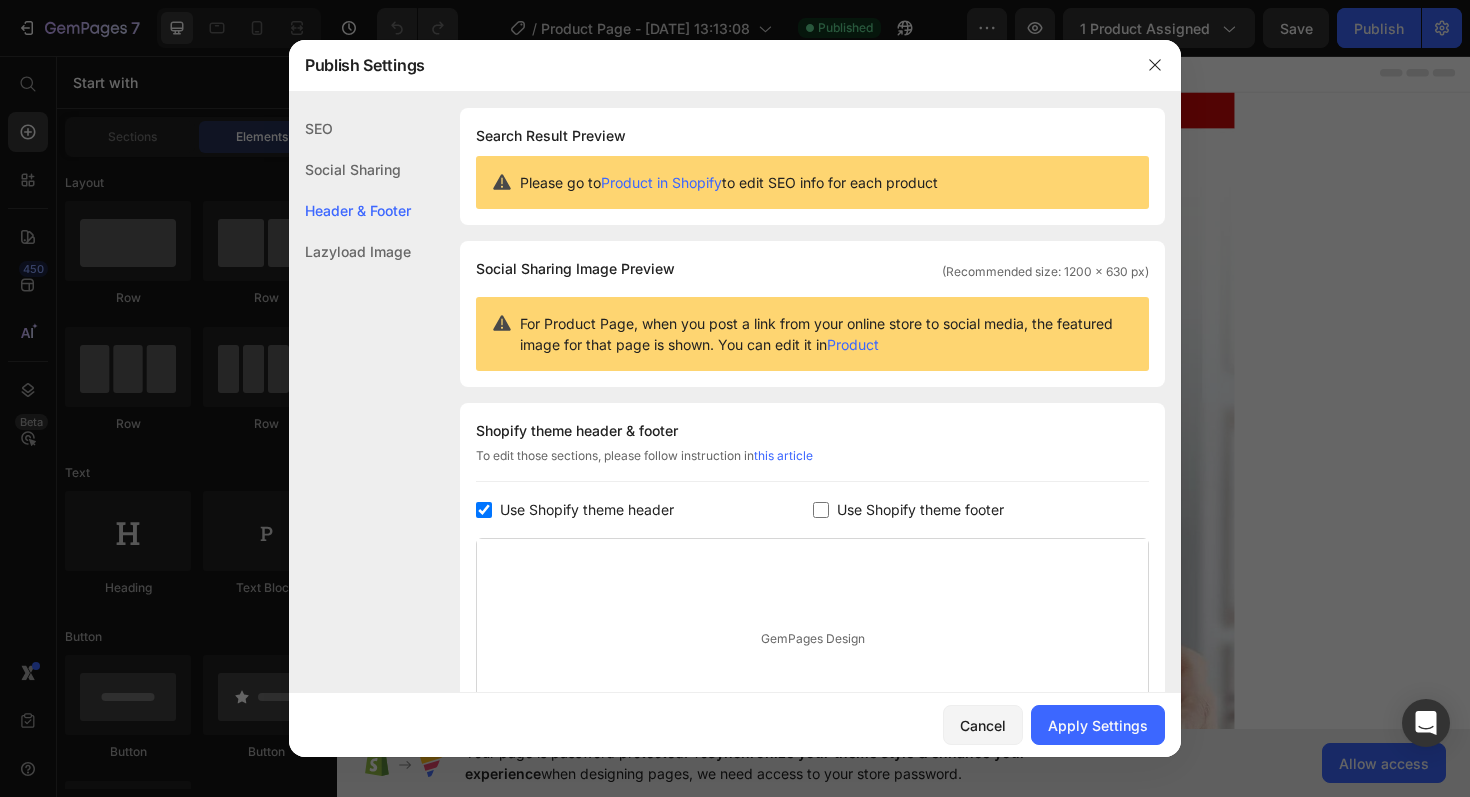 checkbox on "true" 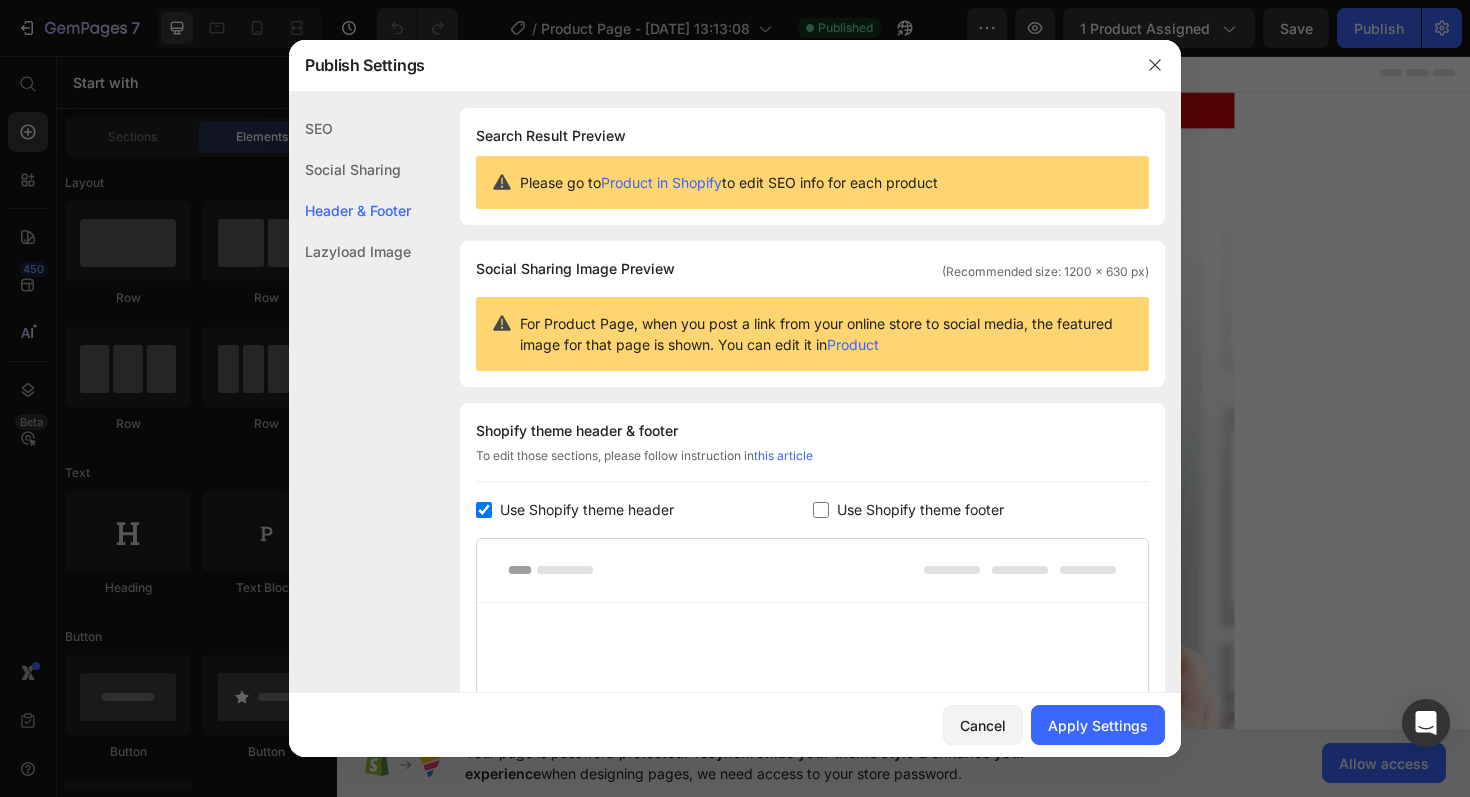 click on "Use Shopify theme footer" at bounding box center [916, 510] 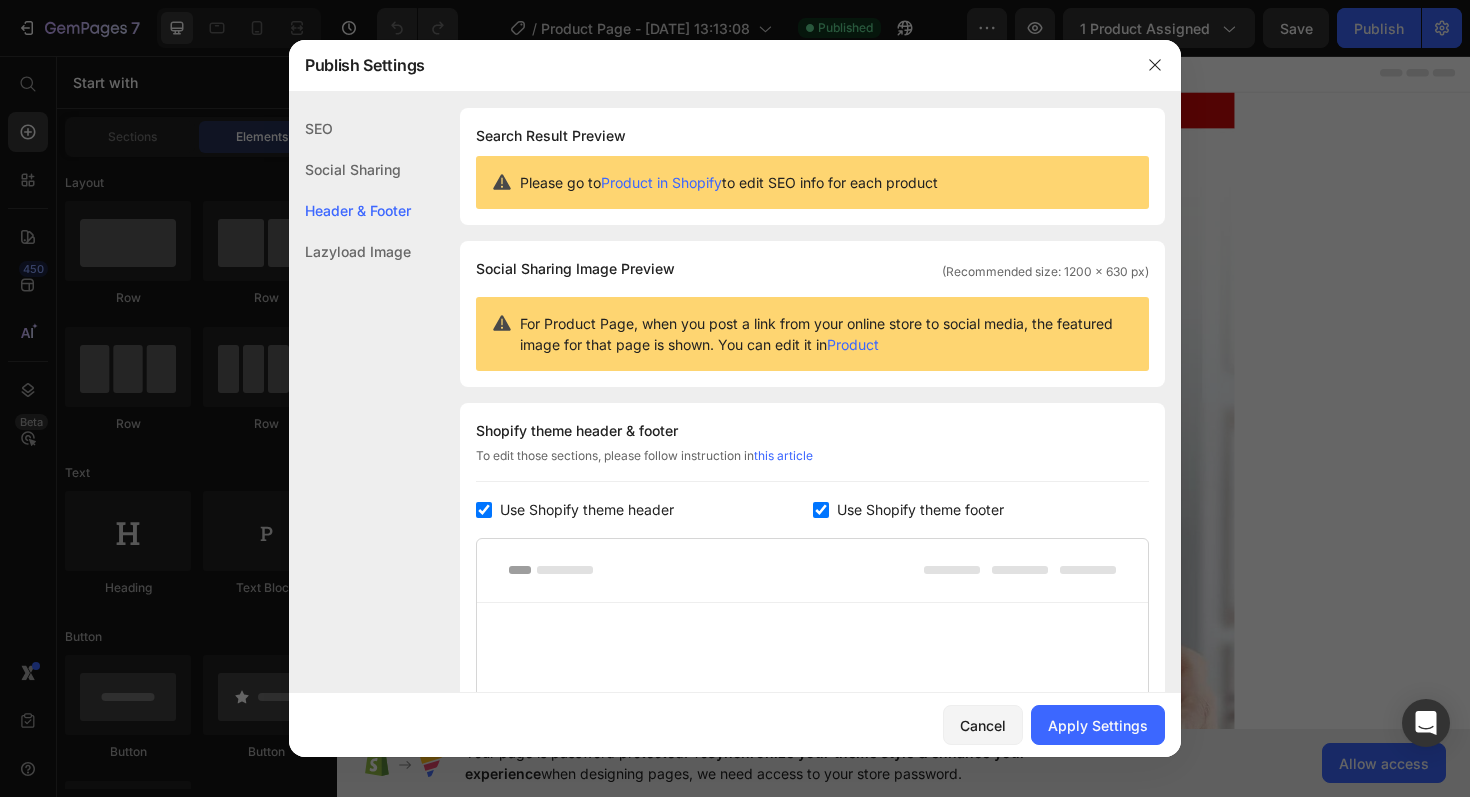 checkbox on "true" 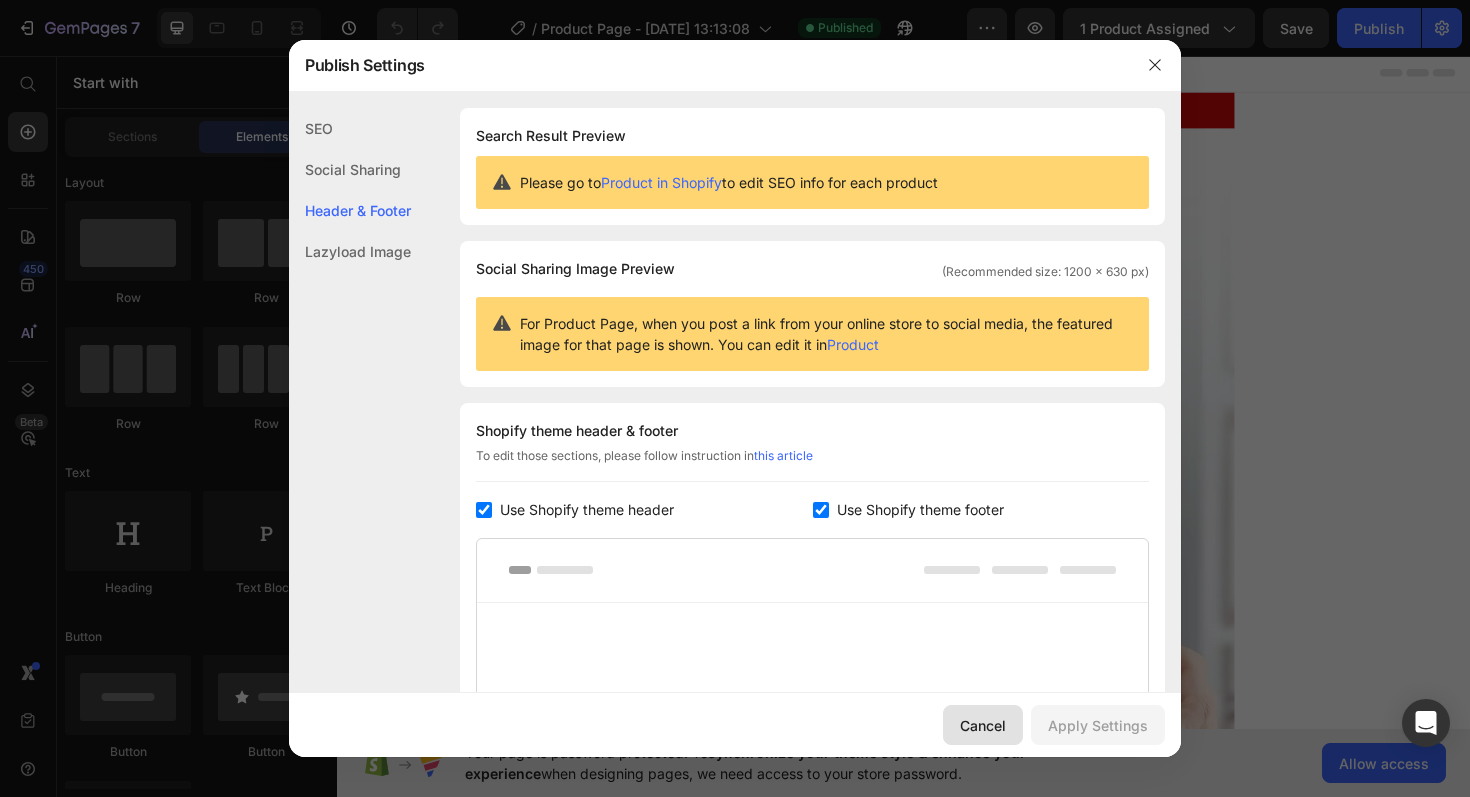 click on "Cancel" at bounding box center [983, 725] 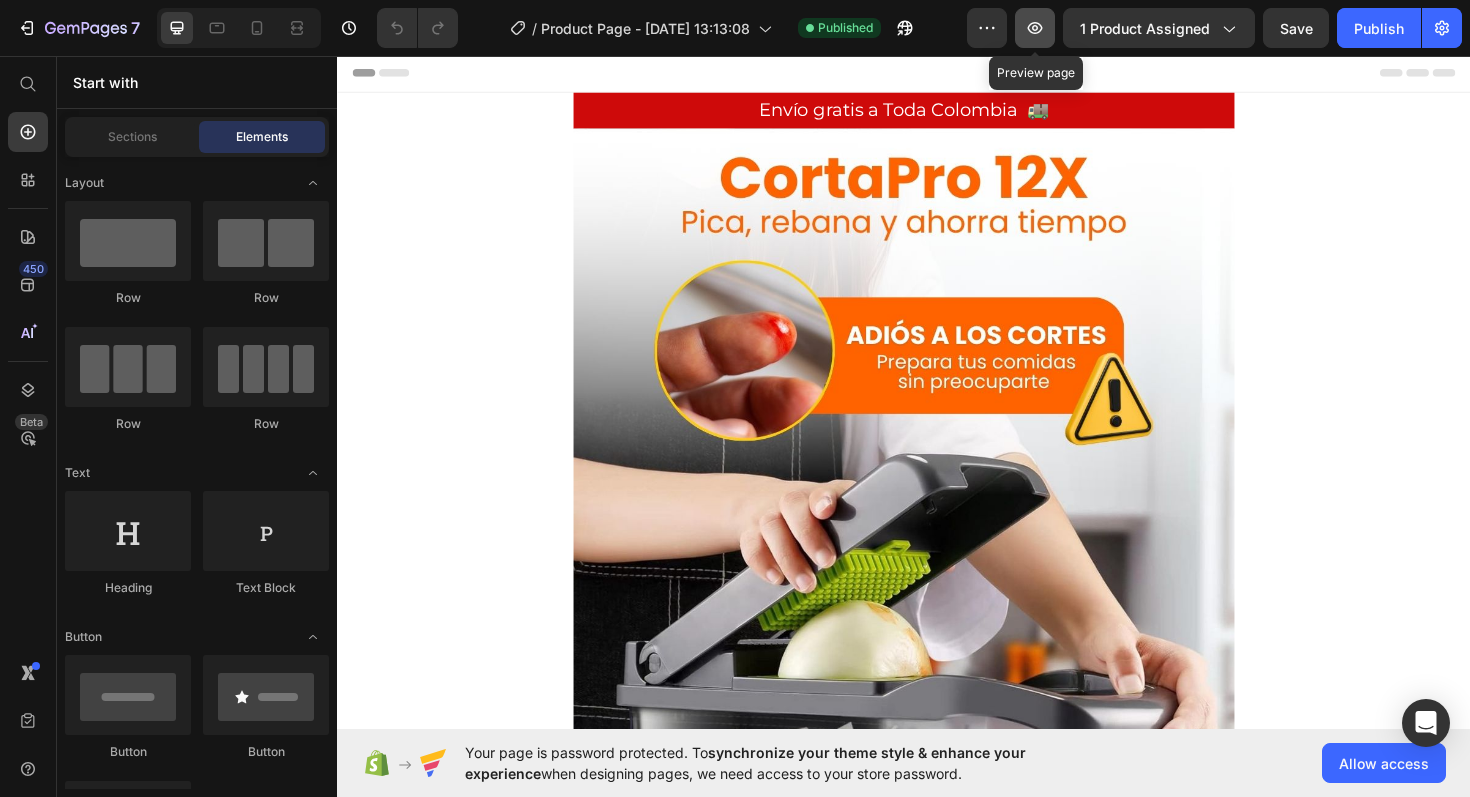 click 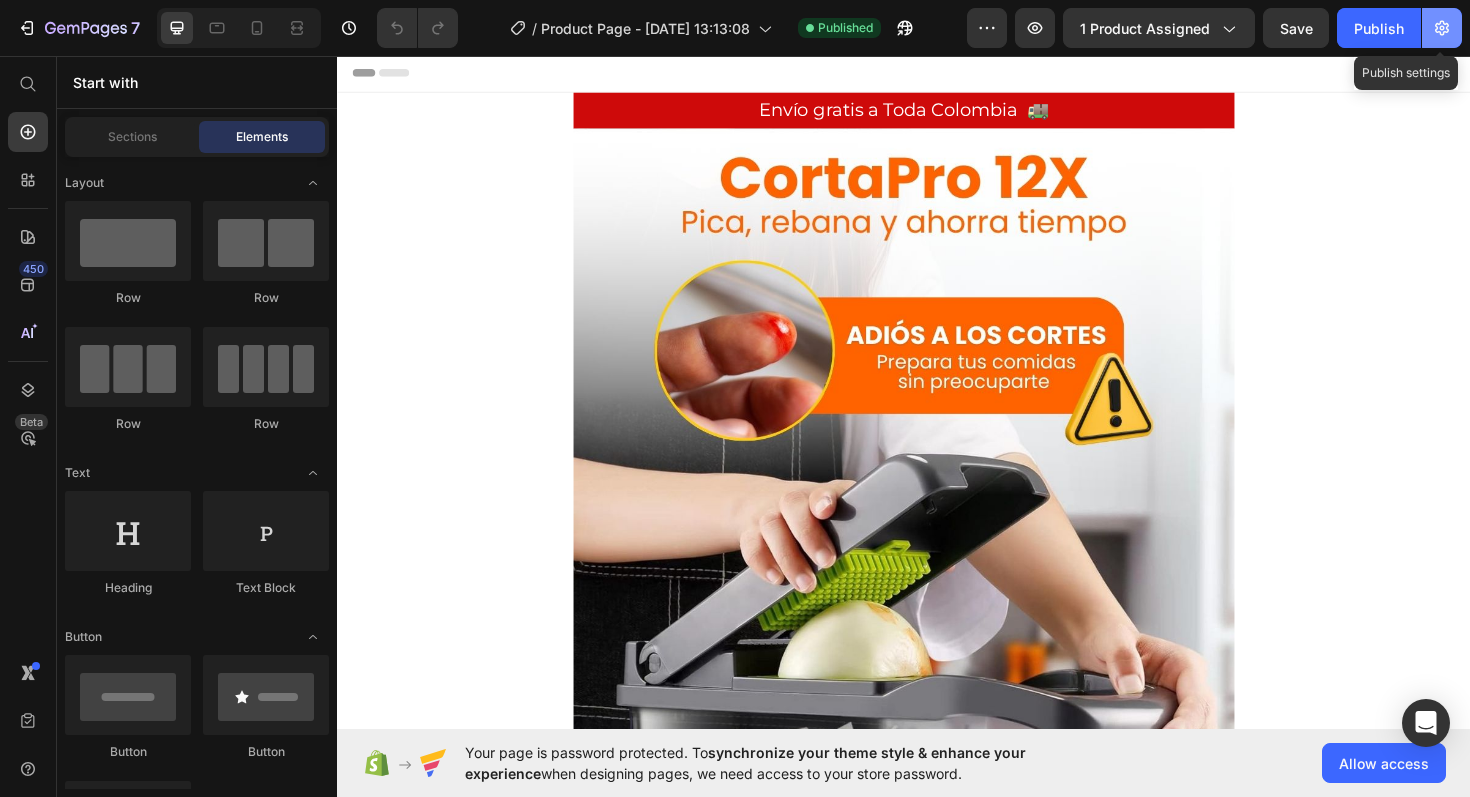 click 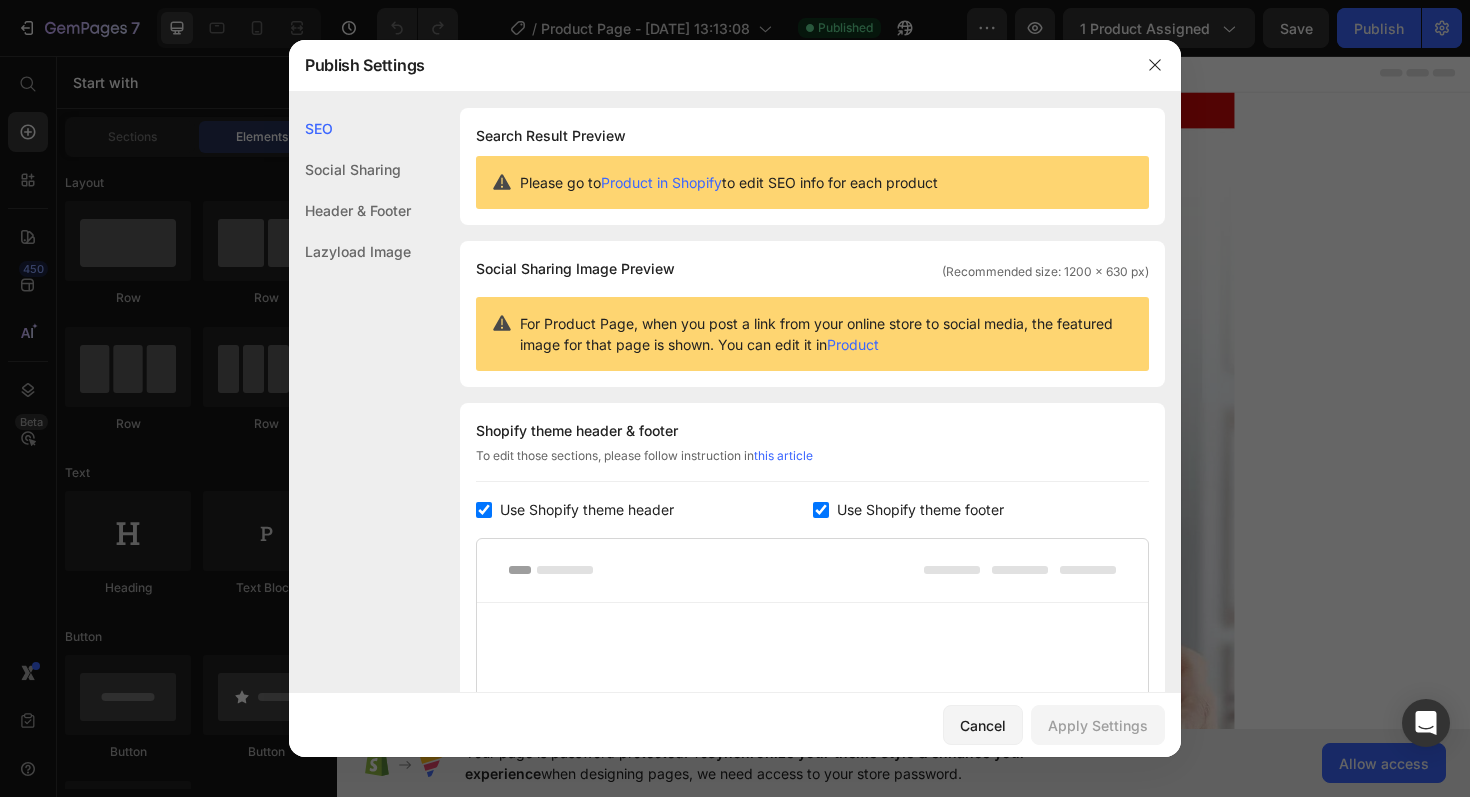 click on "Use Shopify theme header" at bounding box center [587, 510] 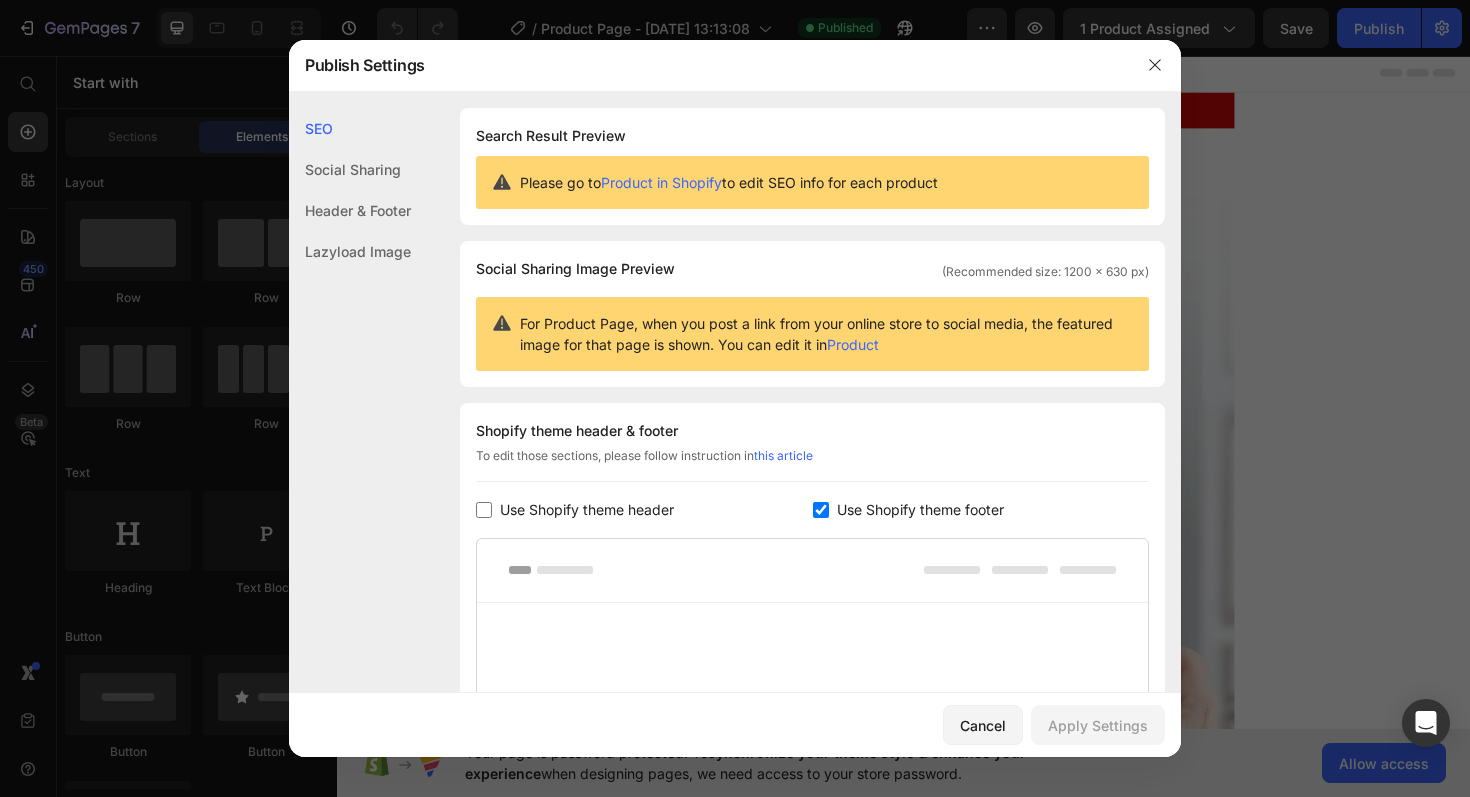 checkbox on "false" 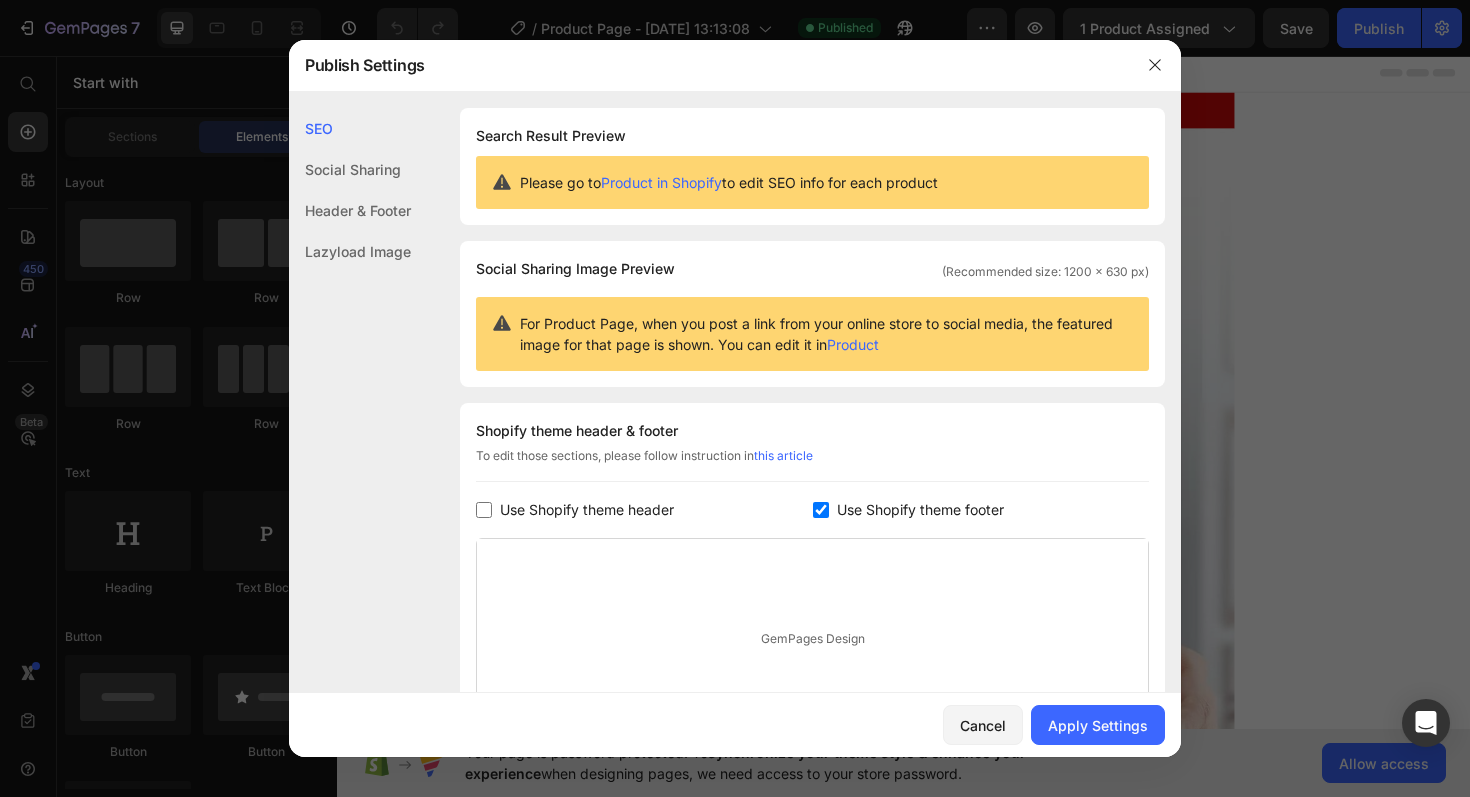 click on "Use Shopify theme footer" at bounding box center (920, 510) 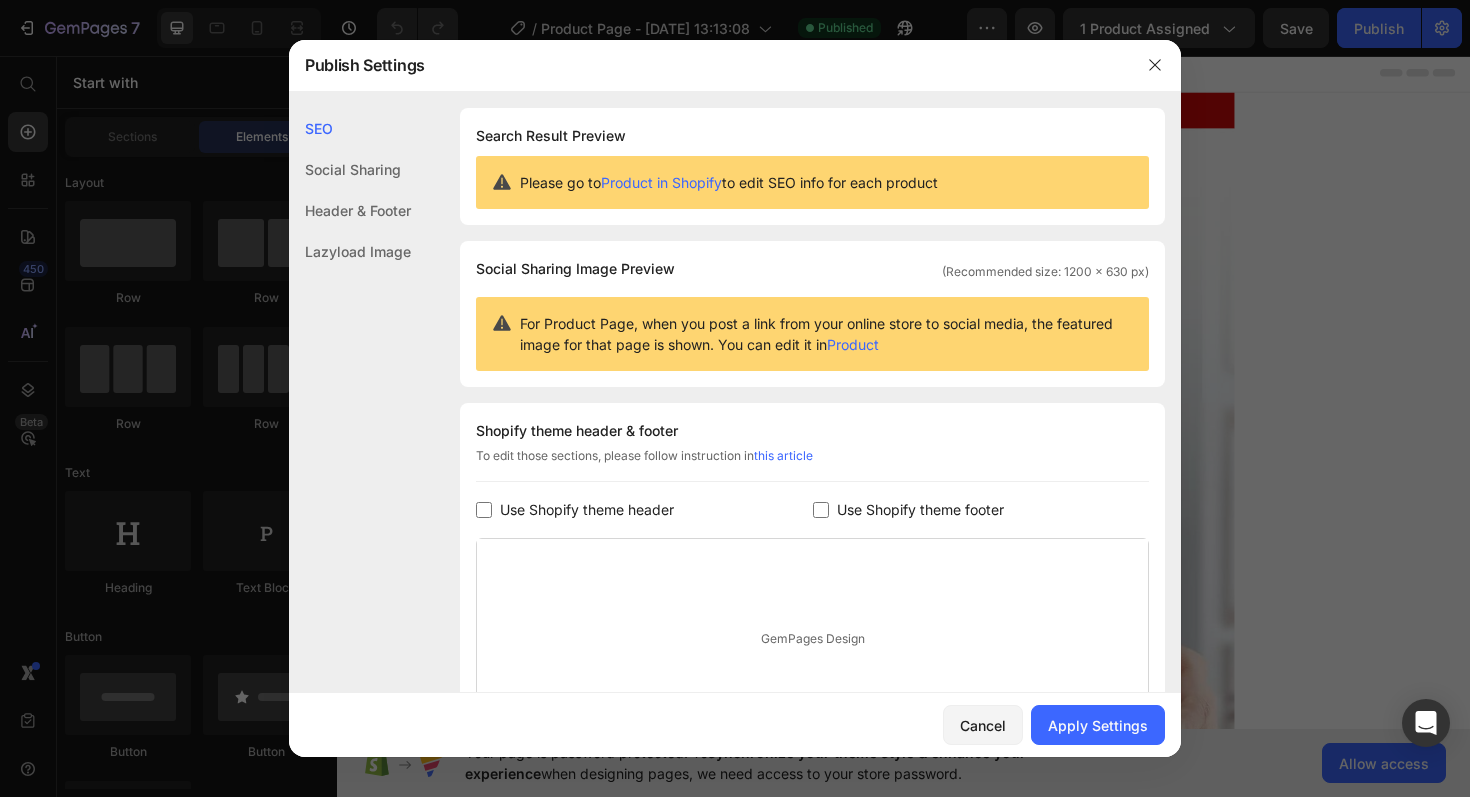 checkbox on "false" 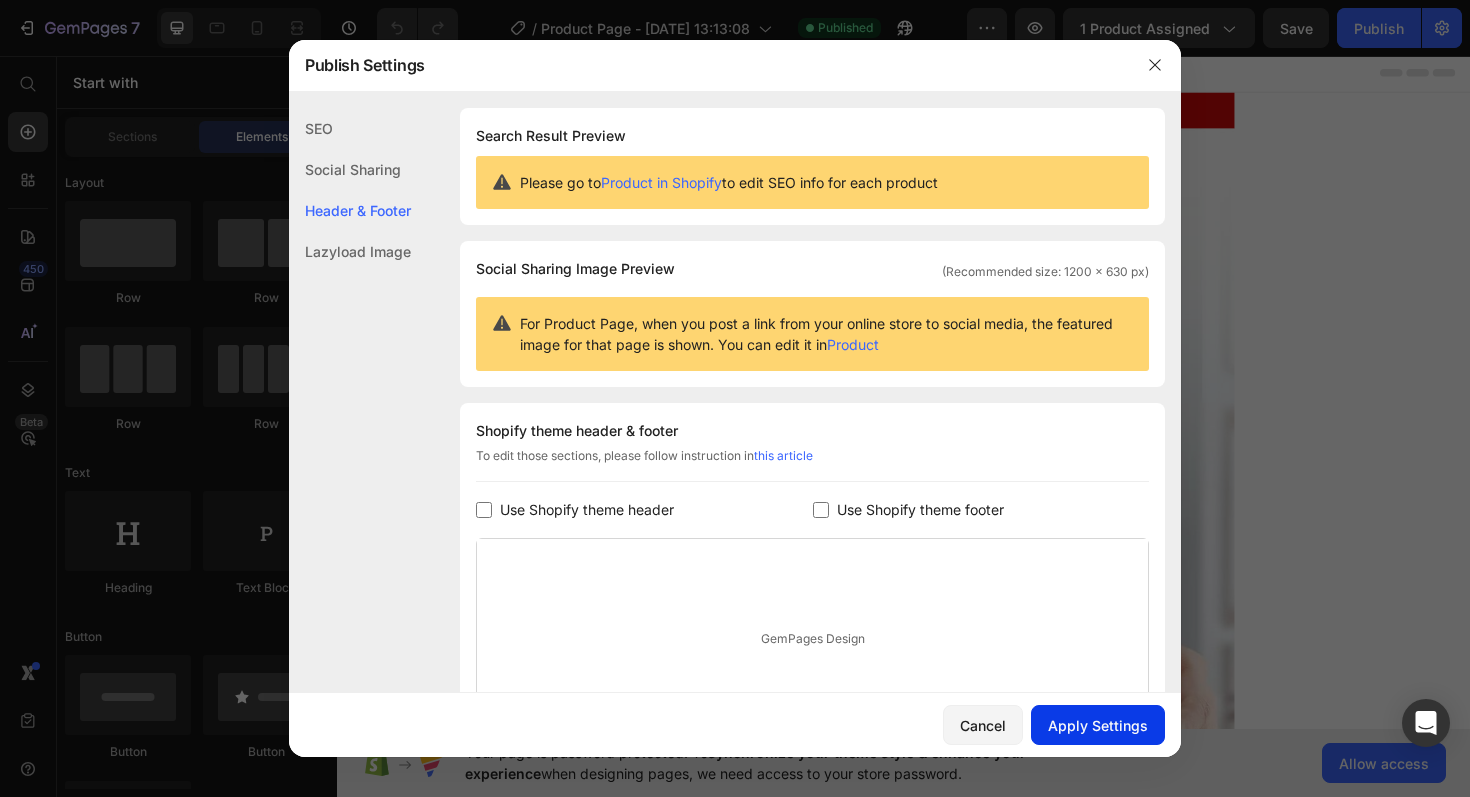 click on "Apply Settings" at bounding box center [1098, 725] 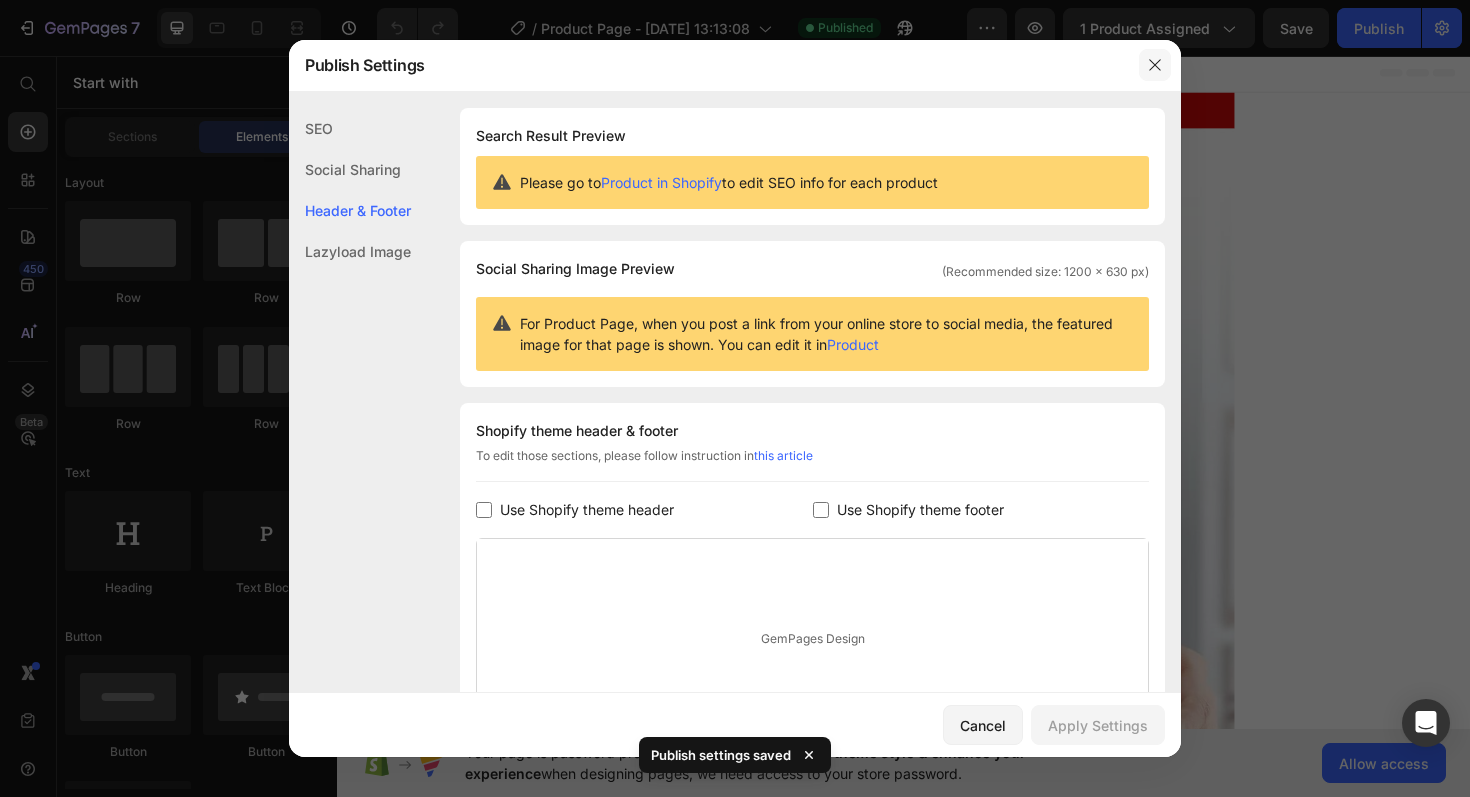 click at bounding box center [1155, 65] 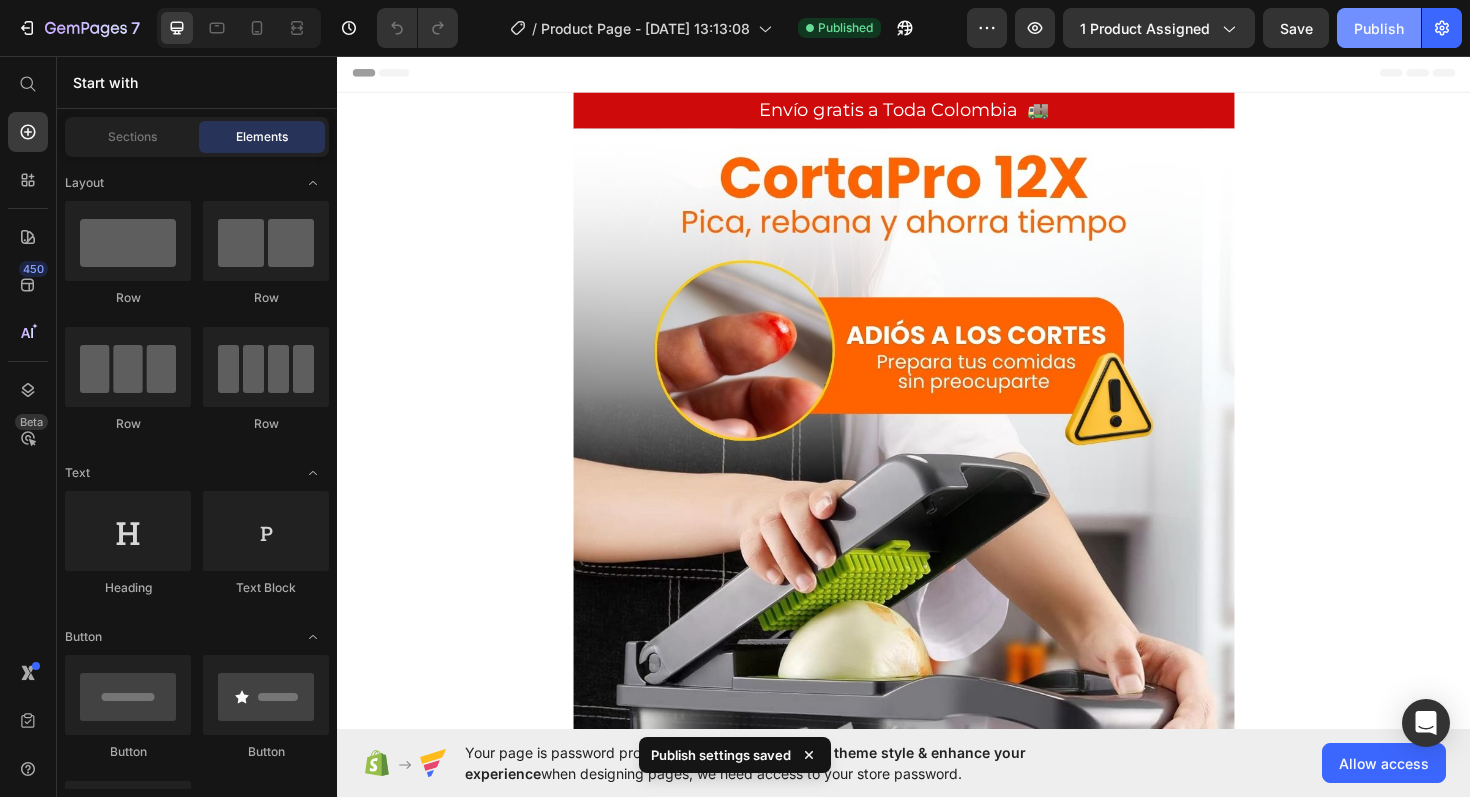 click on "Publish" at bounding box center (1379, 28) 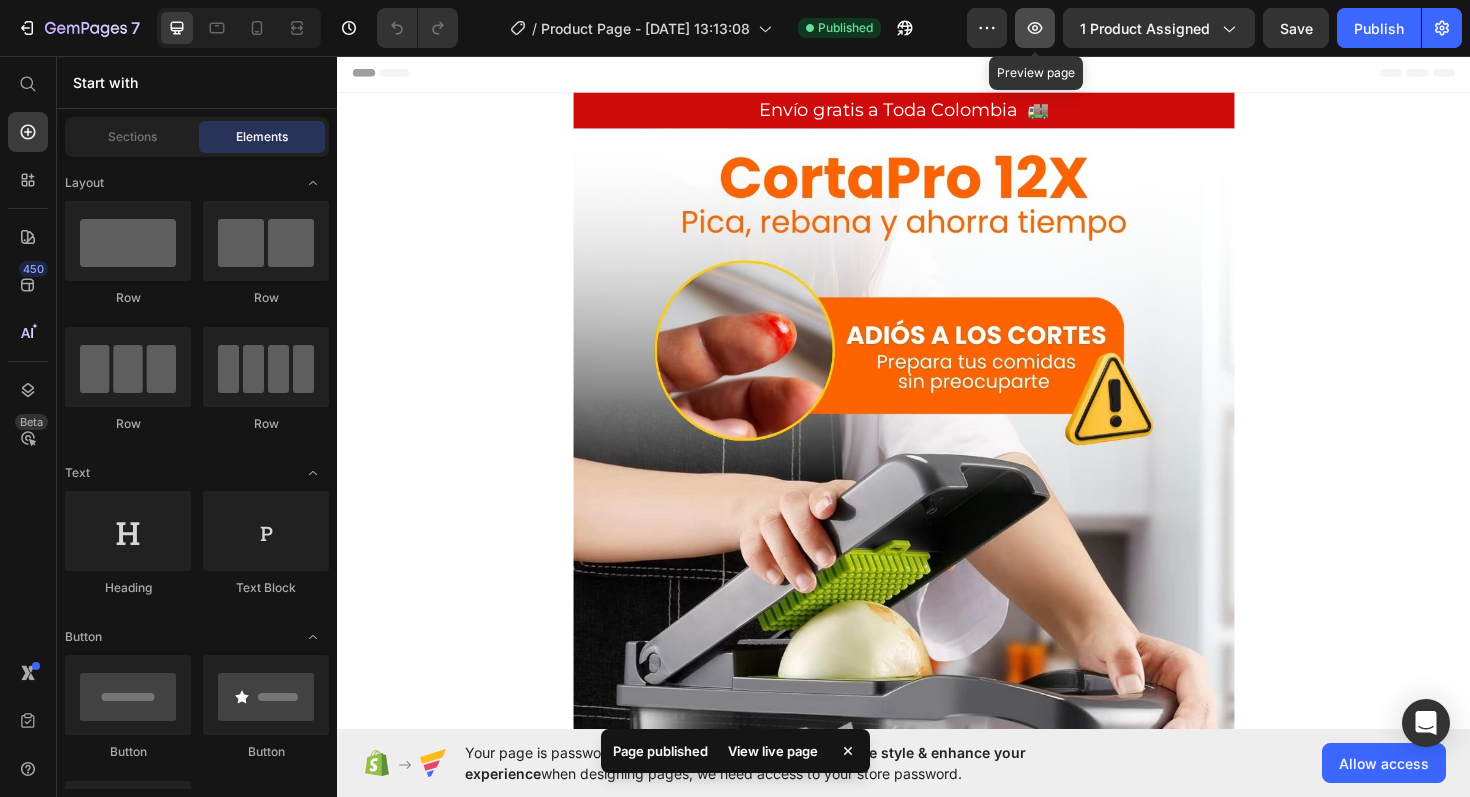 click 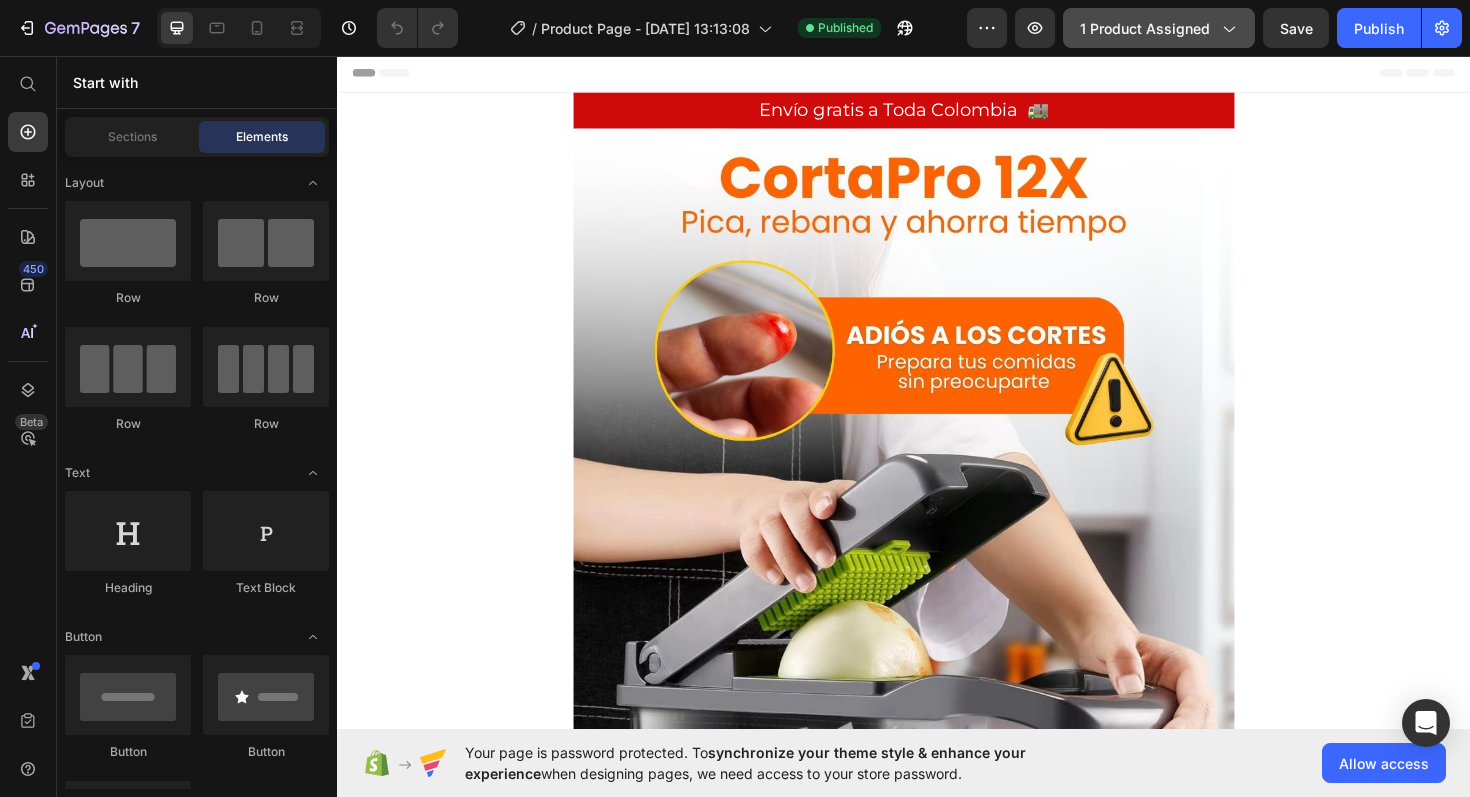 click on "1 product assigned" 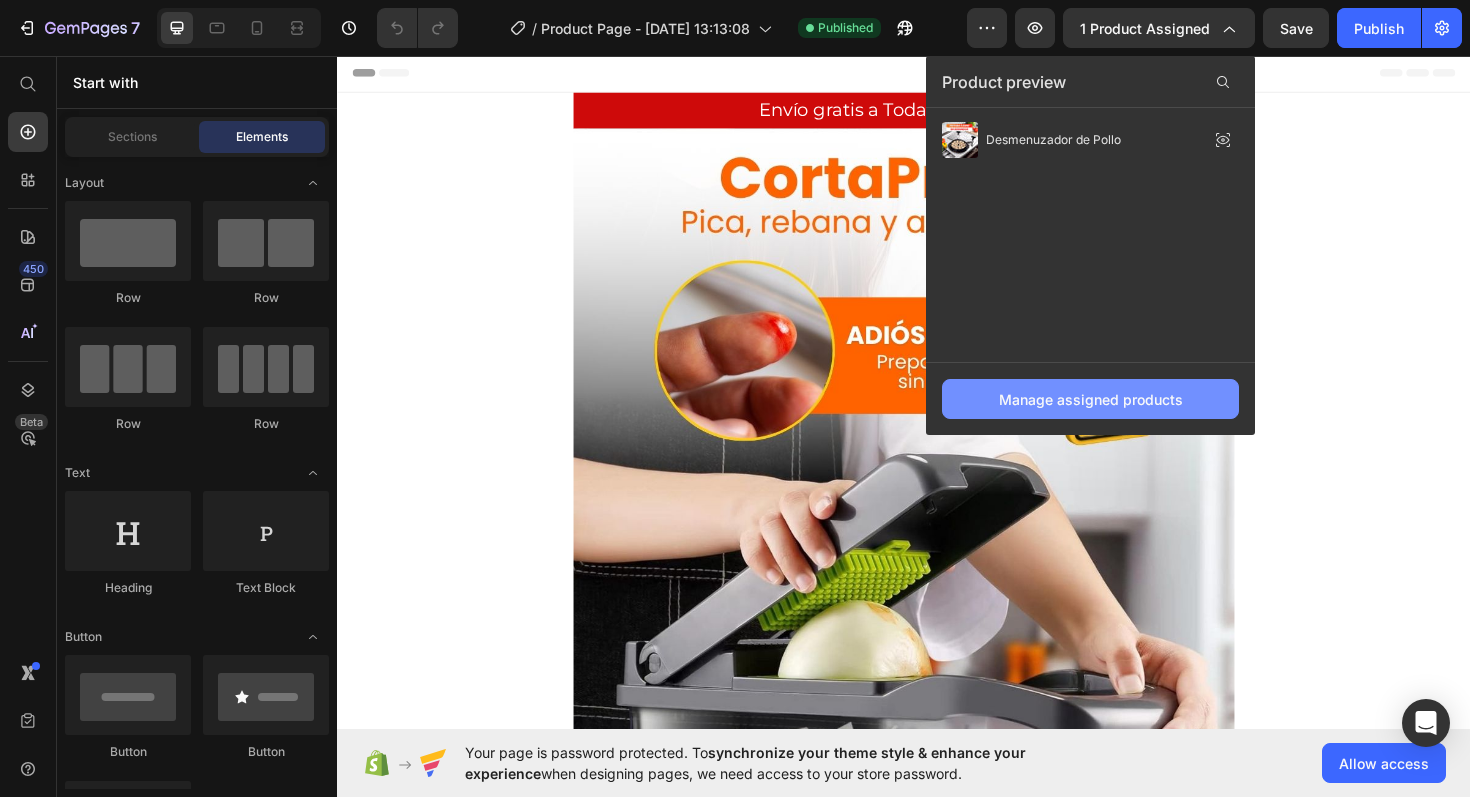 click on "Manage assigned products" at bounding box center [1091, 399] 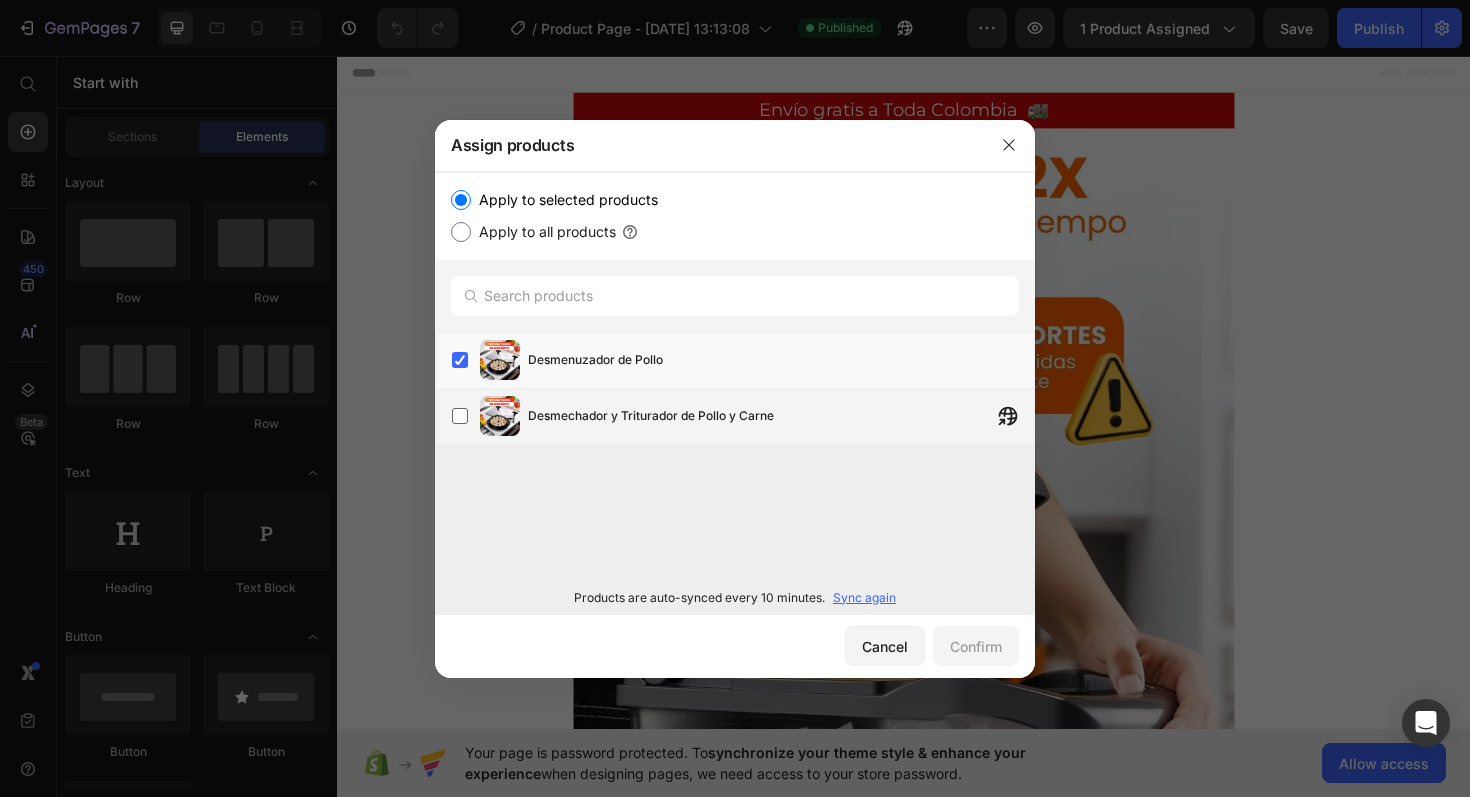 click at bounding box center (500, 416) 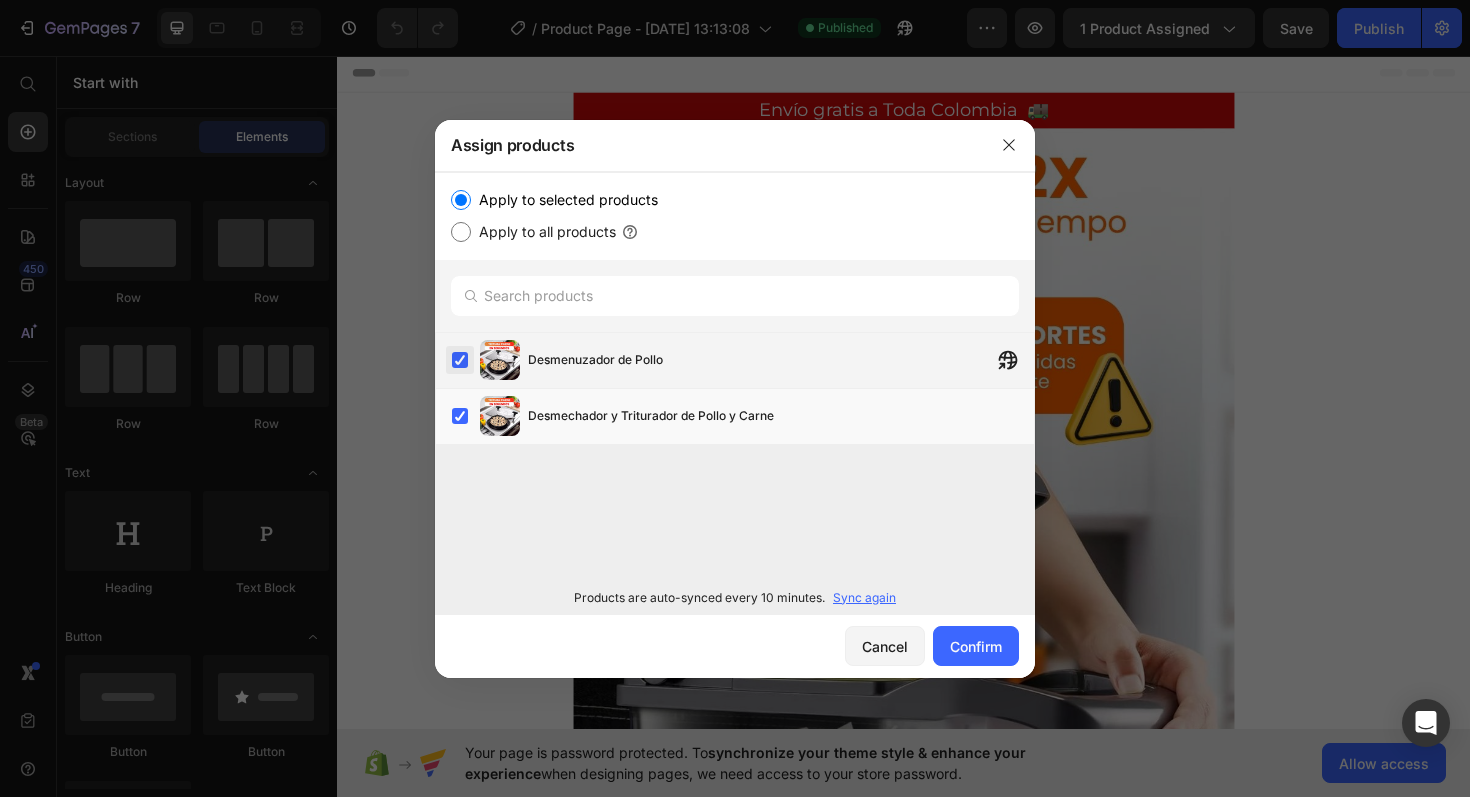 click at bounding box center [460, 360] 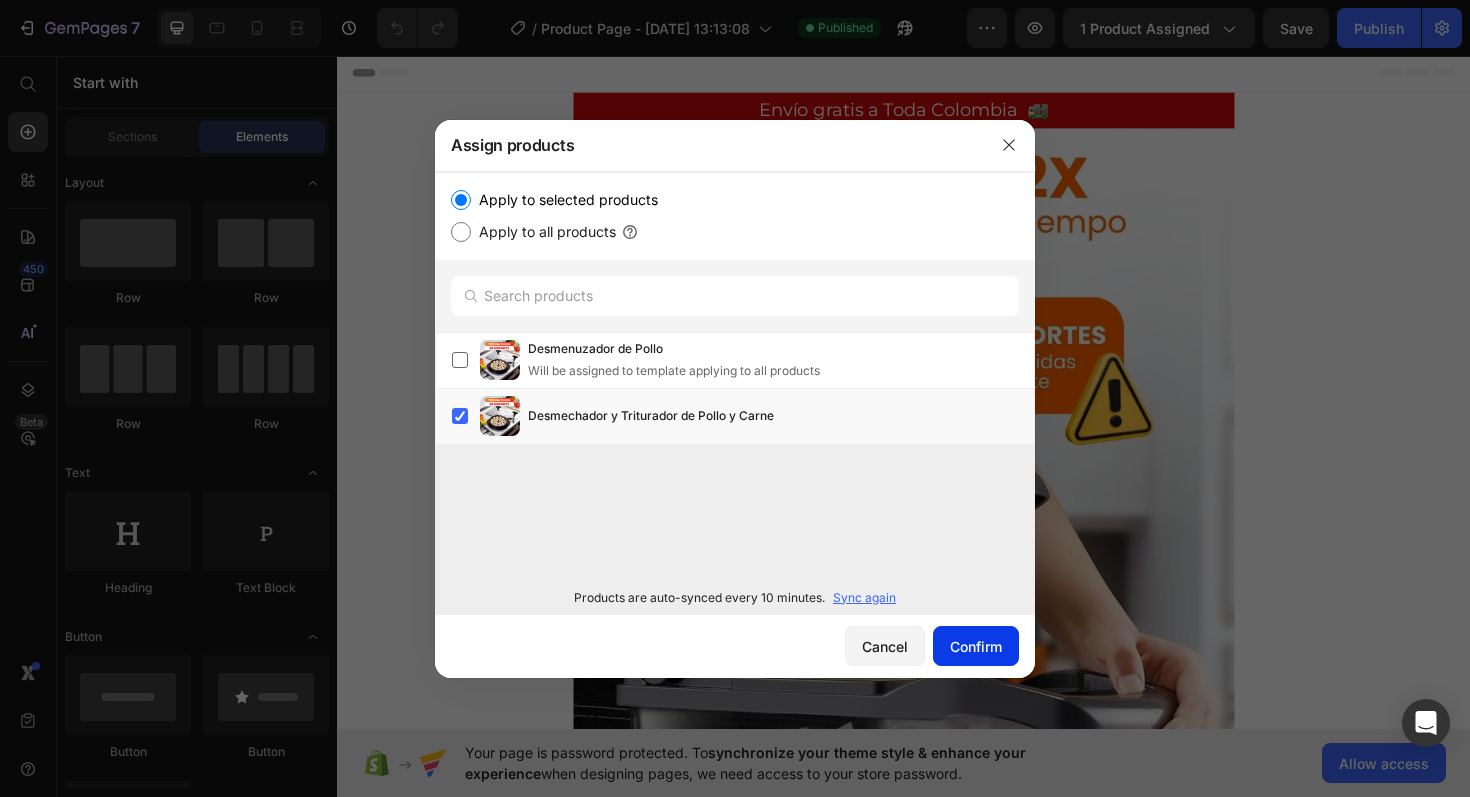 click on "Confirm" at bounding box center [976, 646] 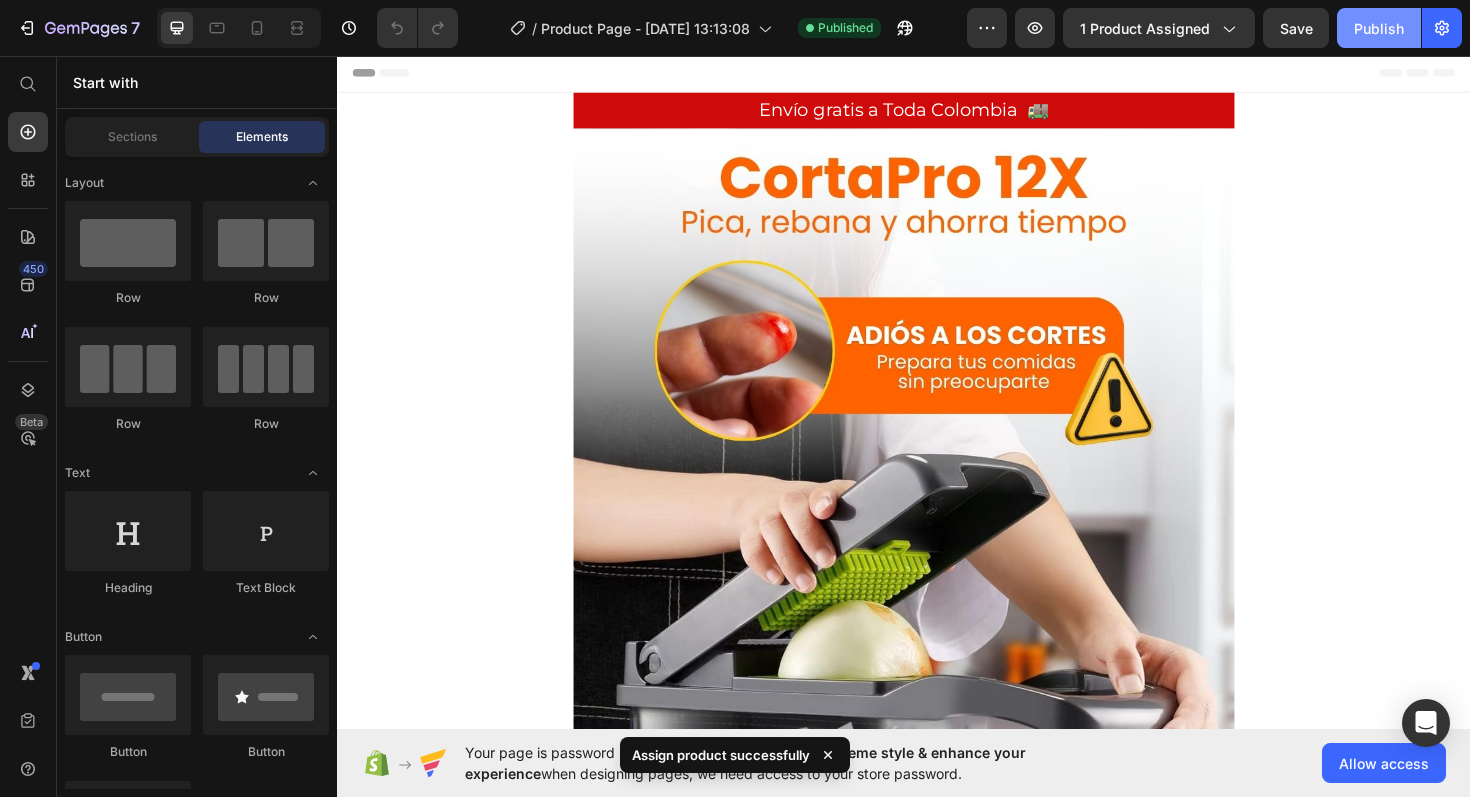 click on "Publish" at bounding box center (1379, 28) 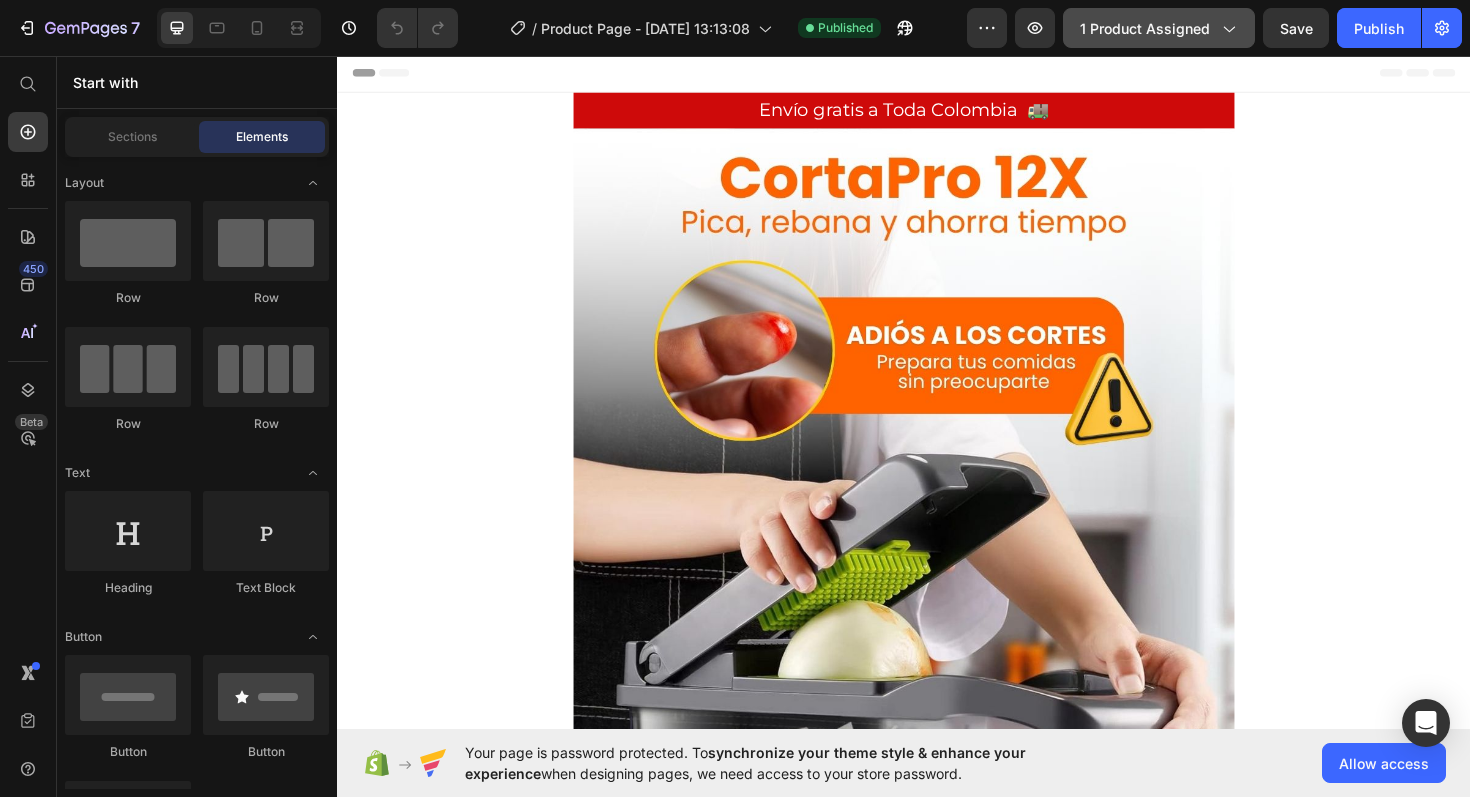 click on "1 product assigned" 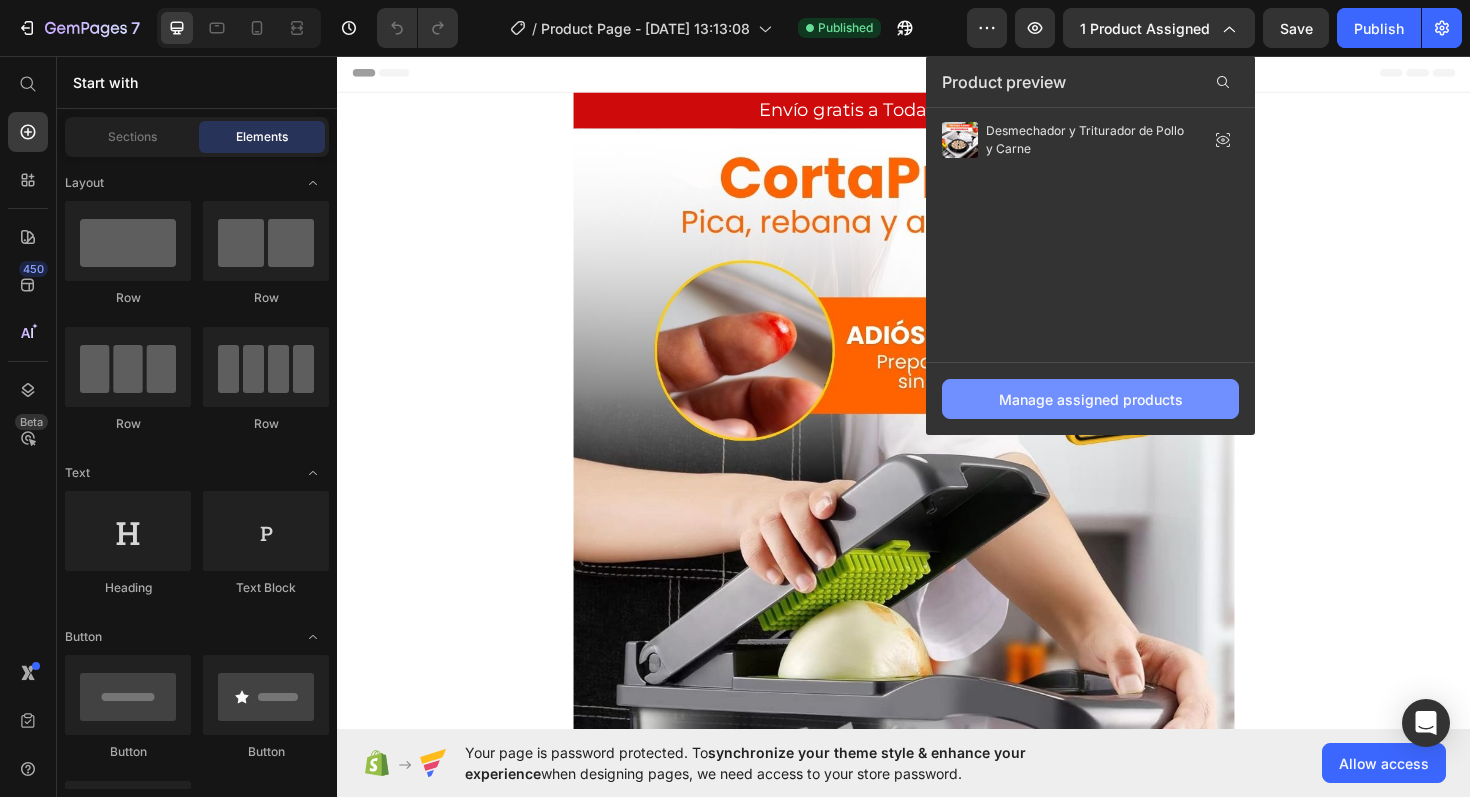 click on "Manage assigned products" at bounding box center [1091, 399] 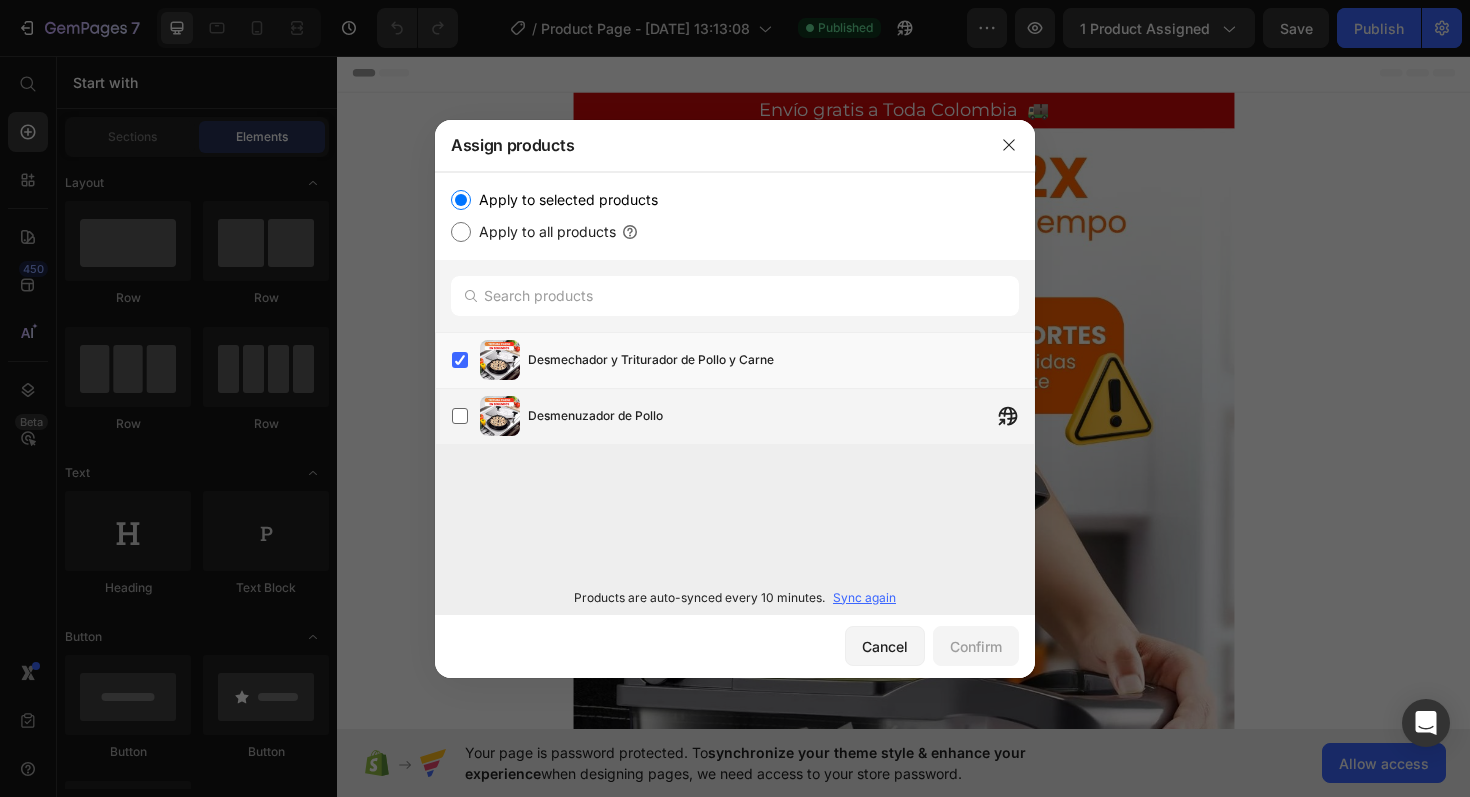 click at bounding box center [500, 416] 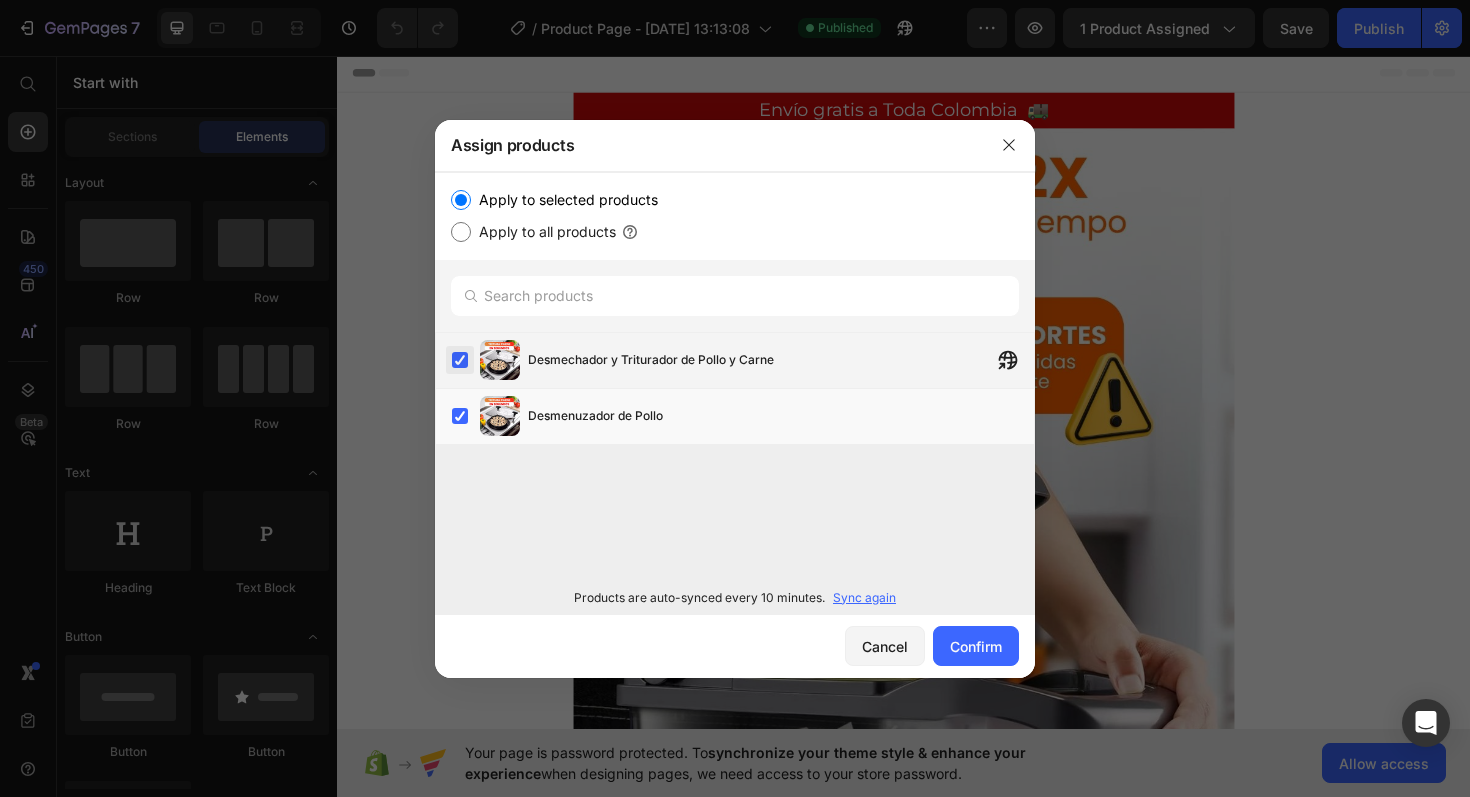 click at bounding box center (460, 360) 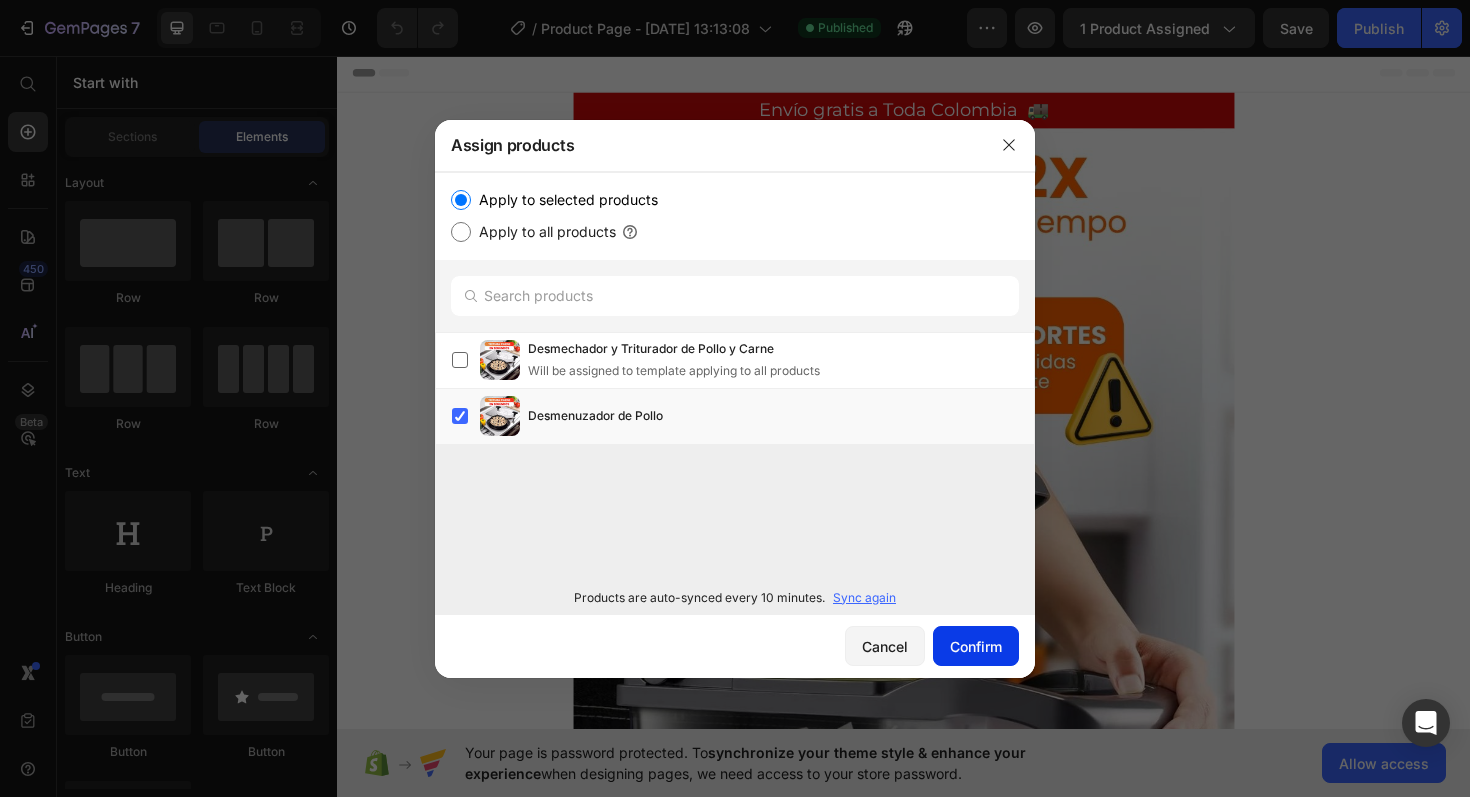 click on "Confirm" at bounding box center [976, 646] 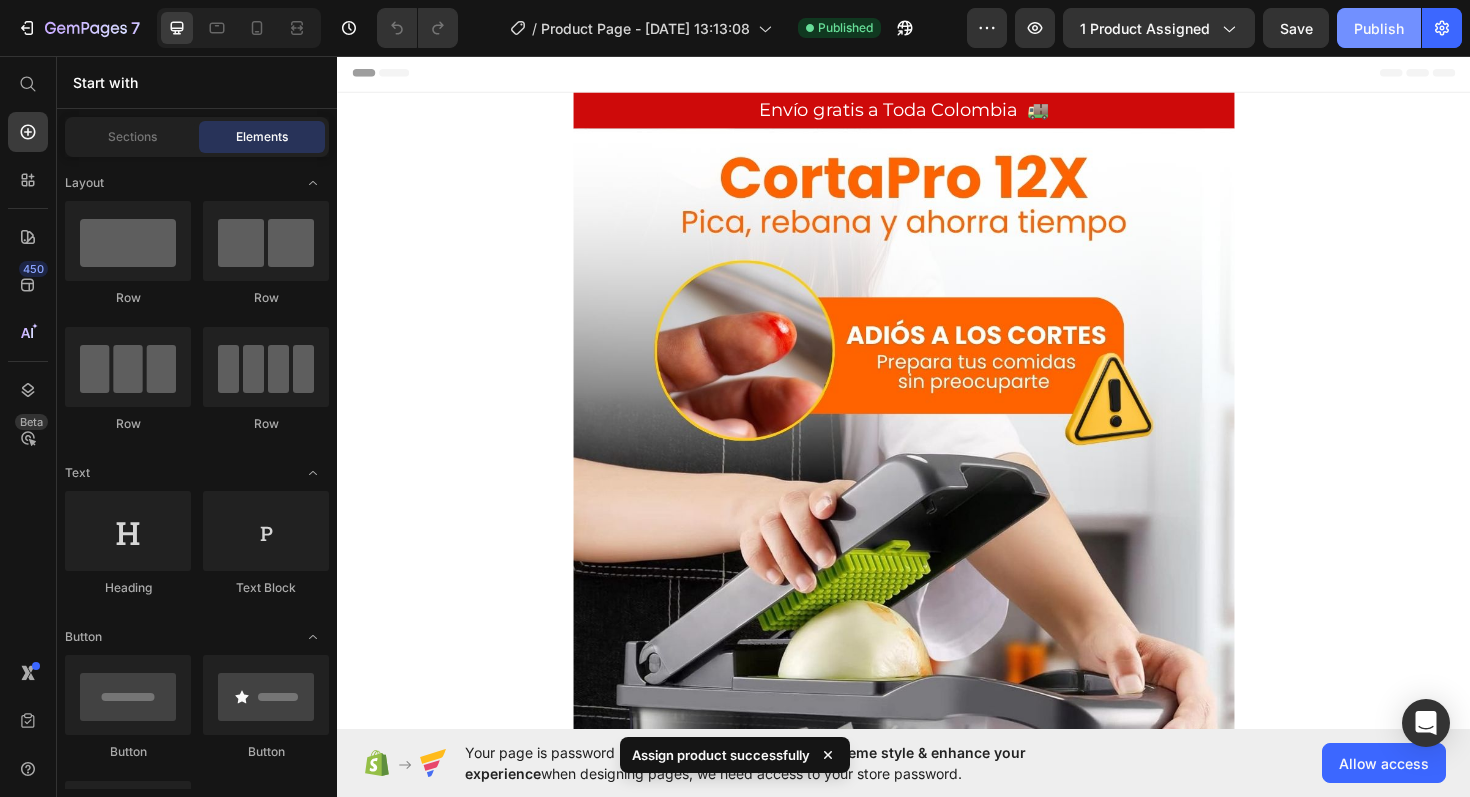 click on "Publish" at bounding box center (1379, 28) 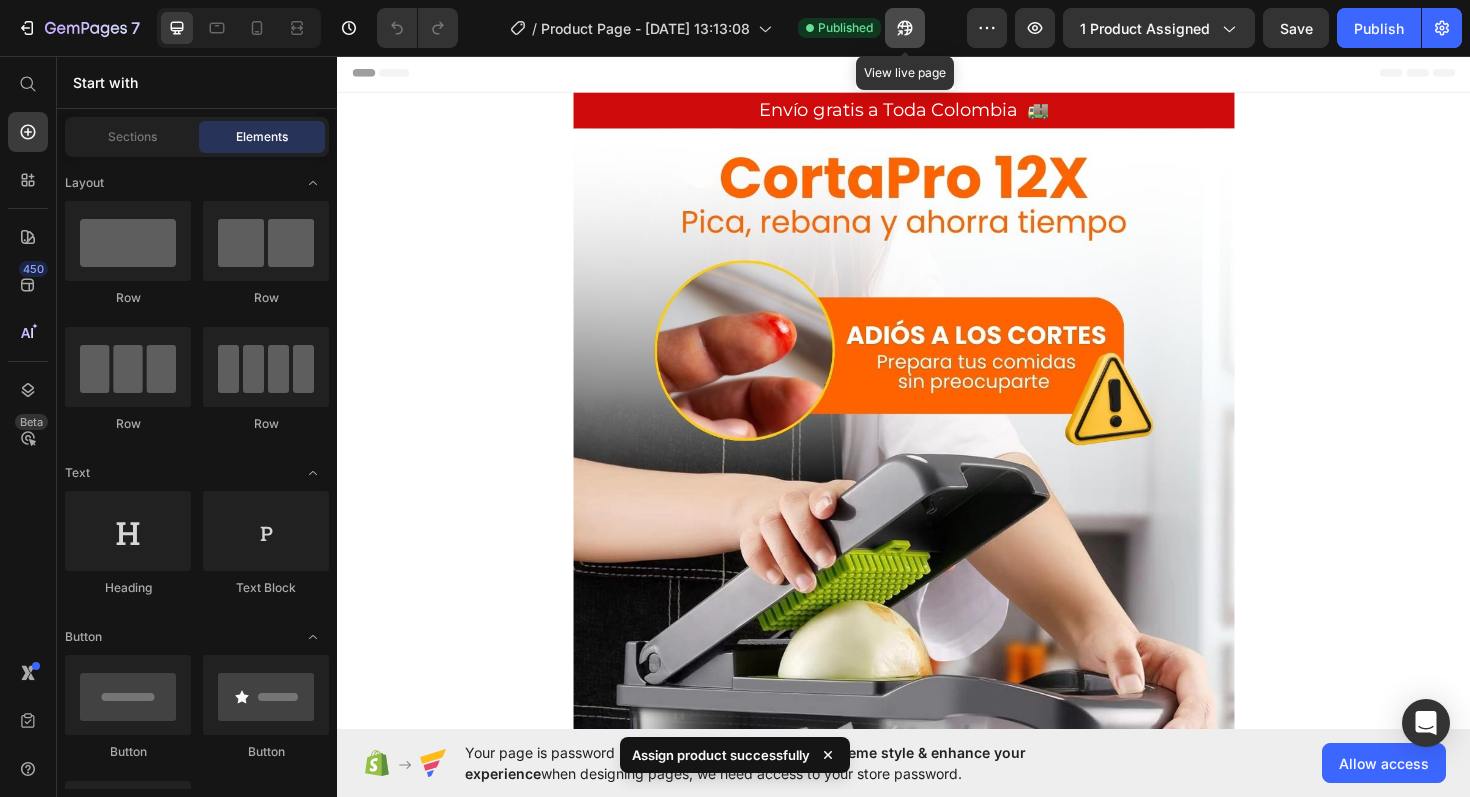 click 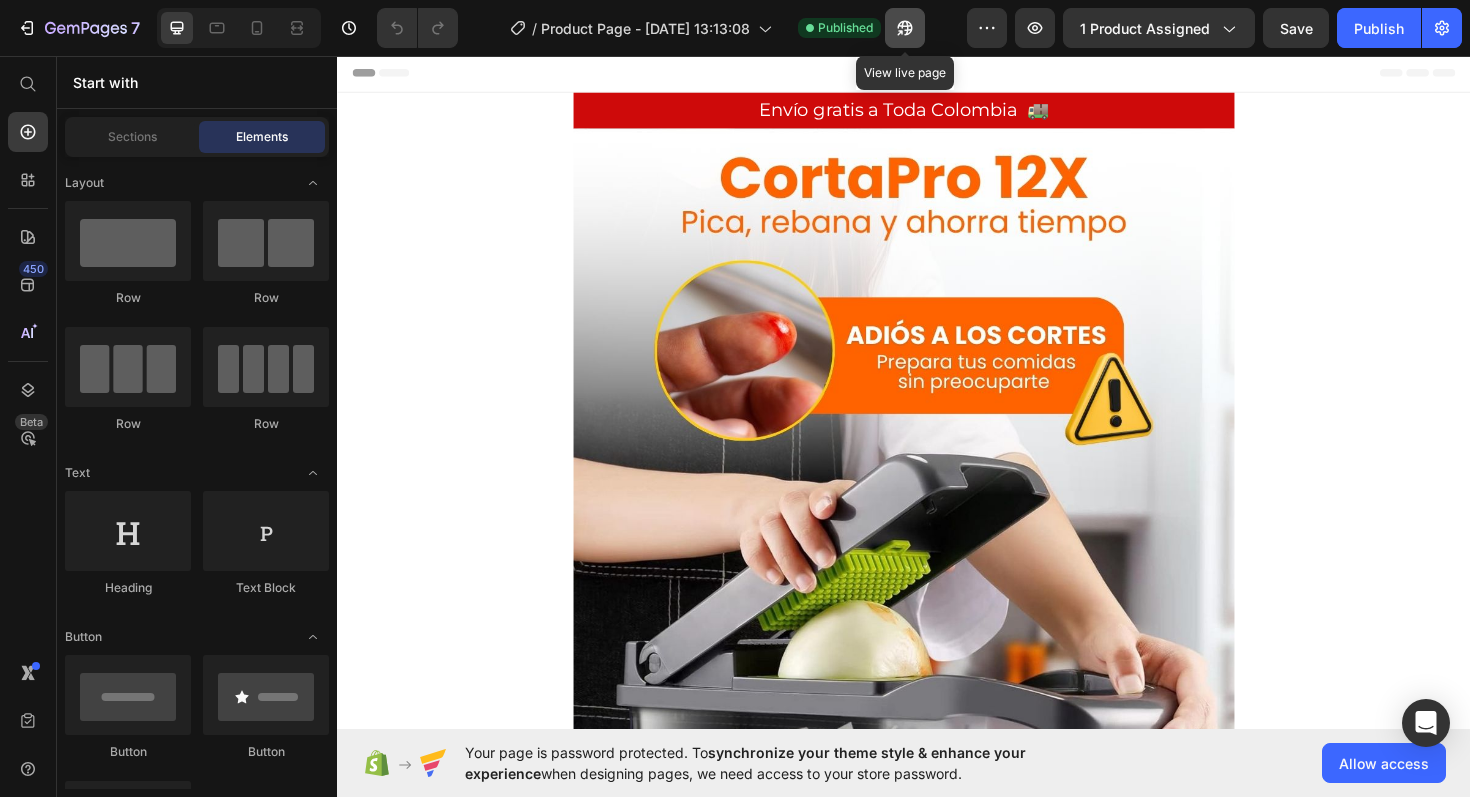 click 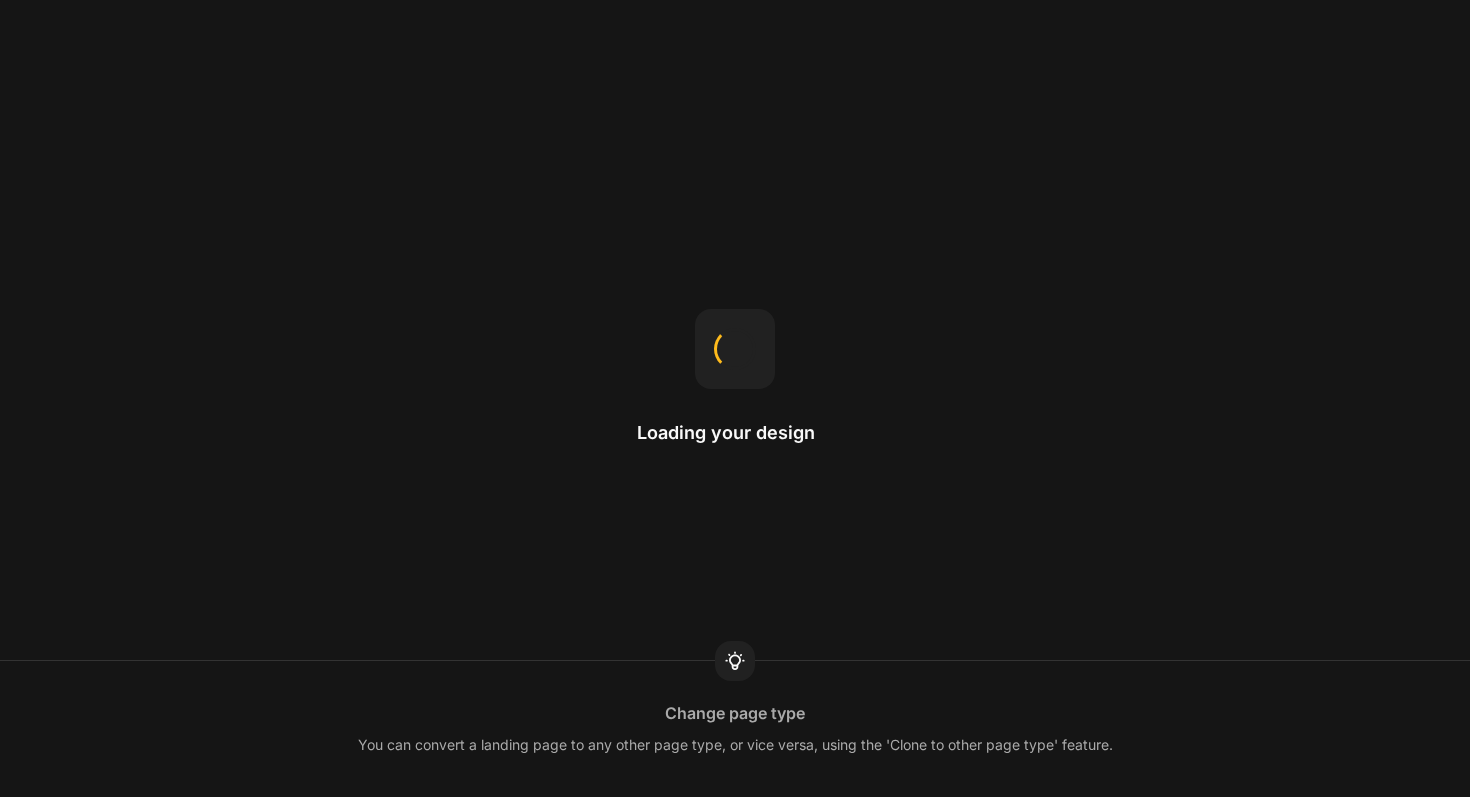 scroll, scrollTop: 0, scrollLeft: 0, axis: both 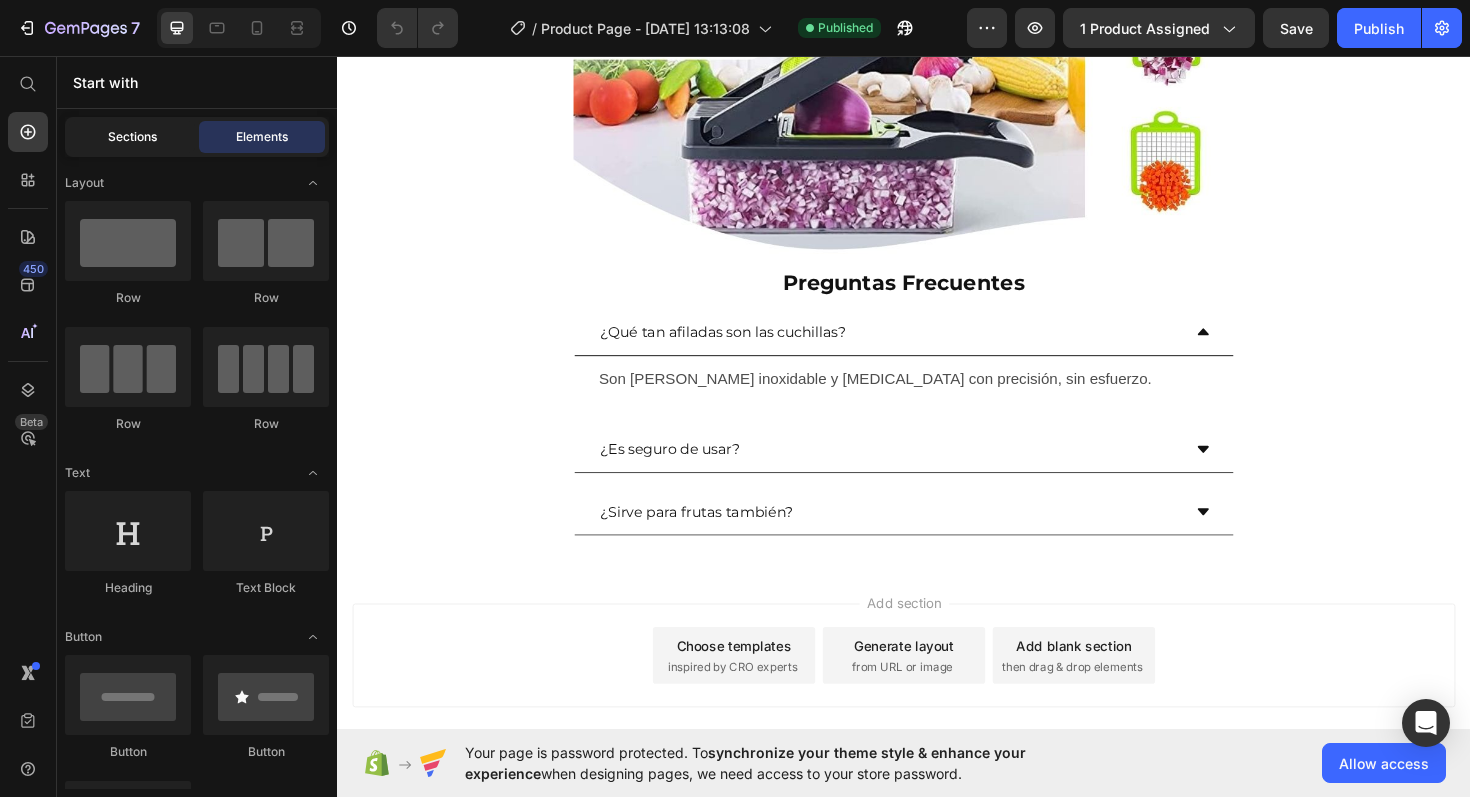 click on "Sections" at bounding box center (132, 137) 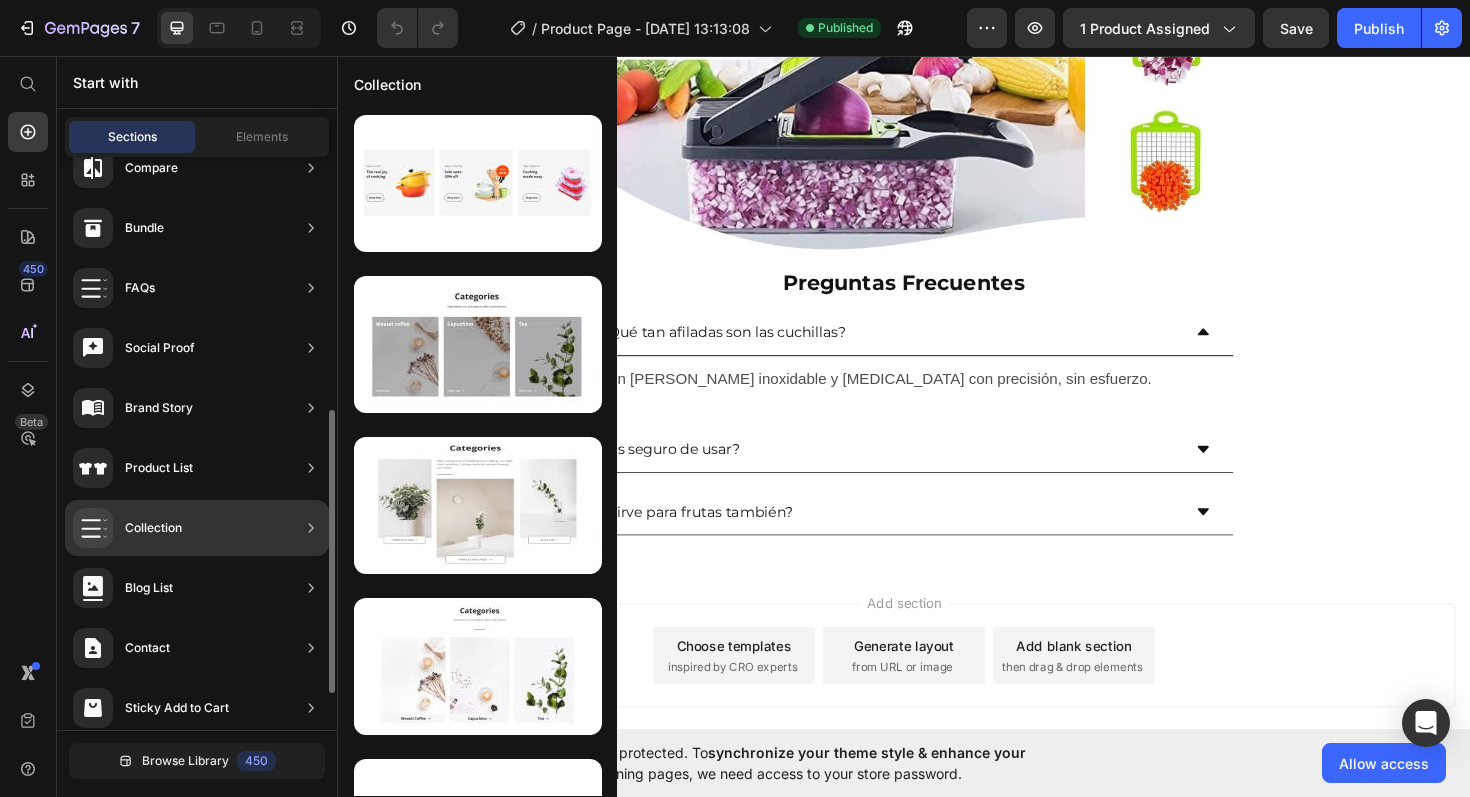 scroll, scrollTop: 468, scrollLeft: 0, axis: vertical 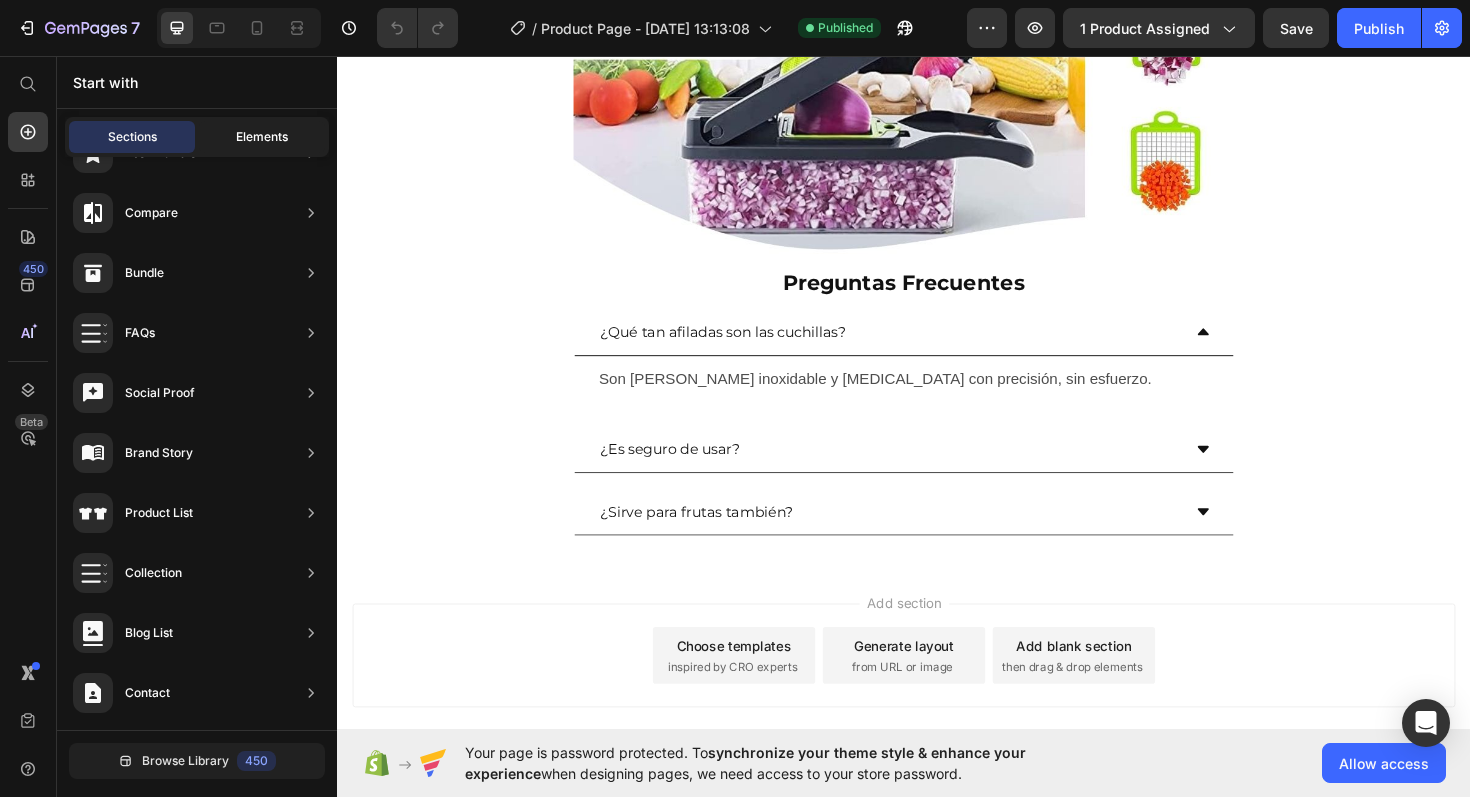click on "Elements" at bounding box center (262, 137) 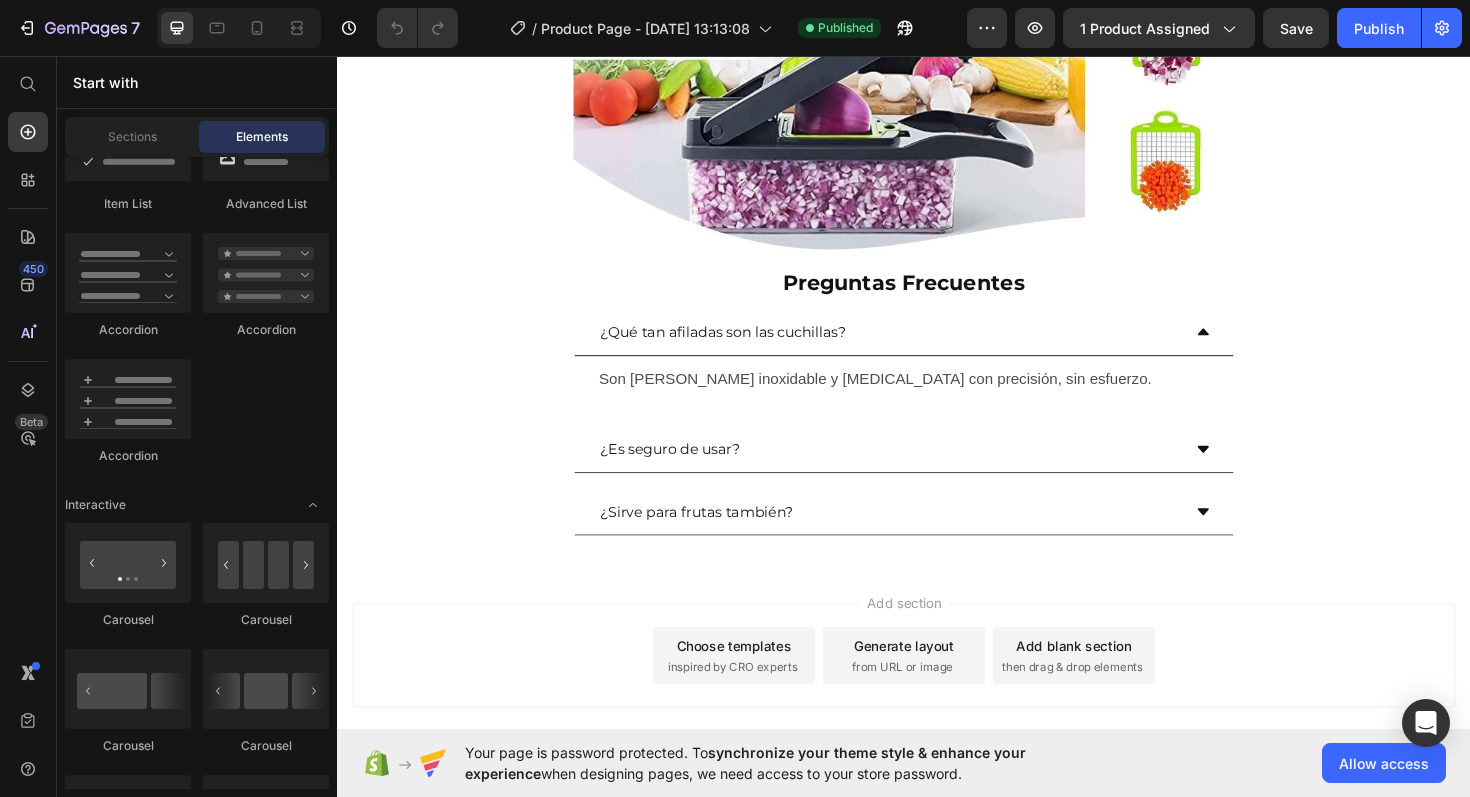 scroll, scrollTop: 1428, scrollLeft: 0, axis: vertical 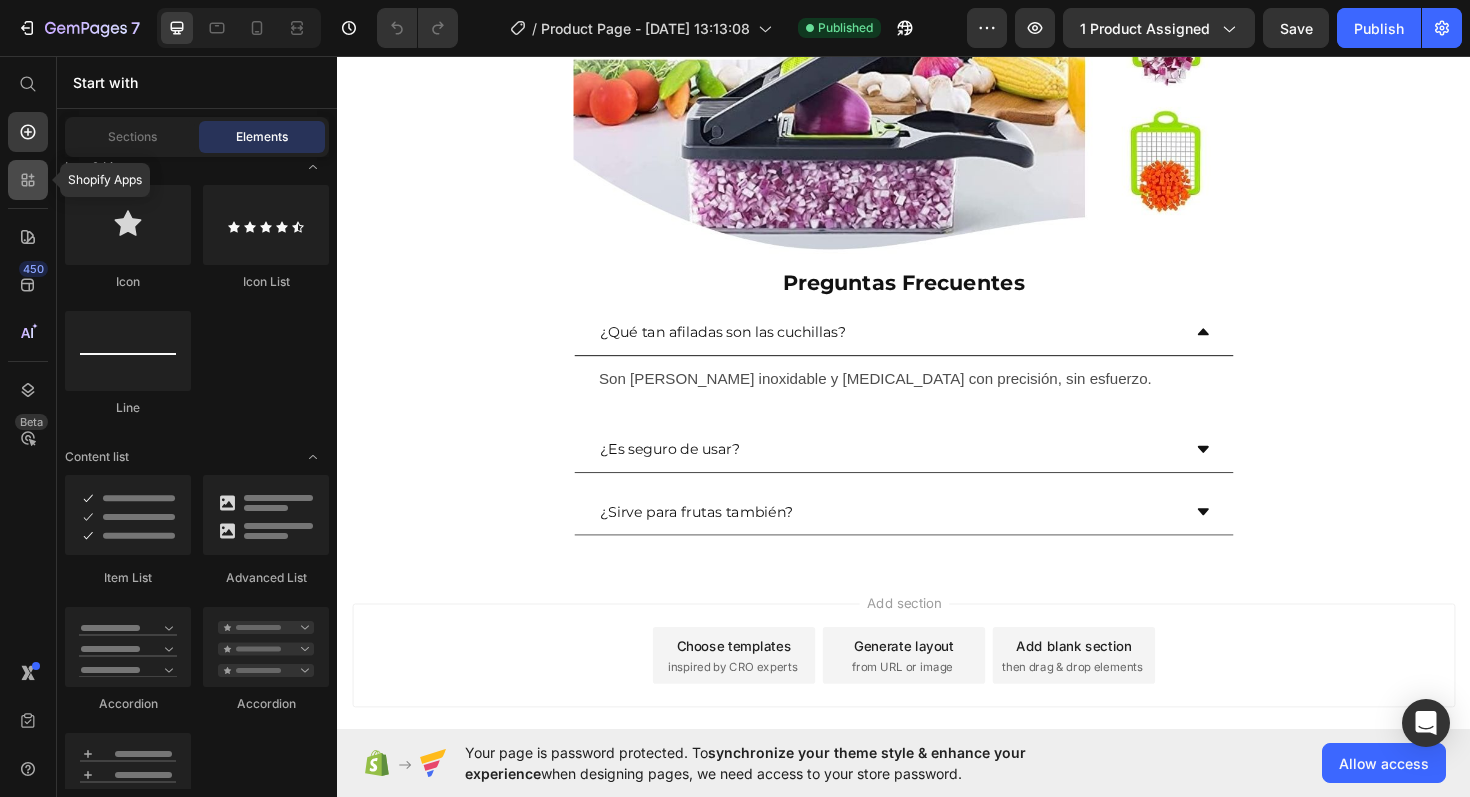 click 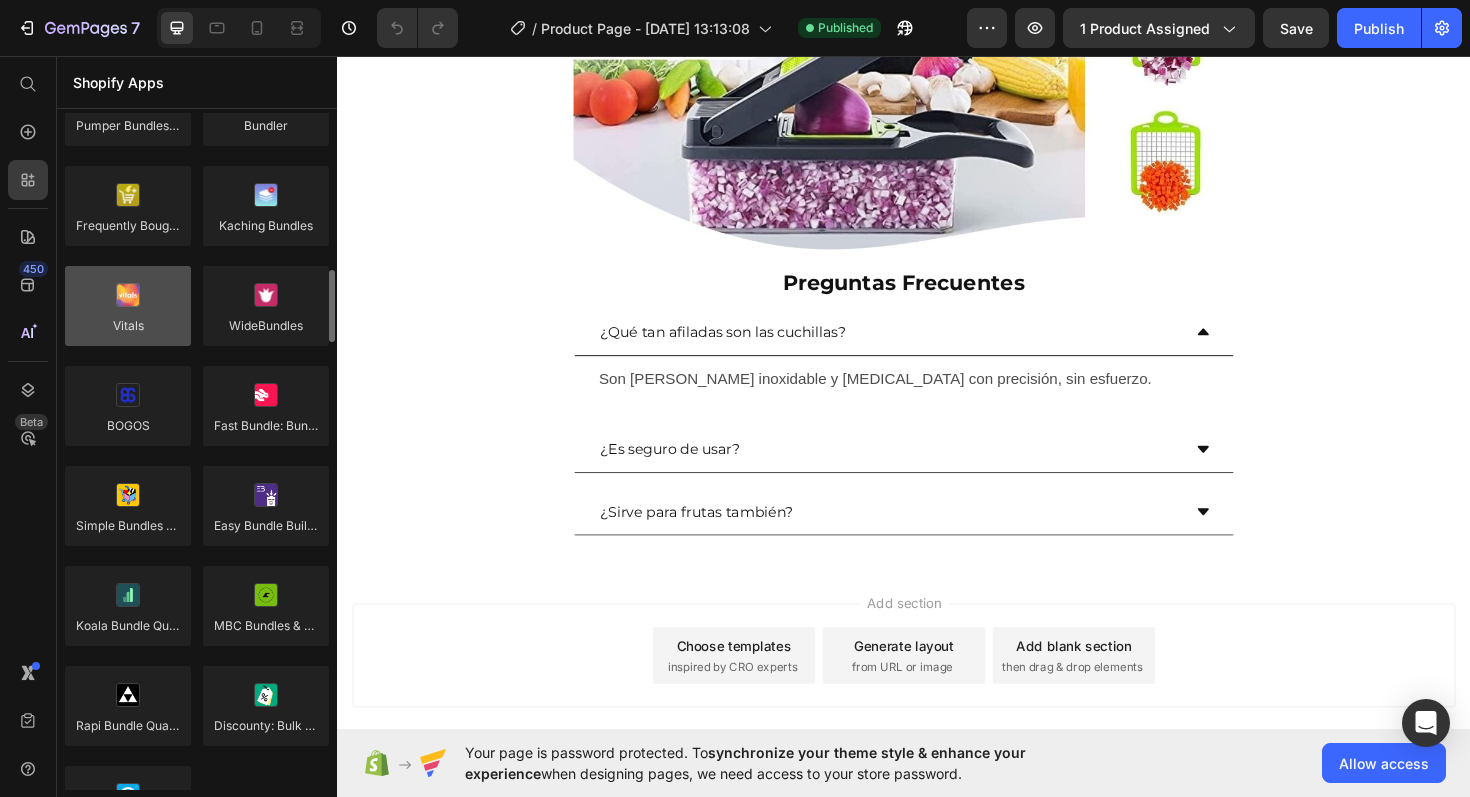 scroll, scrollTop: 0, scrollLeft: 0, axis: both 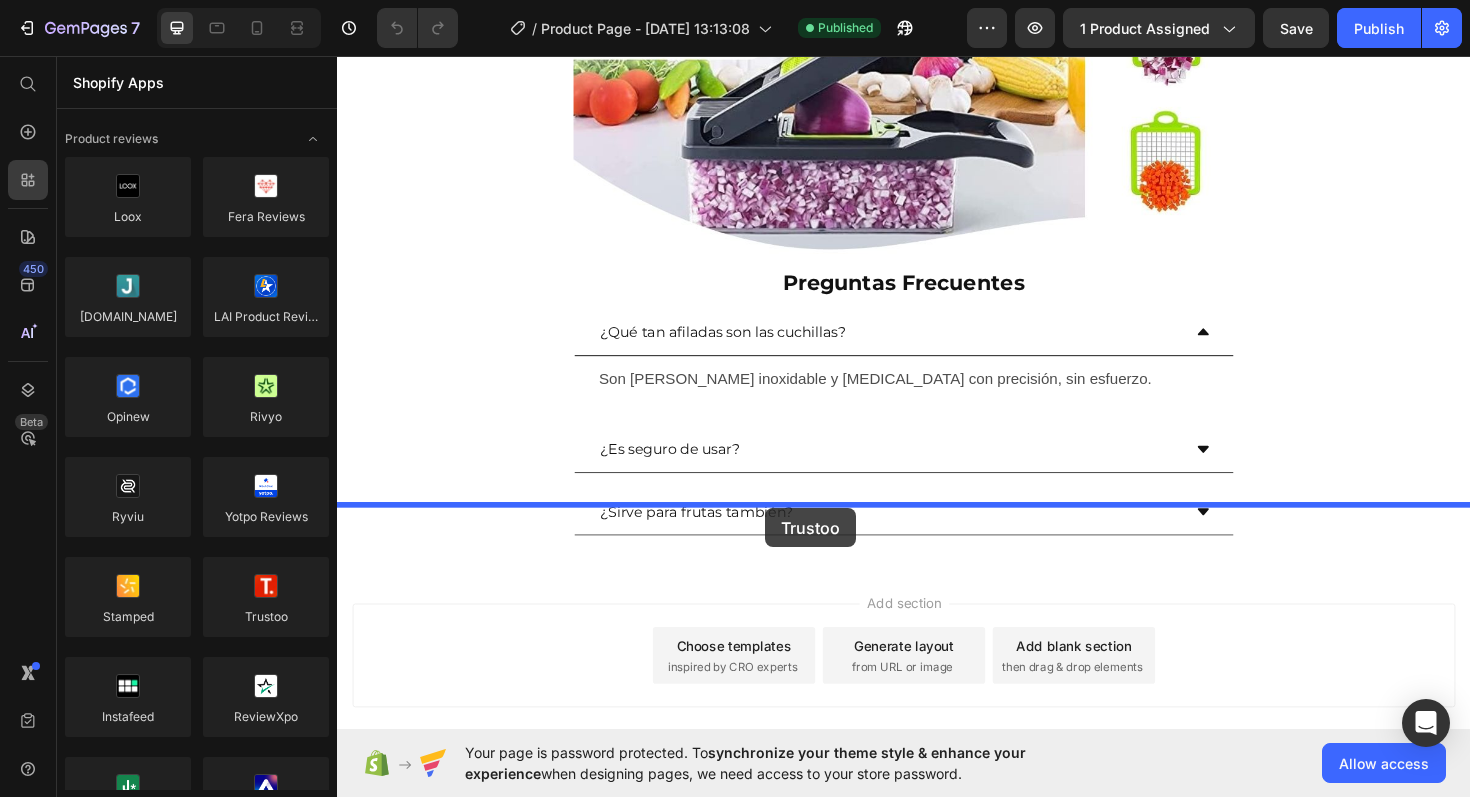 drag, startPoint x: 572, startPoint y: 650, endPoint x: 790, endPoint y: 535, distance: 246.47313 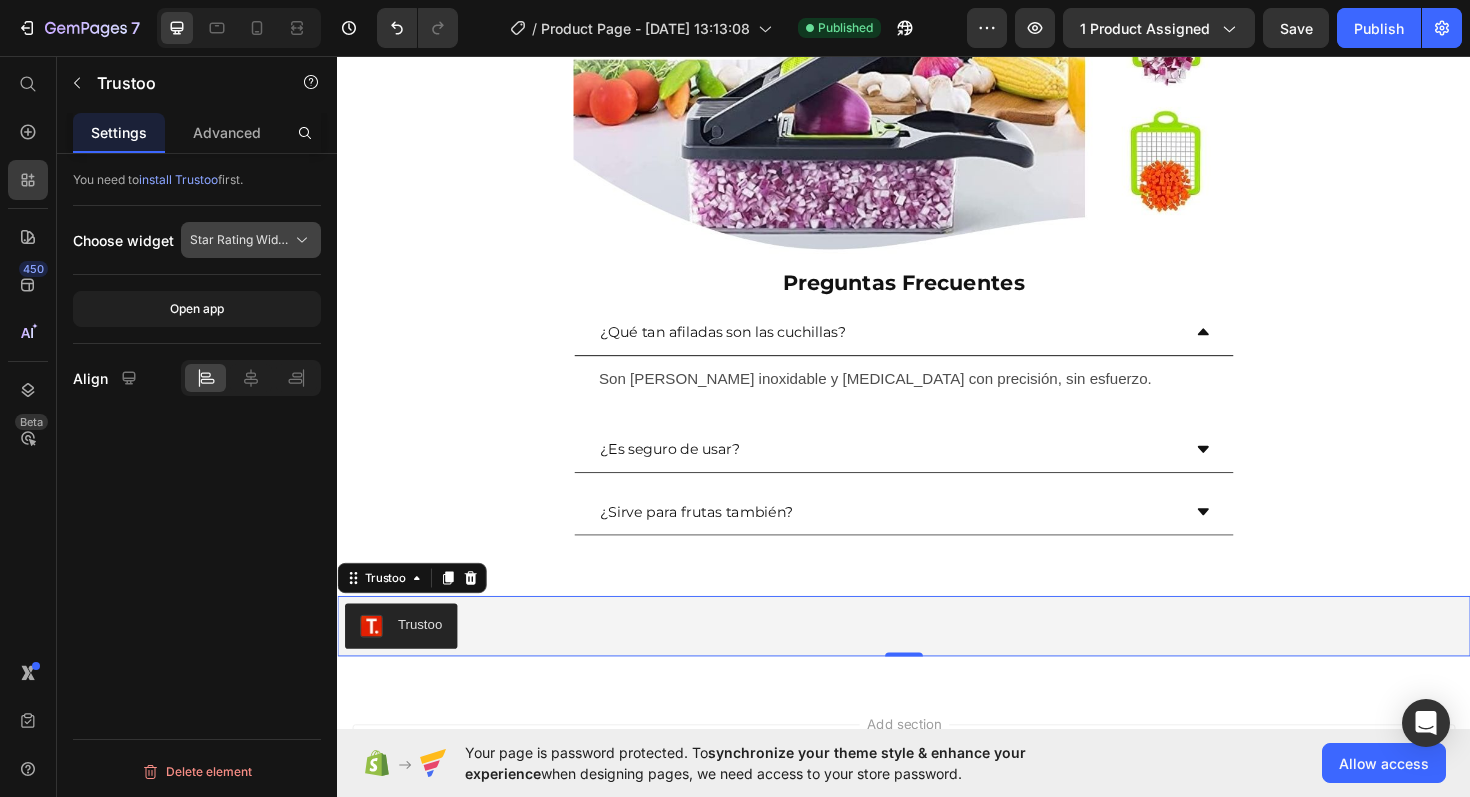 click on "Star Rating Widget" at bounding box center [251, 240] 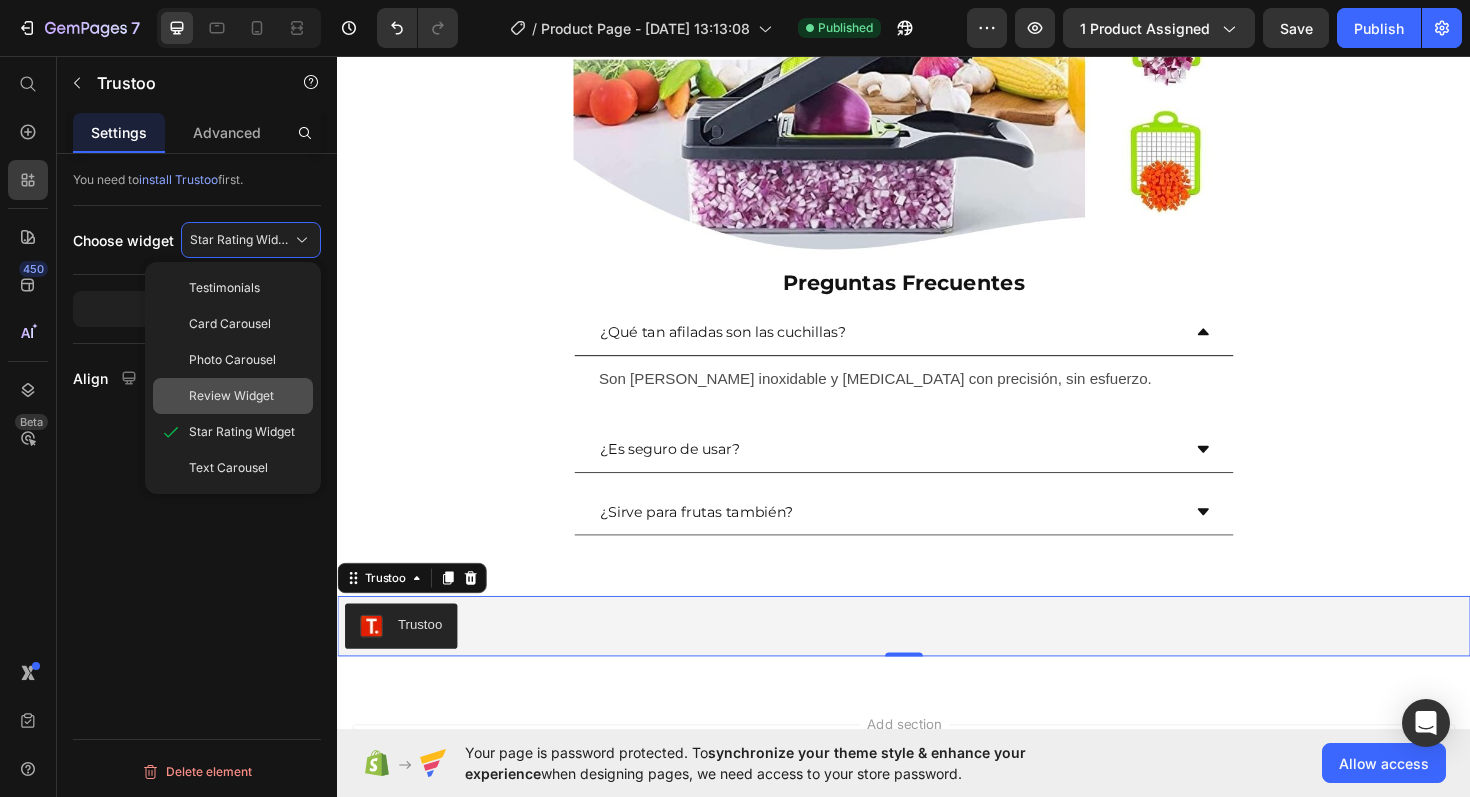 click on "Review Widget" 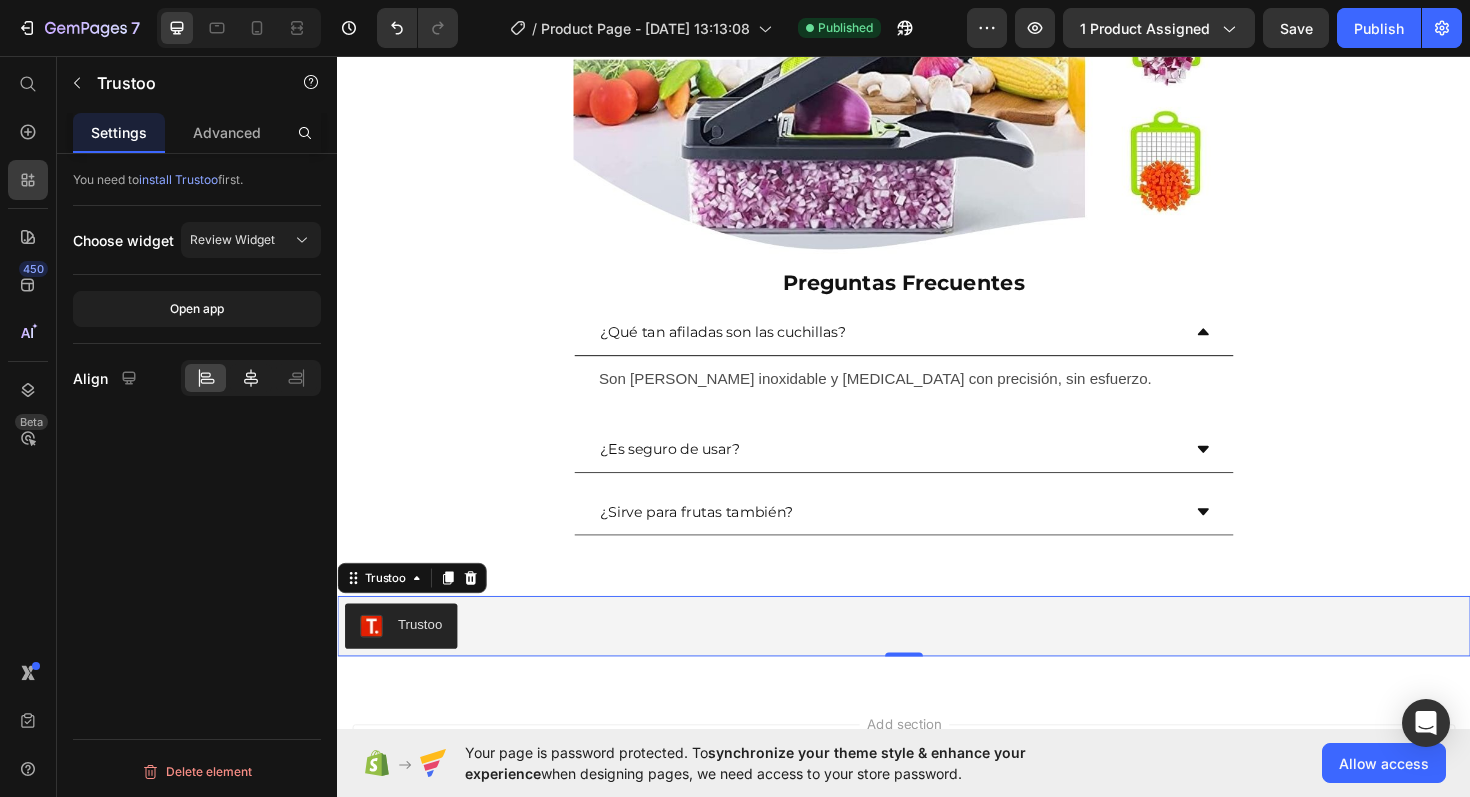 click 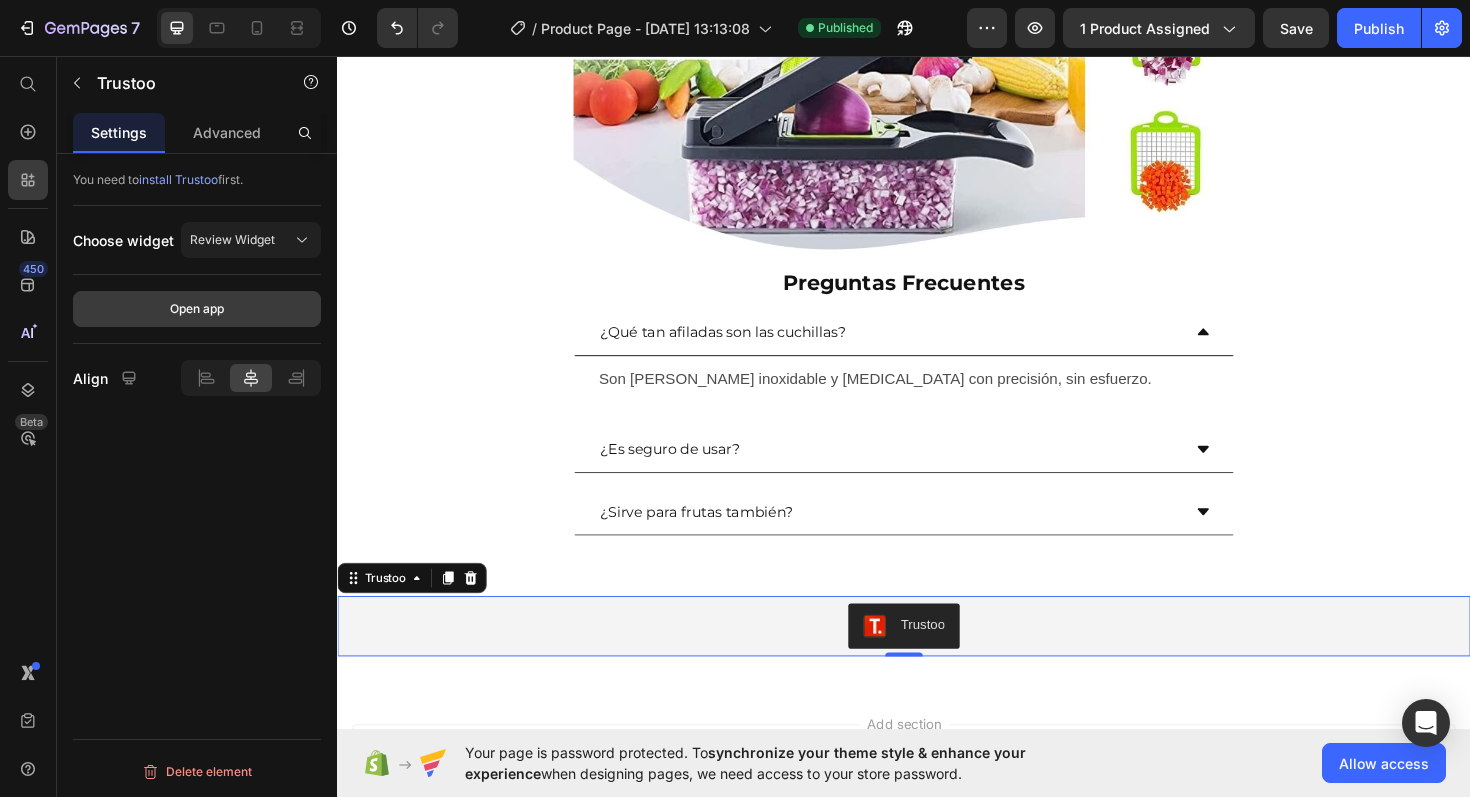 click on "Open app" at bounding box center (197, 309) 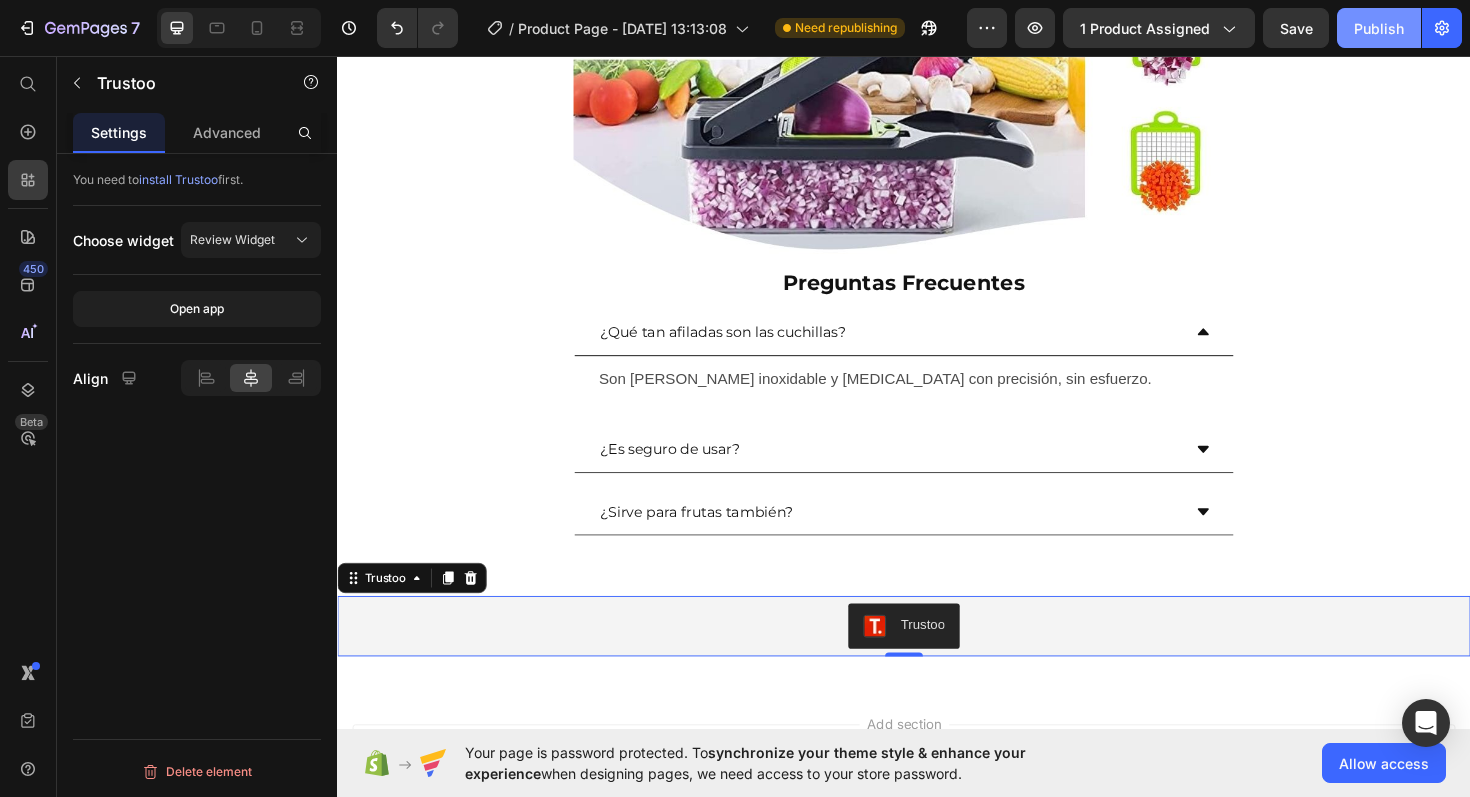 click on "Publish" at bounding box center [1379, 28] 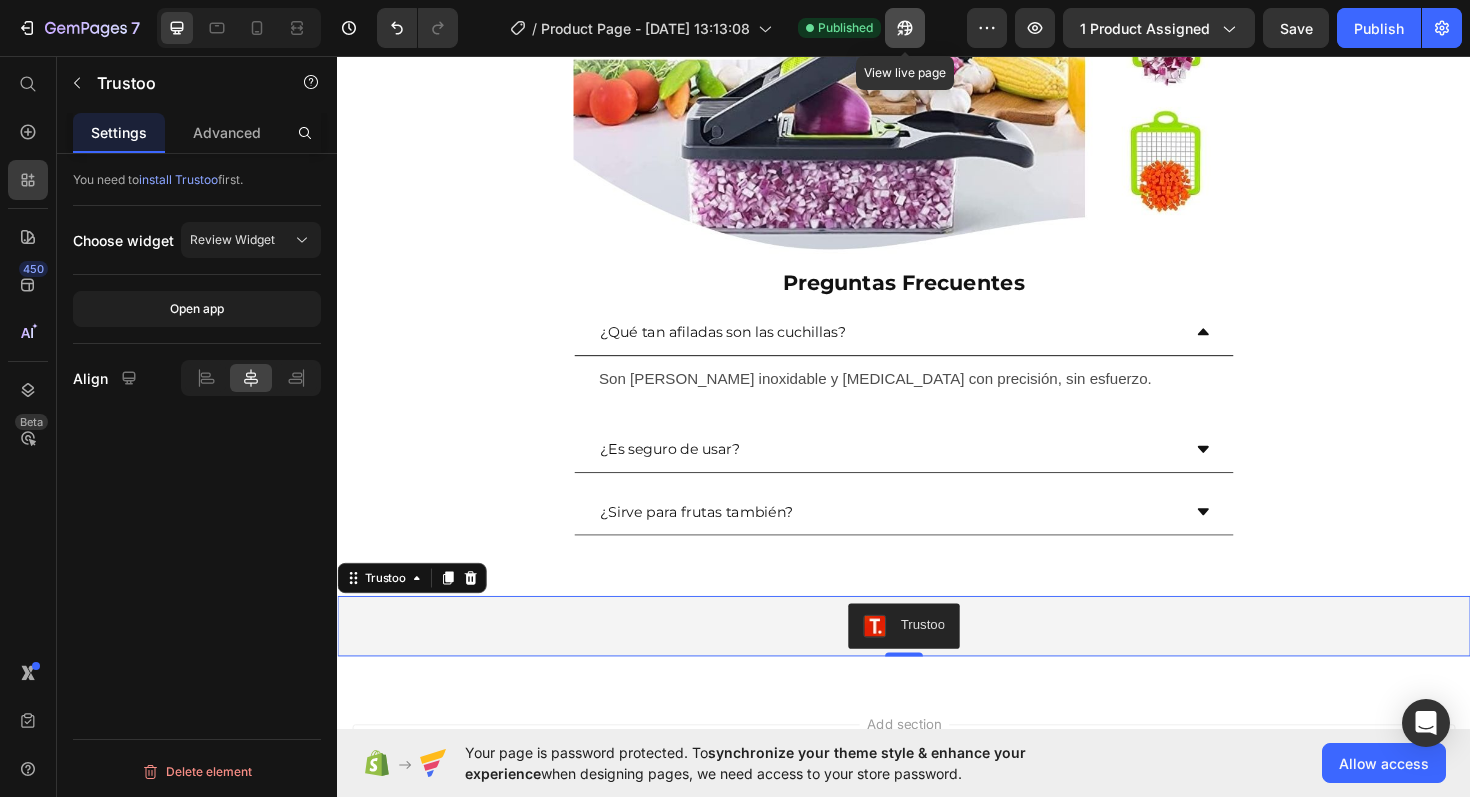 click 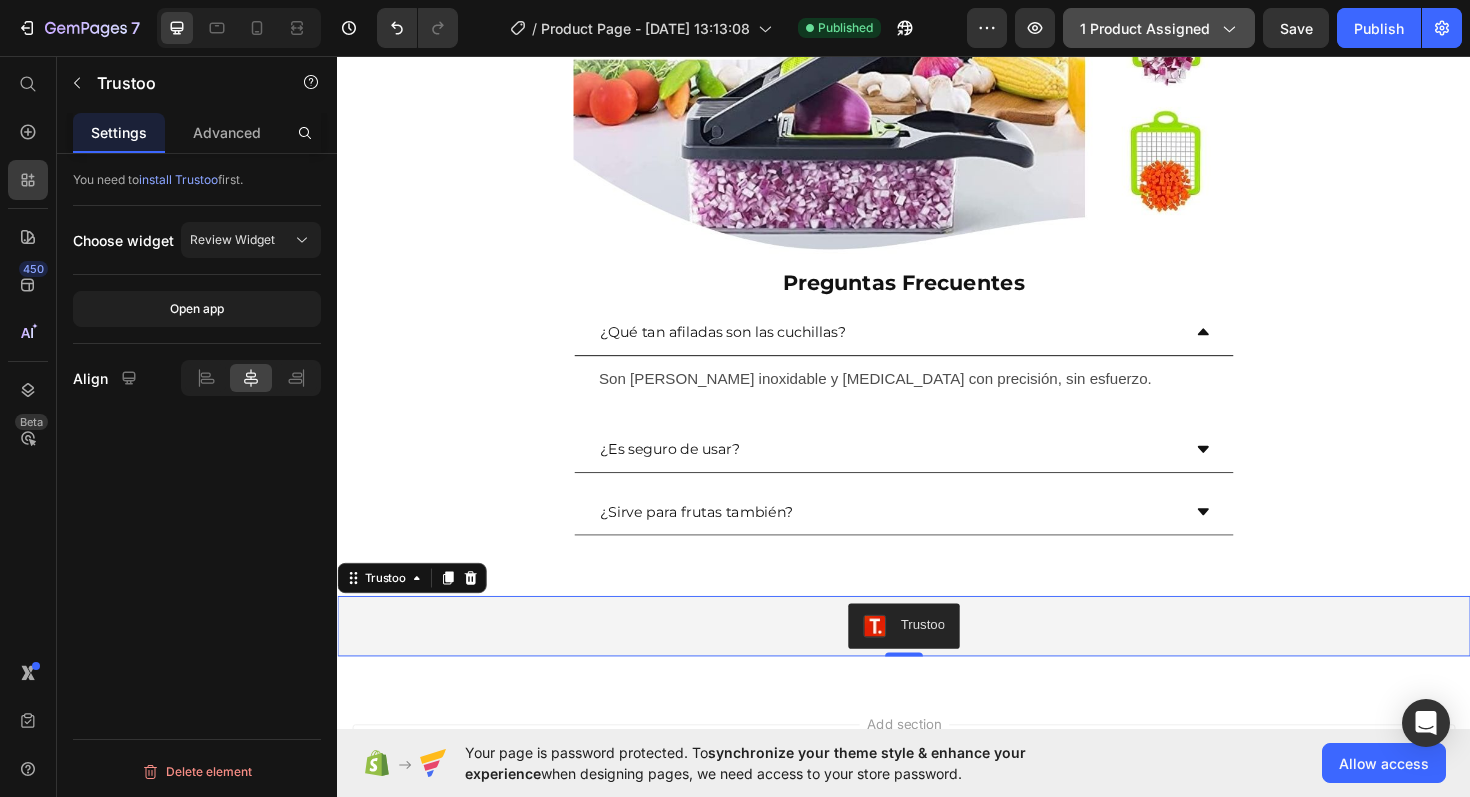 click on "1 product assigned" at bounding box center [1159, 28] 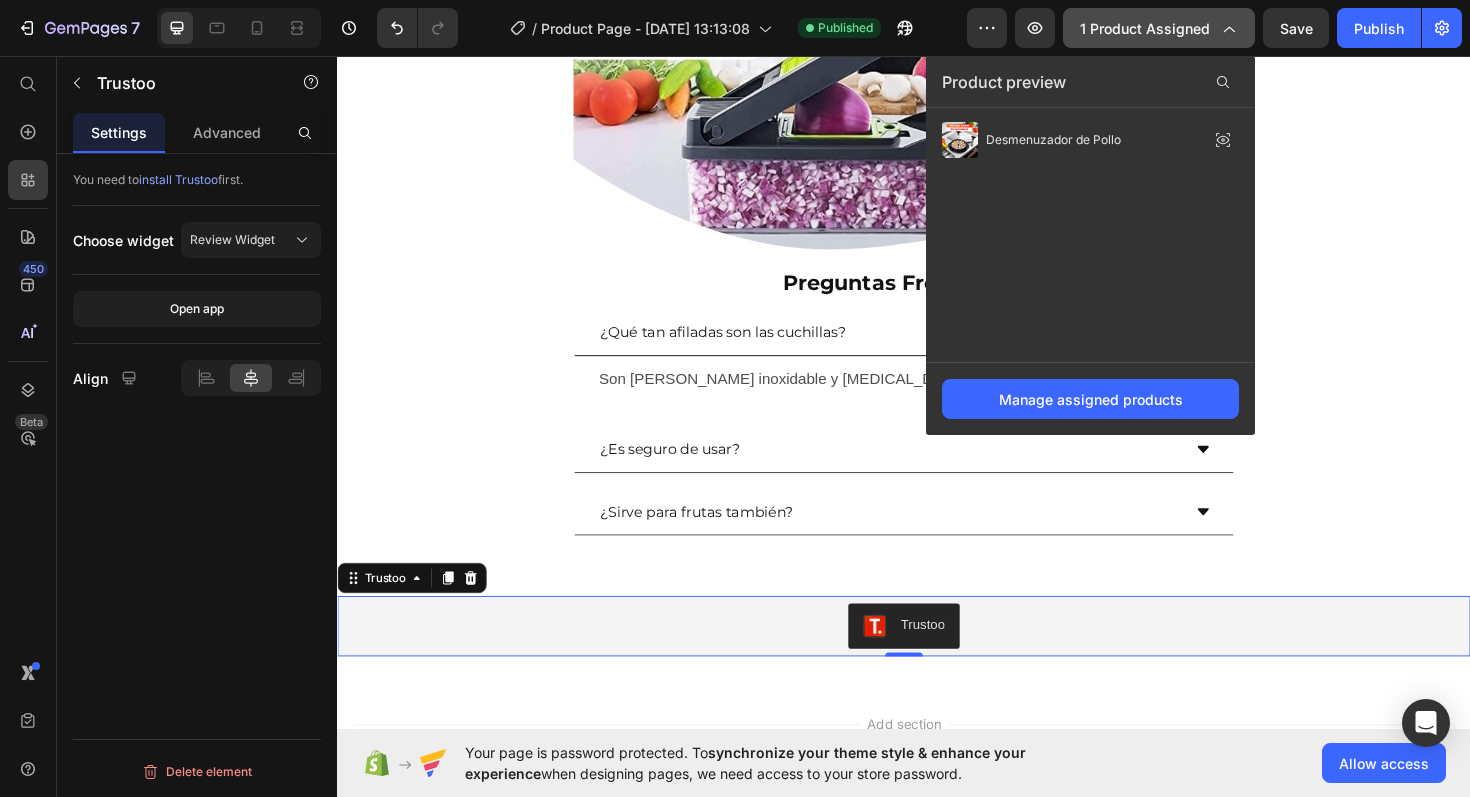 click on "1 product assigned" at bounding box center (1159, 28) 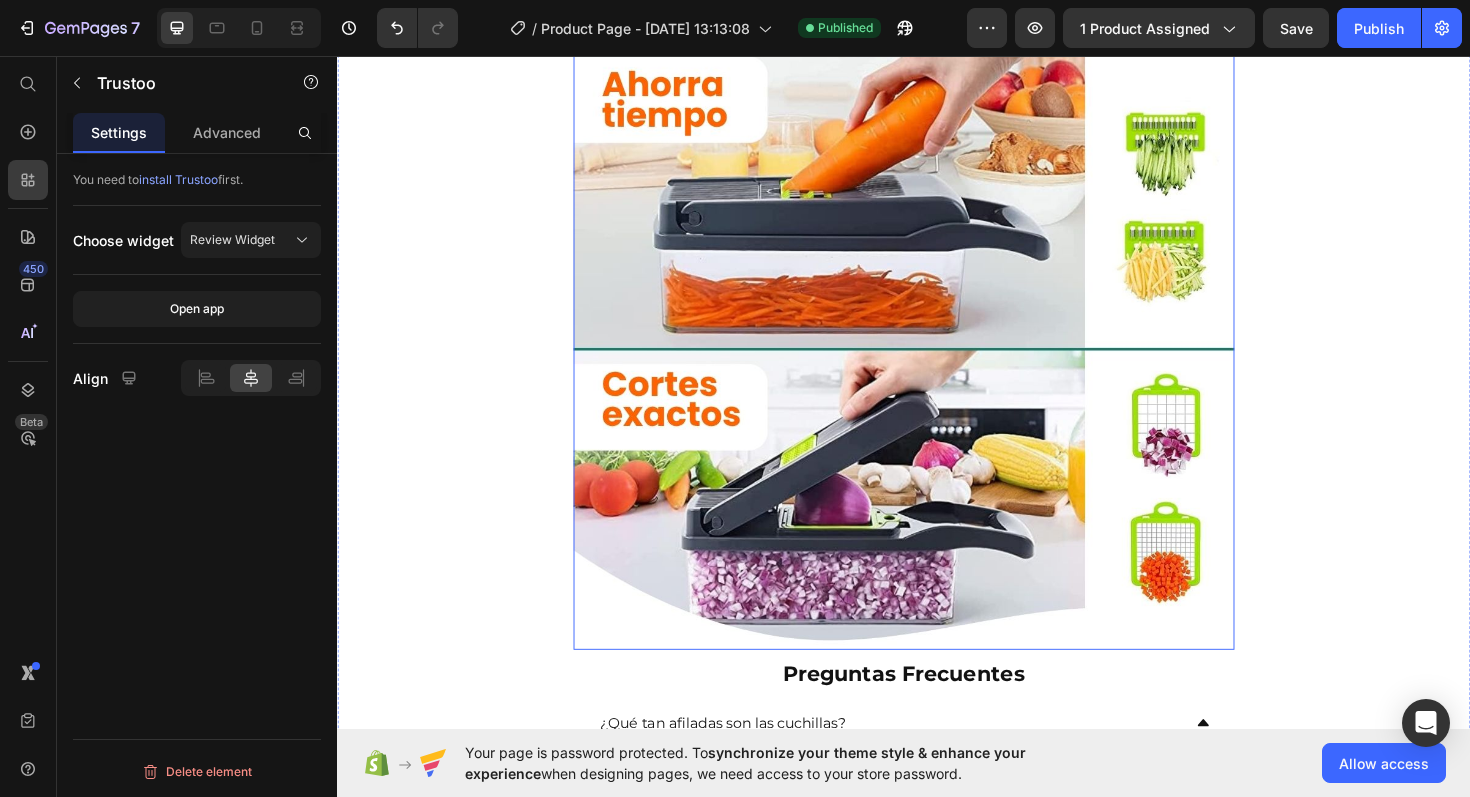 scroll, scrollTop: 2786, scrollLeft: 0, axis: vertical 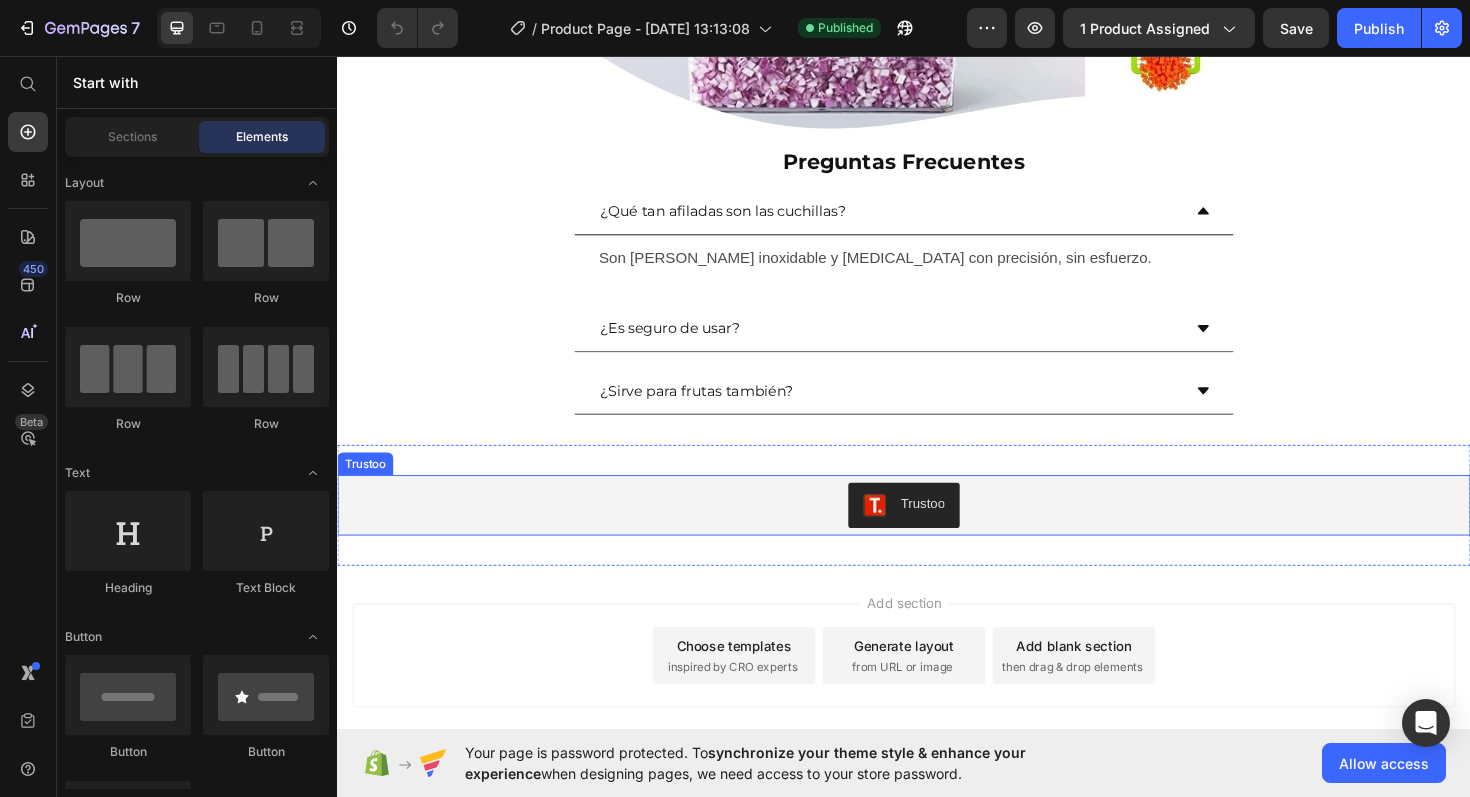 click on "Trustoo" at bounding box center [937, 532] 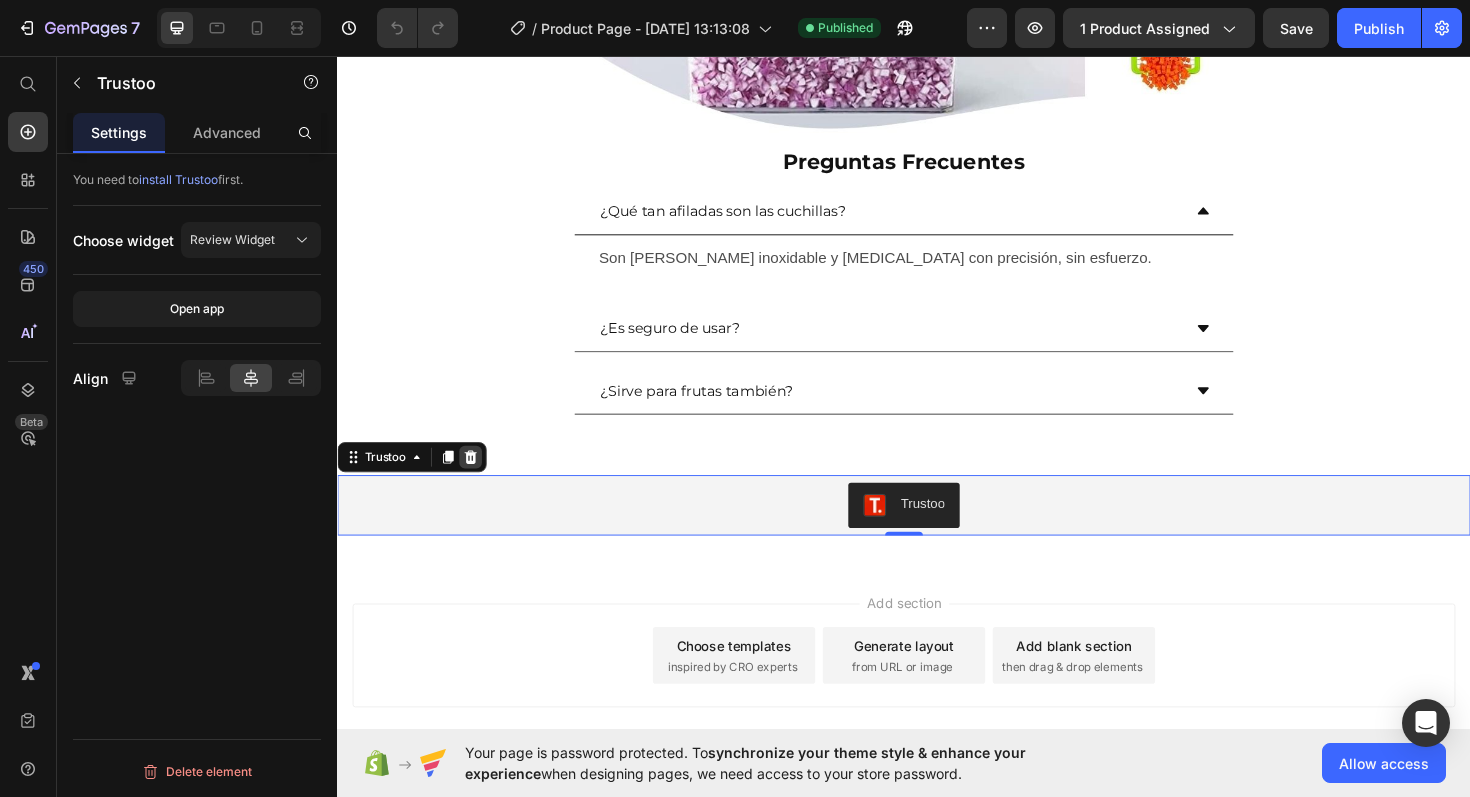 click 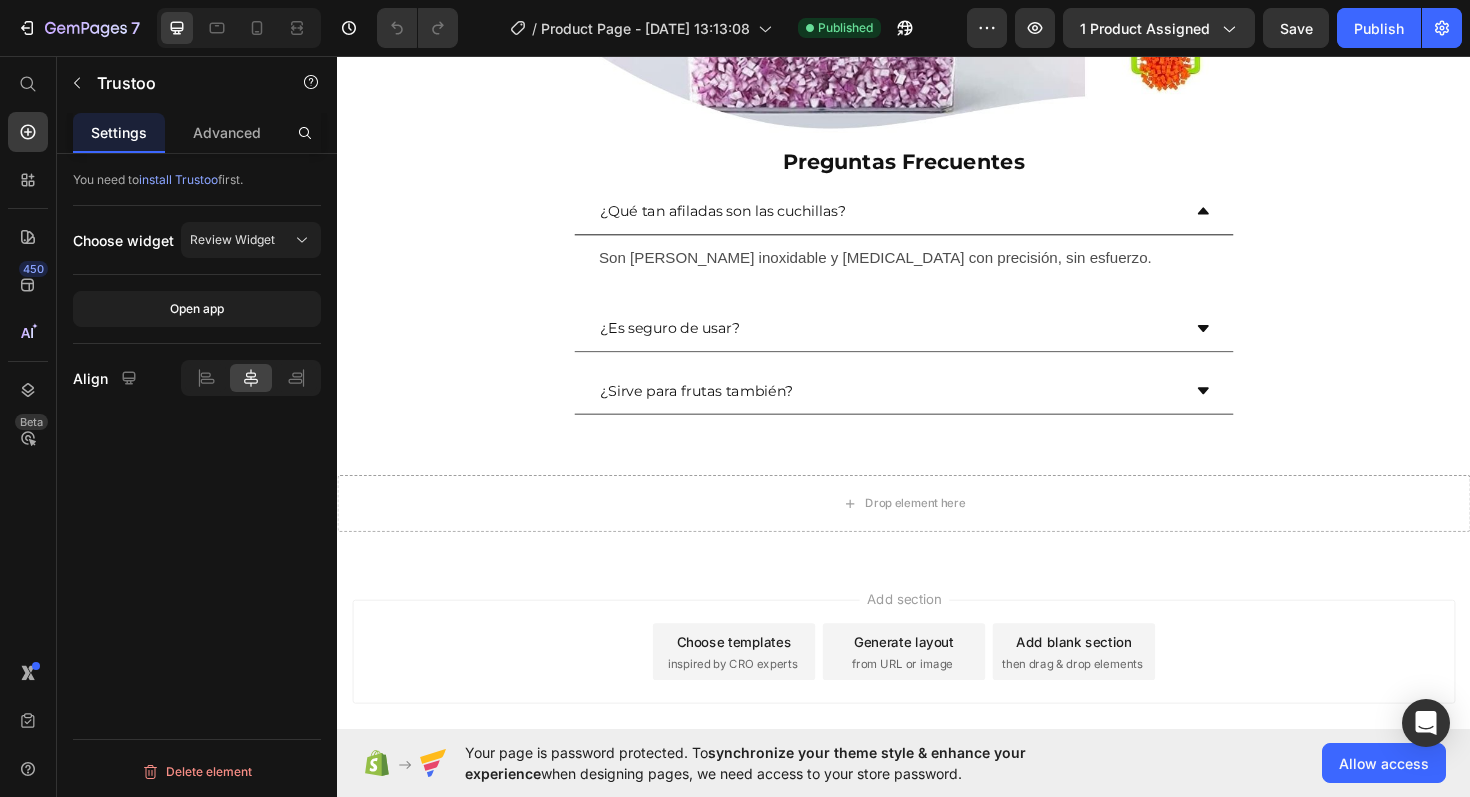 scroll, scrollTop: 3608, scrollLeft: 0, axis: vertical 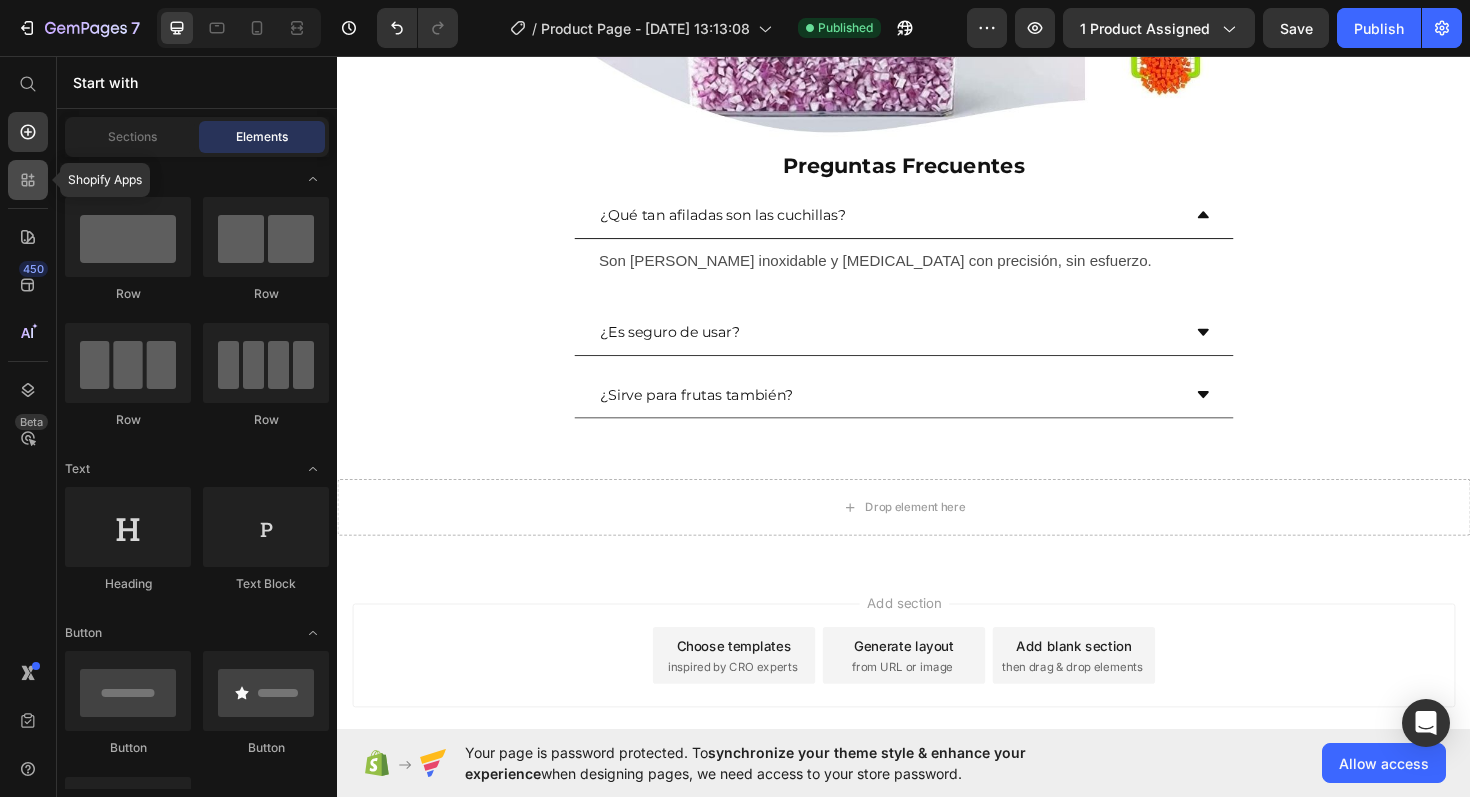 click 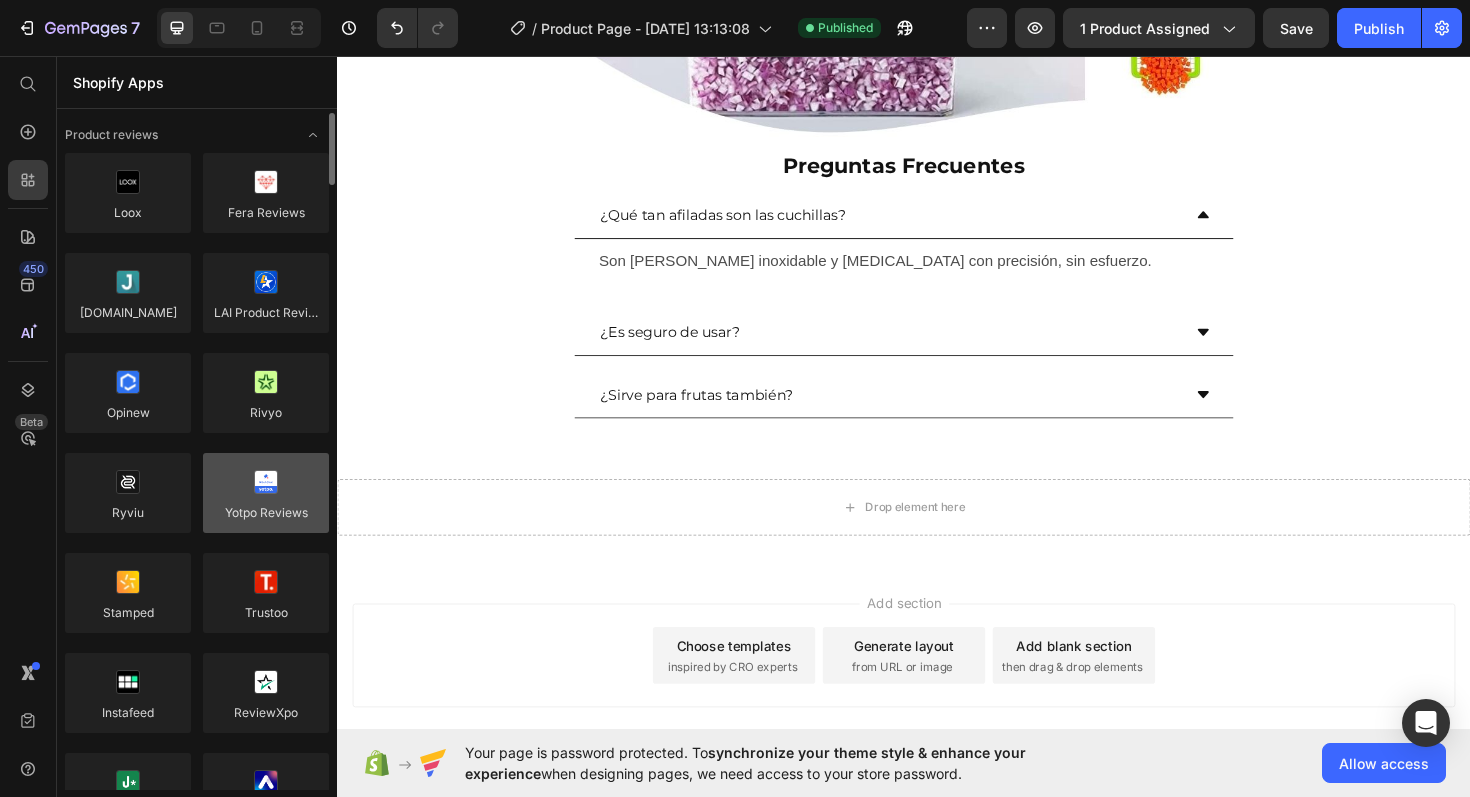 scroll, scrollTop: 8, scrollLeft: 0, axis: vertical 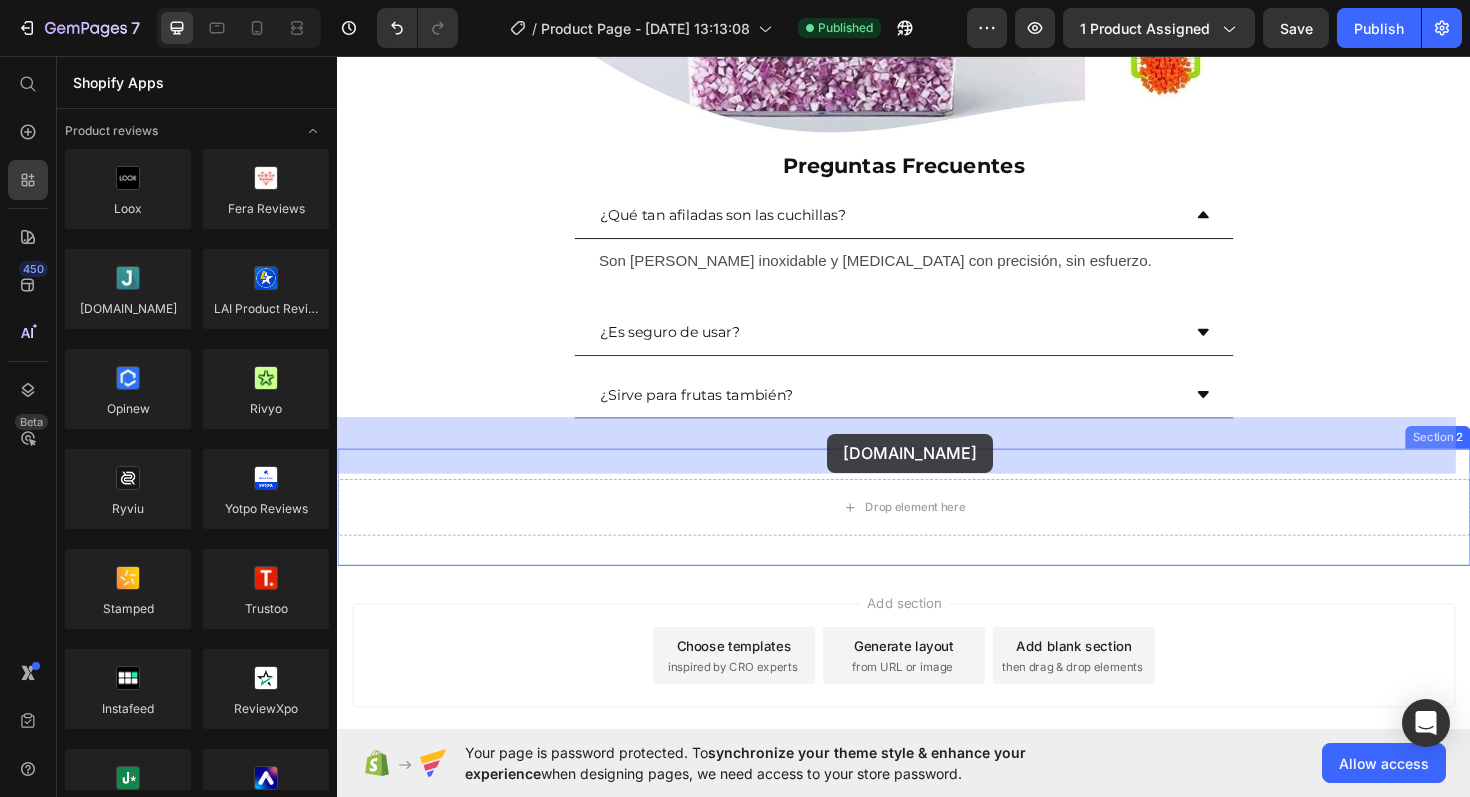 drag, startPoint x: 479, startPoint y: 371, endPoint x: 856, endPoint y: 456, distance: 386.46344 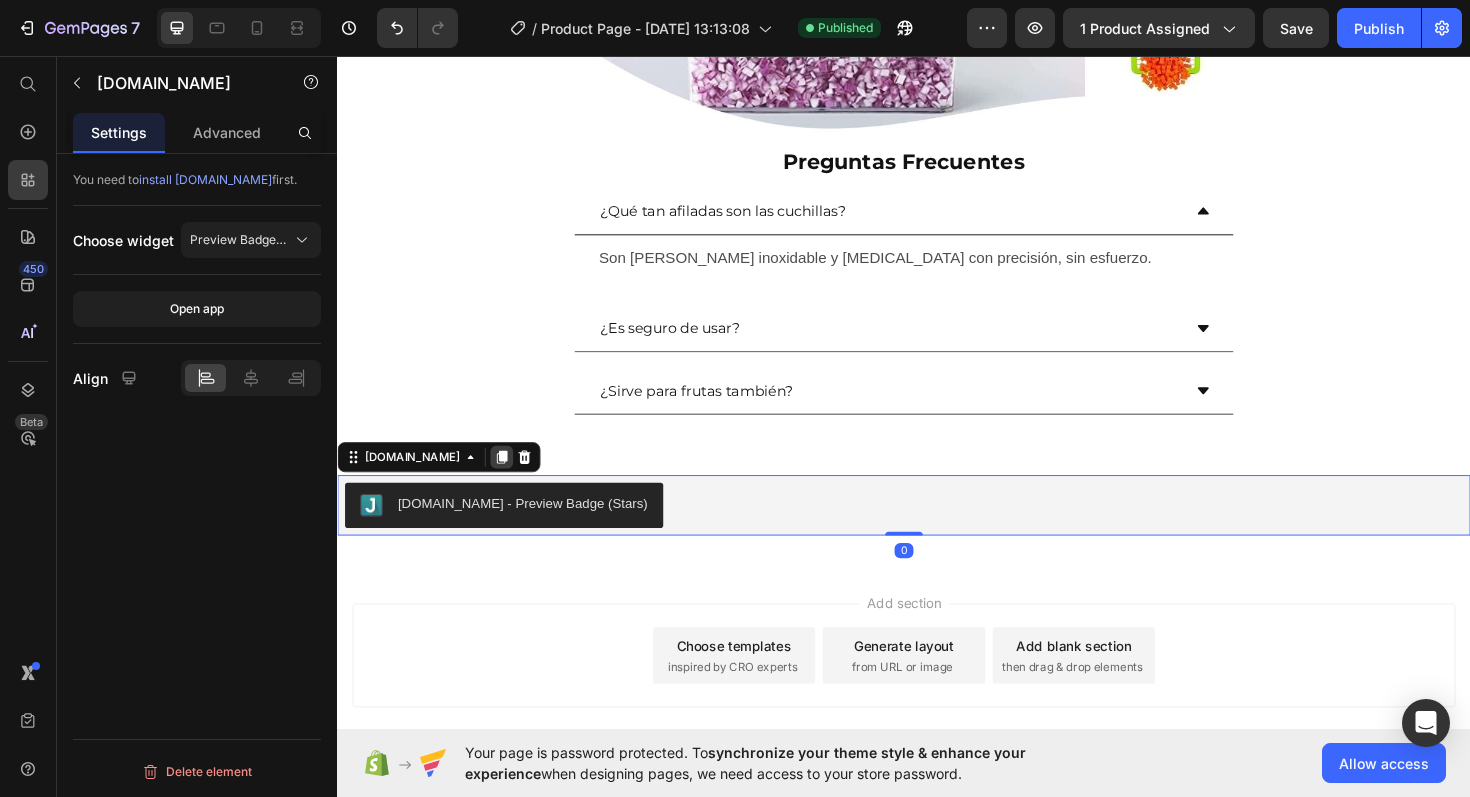 click 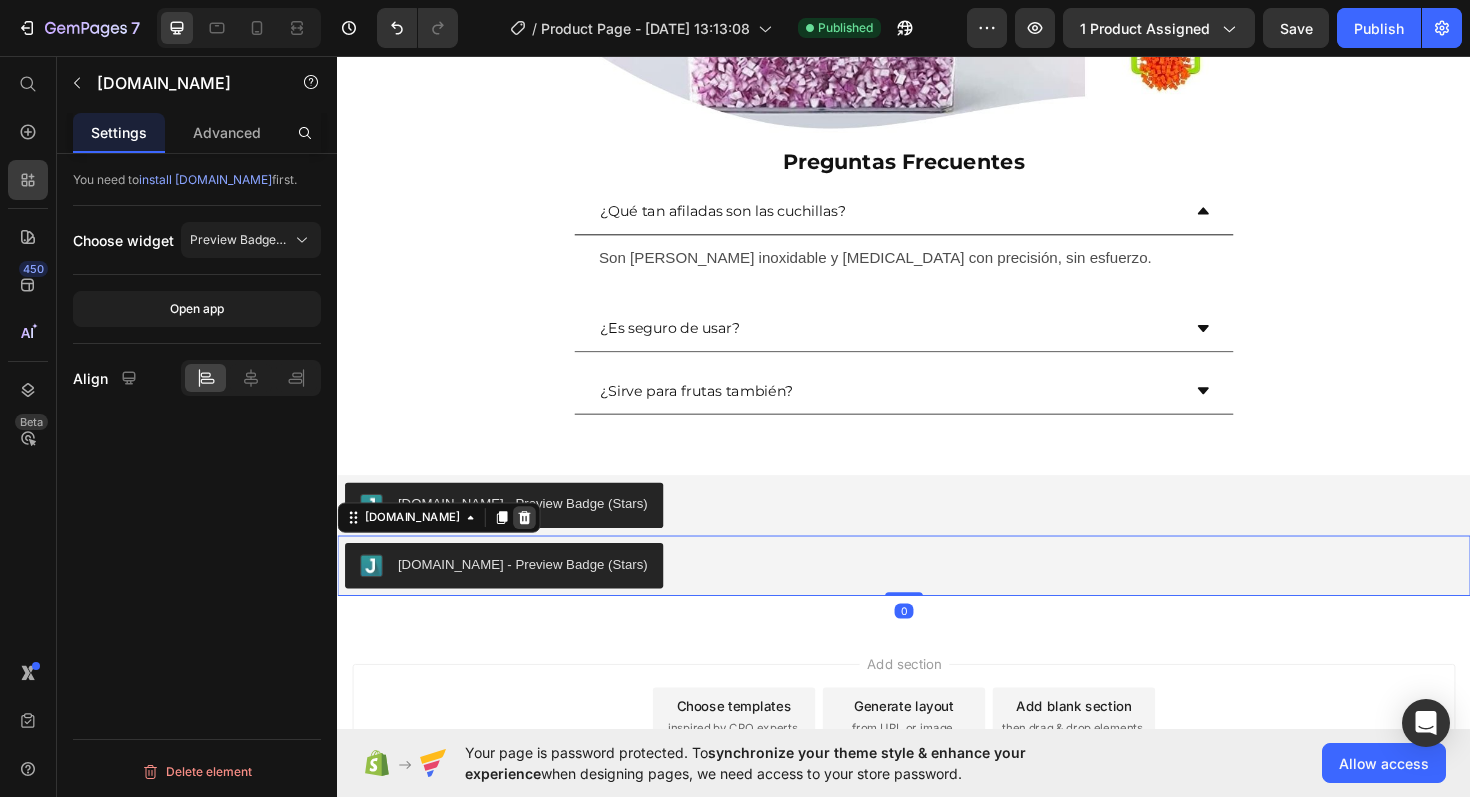 click 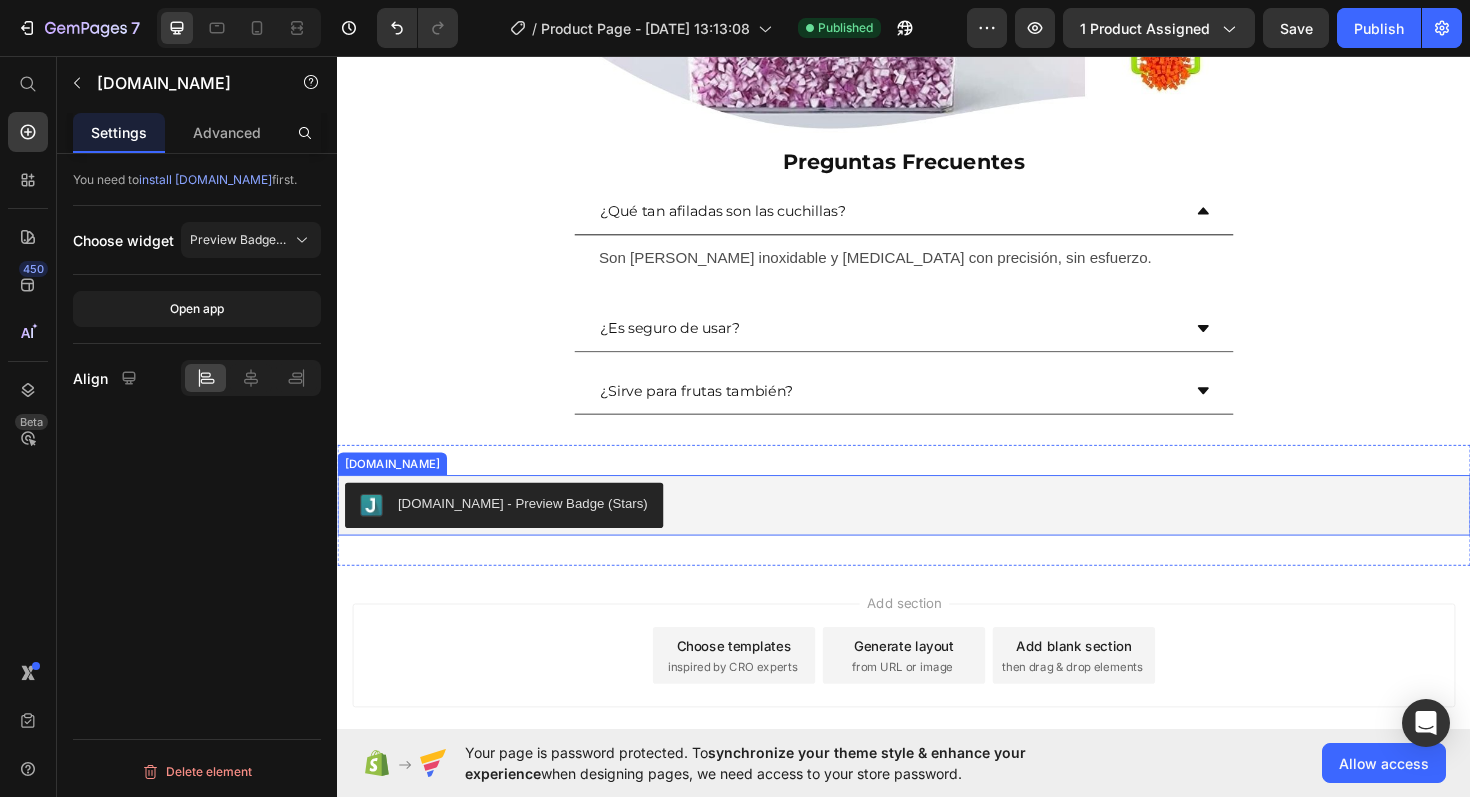 click on "Judge.me - Preview Badge (Stars)" at bounding box center [937, 532] 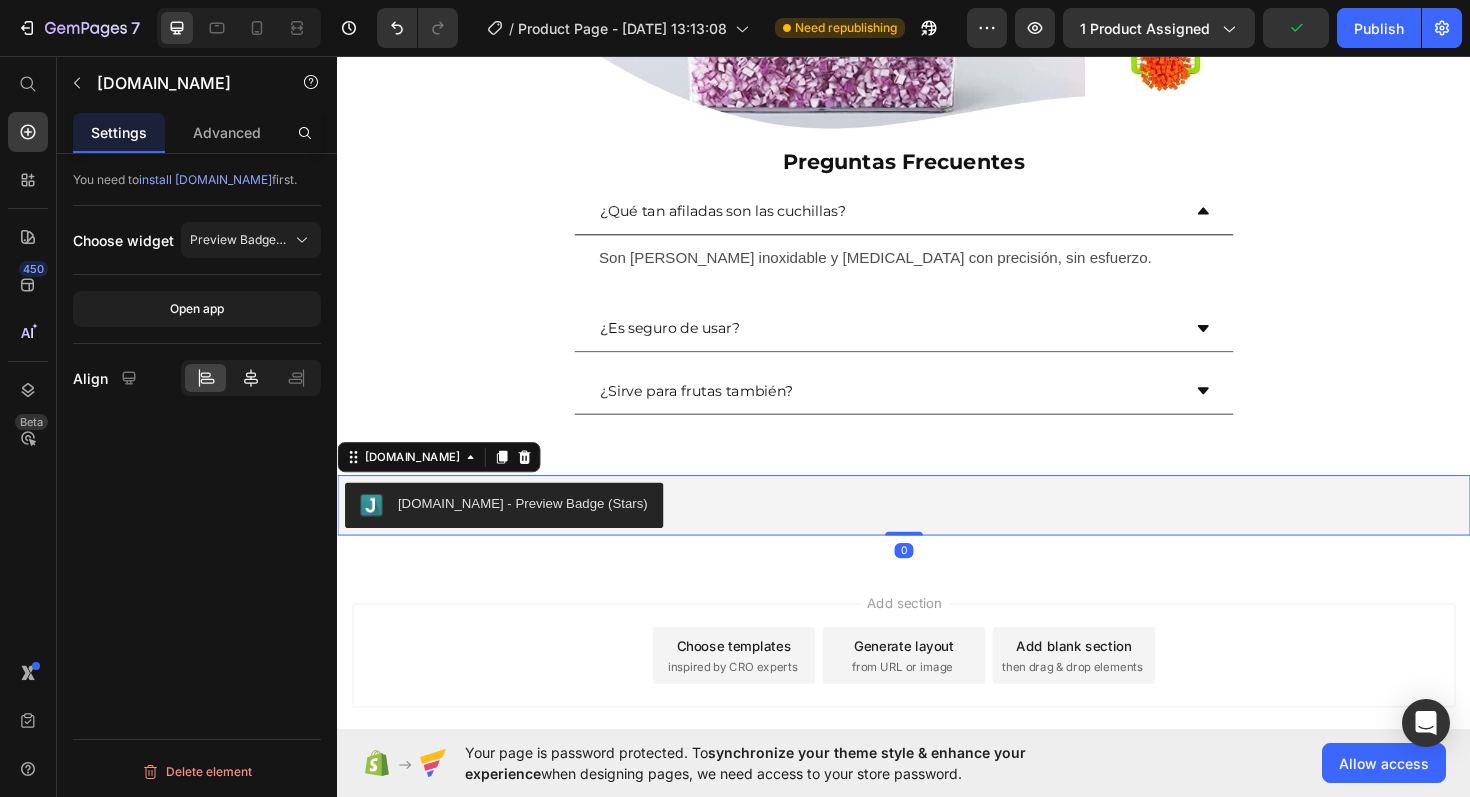 click 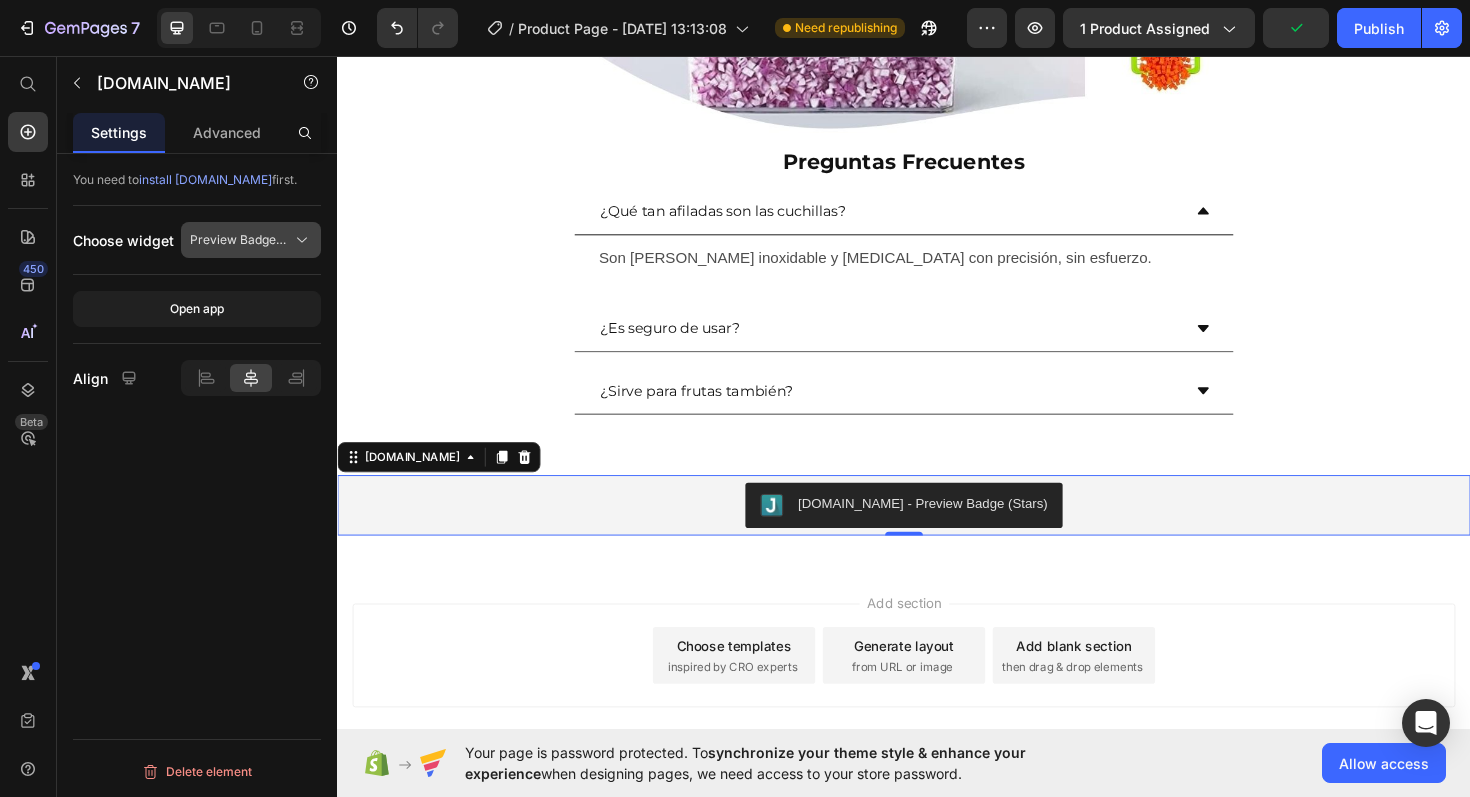 click on "Preview Badge (Stars)" at bounding box center [251, 240] 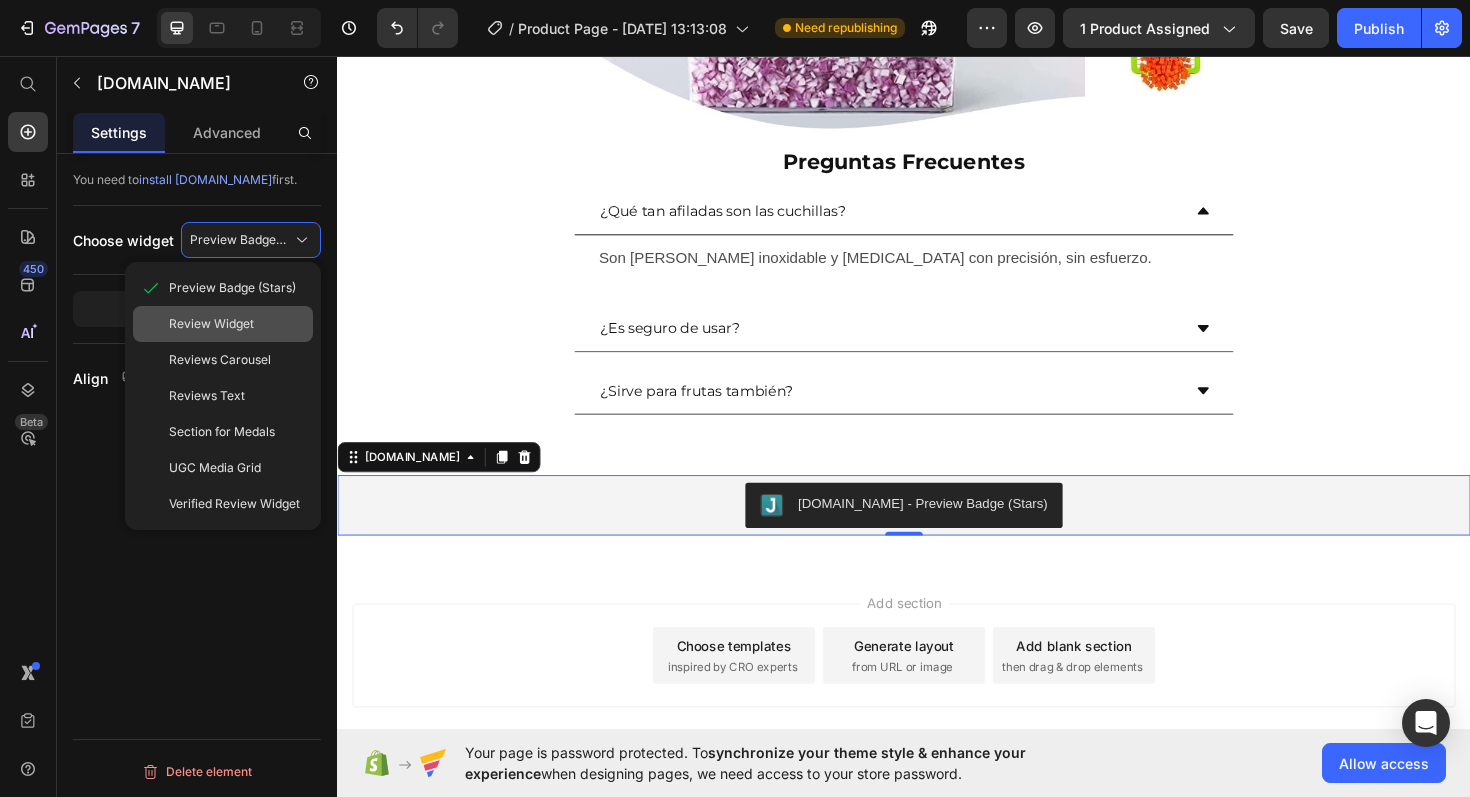 click on "Review Widget" at bounding box center [211, 324] 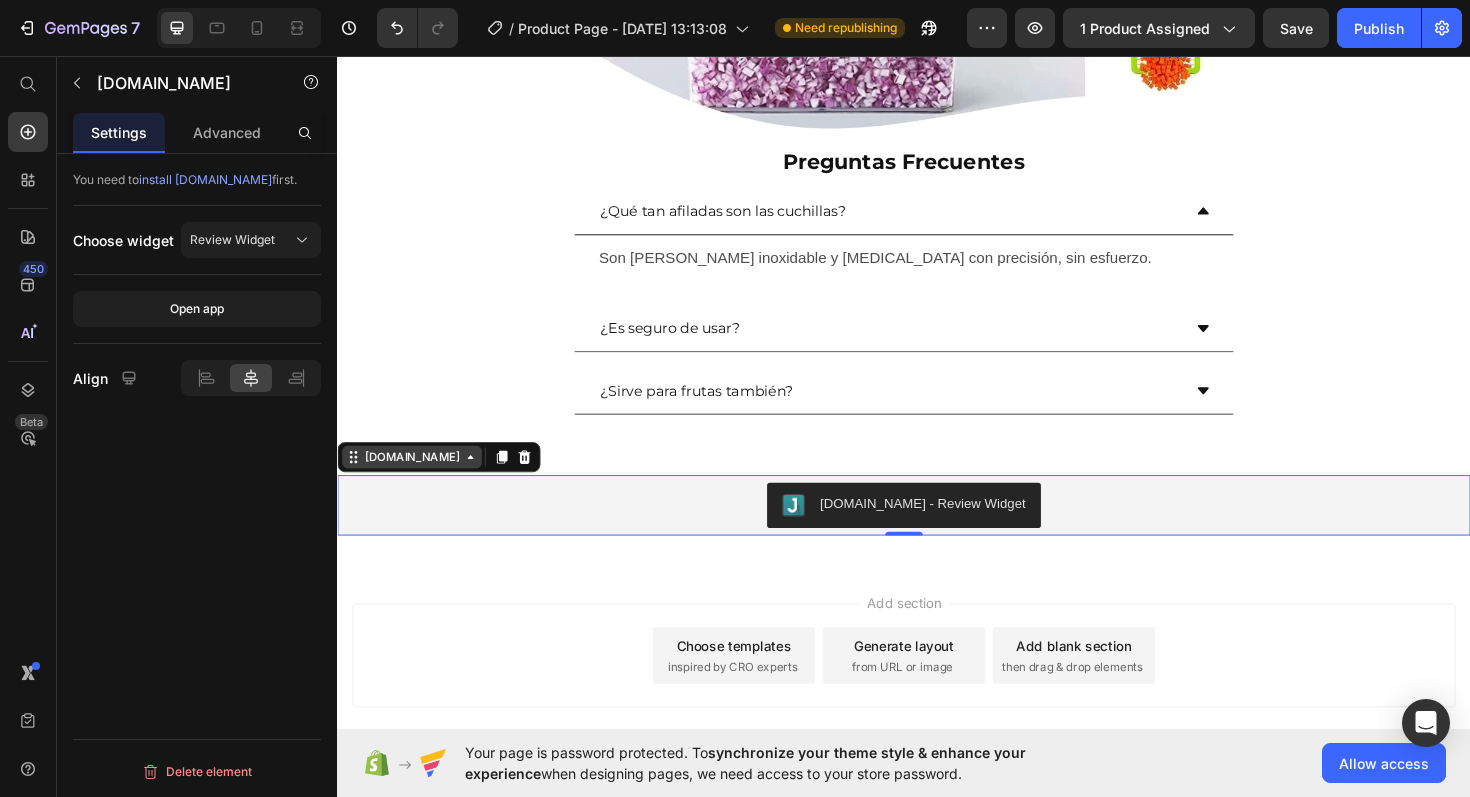 click 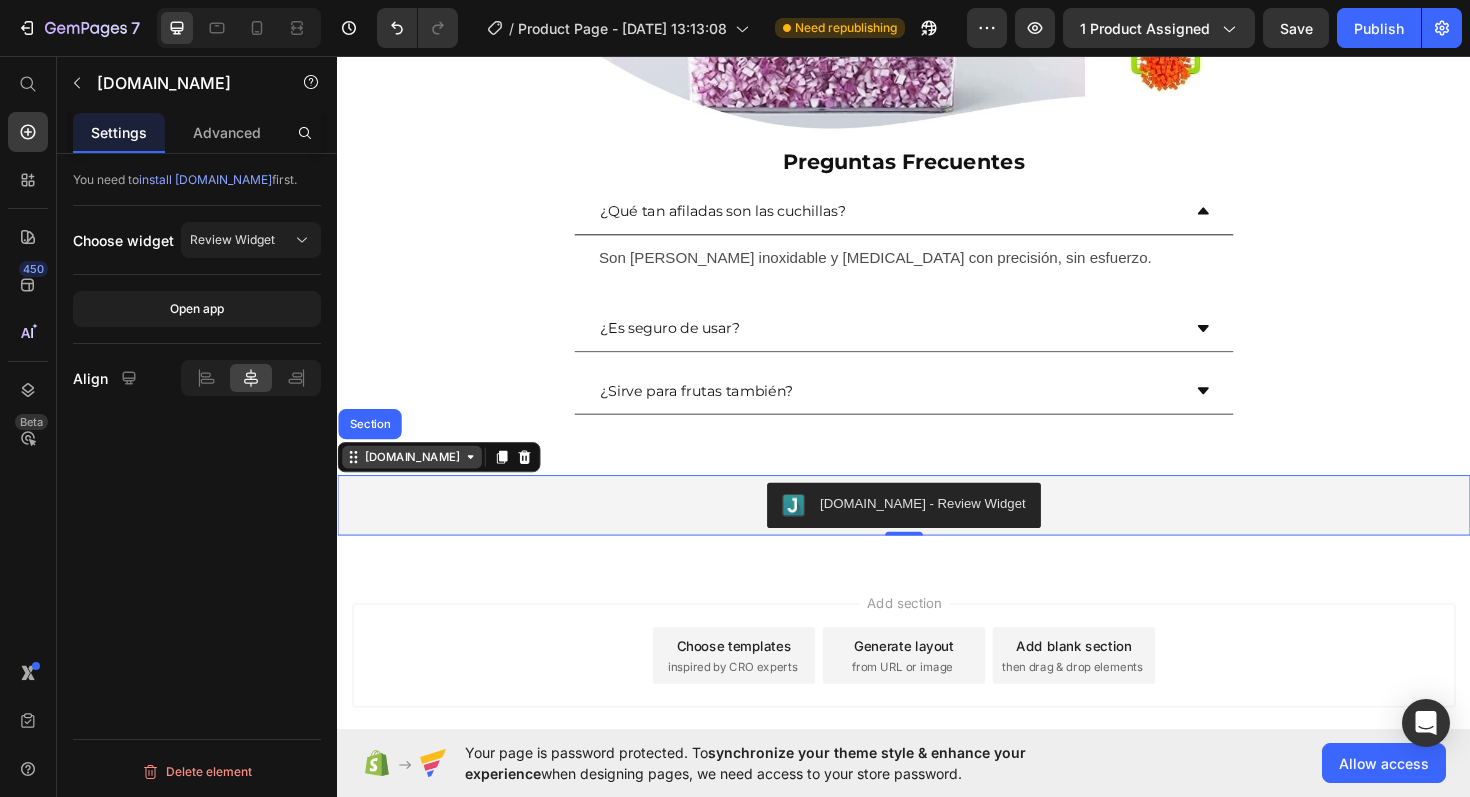 click on "Judge.me" at bounding box center [416, 481] 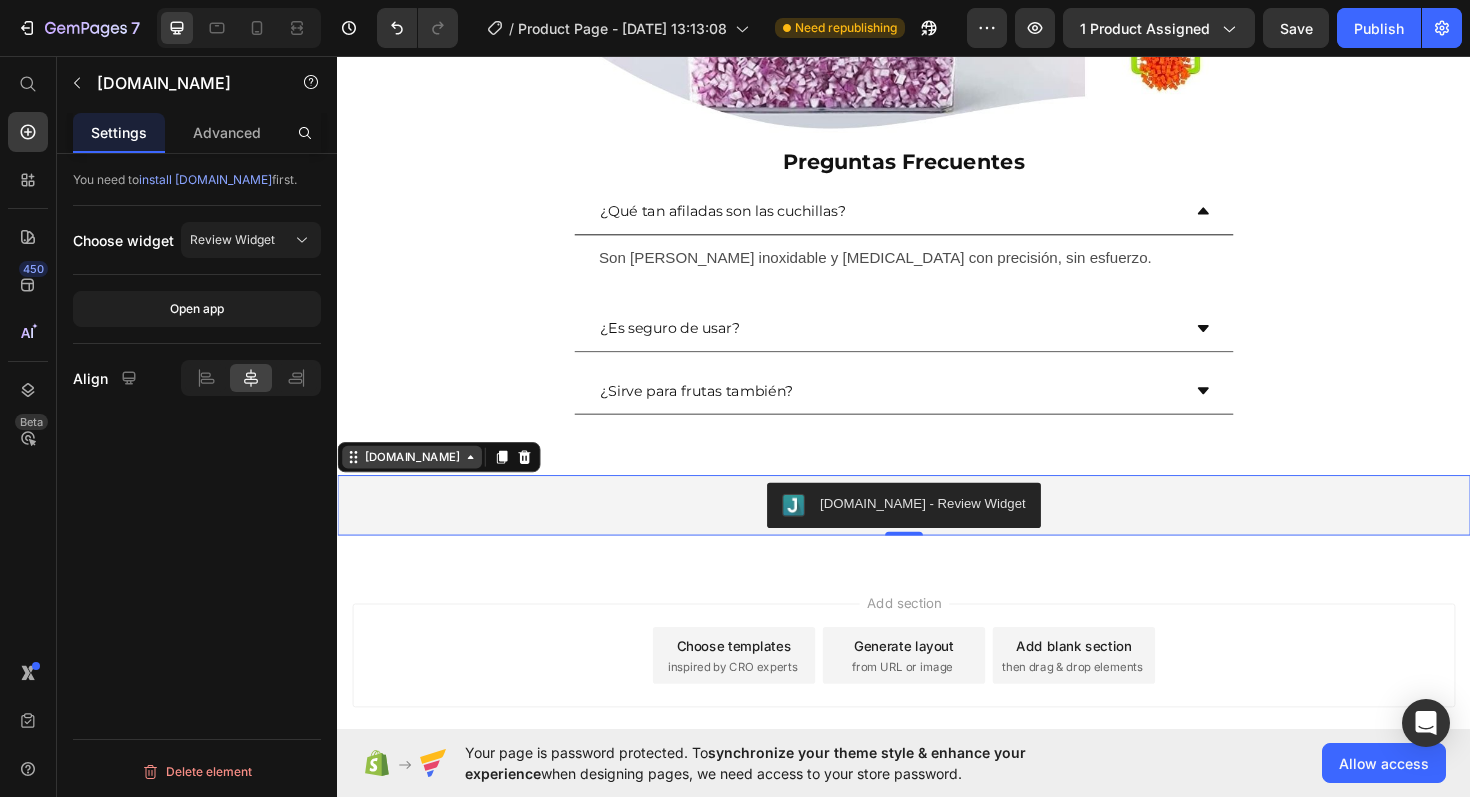 click on "Judge.me" at bounding box center [416, 481] 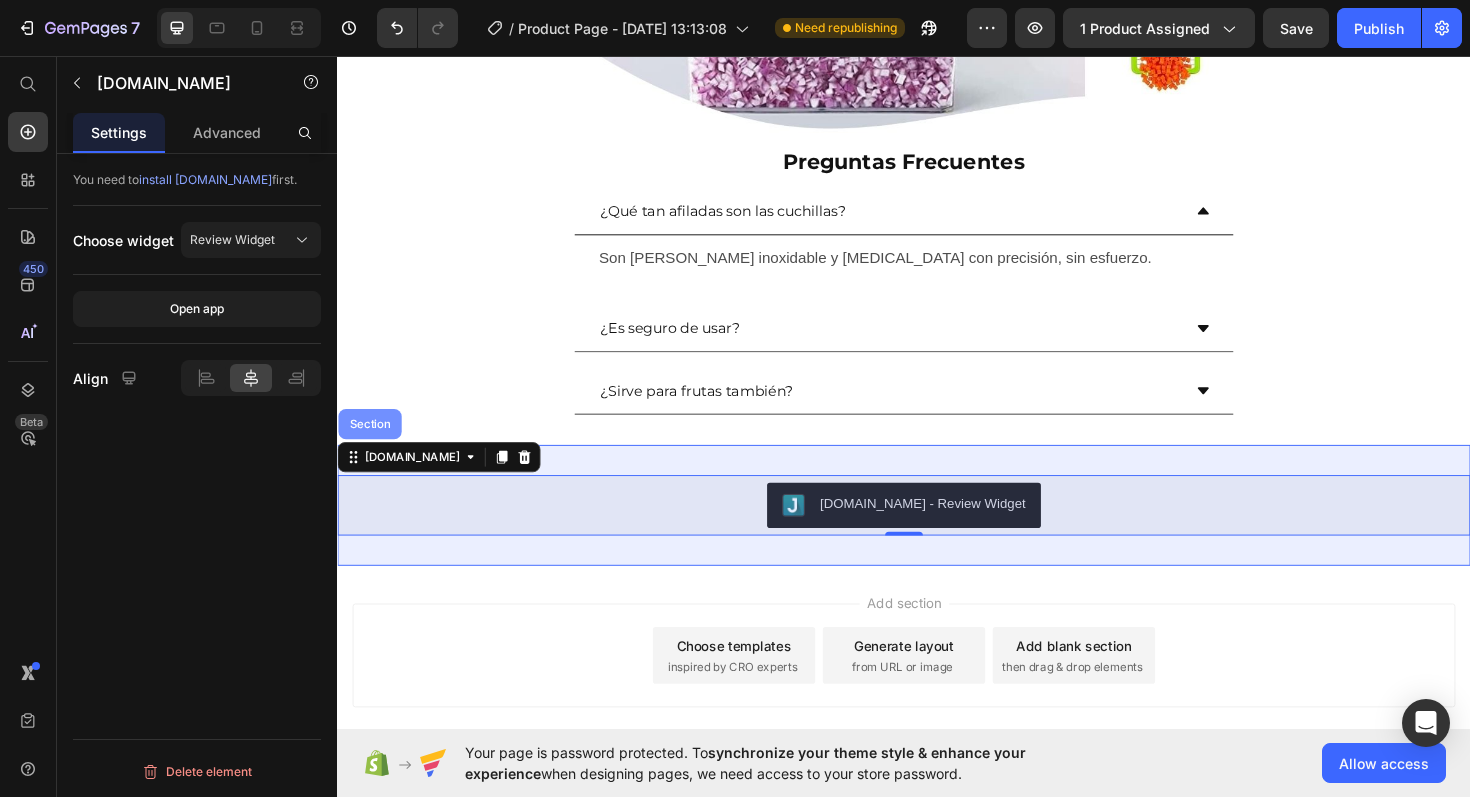 click on "Section" at bounding box center (371, 446) 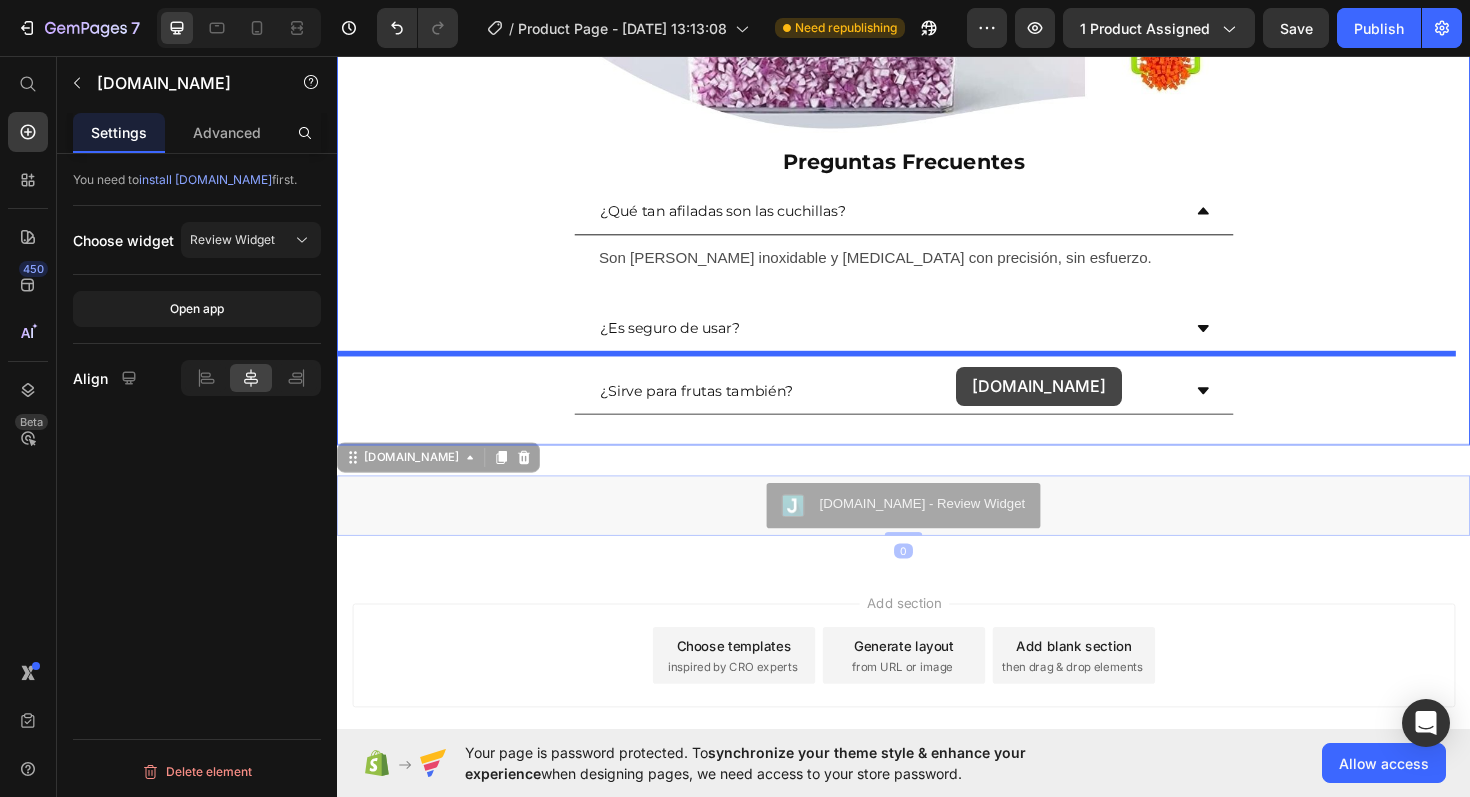 drag, startPoint x: 986, startPoint y: 449, endPoint x: 993, endPoint y: 385, distance: 64.381676 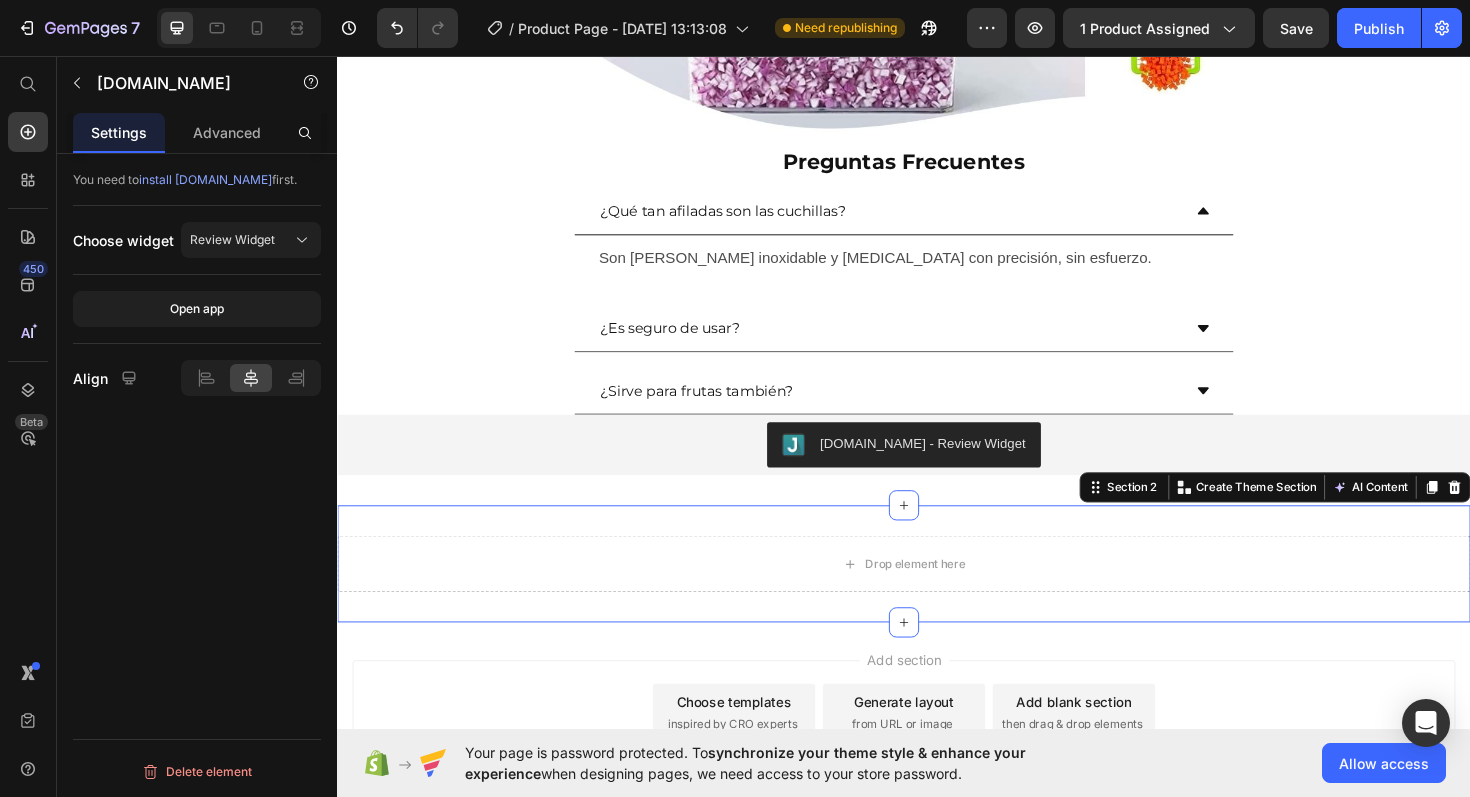 click on "Drop element here Section 2   You can create reusable sections Create Theme Section AI Content Write with GemAI What would you like to describe here? Tone and Voice Persuasive Product Corta 12X Show more Generate" at bounding box center [937, 594] 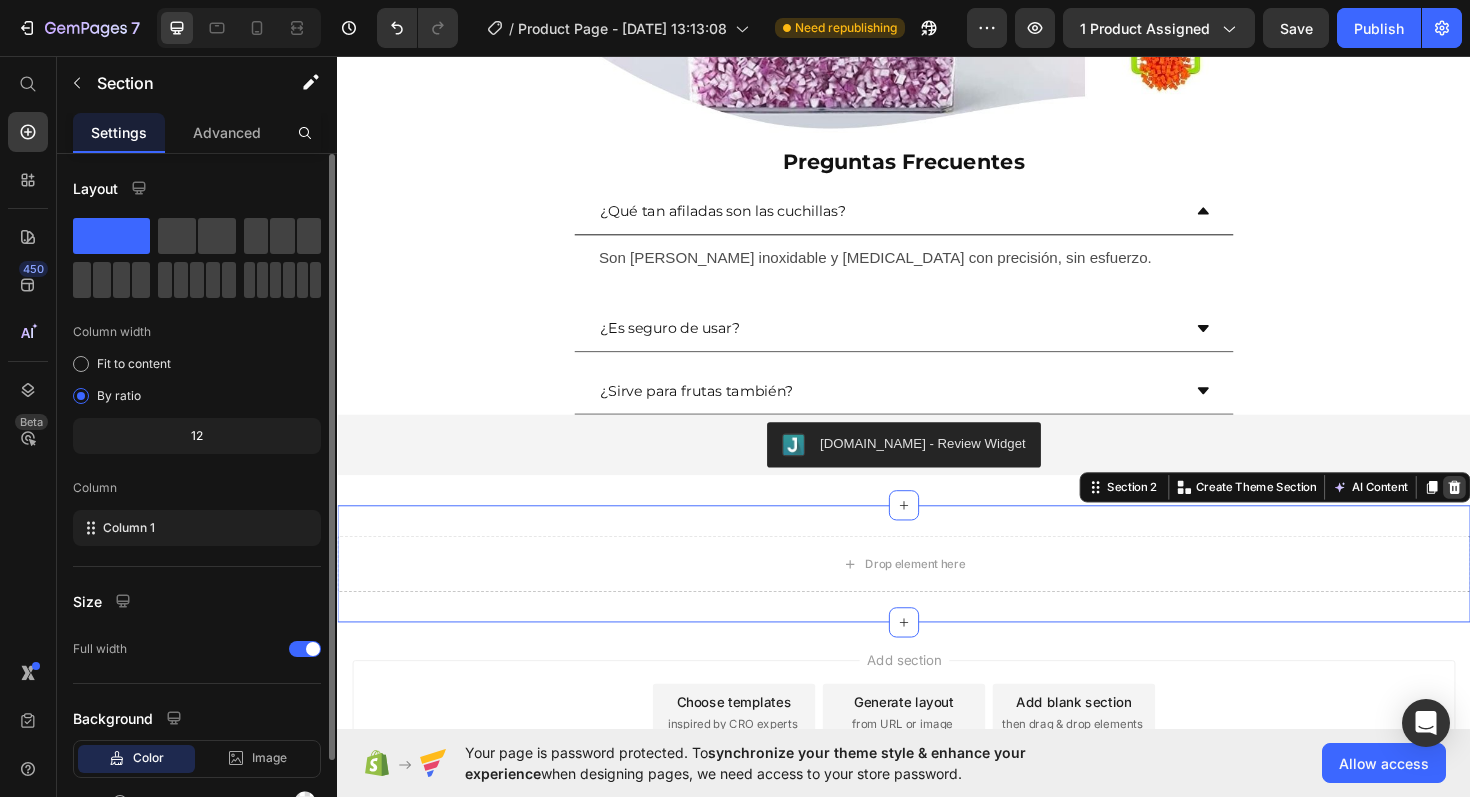 click at bounding box center (1520, 513) 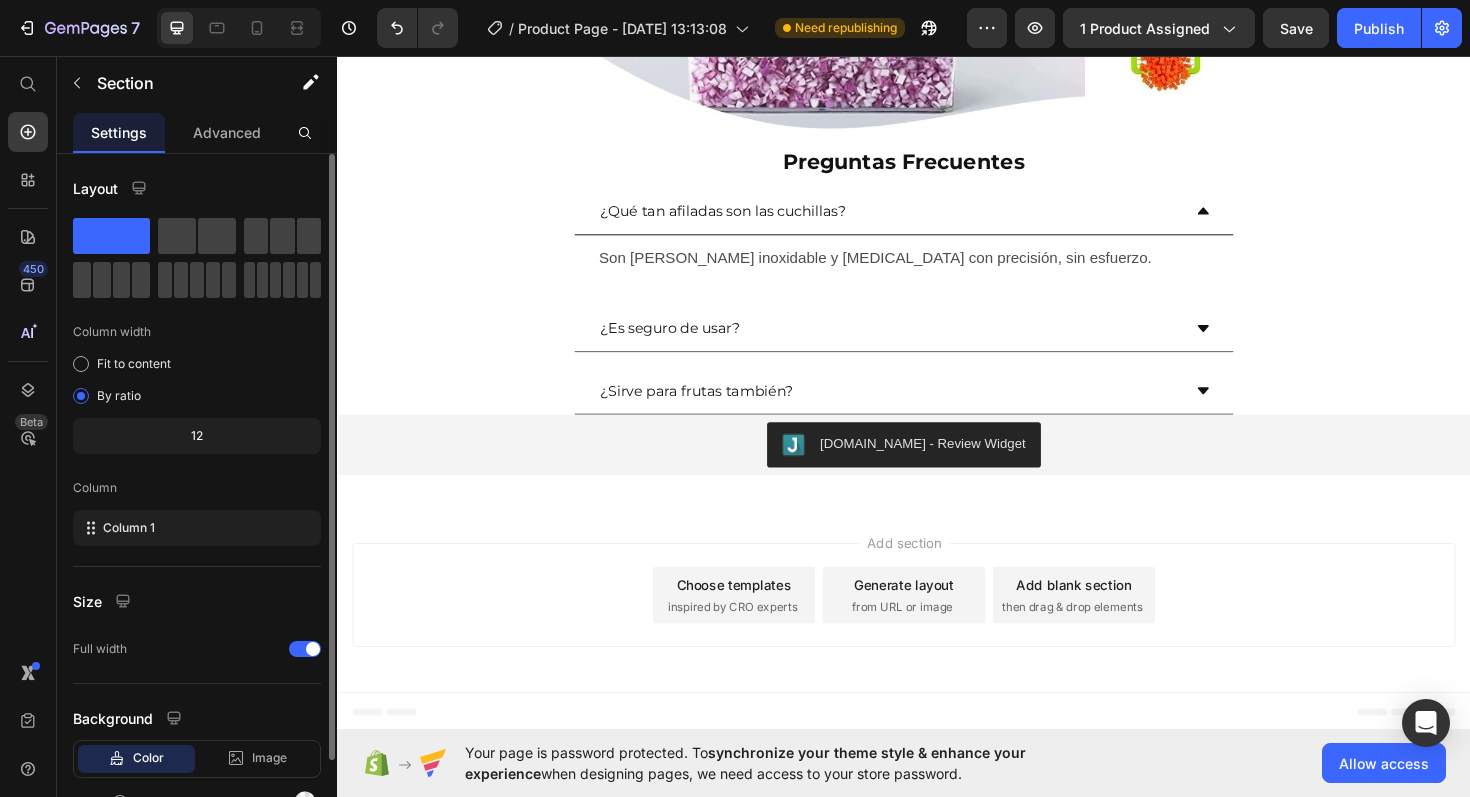scroll, scrollTop: 3548, scrollLeft: 0, axis: vertical 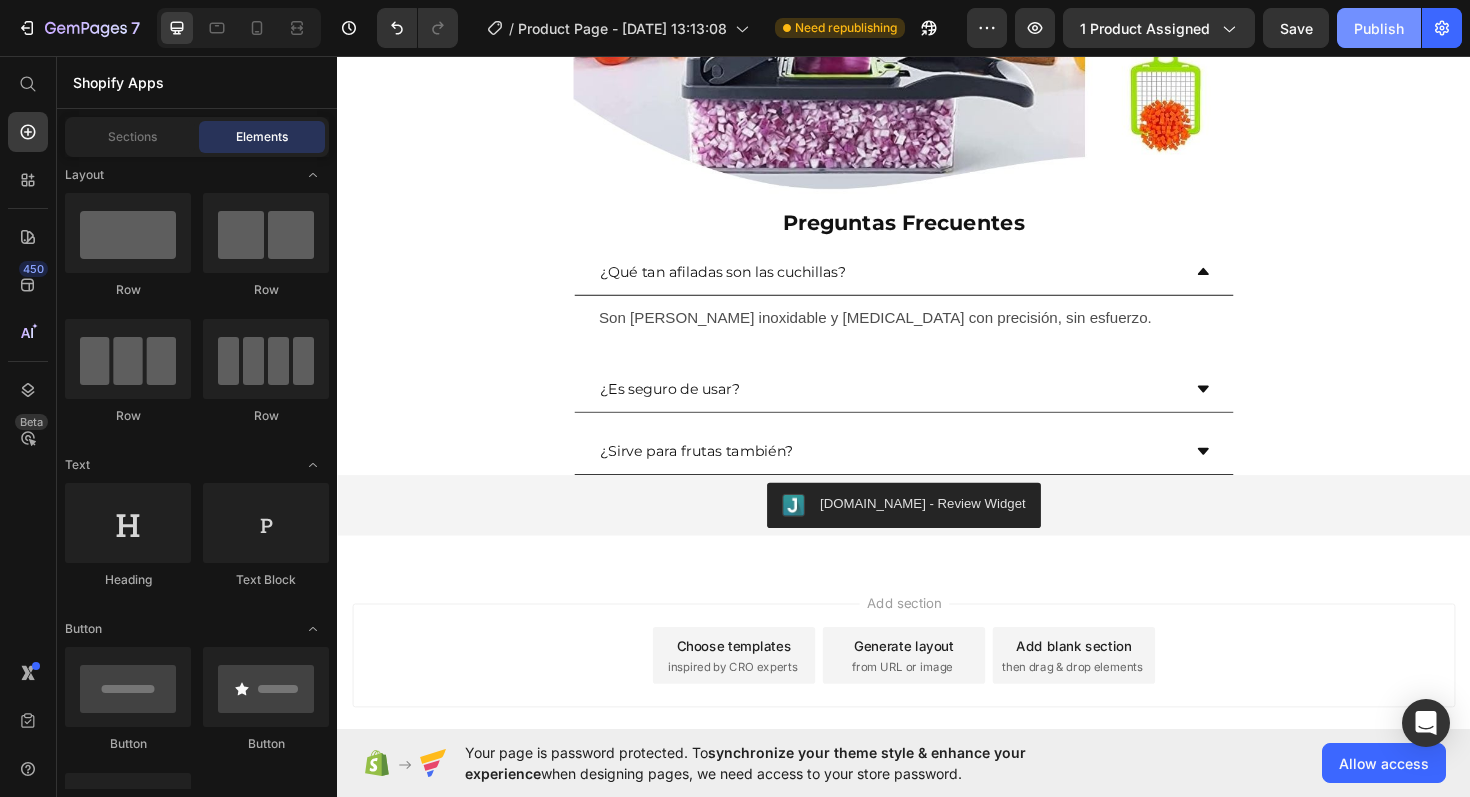 click on "Publish" 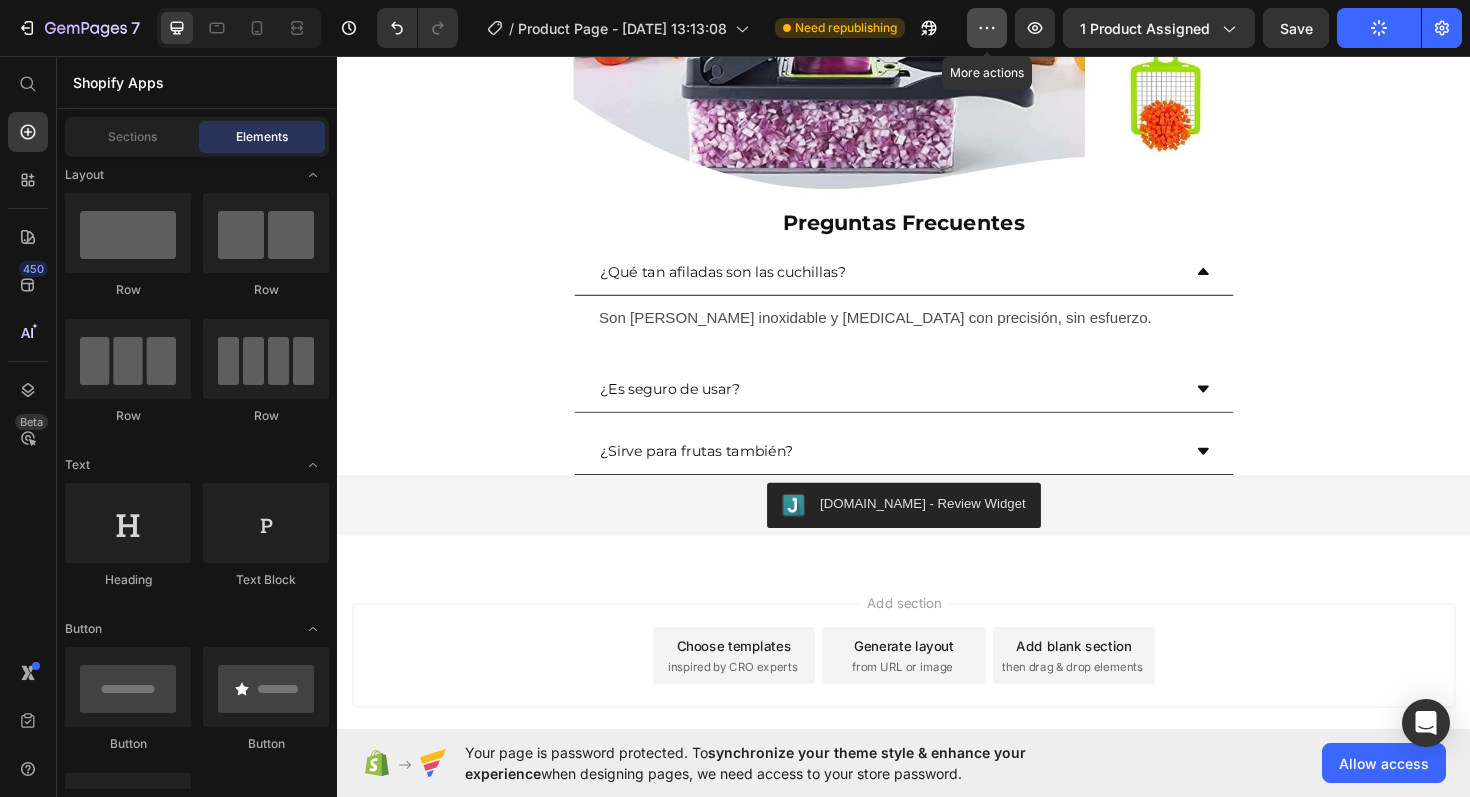 click 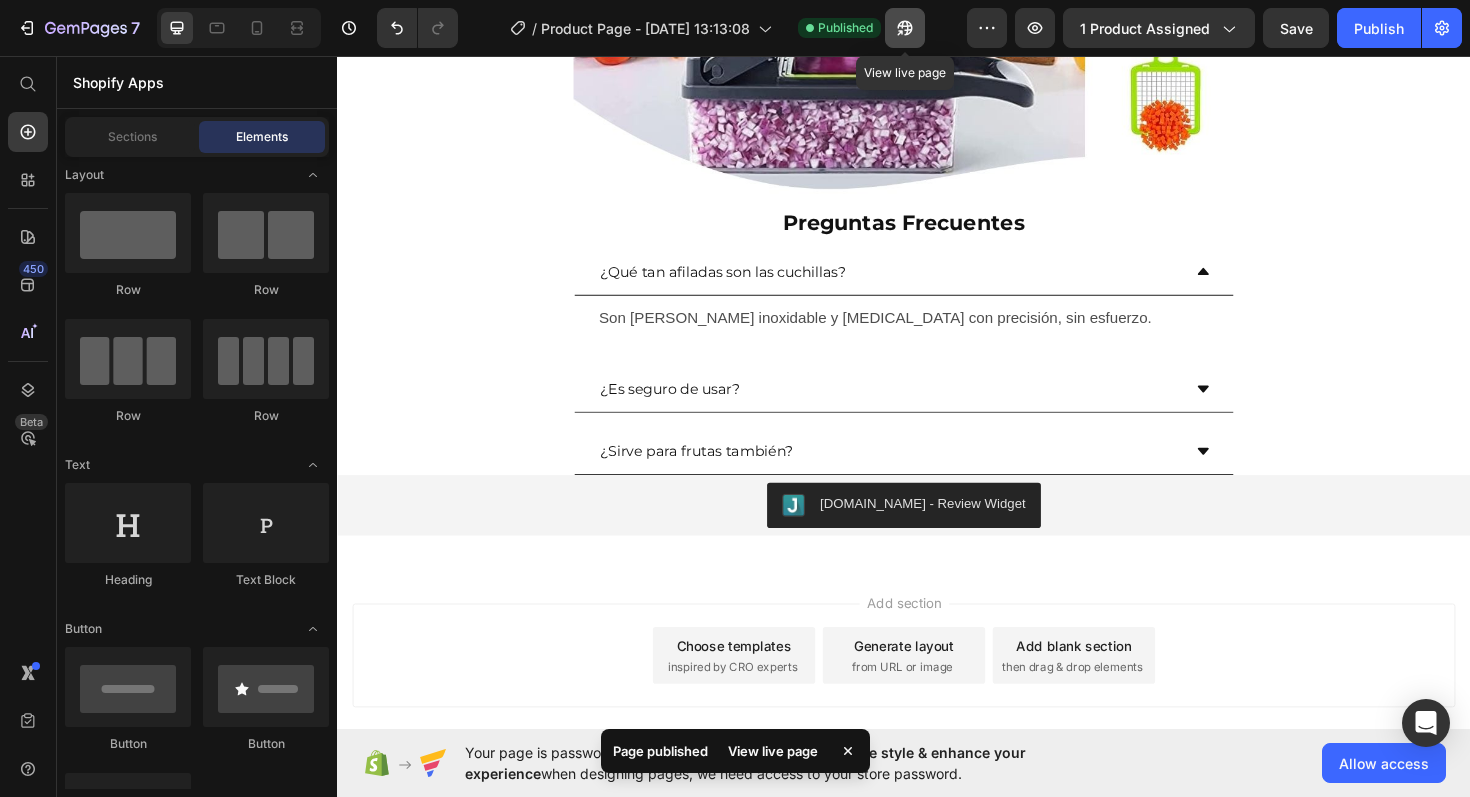 click 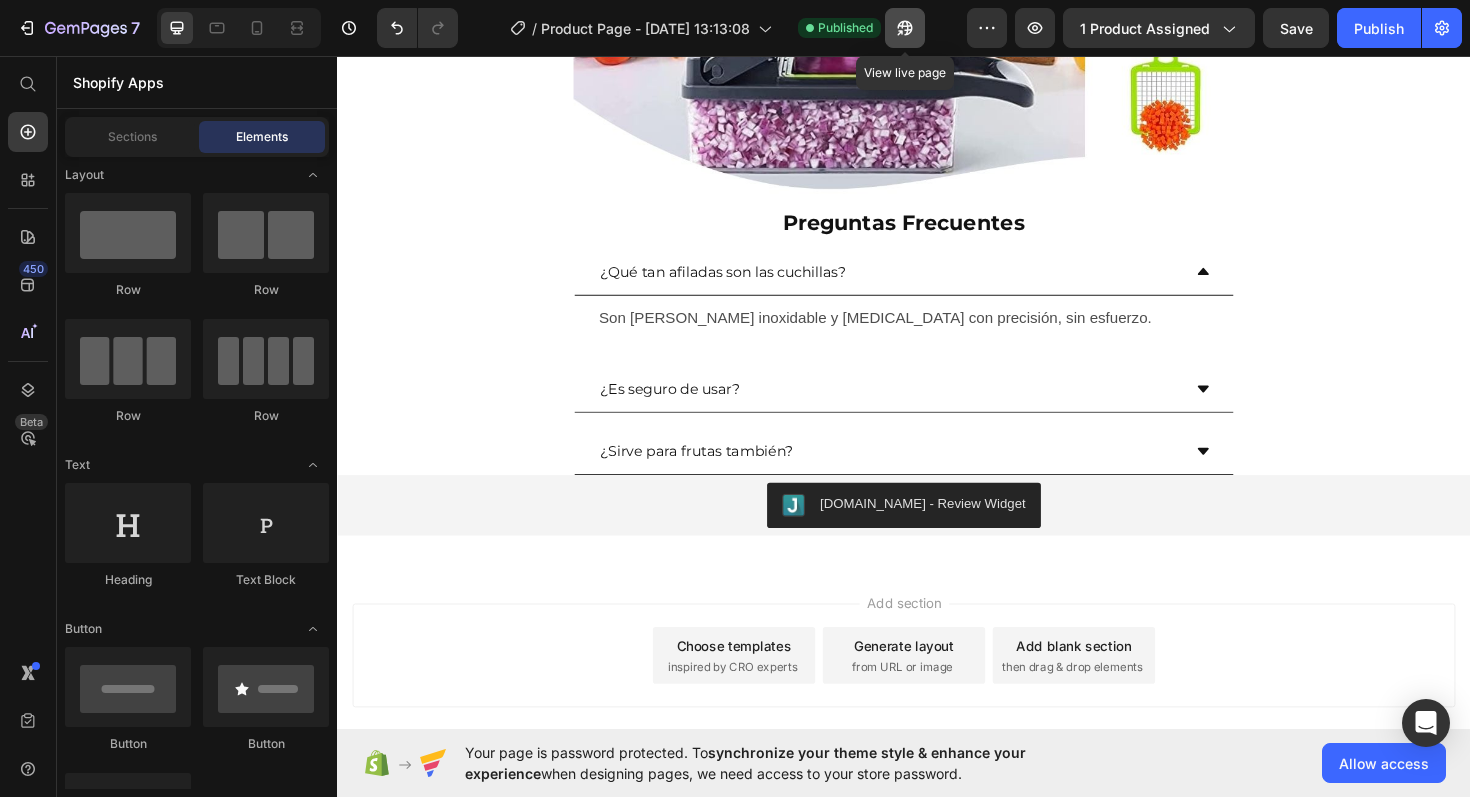 click 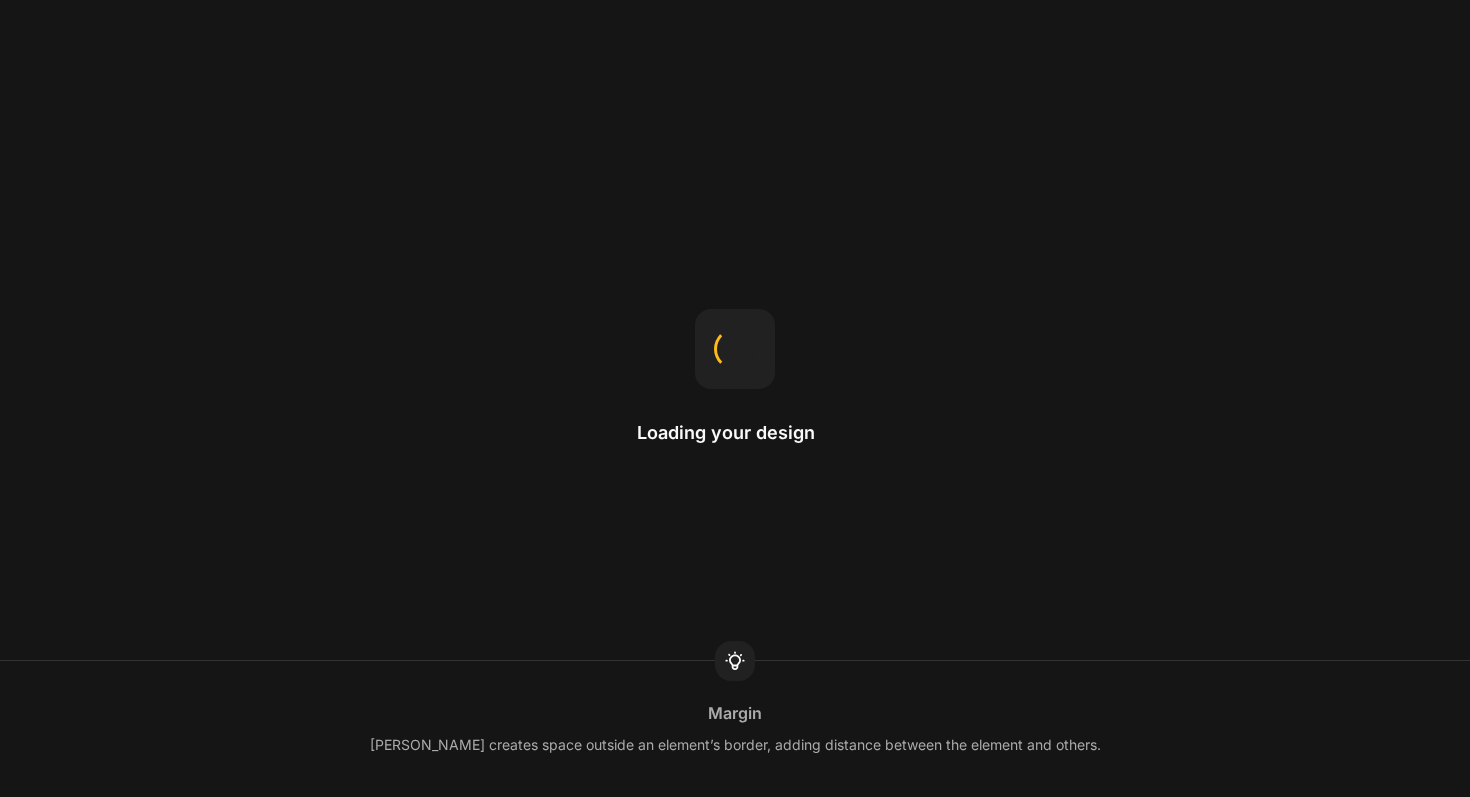 scroll, scrollTop: 0, scrollLeft: 0, axis: both 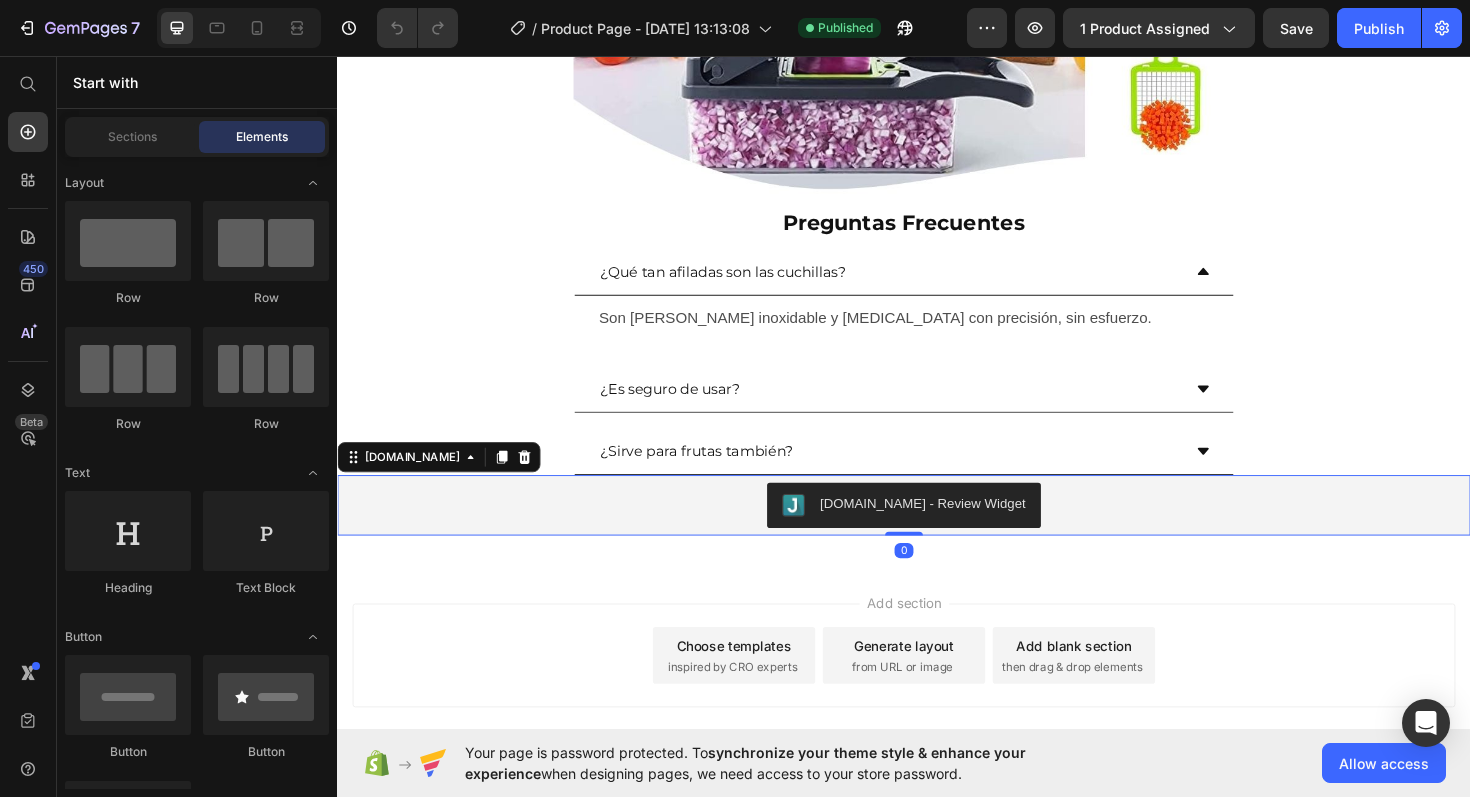 click on "[DOMAIN_NAME] - Review Widget" at bounding box center (937, 532) 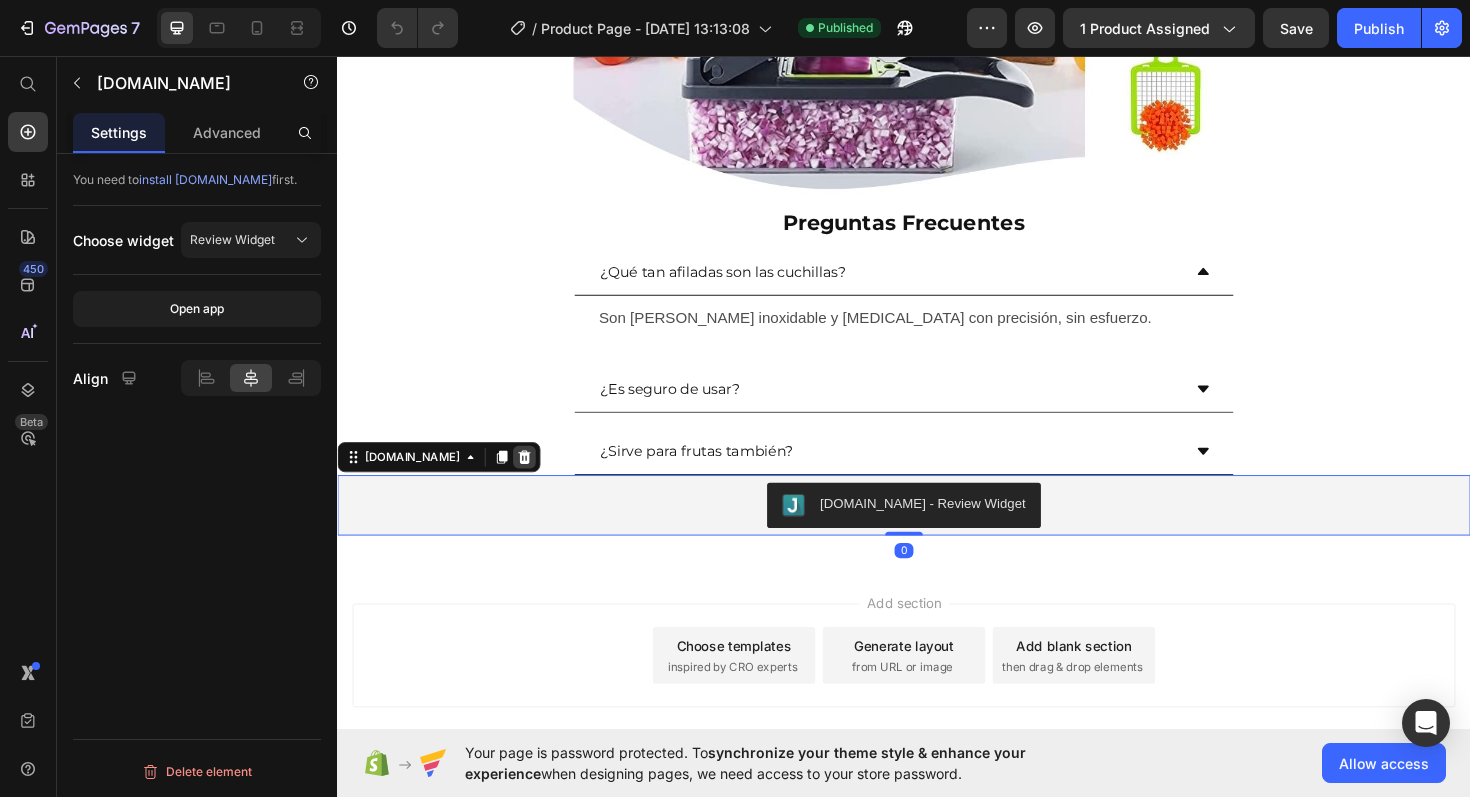 click at bounding box center [535, 481] 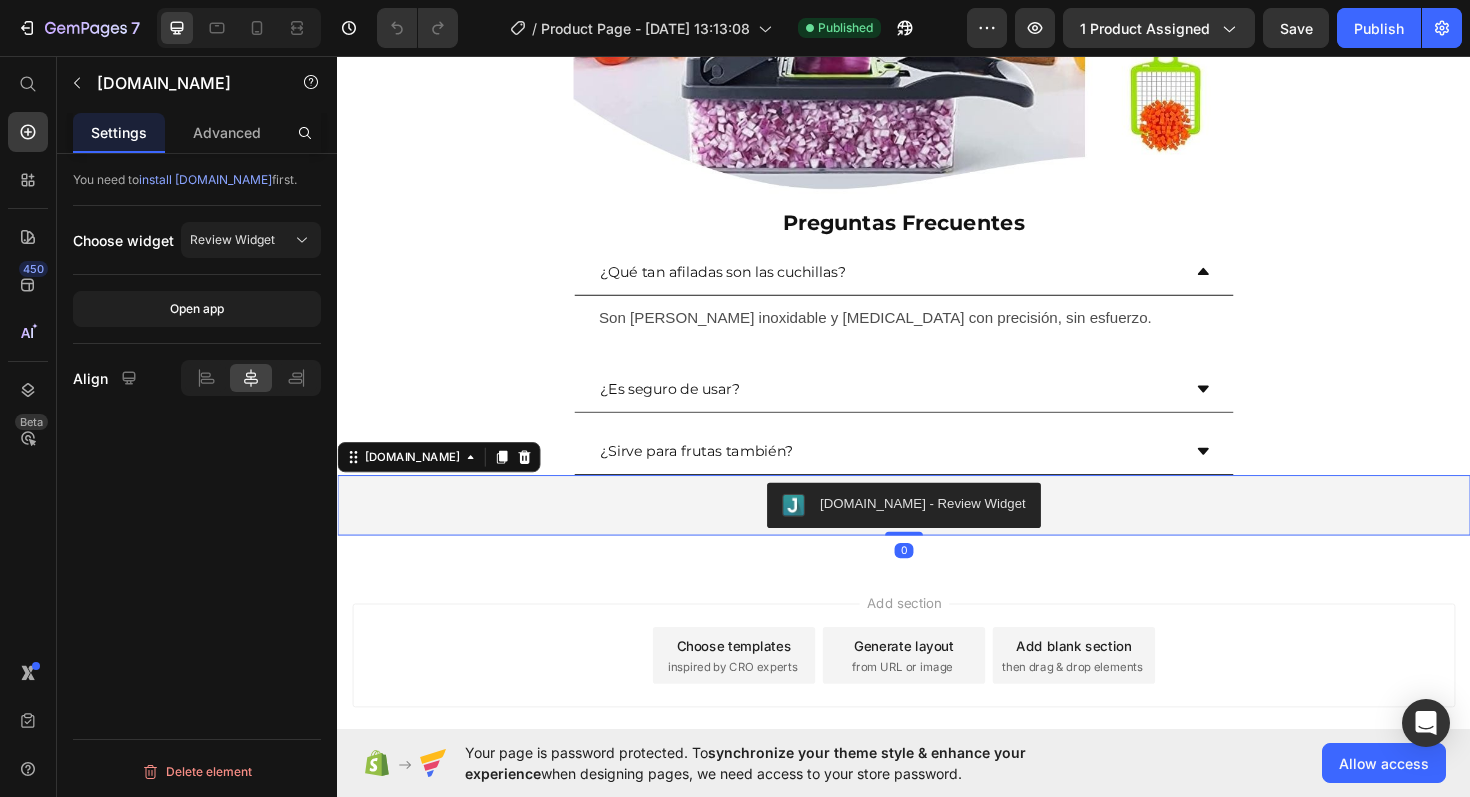 scroll, scrollTop: 3484, scrollLeft: 0, axis: vertical 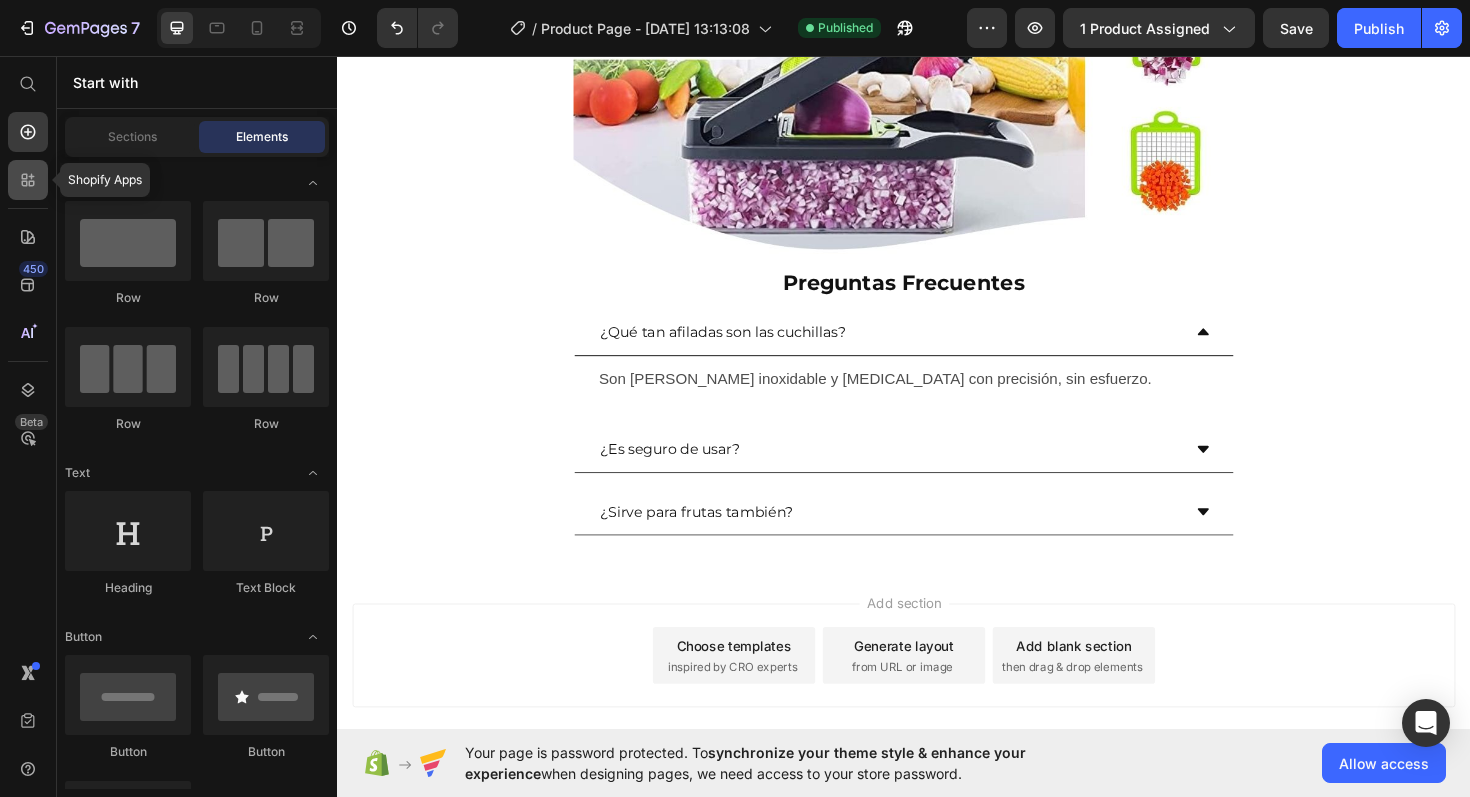 click 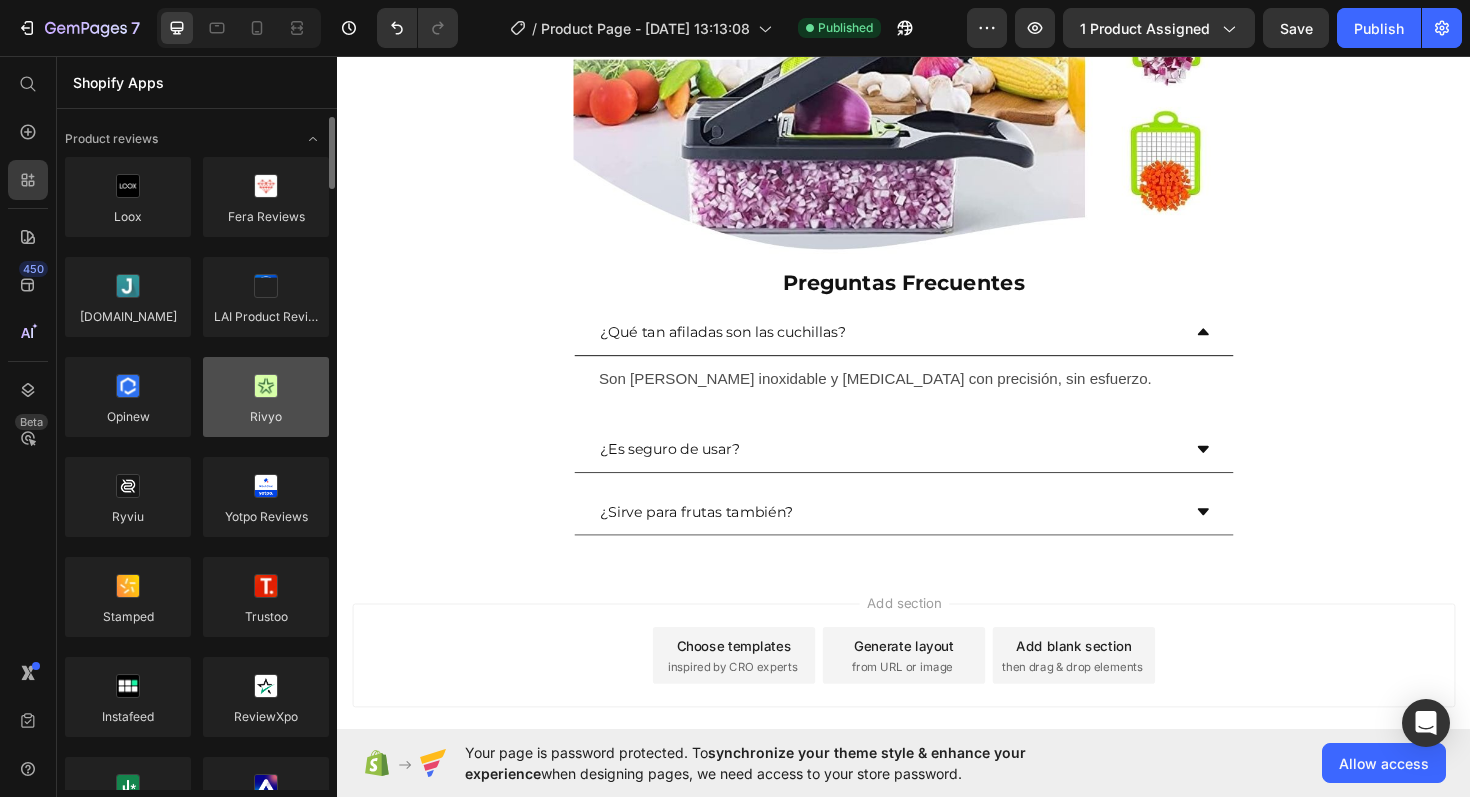 scroll, scrollTop: 4, scrollLeft: 0, axis: vertical 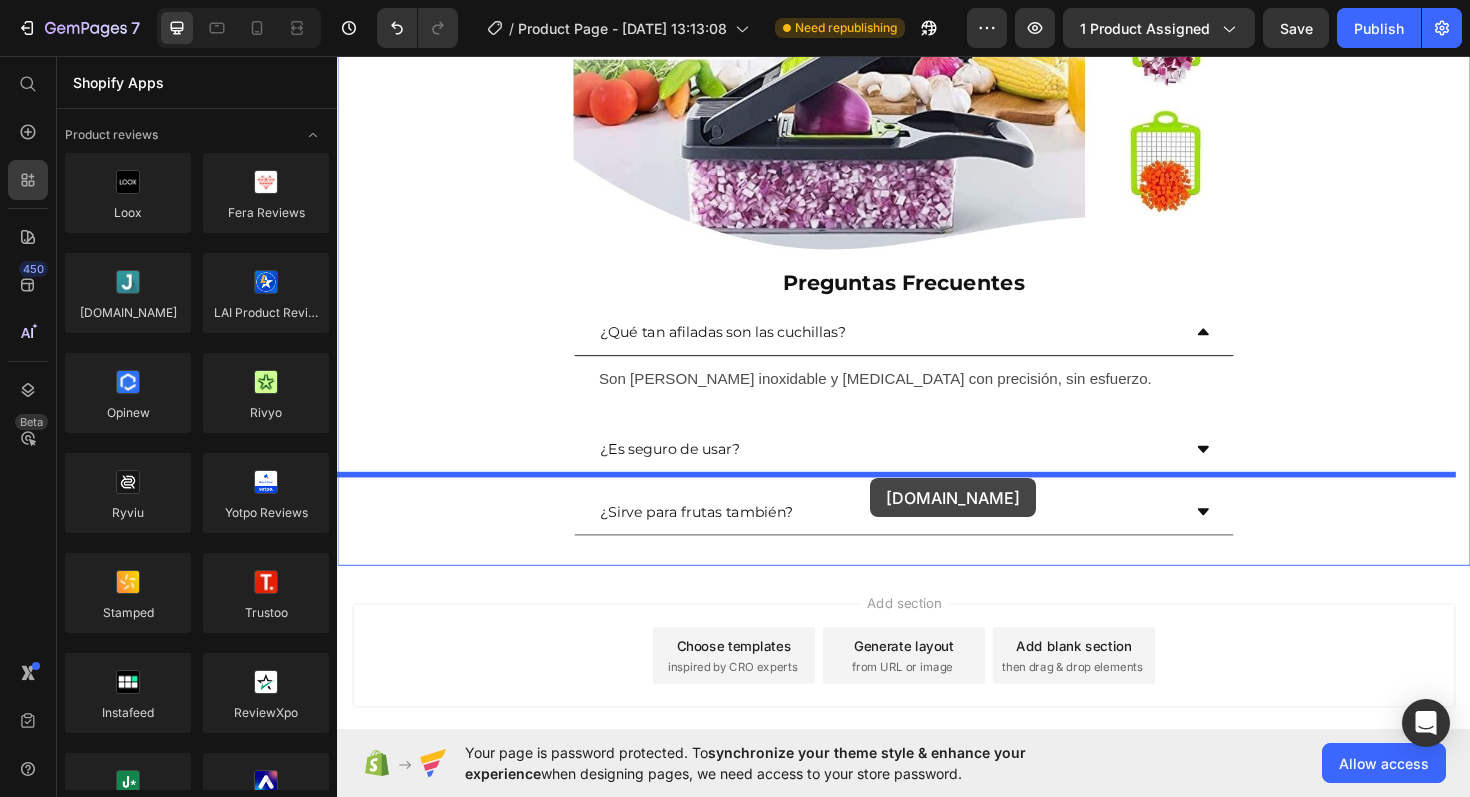 drag, startPoint x: 459, startPoint y: 354, endPoint x: 900, endPoint y: 501, distance: 464.85483 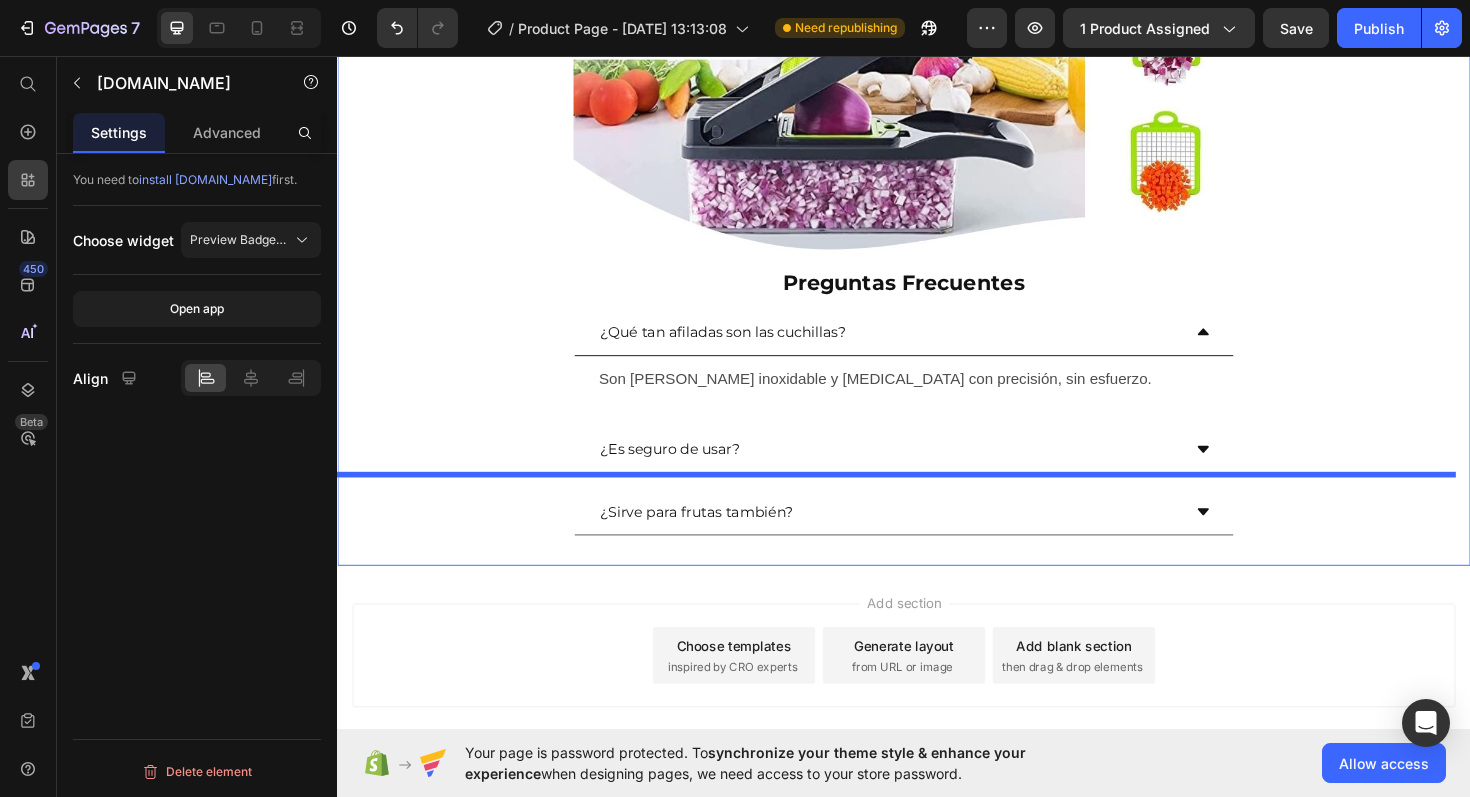 scroll, scrollTop: 3548, scrollLeft: 0, axis: vertical 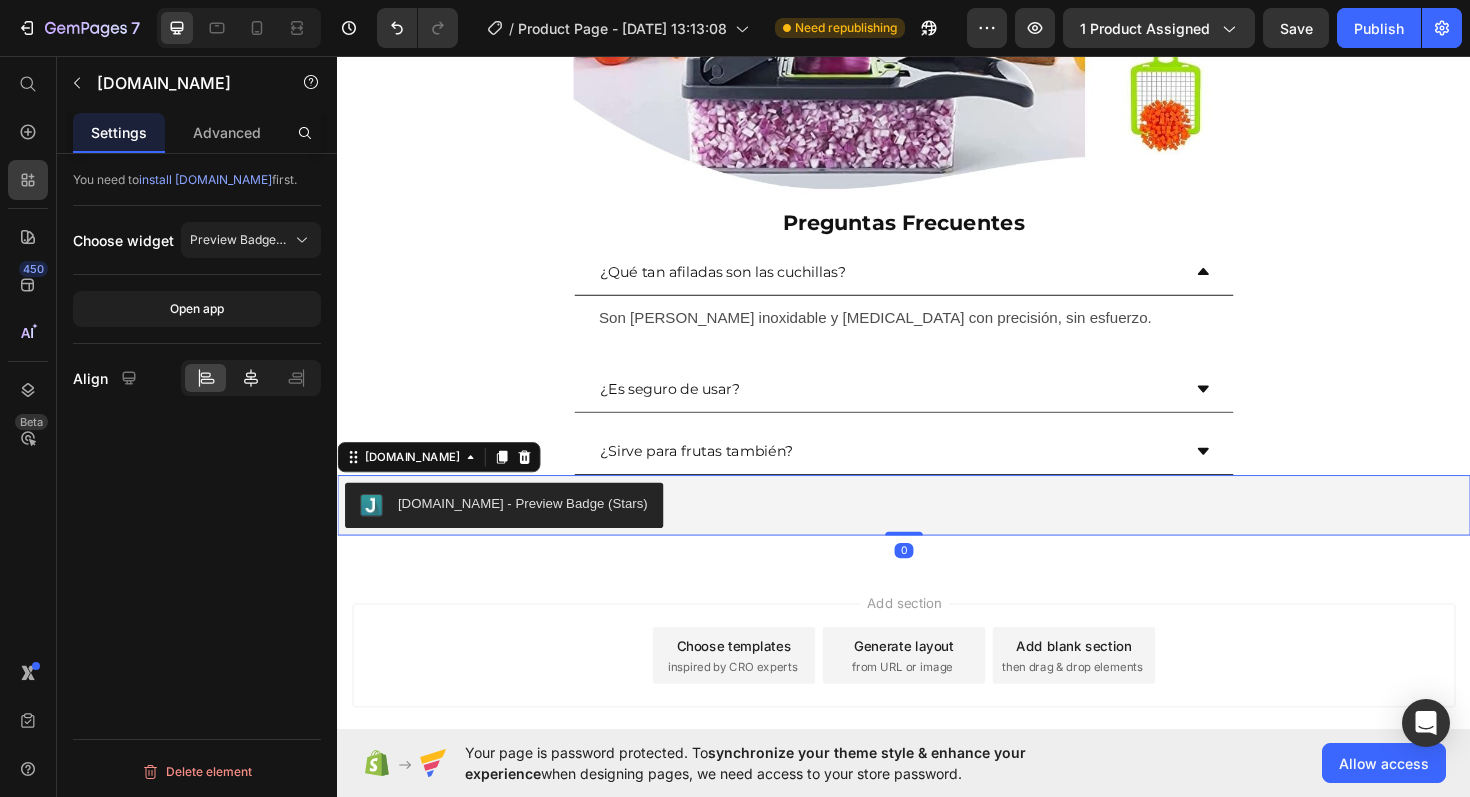 click 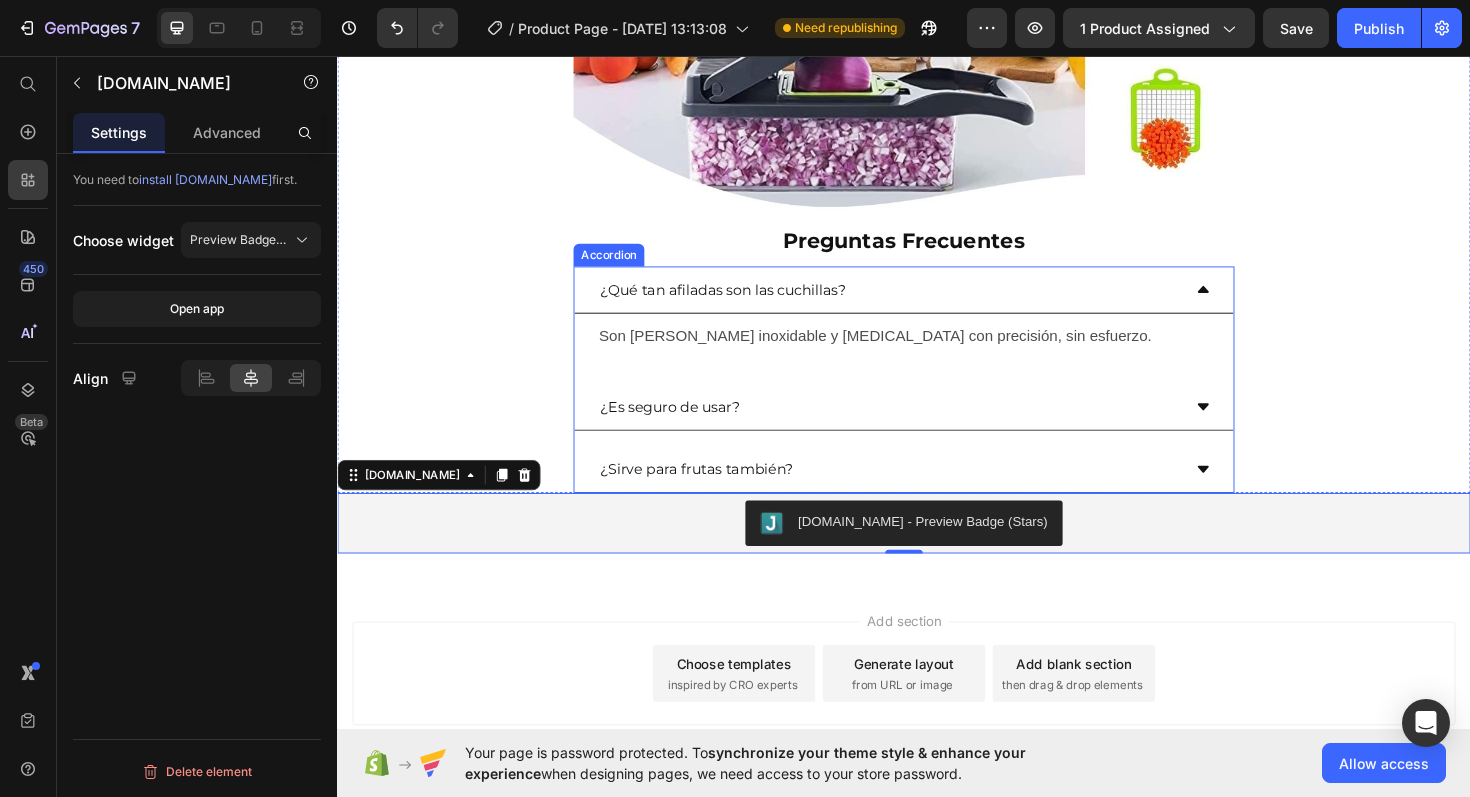 scroll, scrollTop: 3513, scrollLeft: 0, axis: vertical 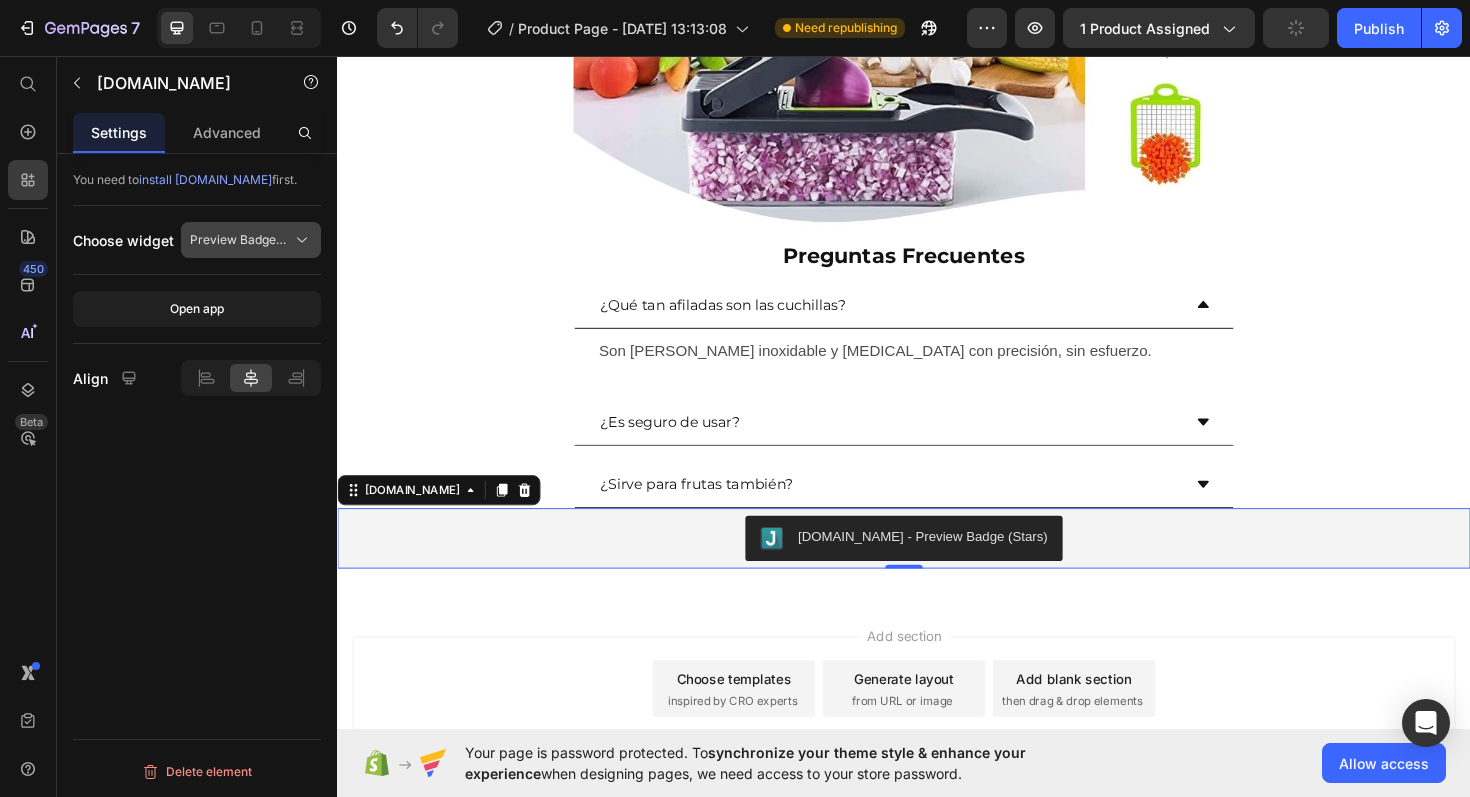 click on "Preview Badge (Stars)" at bounding box center [239, 240] 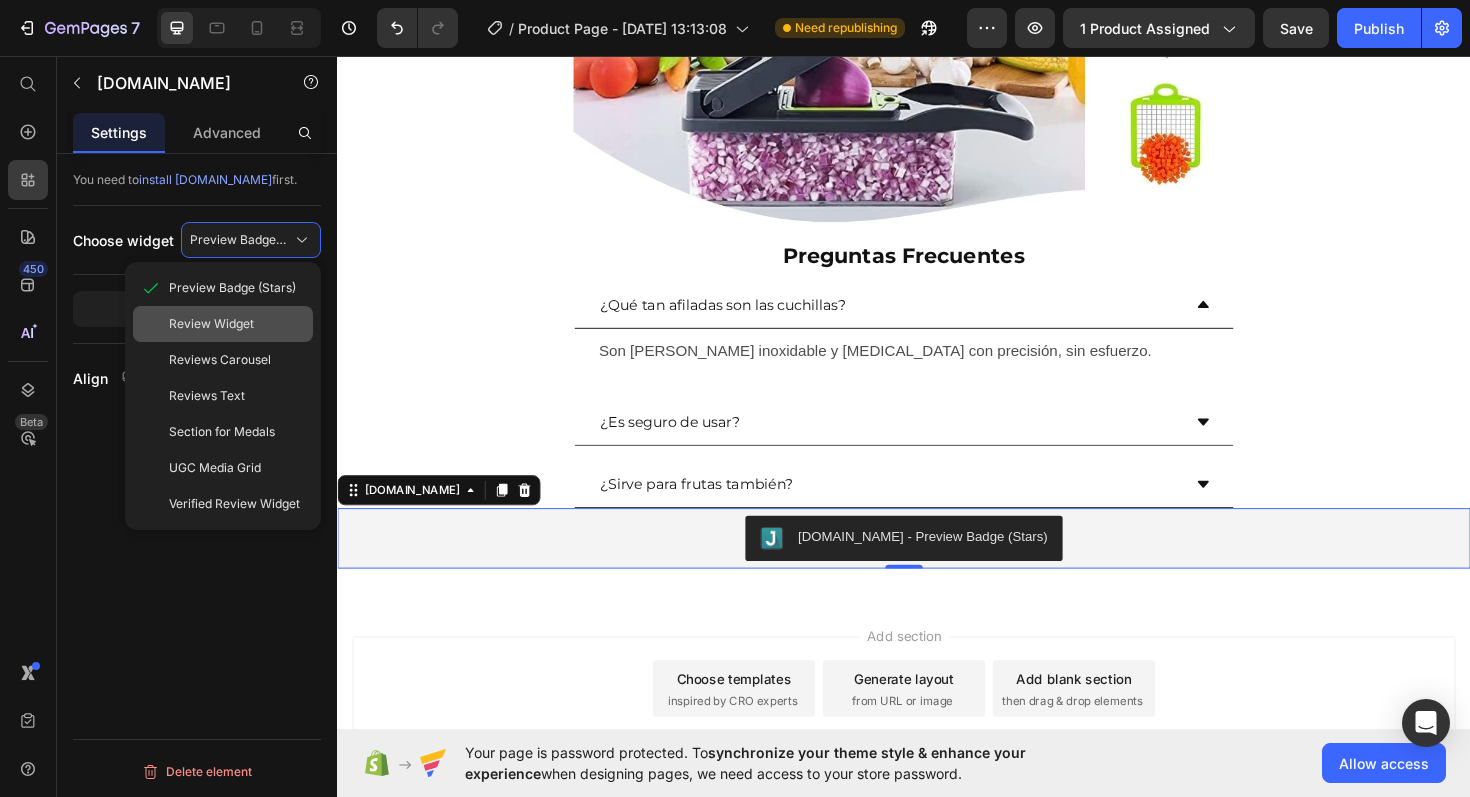 click on "Review Widget" at bounding box center (211, 324) 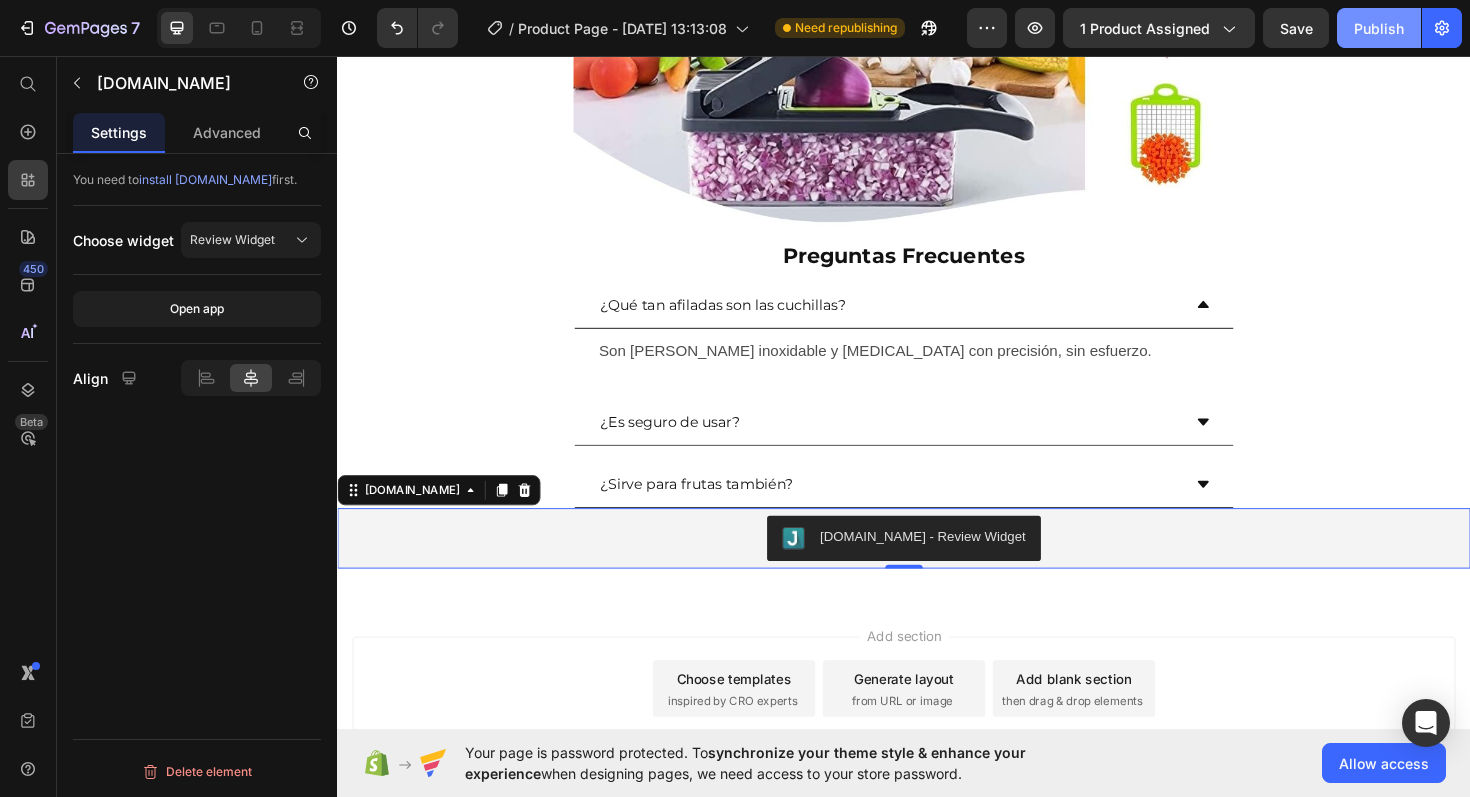 click on "Publish" at bounding box center [1379, 28] 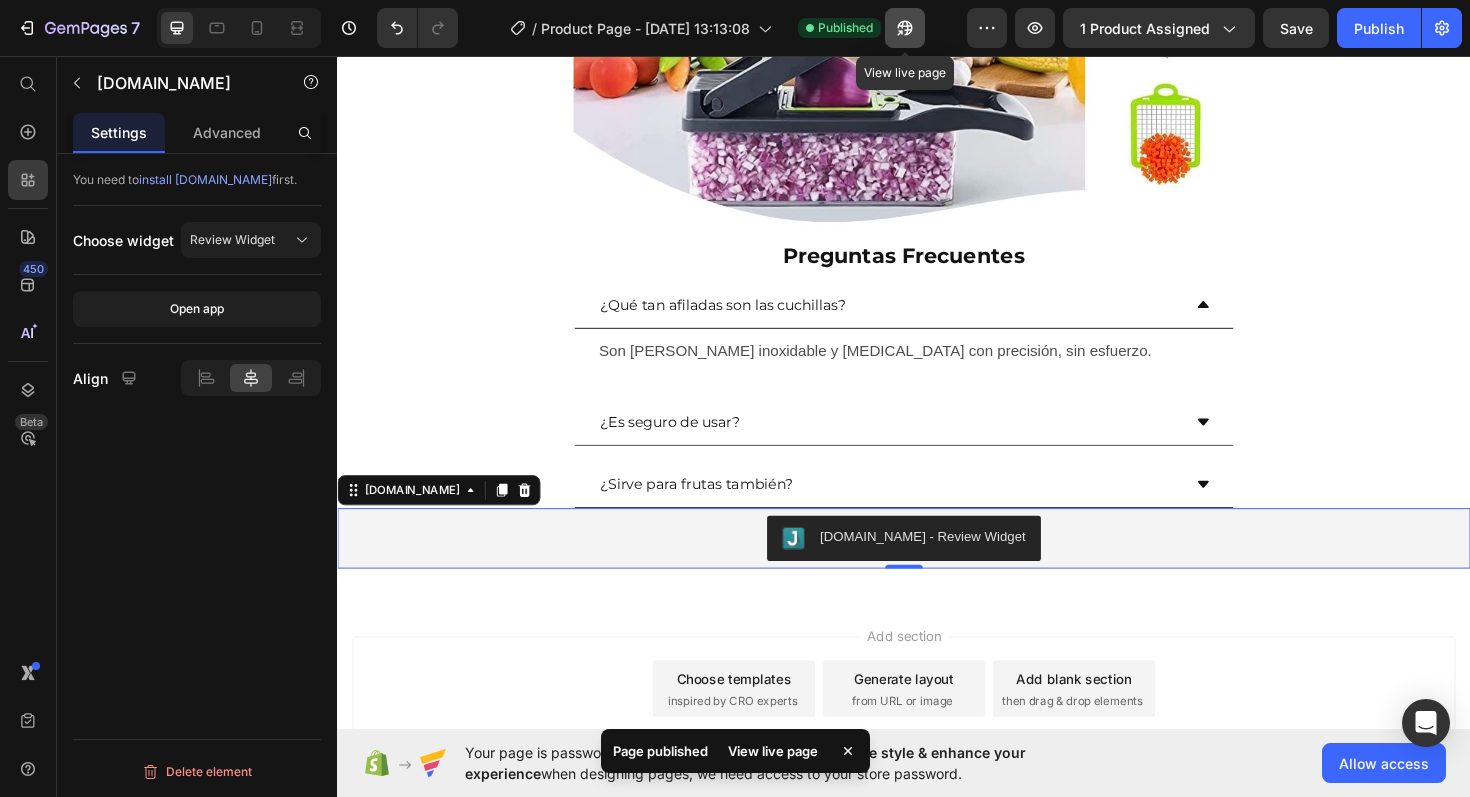 click 